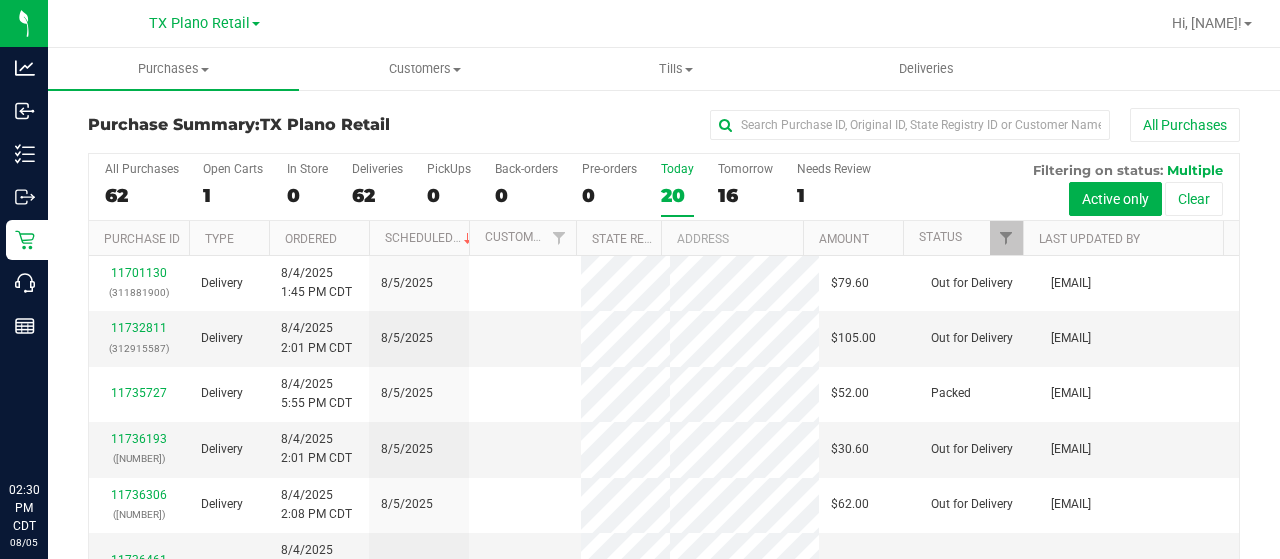 scroll, scrollTop: 0, scrollLeft: 0, axis: both 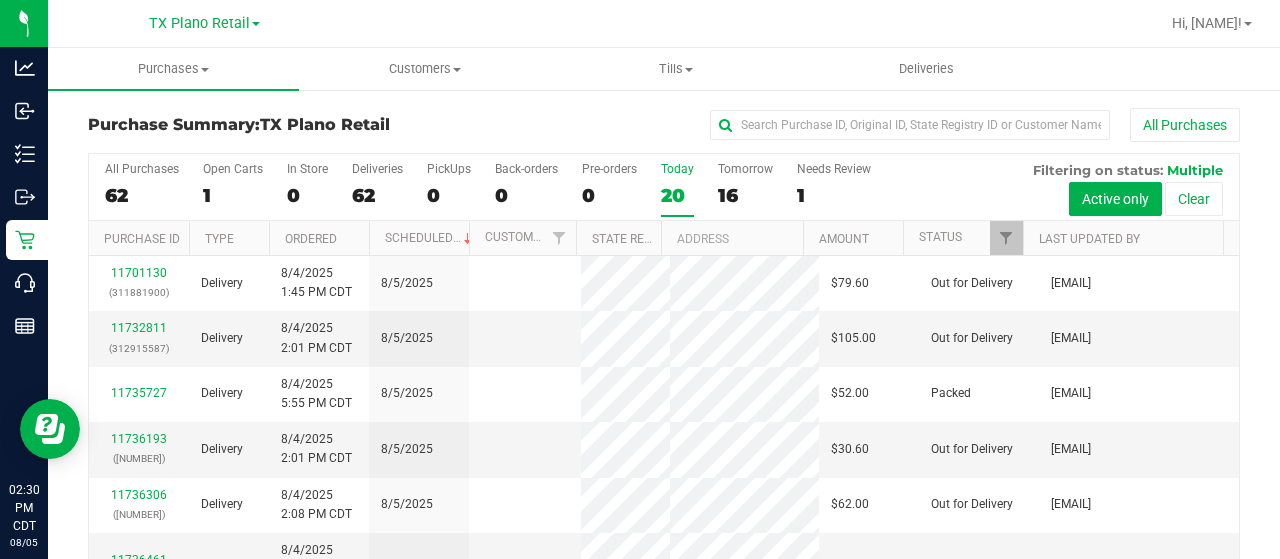click on "20" at bounding box center [677, 195] 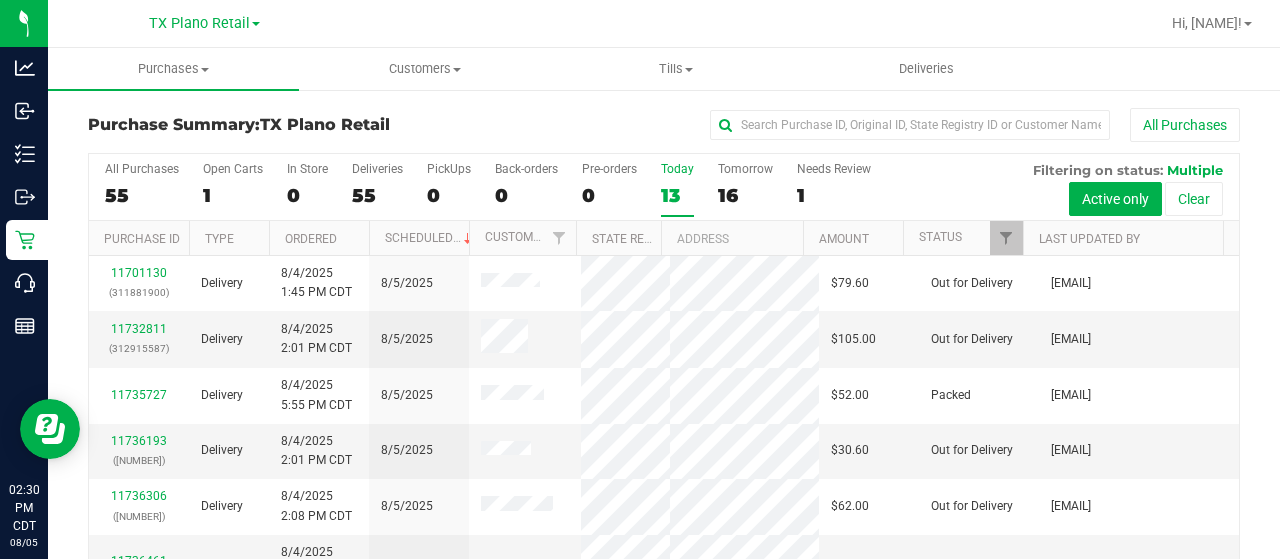 click on "13" at bounding box center [677, 195] 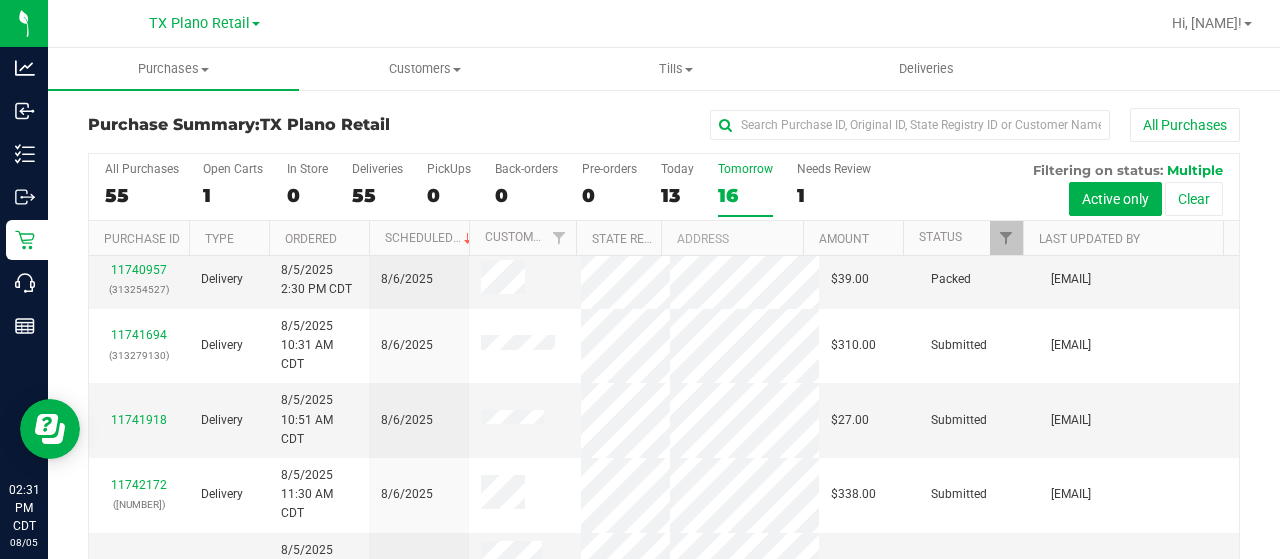 scroll, scrollTop: 777, scrollLeft: 0, axis: vertical 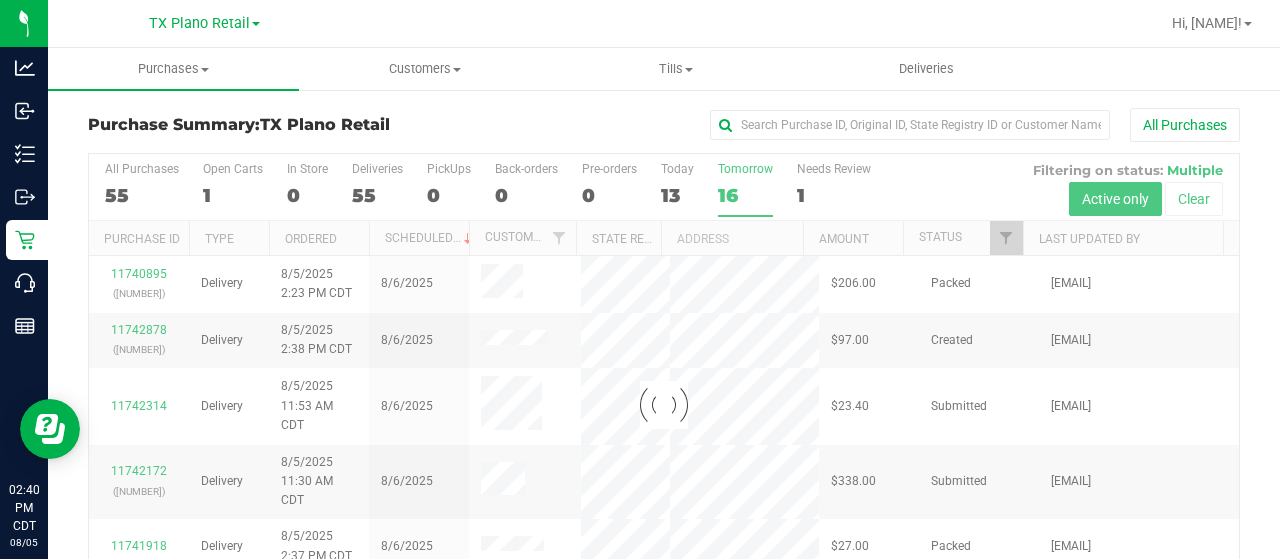 click on "Today" at bounding box center (677, 169) 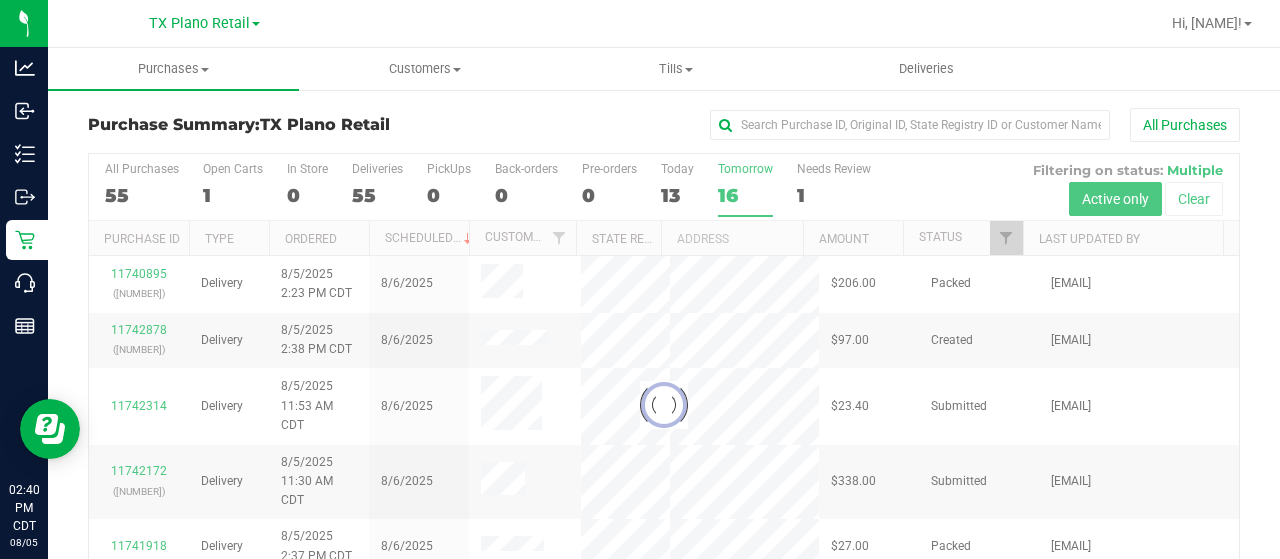 click on "Today
13" at bounding box center (0, 0) 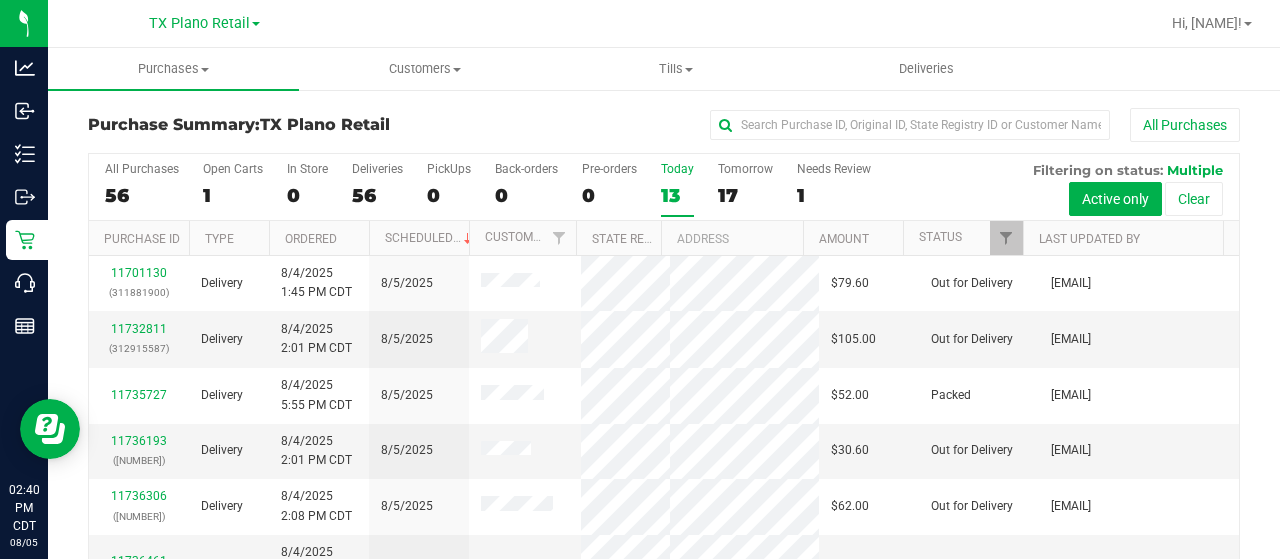 click on "13" at bounding box center (677, 195) 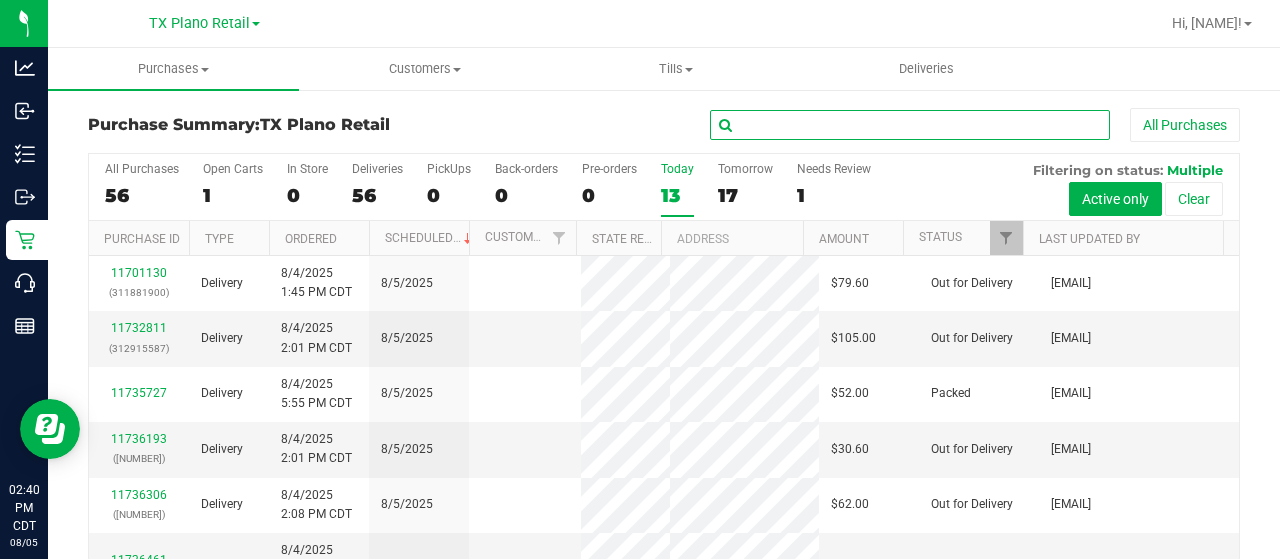 click at bounding box center (910, 125) 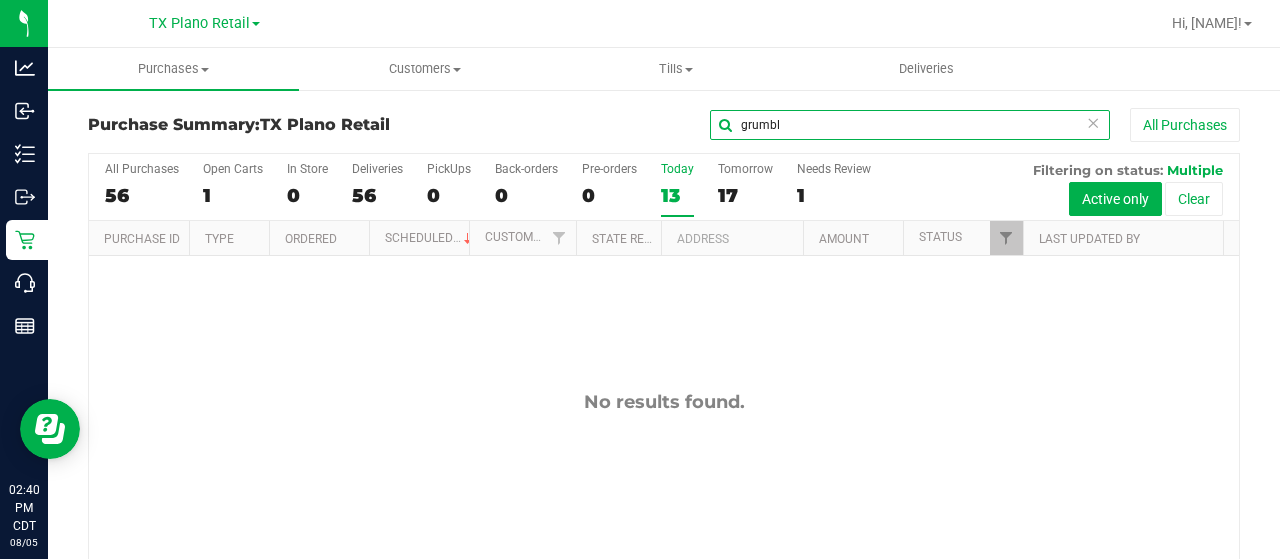 type on "grumbl" 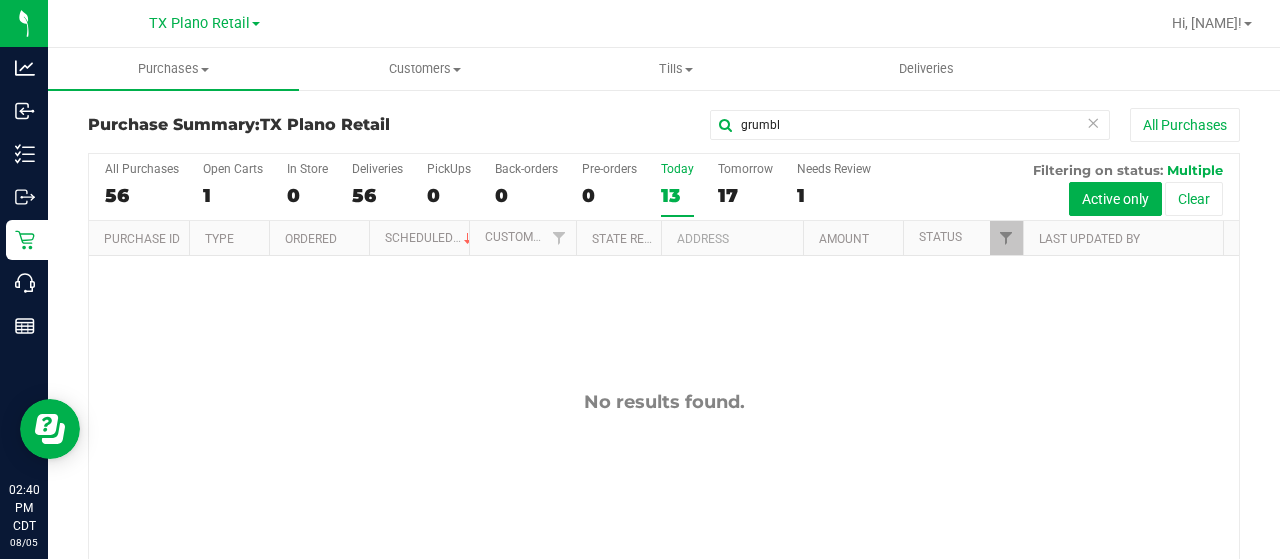 click on "13" at bounding box center [677, 195] 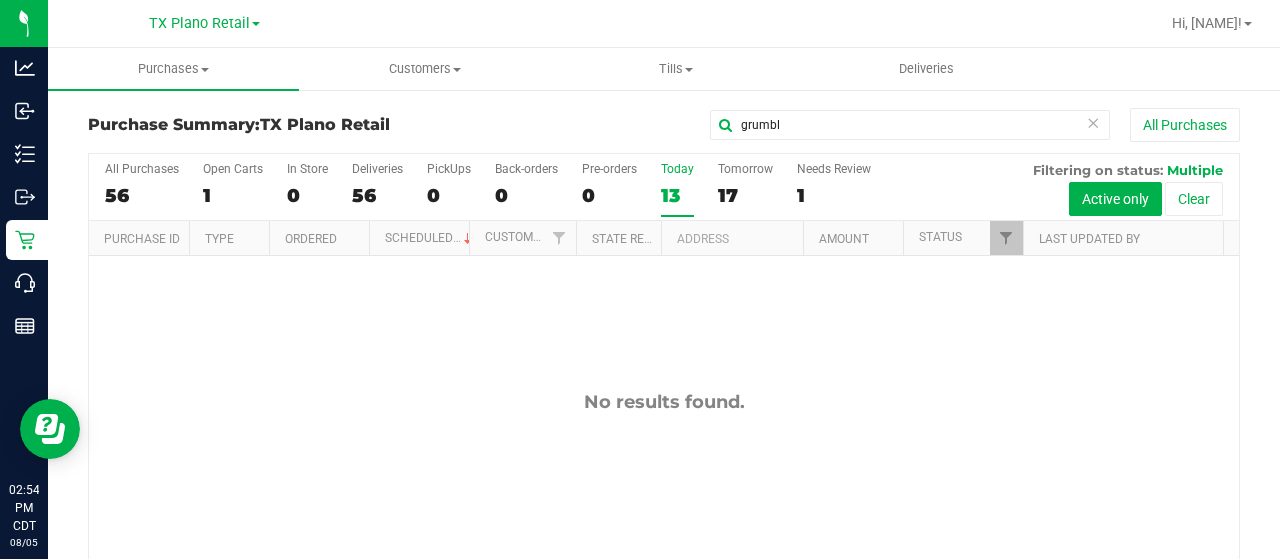 click on "Today
13" at bounding box center (677, 189) 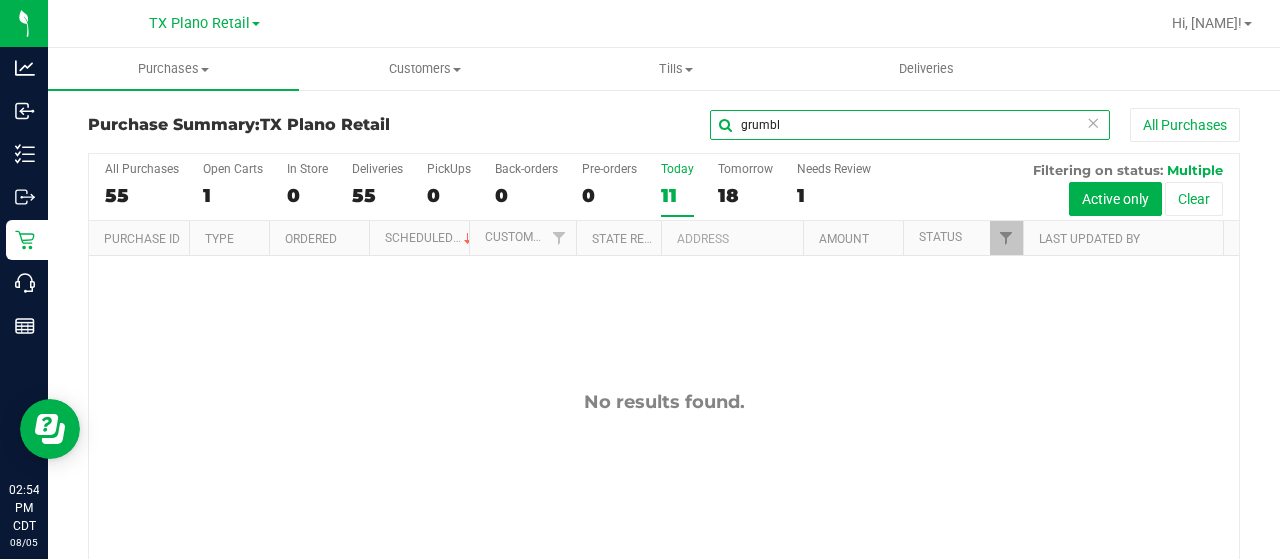 drag, startPoint x: 776, startPoint y: 124, endPoint x: 581, endPoint y: 80, distance: 199.90248 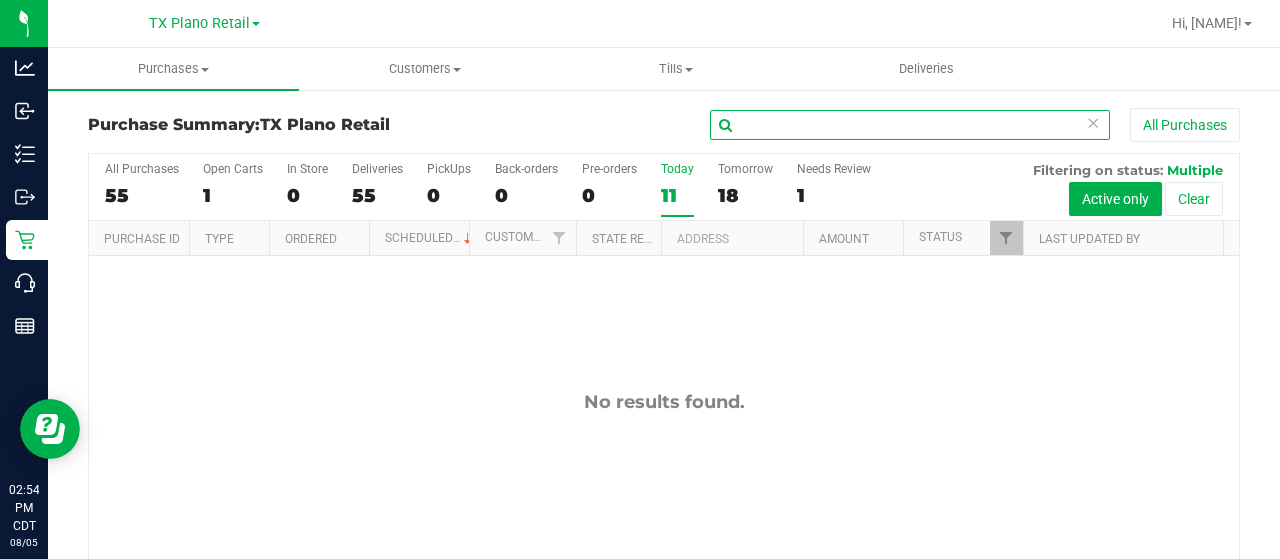 type 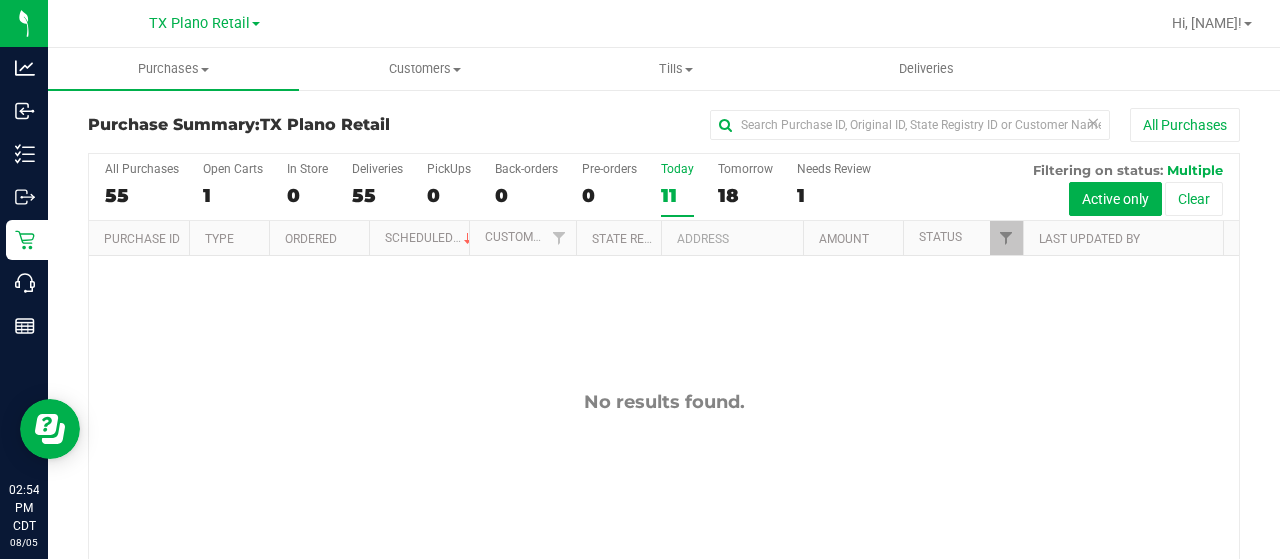 click on "11" at bounding box center (677, 195) 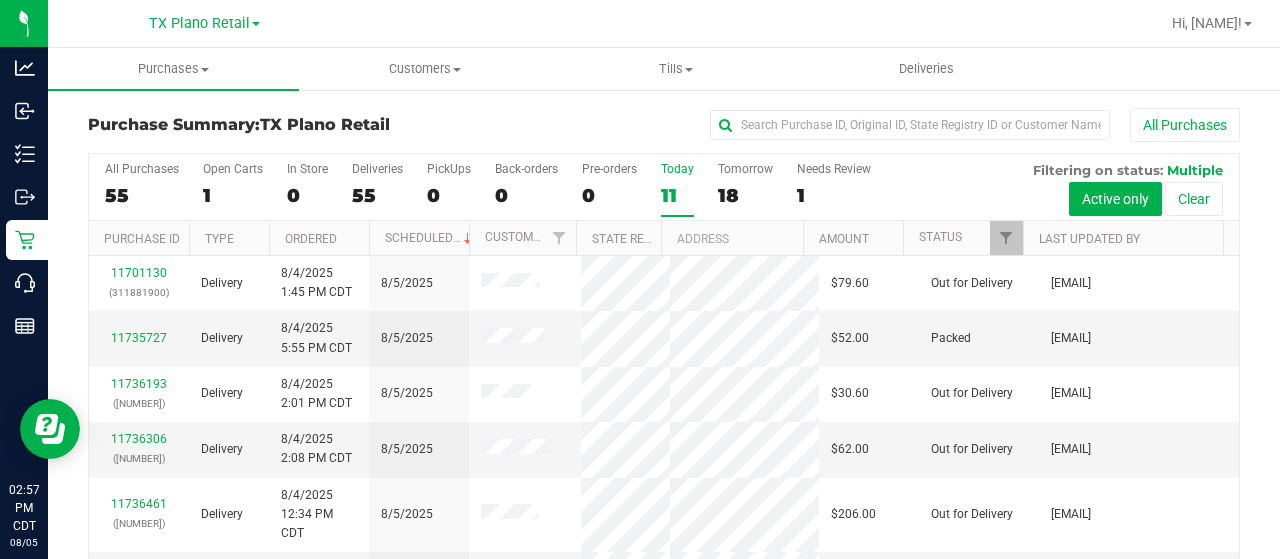 click on "Today" at bounding box center [677, 169] 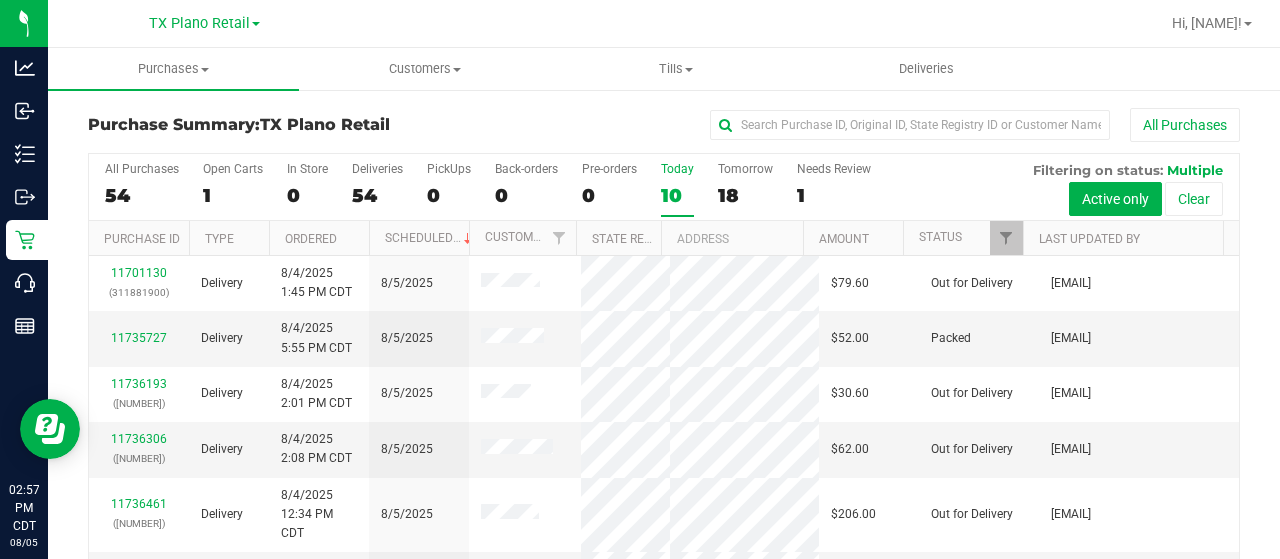 drag, startPoint x: 654, startPoint y: 201, endPoint x: 670, endPoint y: 198, distance: 16.27882 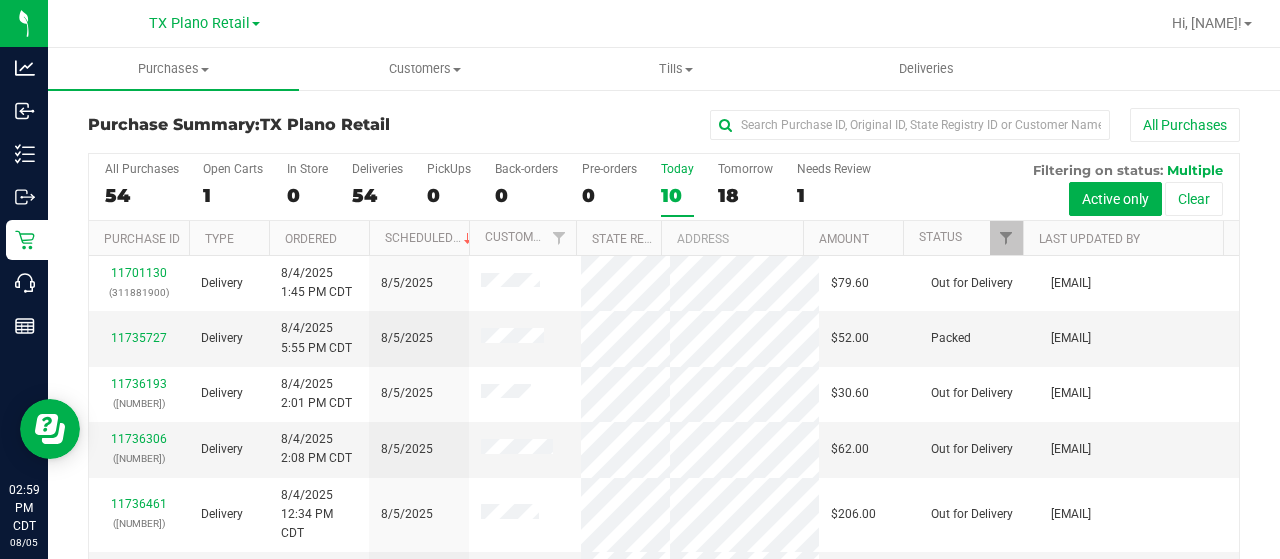 click on "All Purchases" at bounding box center [856, 125] 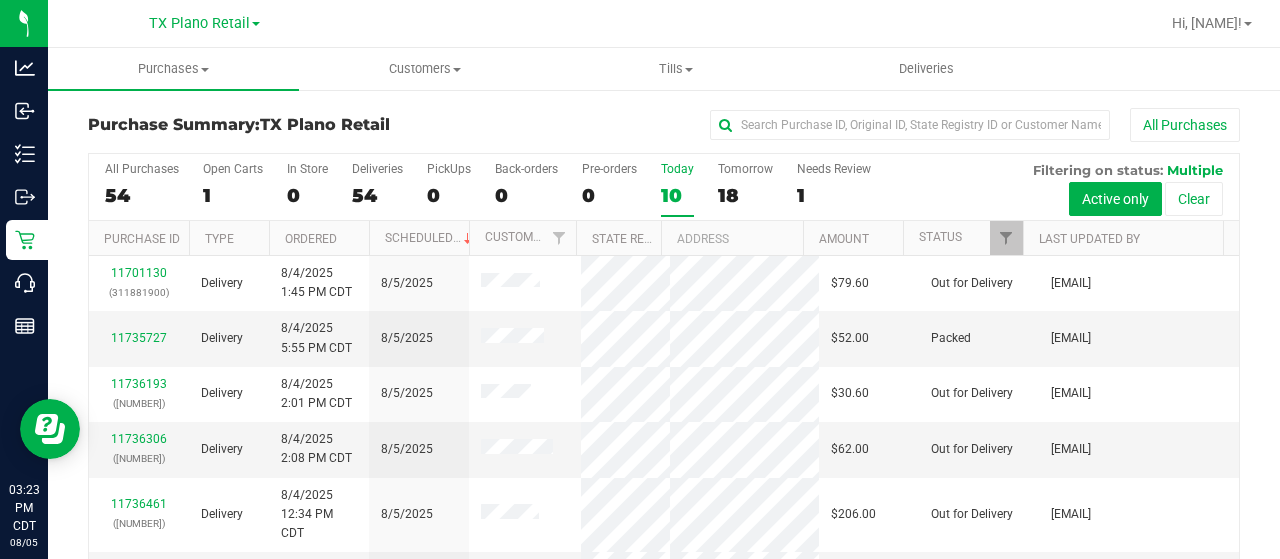 click on "Today
10" at bounding box center (677, 189) 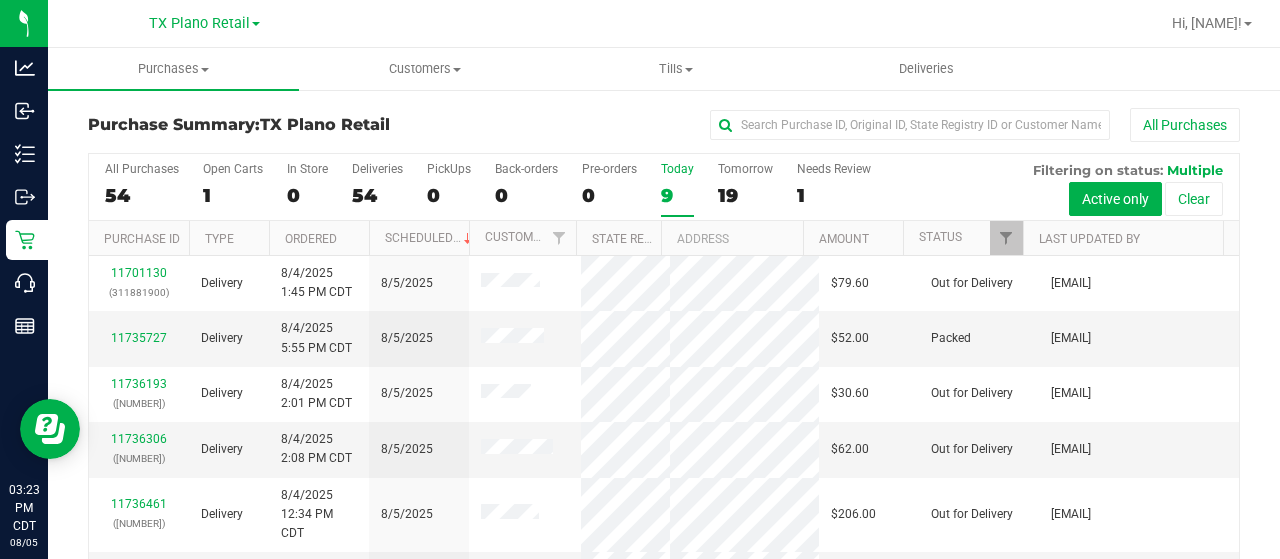 scroll, scrollTop: 219, scrollLeft: 0, axis: vertical 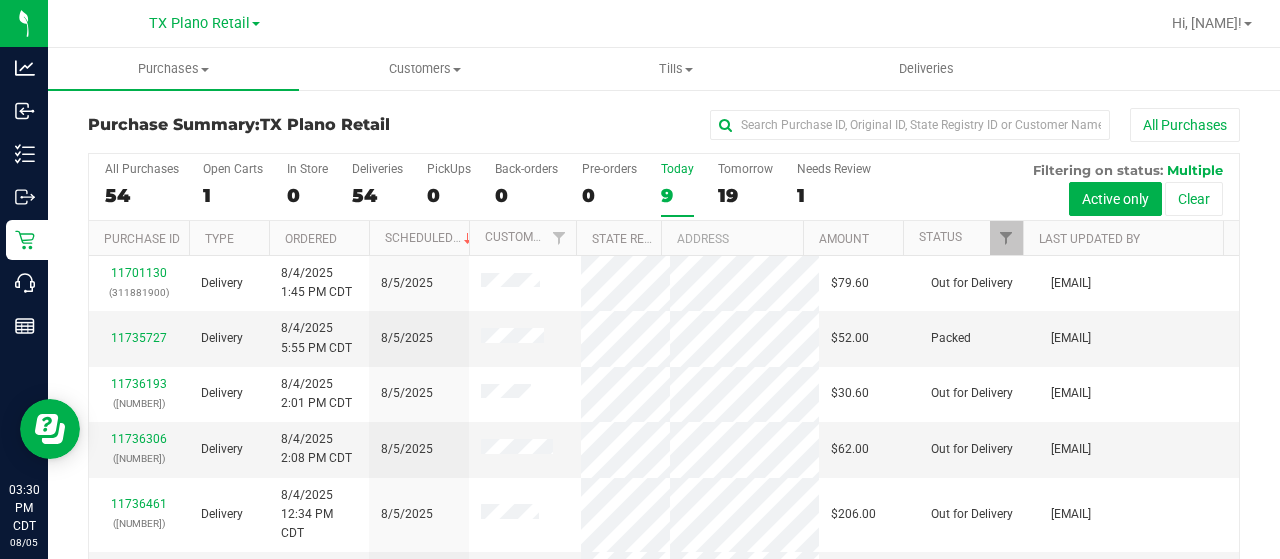 click on "Today
9" at bounding box center (677, 189) 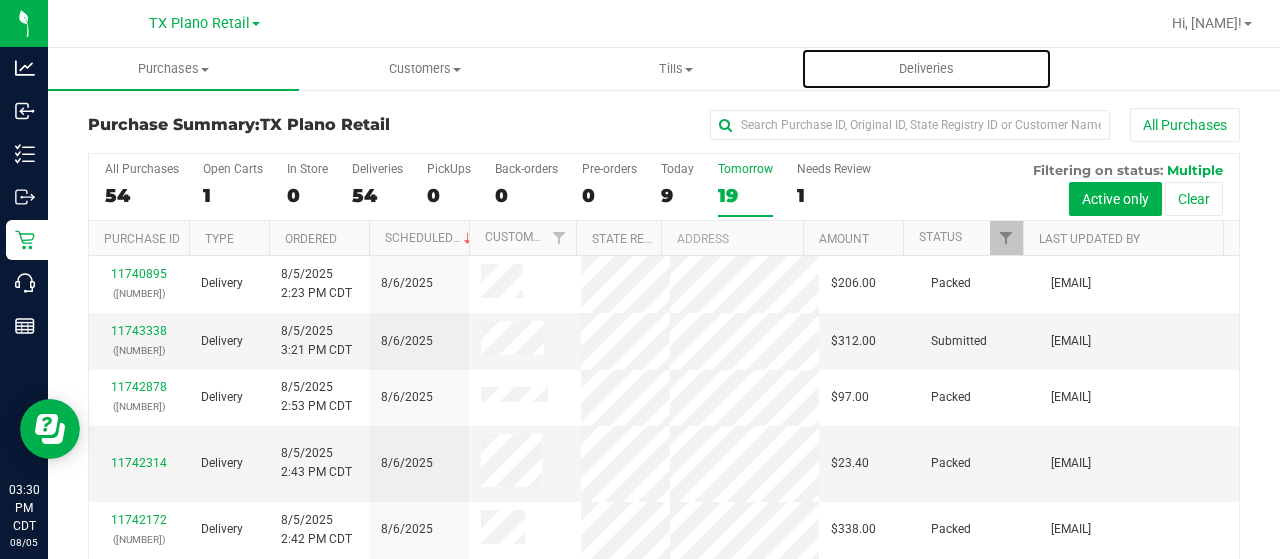 click on "Deliveries" at bounding box center [926, 69] 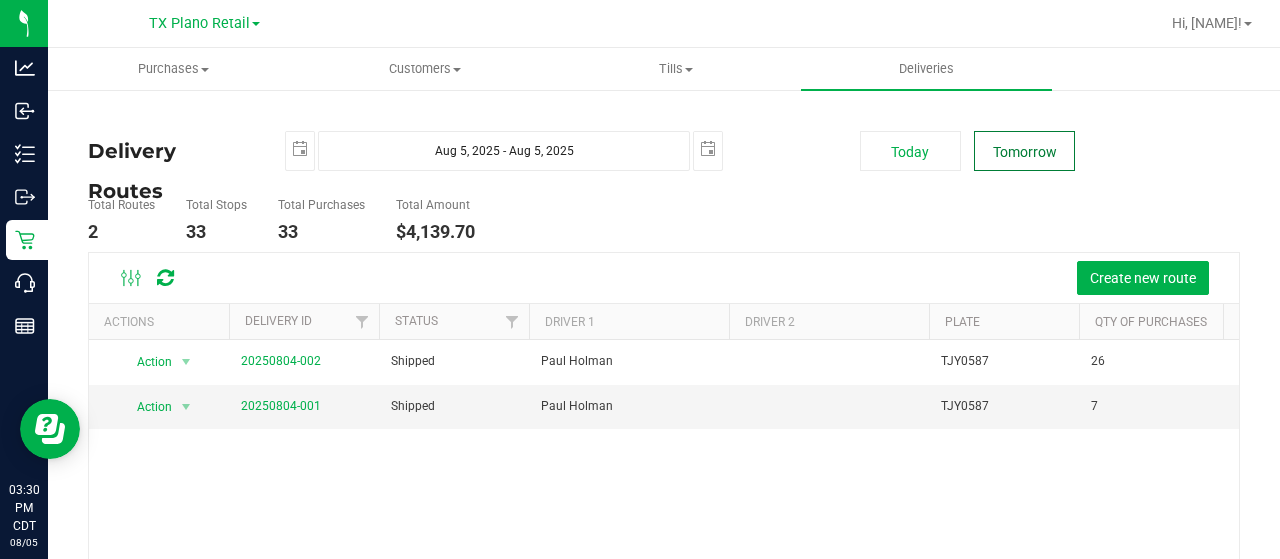 click on "Tomorrow" at bounding box center [1024, 151] 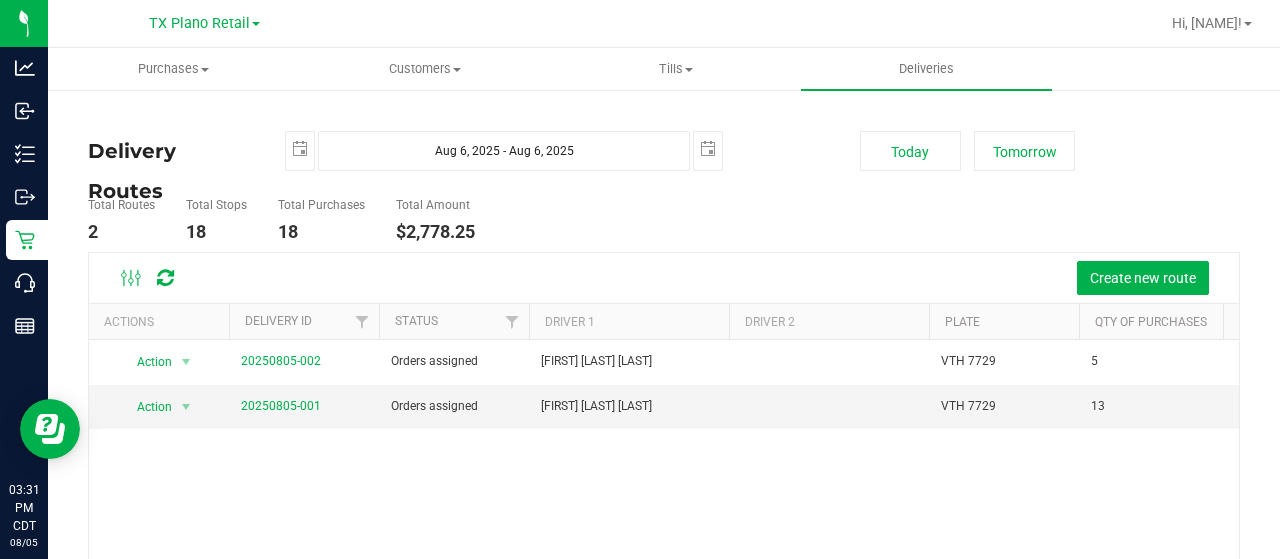 click on "20250805-001" at bounding box center [281, 406] 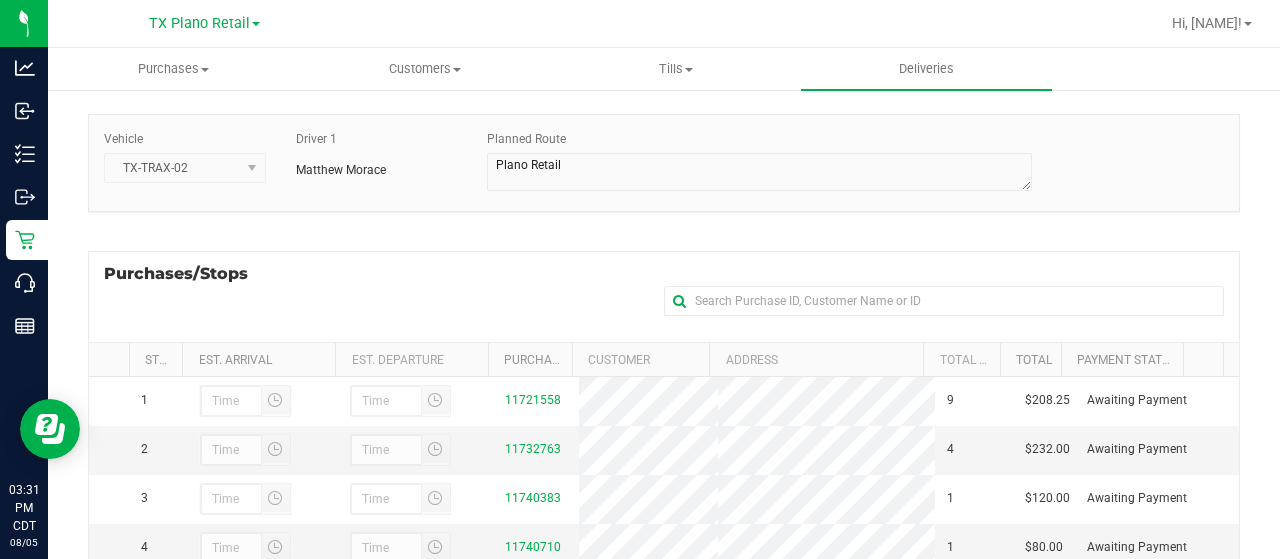 scroll, scrollTop: 200, scrollLeft: 0, axis: vertical 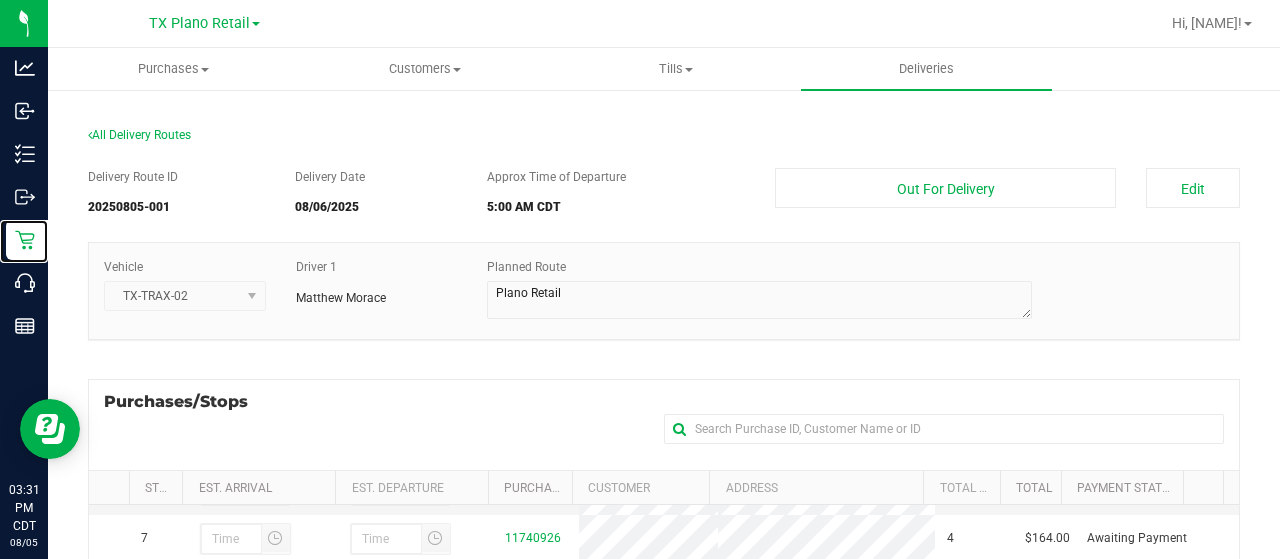 click 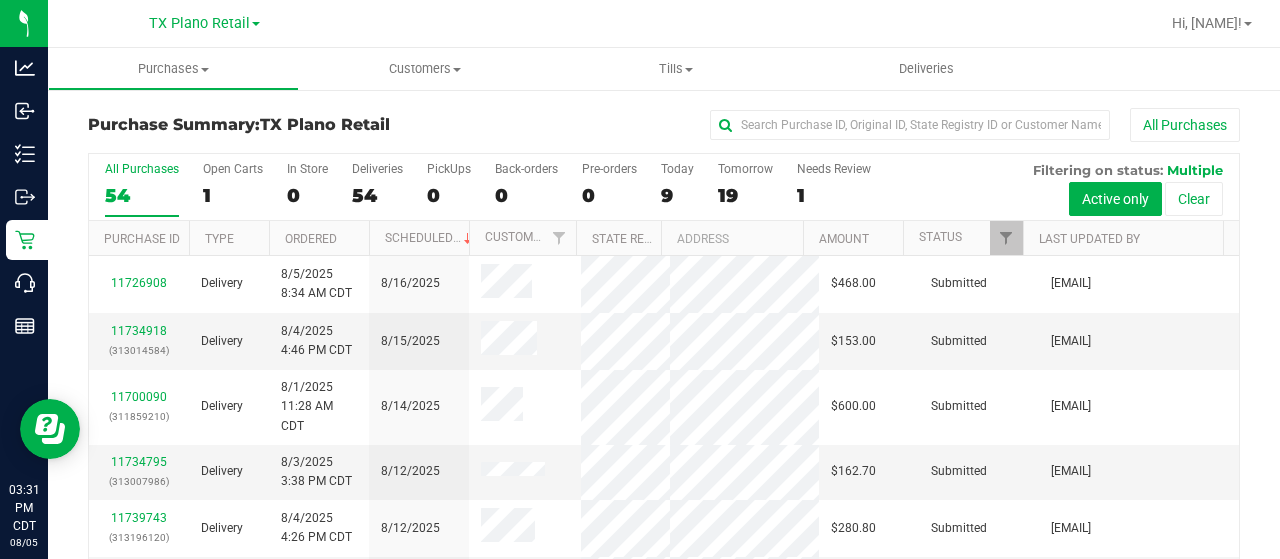 click on "9" at bounding box center (677, 195) 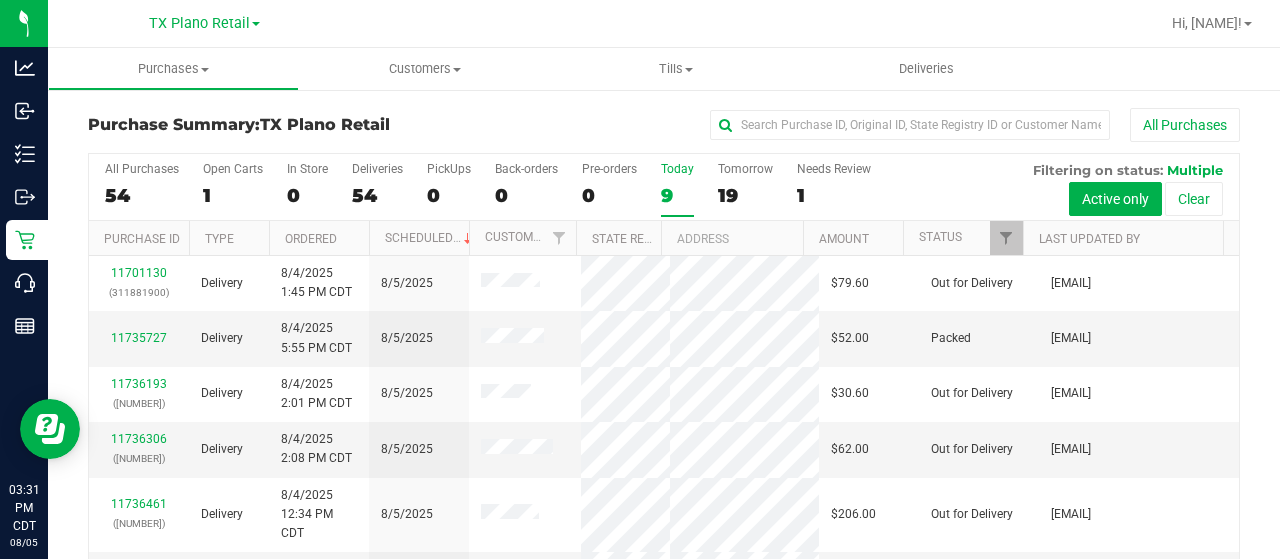 click on "9" at bounding box center [677, 195] 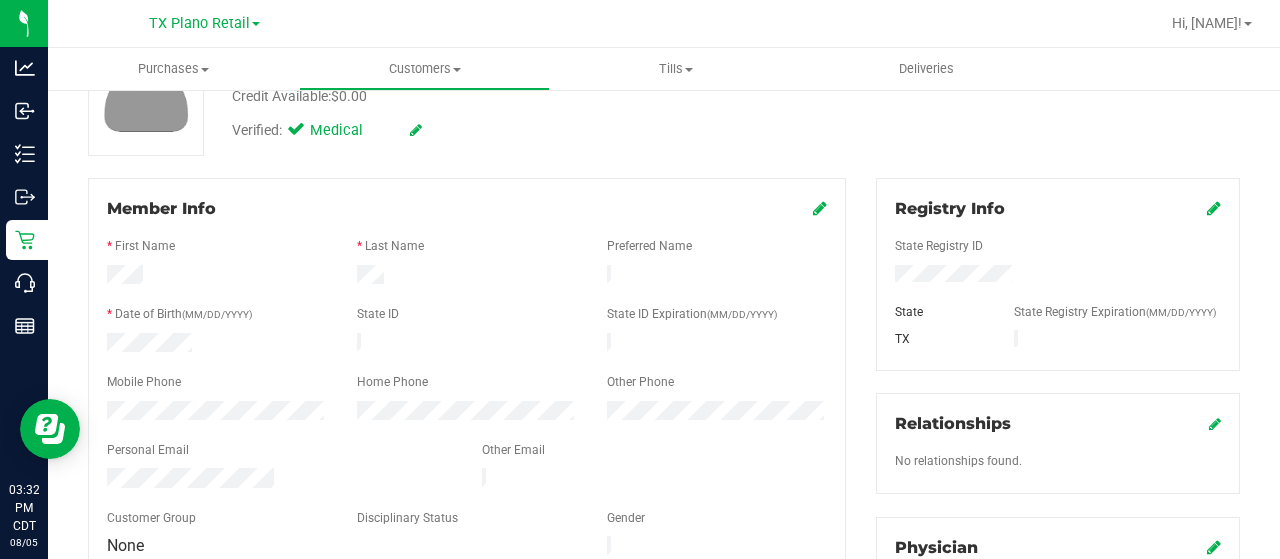 scroll, scrollTop: 200, scrollLeft: 0, axis: vertical 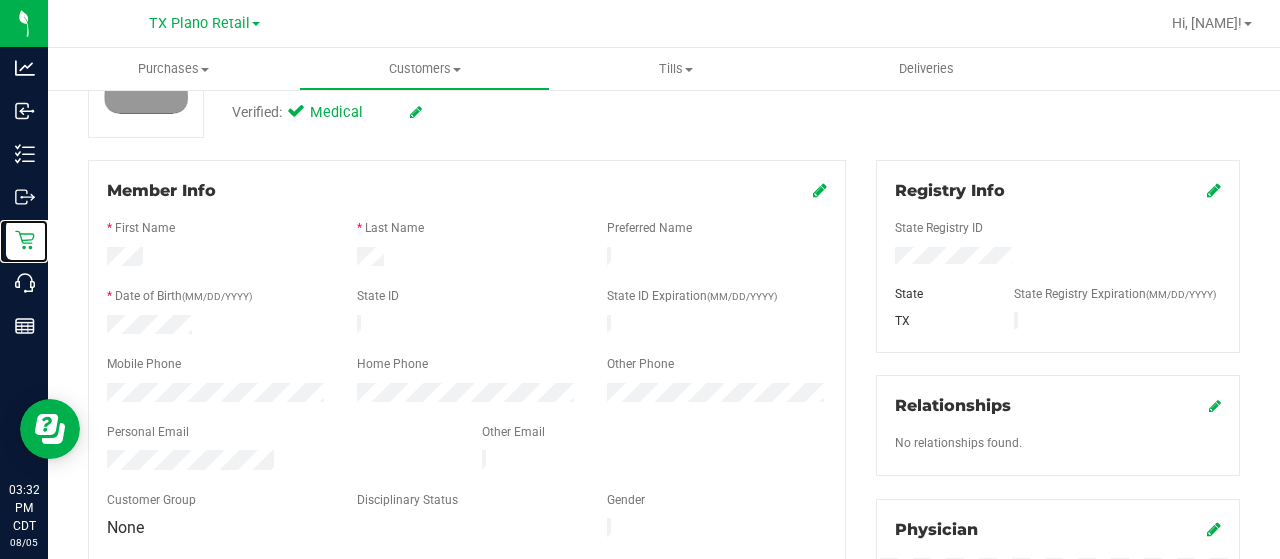 click 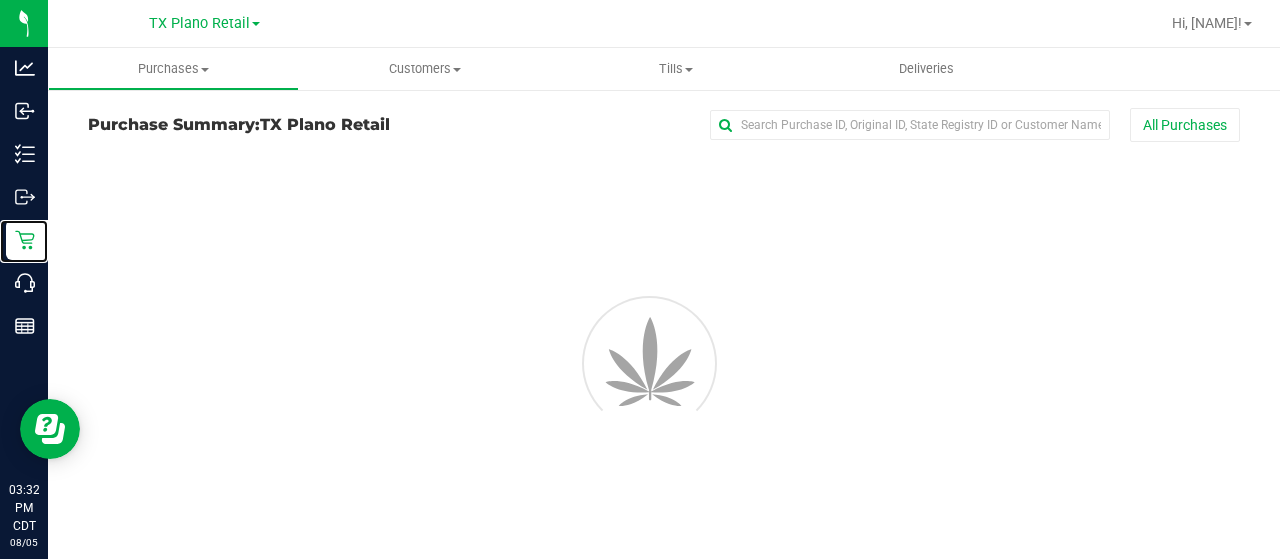 scroll, scrollTop: 0, scrollLeft: 0, axis: both 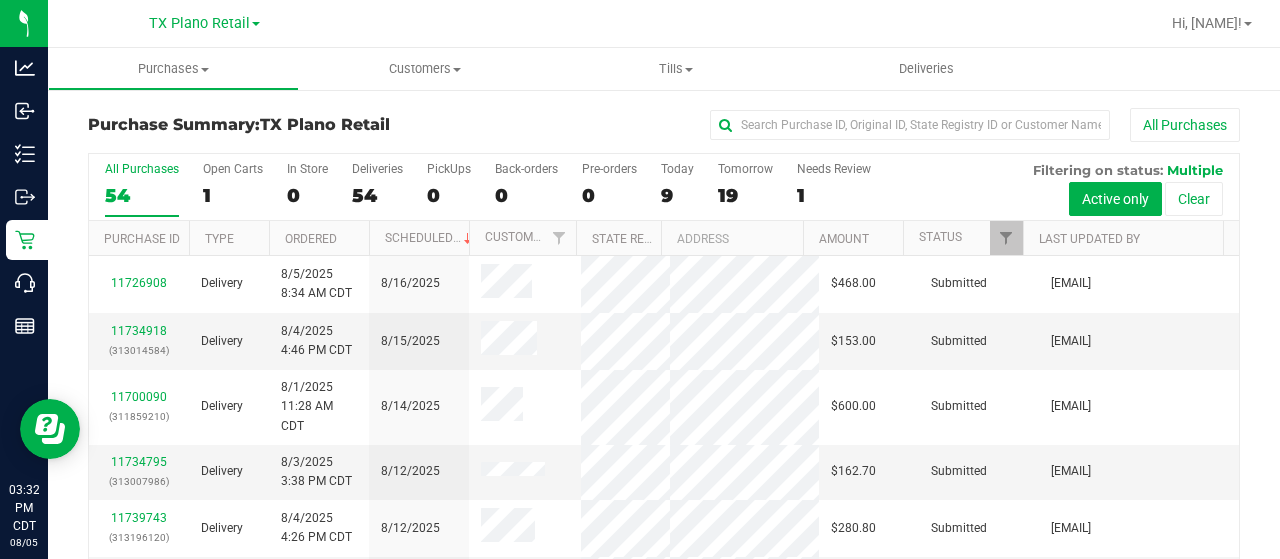 click on "9" at bounding box center [677, 195] 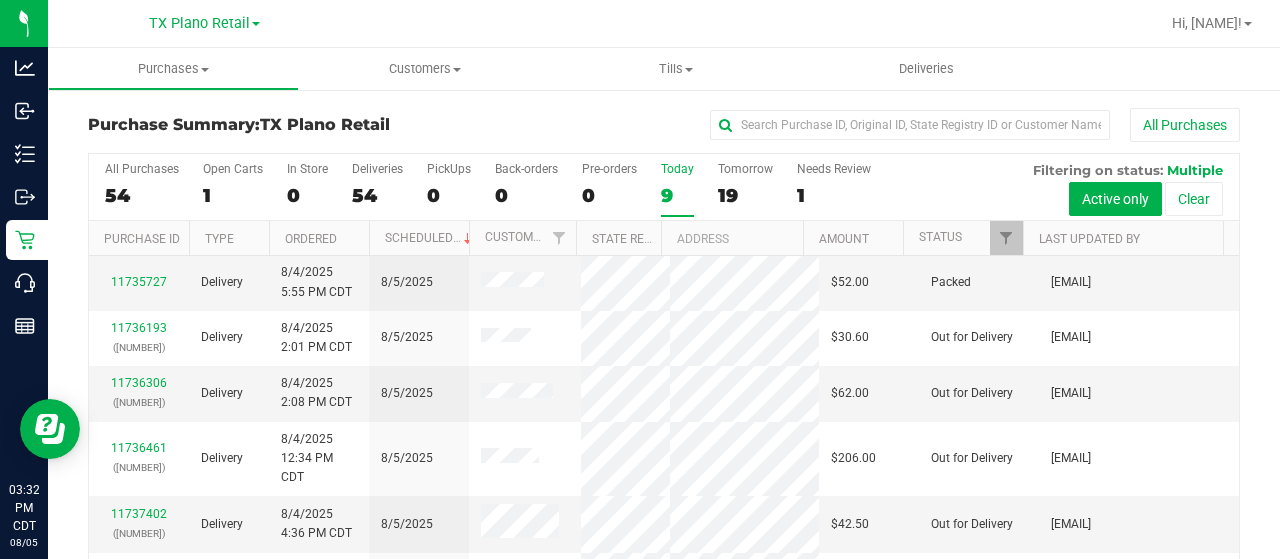 scroll, scrollTop: 100, scrollLeft: 0, axis: vertical 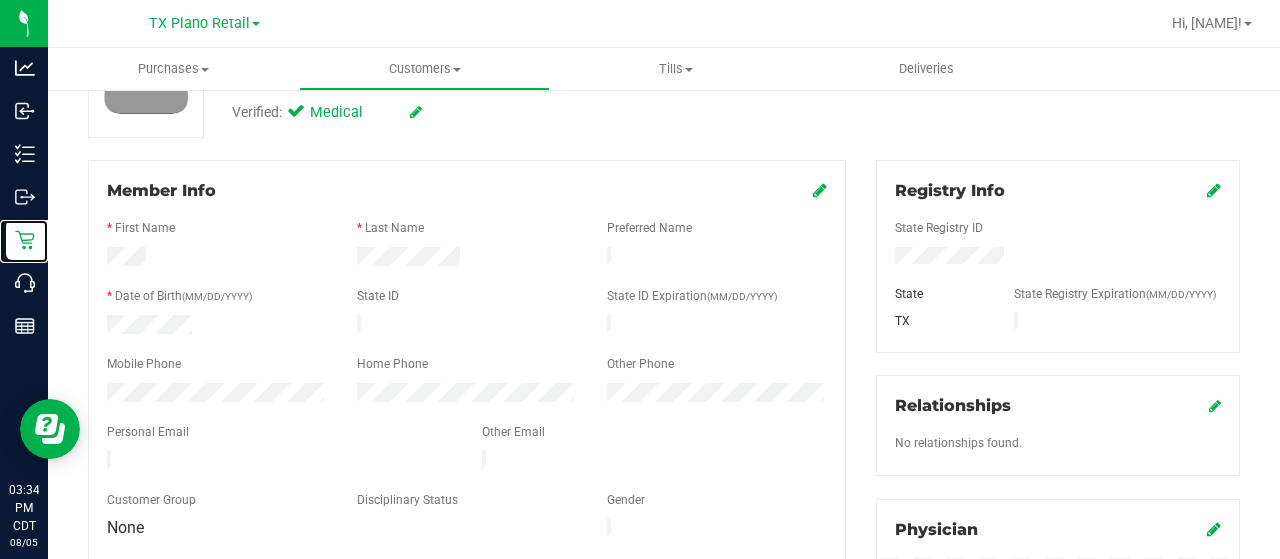 click on "Retail" at bounding box center (0, 0) 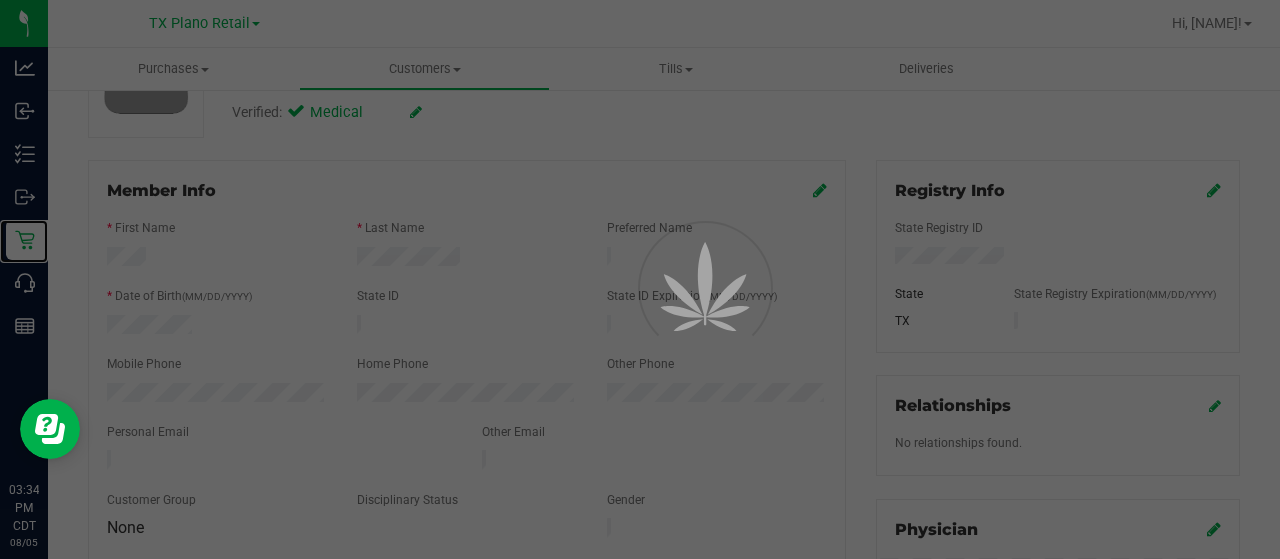 scroll, scrollTop: 0, scrollLeft: 0, axis: both 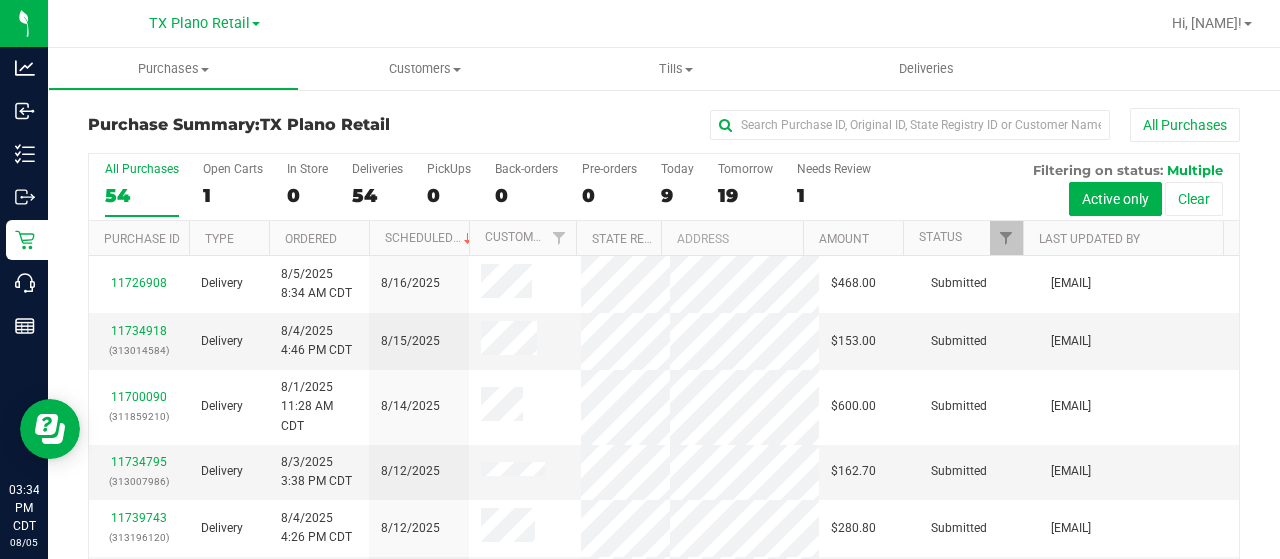 click on "Today" at bounding box center [677, 169] 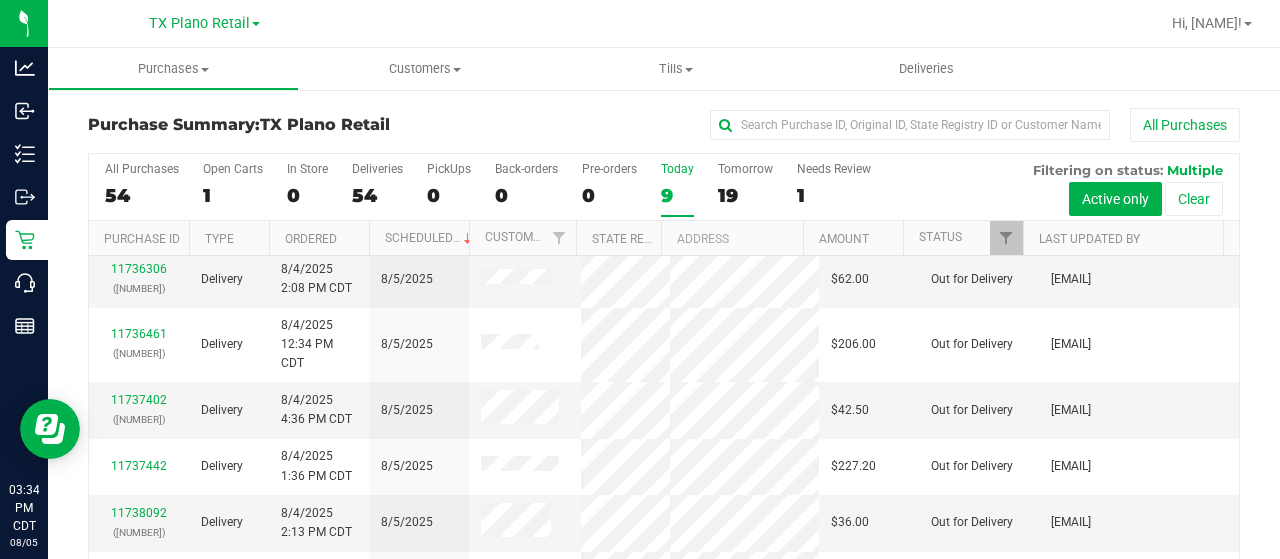 scroll, scrollTop: 219, scrollLeft: 0, axis: vertical 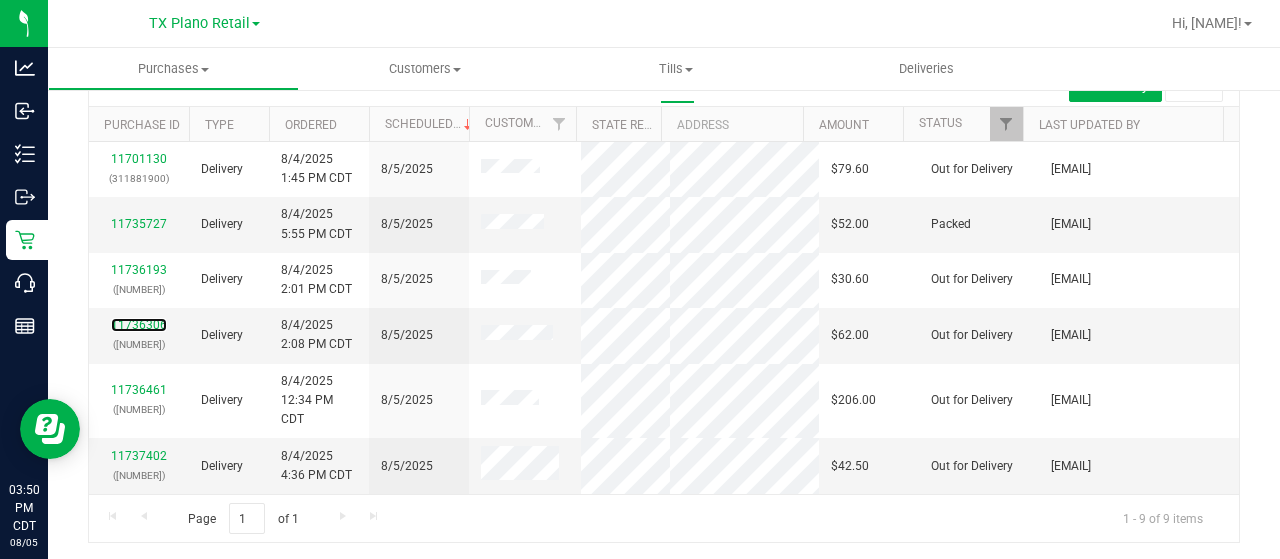 click on "11736306" at bounding box center [139, 325] 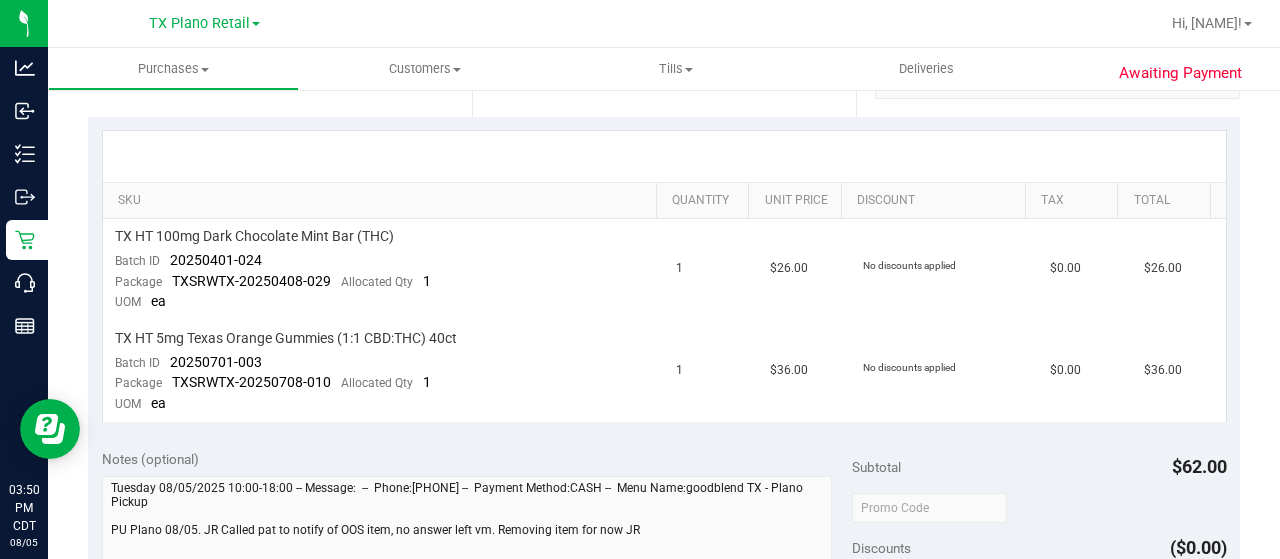 scroll, scrollTop: 0, scrollLeft: 0, axis: both 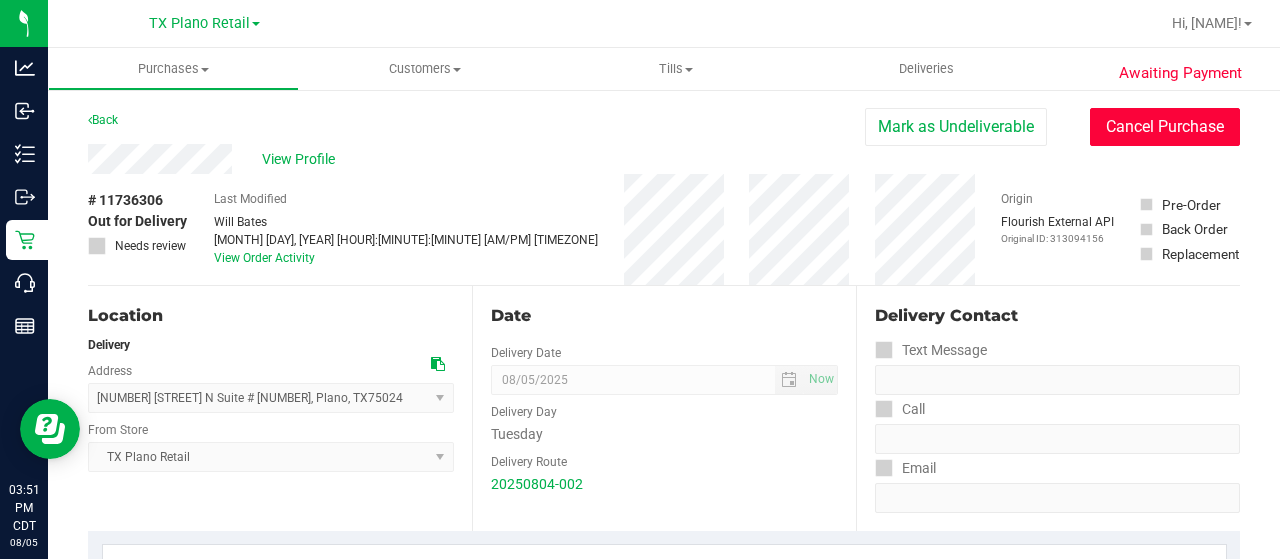 click on "Cancel Purchase" at bounding box center [1165, 127] 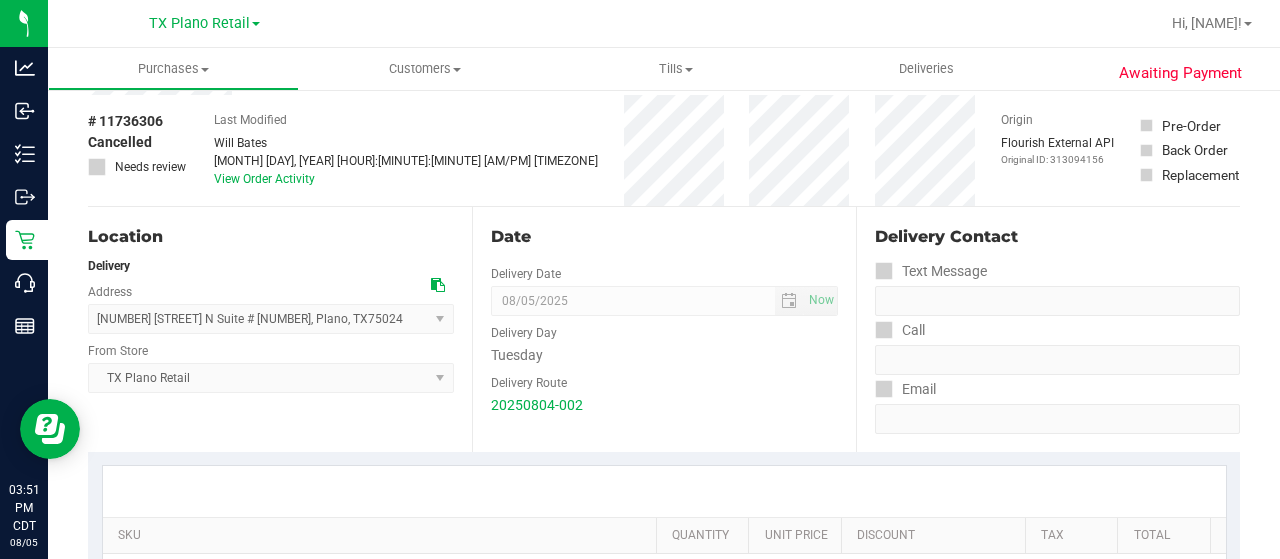 scroll, scrollTop: 0, scrollLeft: 0, axis: both 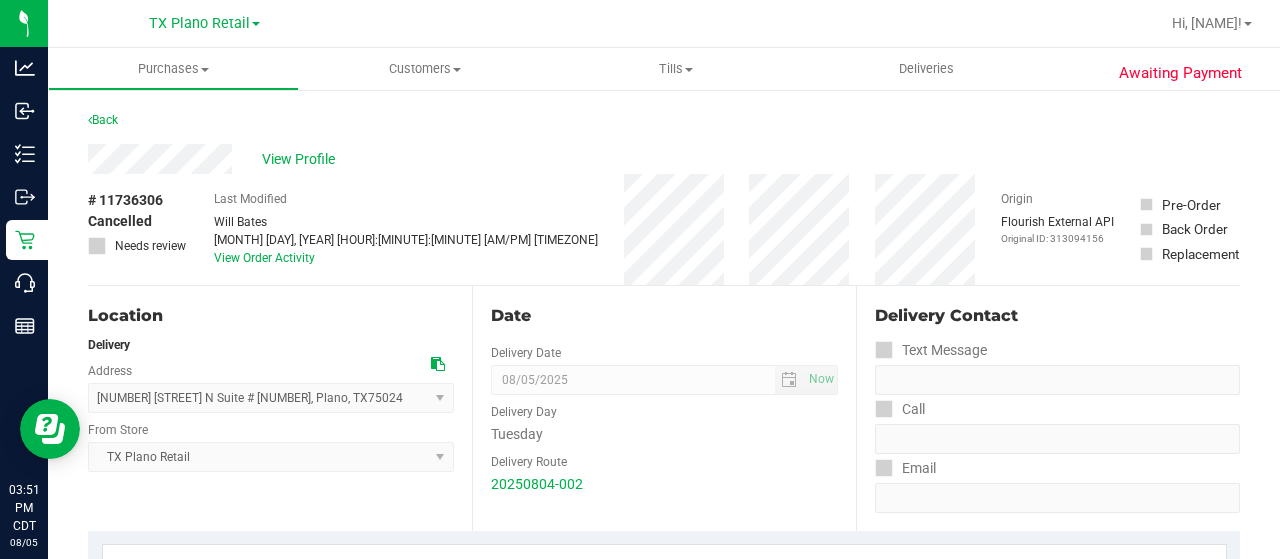 click on "View Profile" at bounding box center (302, 159) 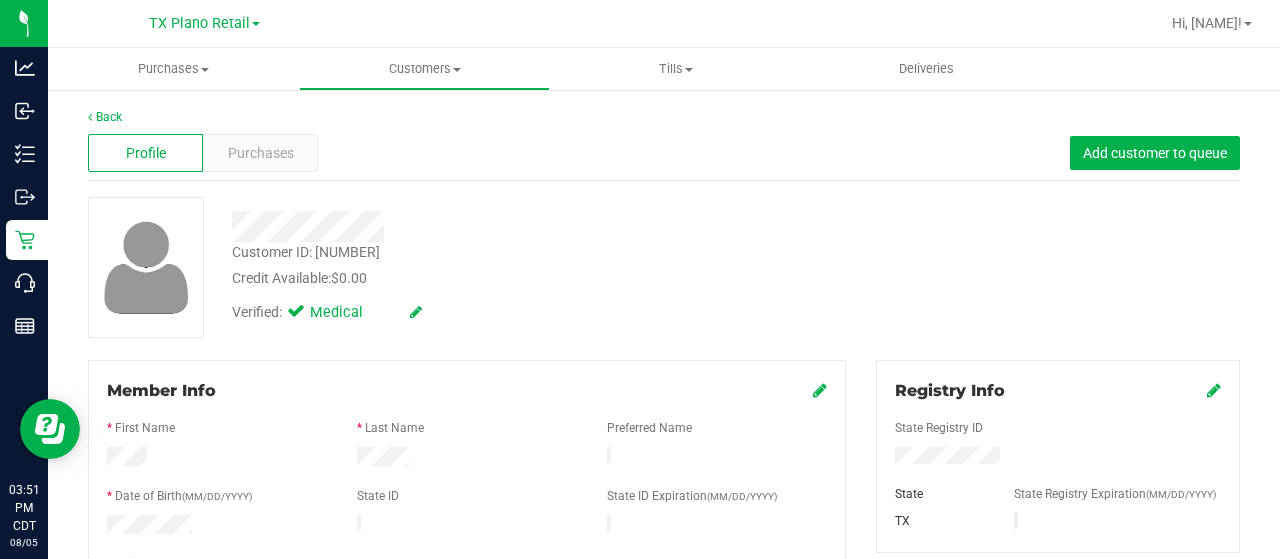 click on "Purchases" at bounding box center [261, 153] 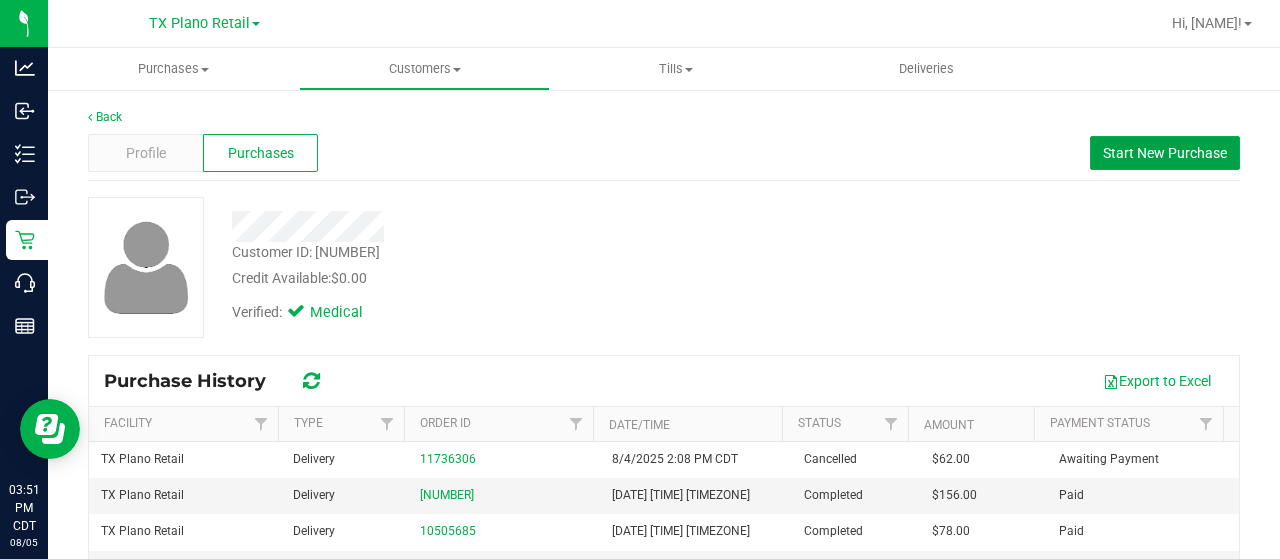 drag, startPoint x: 1190, startPoint y: 156, endPoint x: 1179, endPoint y: 149, distance: 13.038404 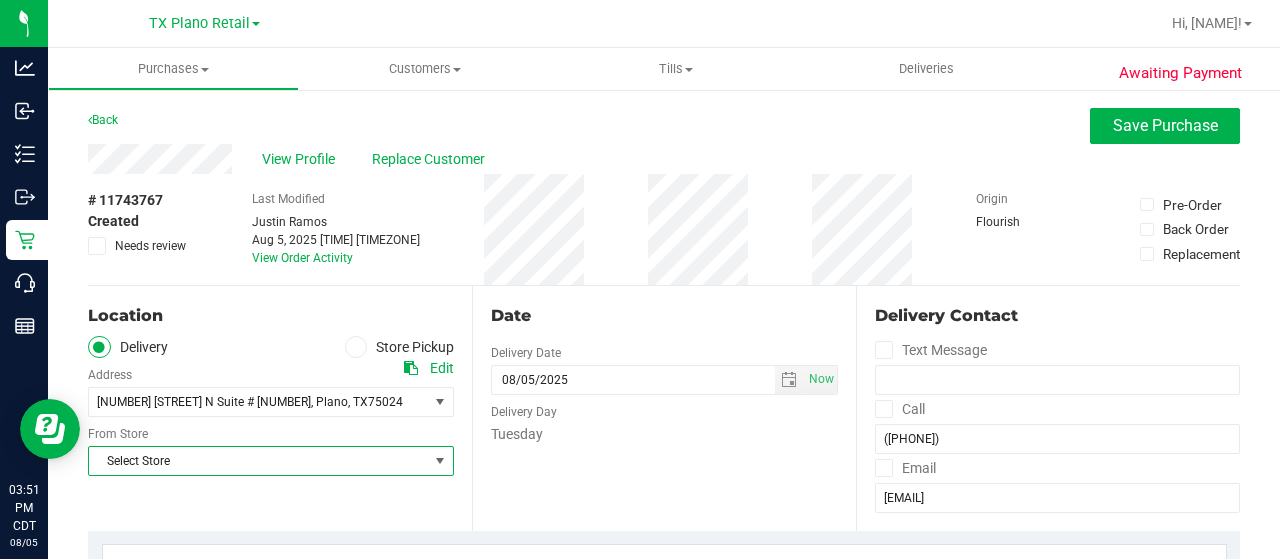 click on "Select Store" at bounding box center [258, 461] 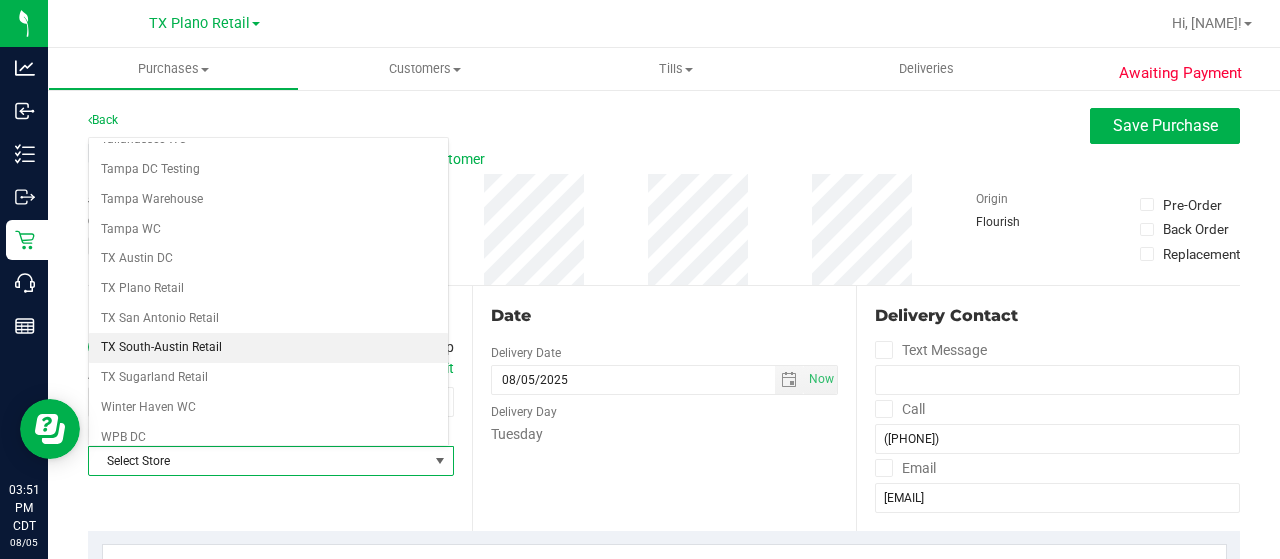 scroll, scrollTop: 1414, scrollLeft: 0, axis: vertical 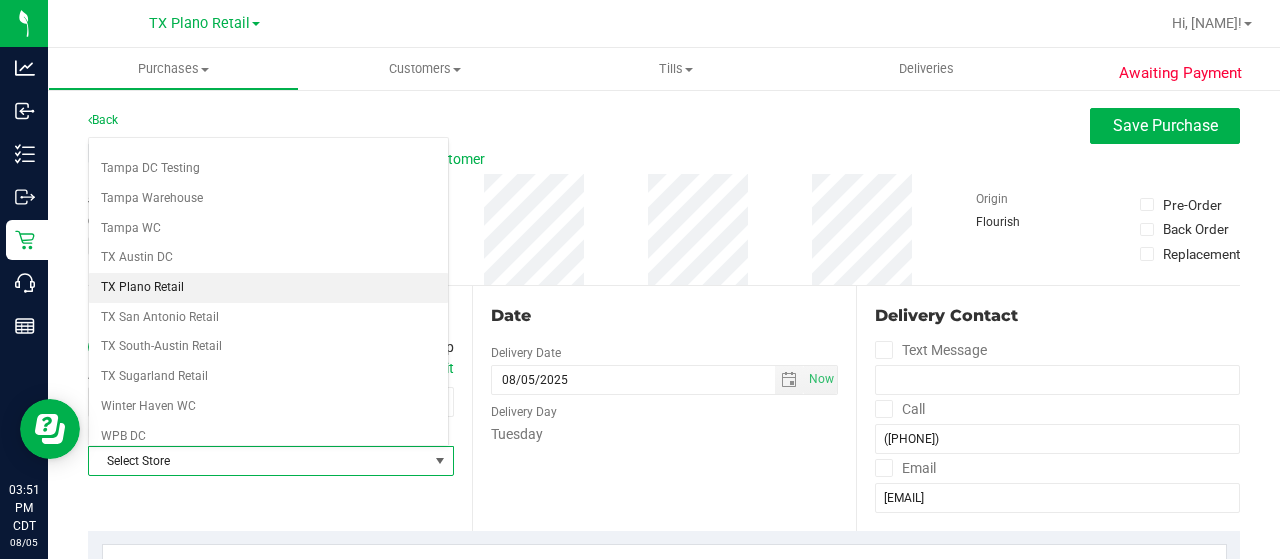 click on "TX Plano Retail" at bounding box center [268, 288] 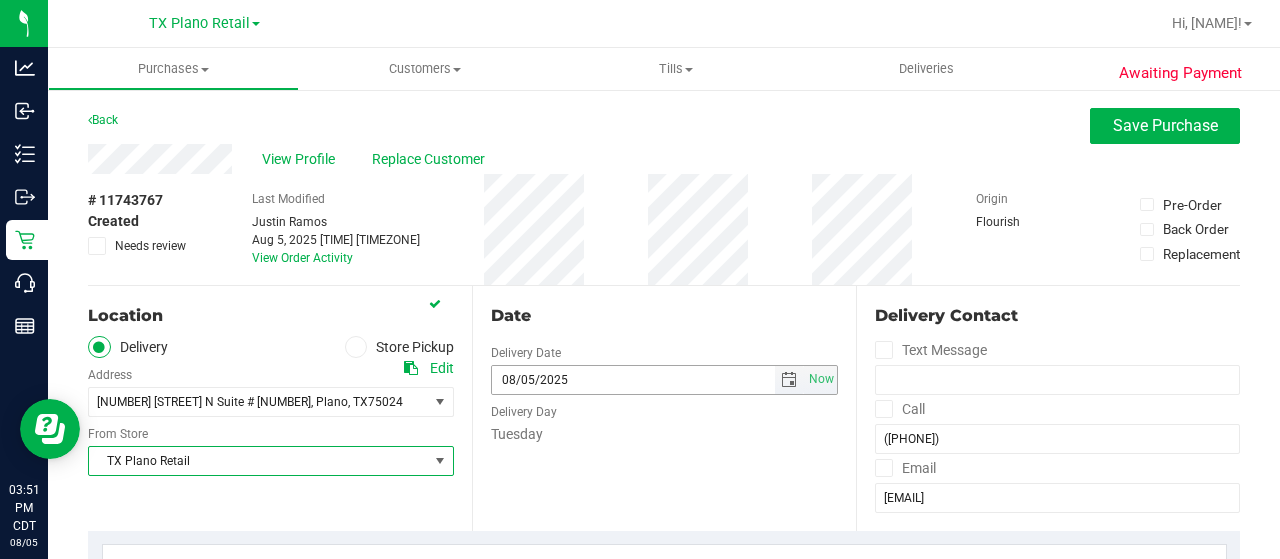 click at bounding box center (789, 380) 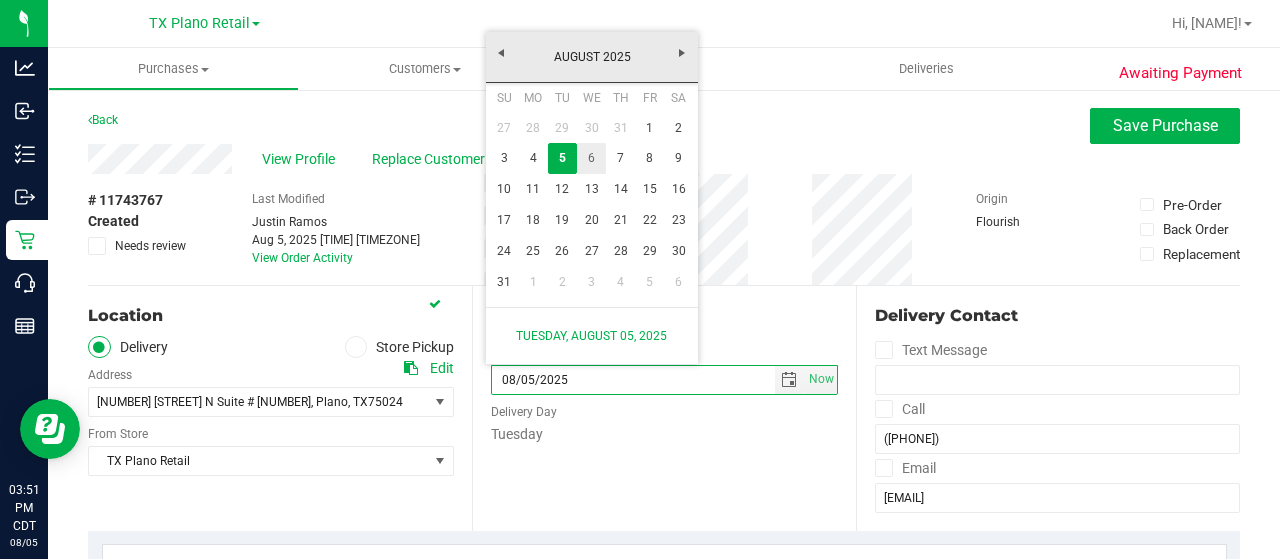 click on "6" at bounding box center (591, 158) 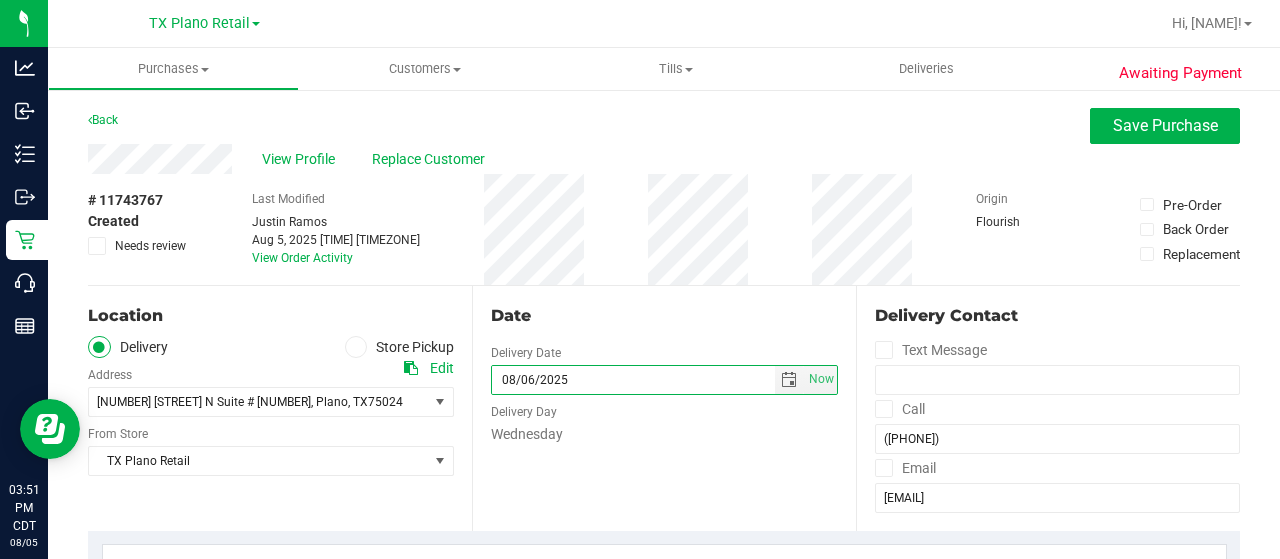 click on "Date
Delivery Date
08/06/2025
Now
08/06/2025 03:51 PM
Now
Delivery Day
Wednesday" at bounding box center (664, 408) 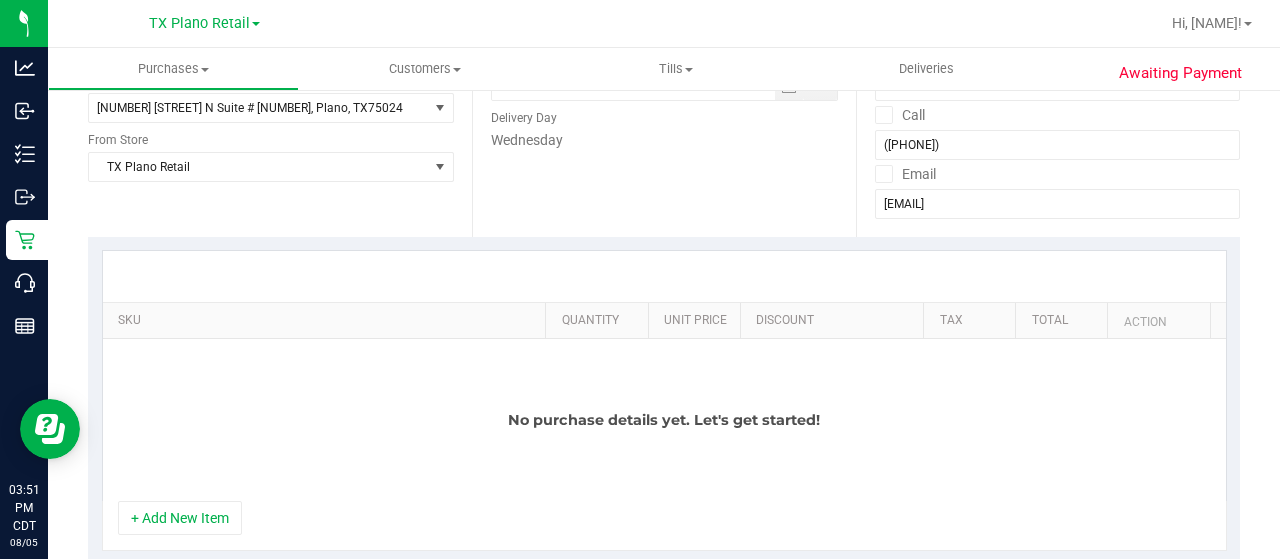 scroll, scrollTop: 300, scrollLeft: 0, axis: vertical 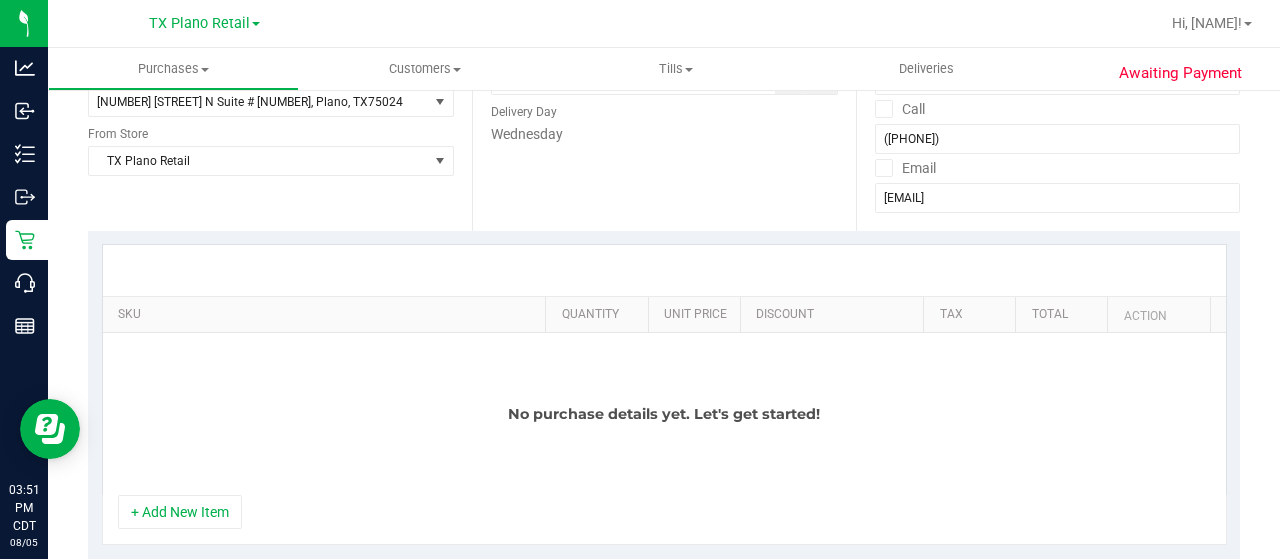 click on "+ Add New Item" at bounding box center [180, 512] 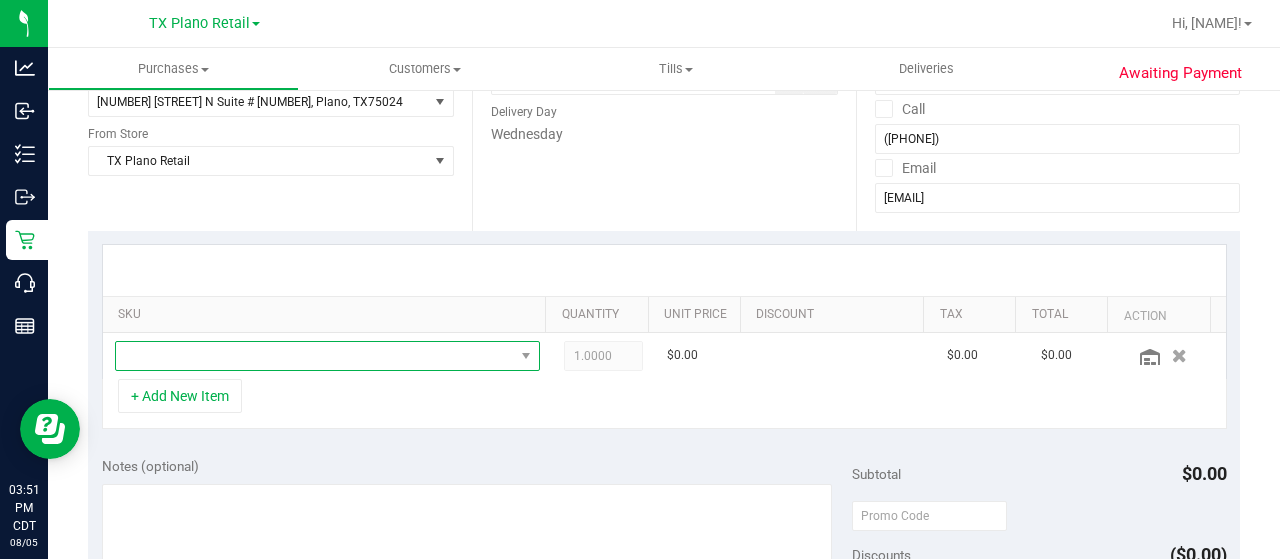 click at bounding box center (315, 356) 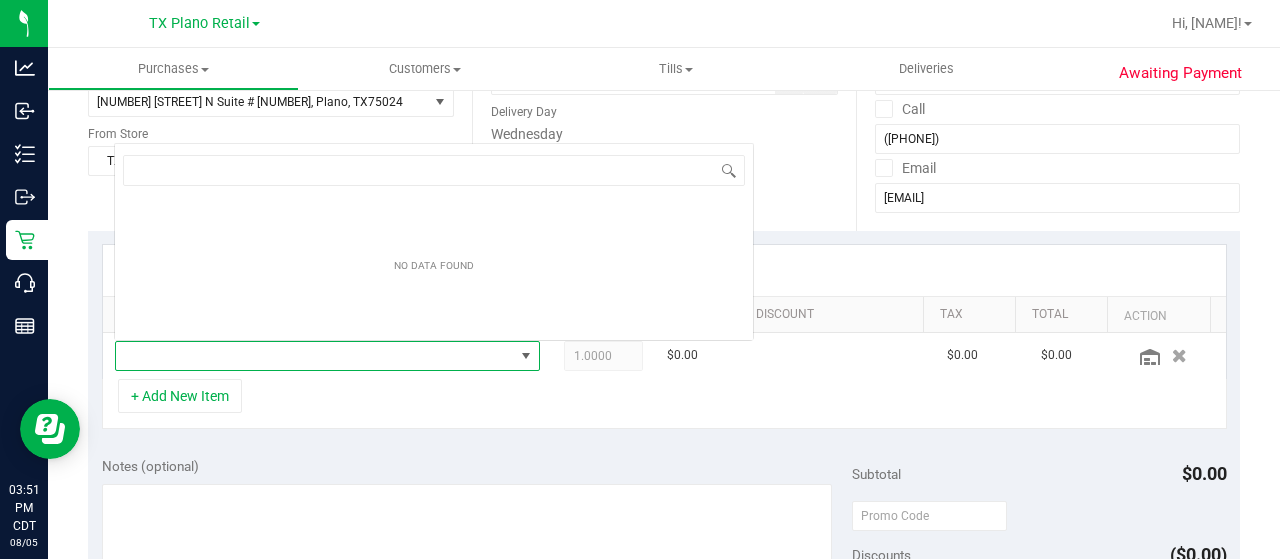 scroll, scrollTop: 0, scrollLeft: 0, axis: both 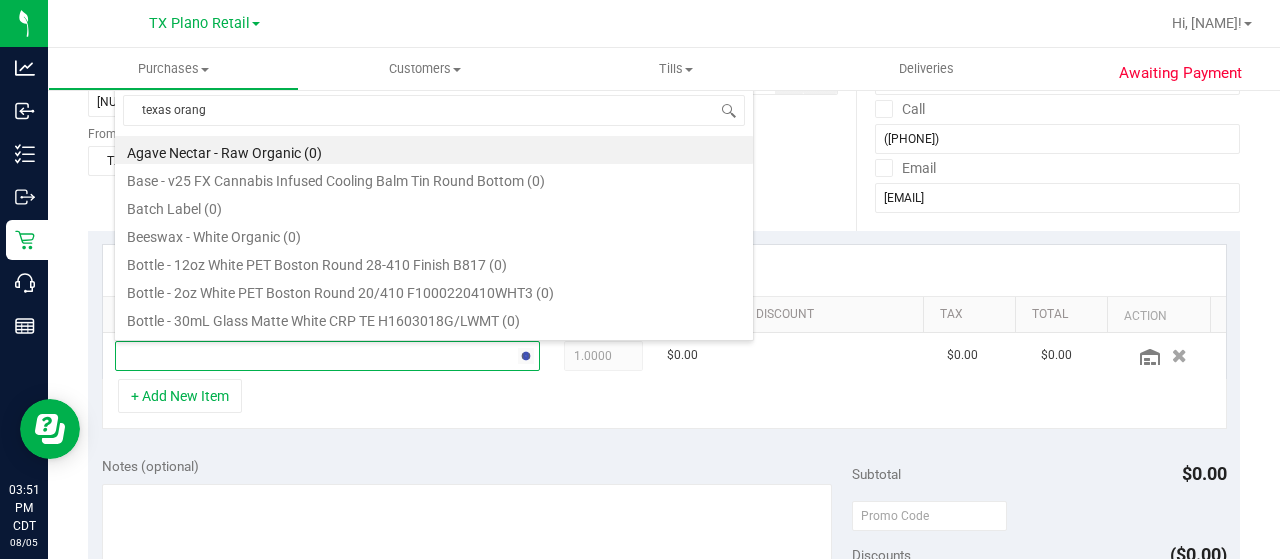 type on "texas orange" 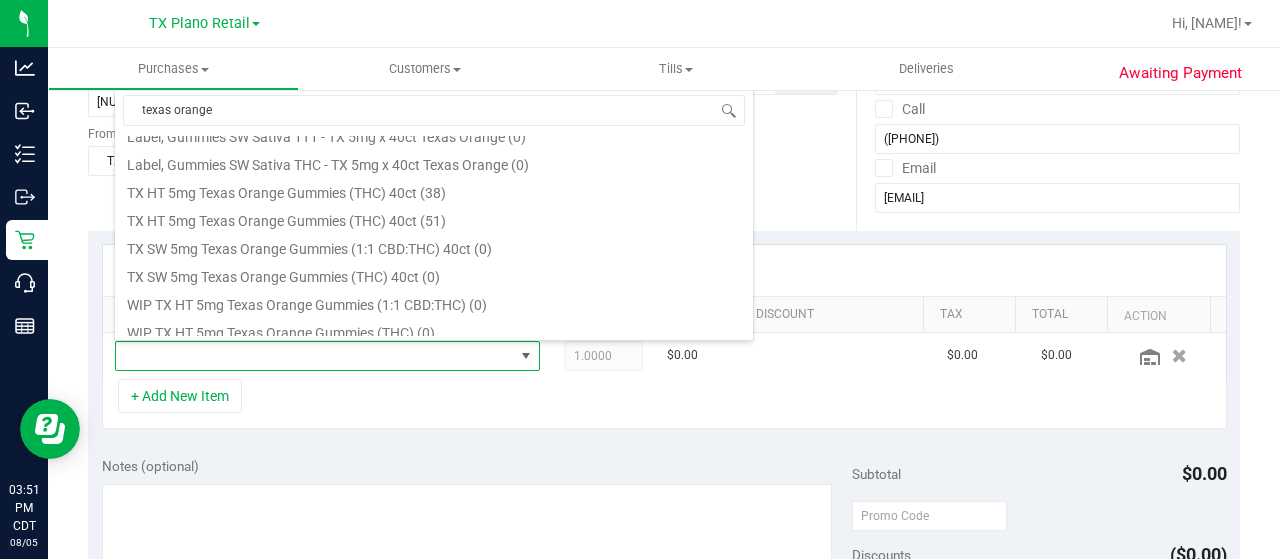 scroll, scrollTop: 300, scrollLeft: 0, axis: vertical 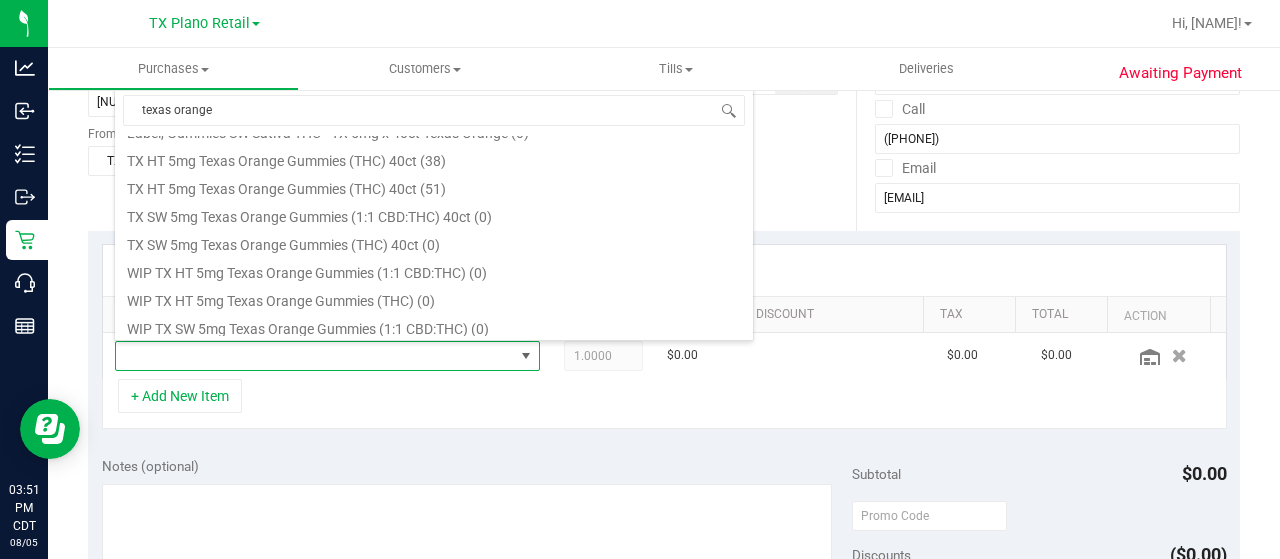 click on "TX HT 5mg Texas Orange Gummies (THC) 40ct (51)" at bounding box center [434, 186] 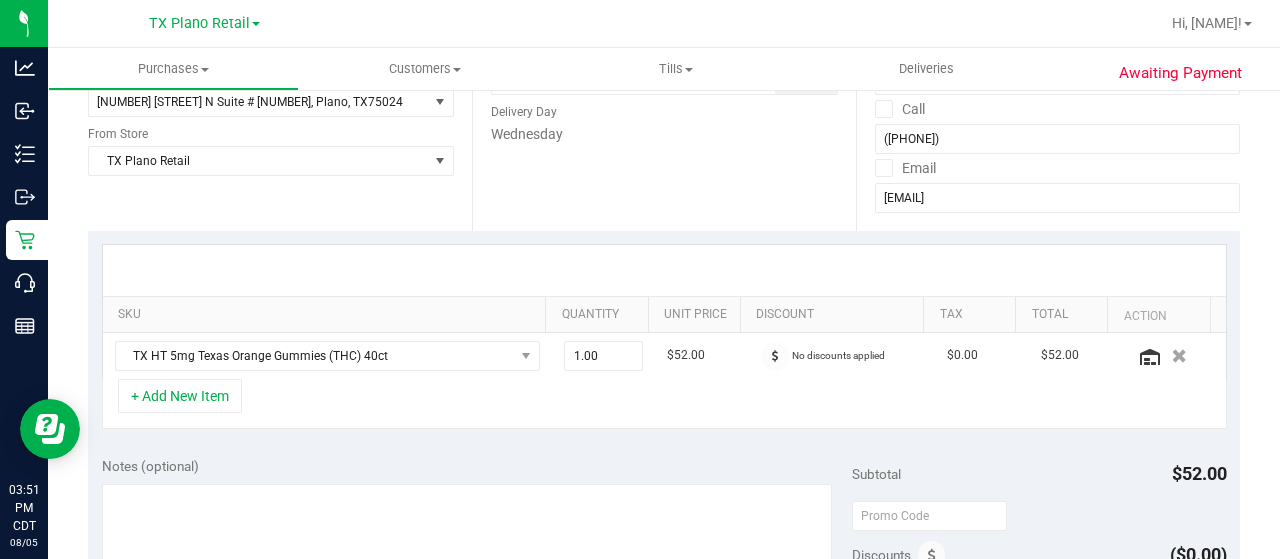 click on "+ Add New Item" at bounding box center (180, 396) 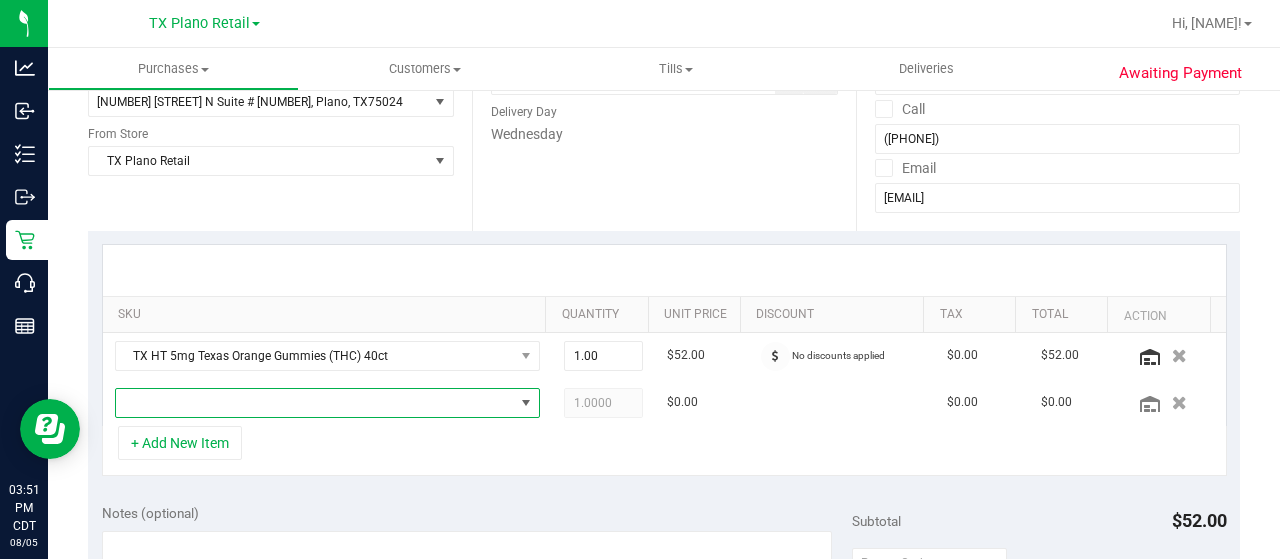 click at bounding box center [315, 403] 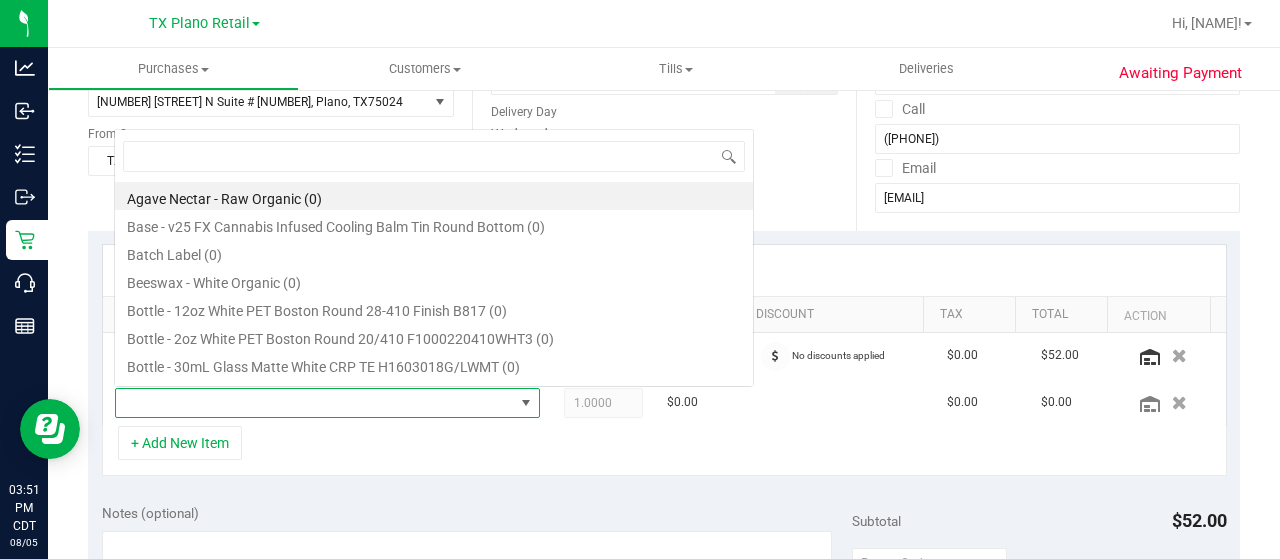 scroll, scrollTop: 0, scrollLeft: 0, axis: both 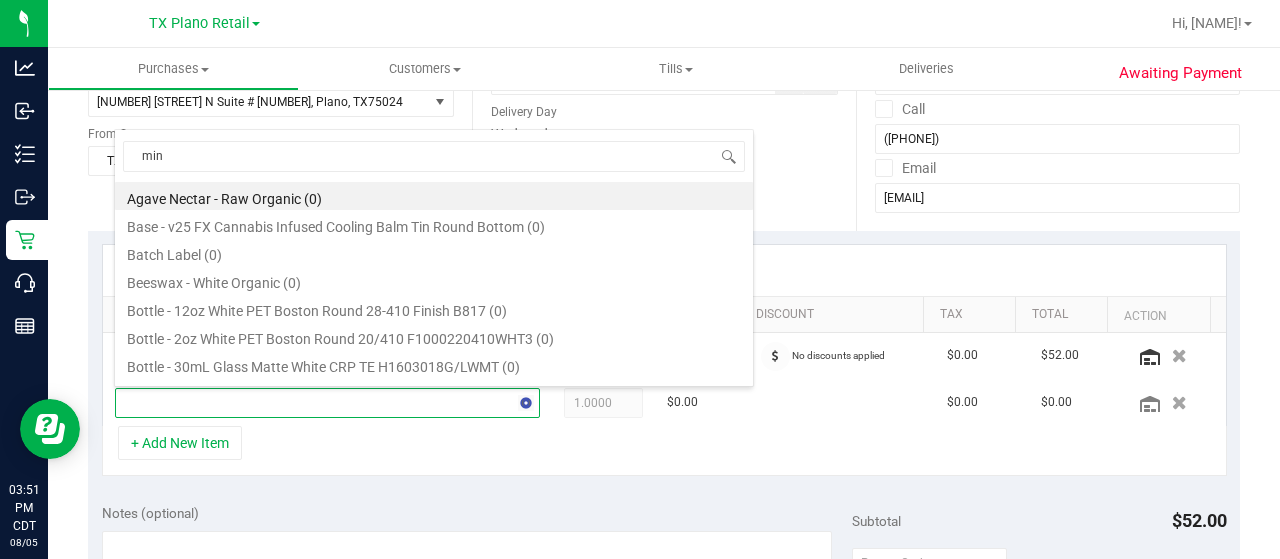type on "mint" 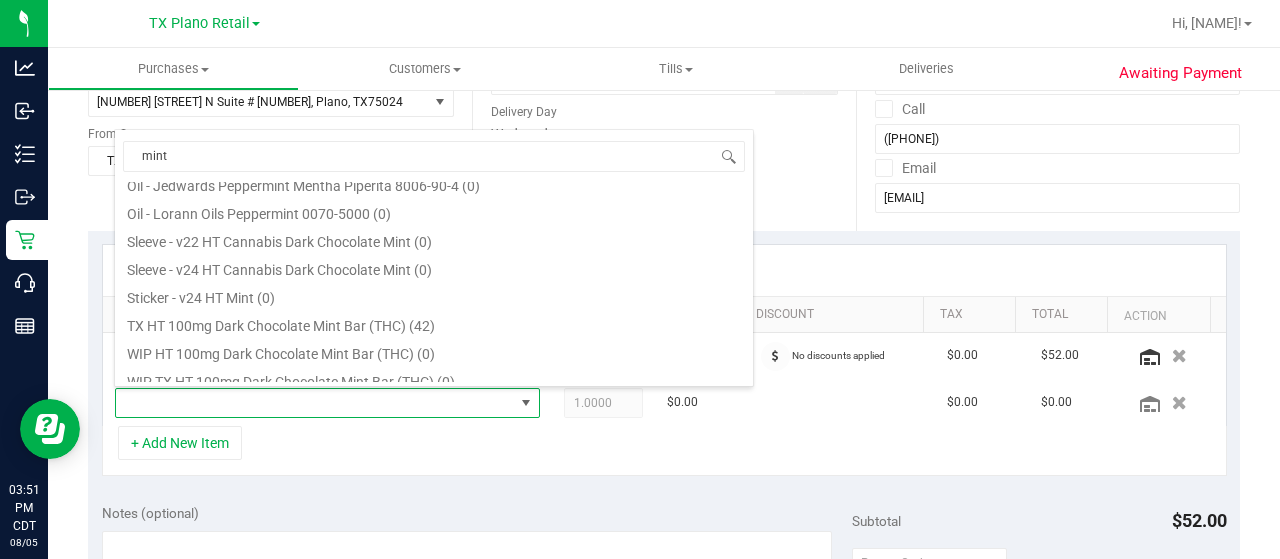 scroll, scrollTop: 136, scrollLeft: 0, axis: vertical 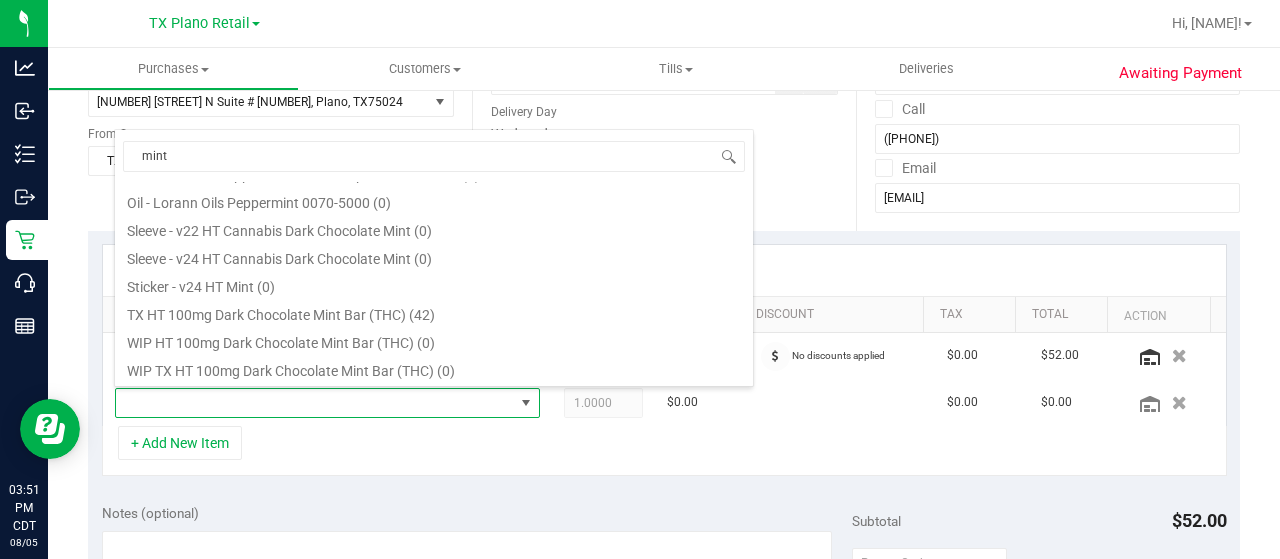 click on "TX HT 100mg Dark Chocolate Mint Bar (THC) (42)" at bounding box center (434, 312) 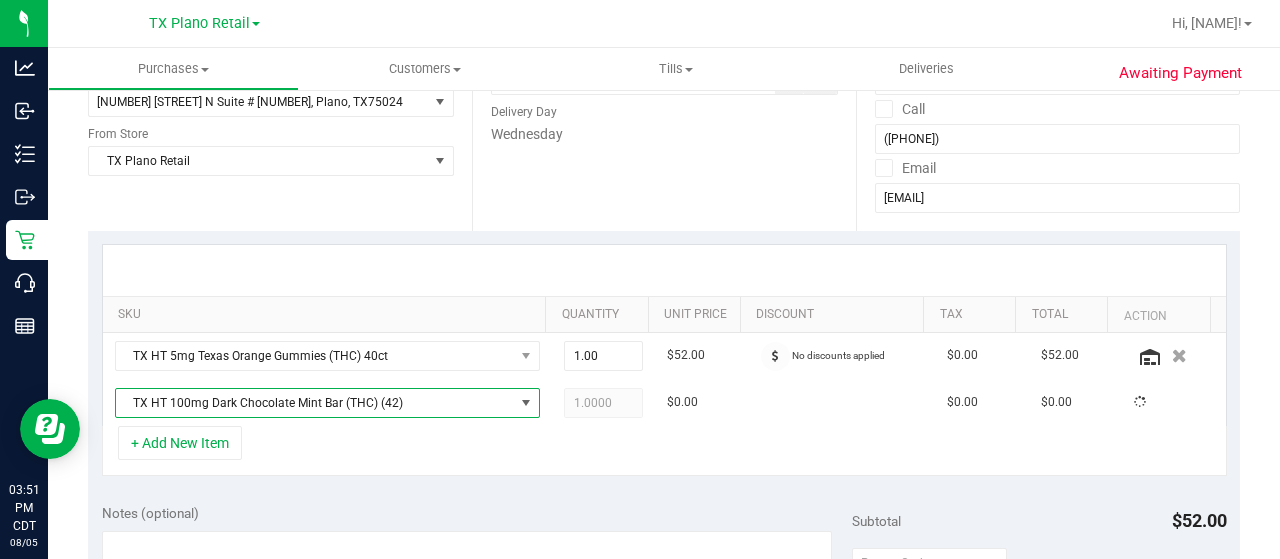 click on "+ Add New Item" at bounding box center [664, 451] 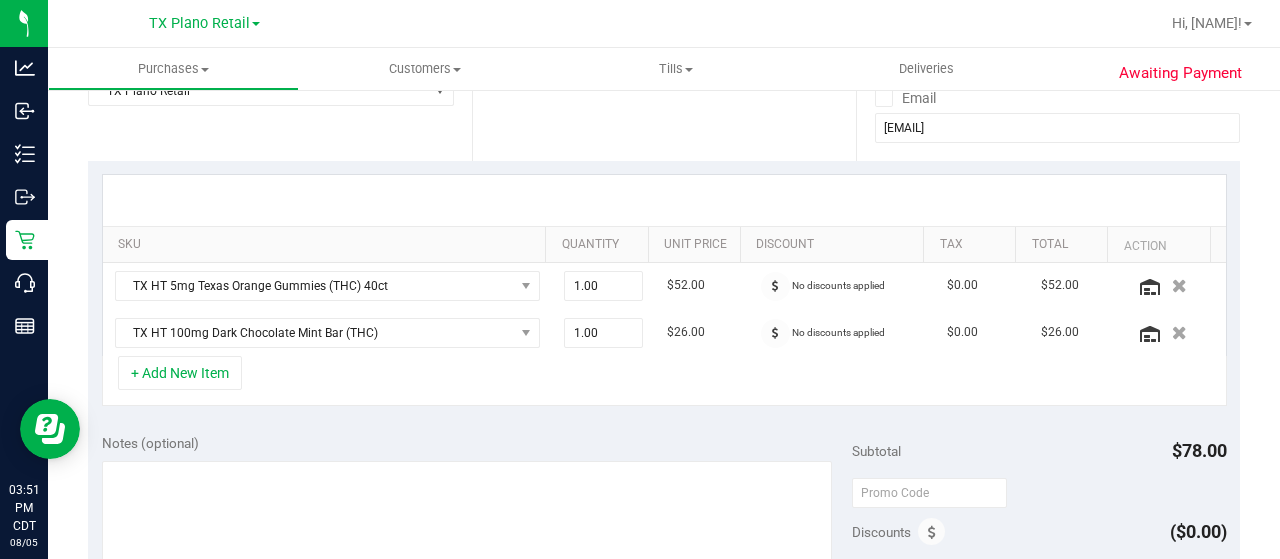 scroll, scrollTop: 400, scrollLeft: 0, axis: vertical 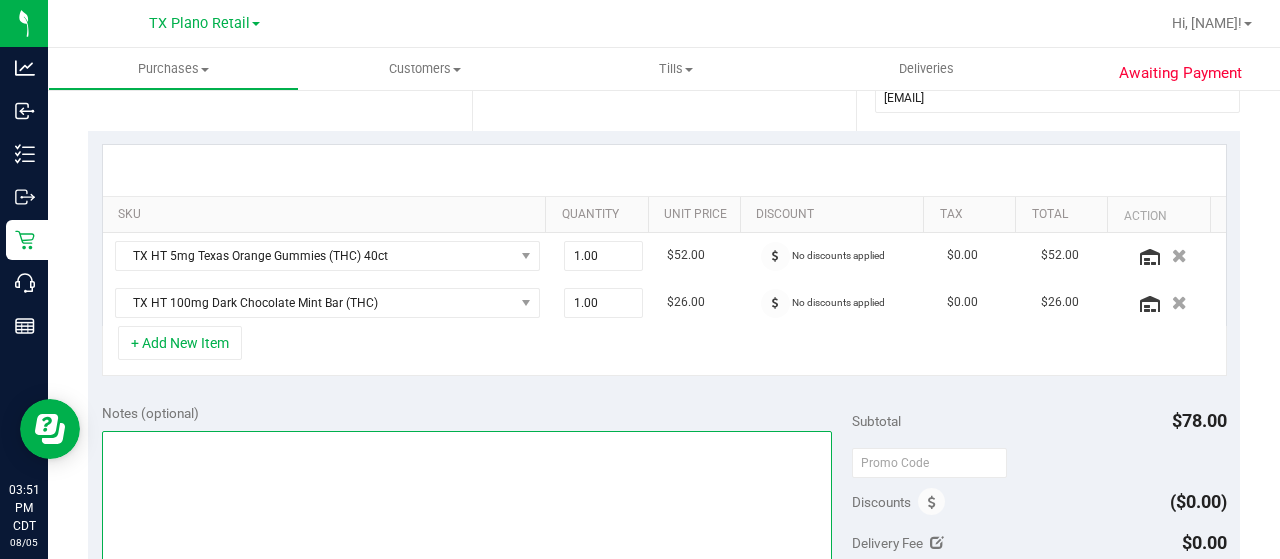 click at bounding box center (467, 527) 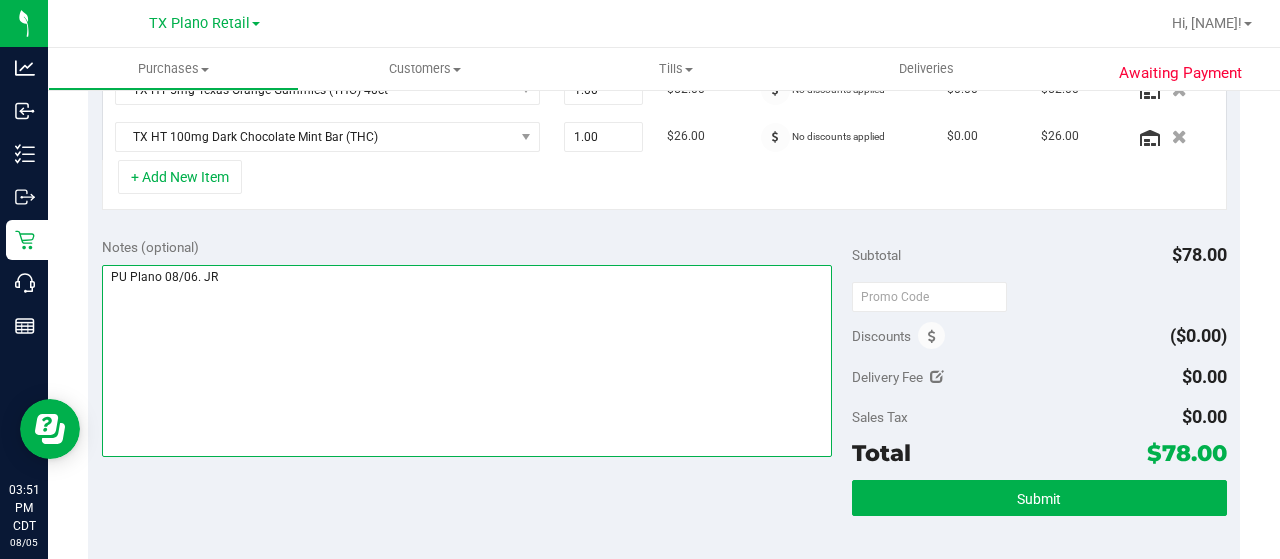 scroll, scrollTop: 600, scrollLeft: 0, axis: vertical 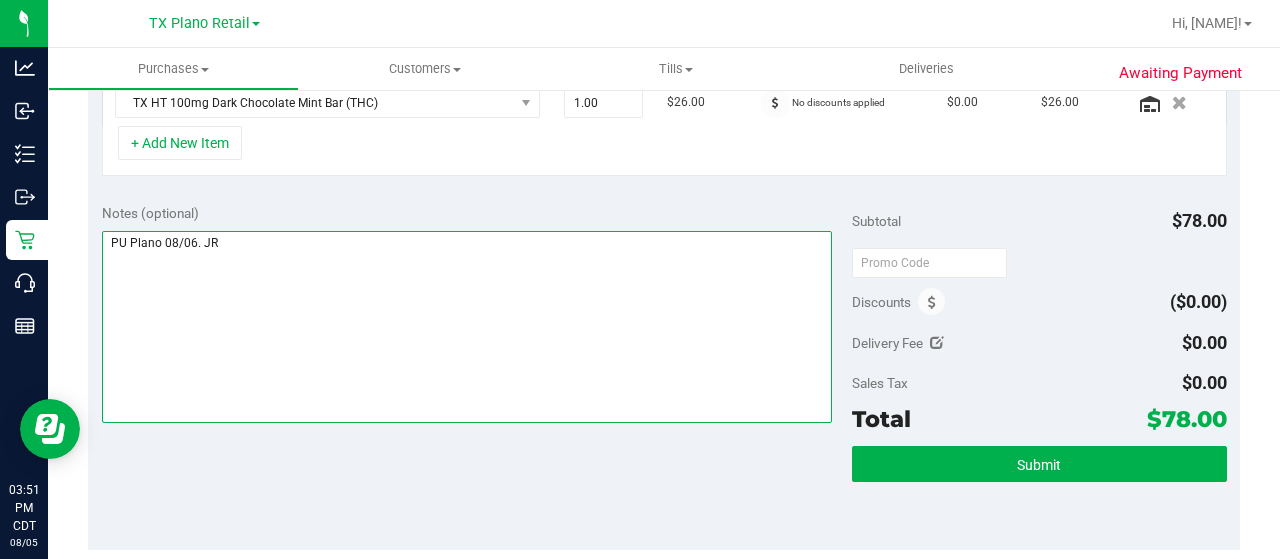 type on "PU Plano 08/06. JR" 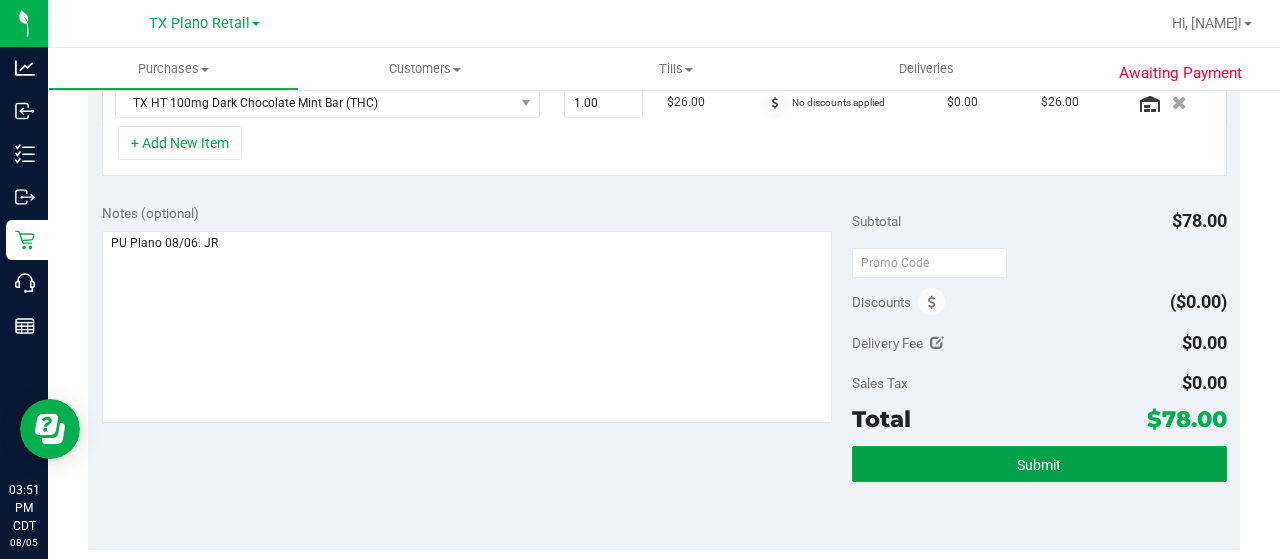 click on "Submit" at bounding box center [1039, 464] 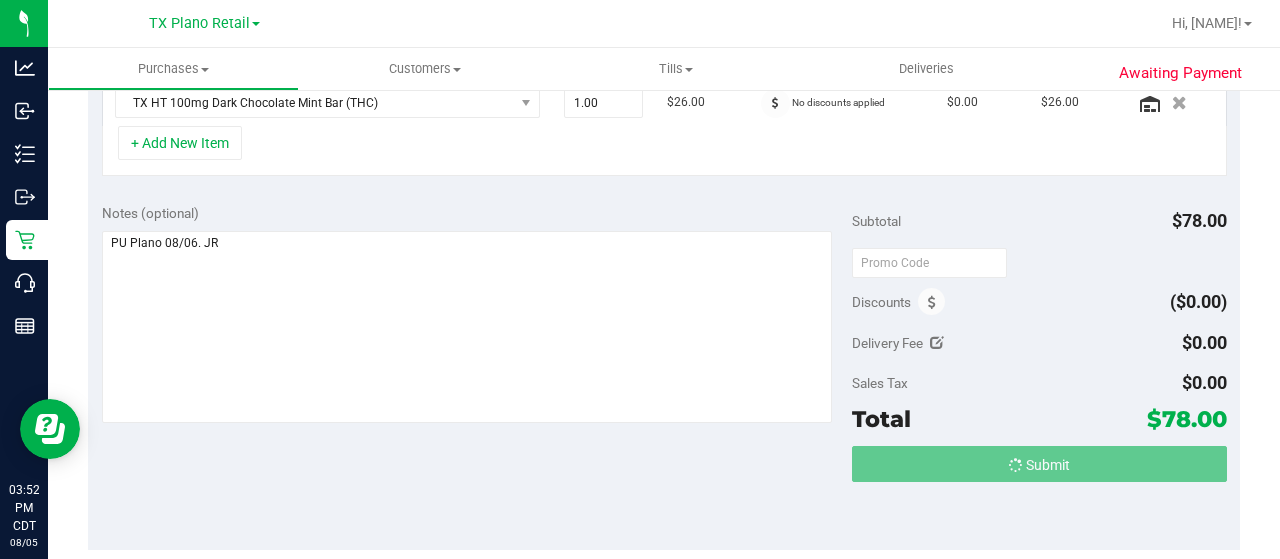 scroll, scrollTop: 568, scrollLeft: 0, axis: vertical 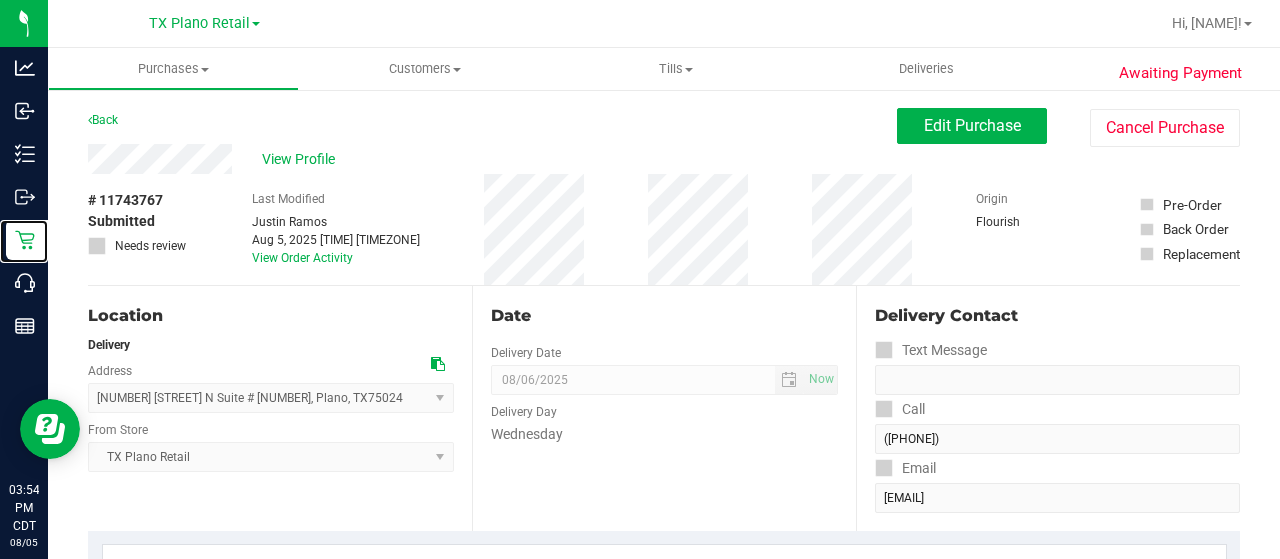 click 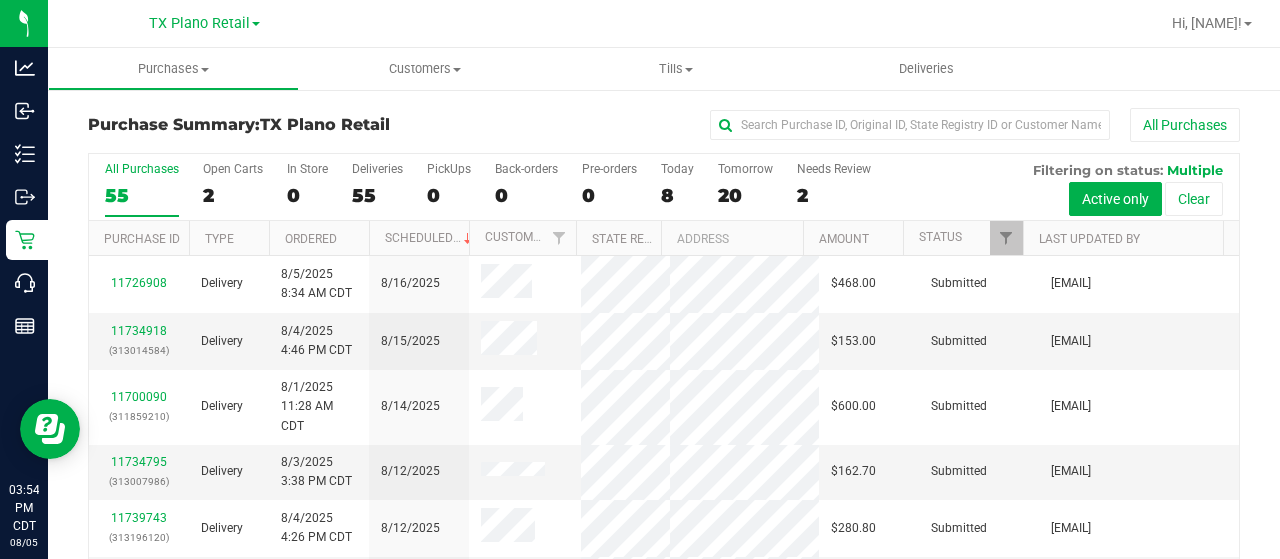 click on "Today" at bounding box center (677, 169) 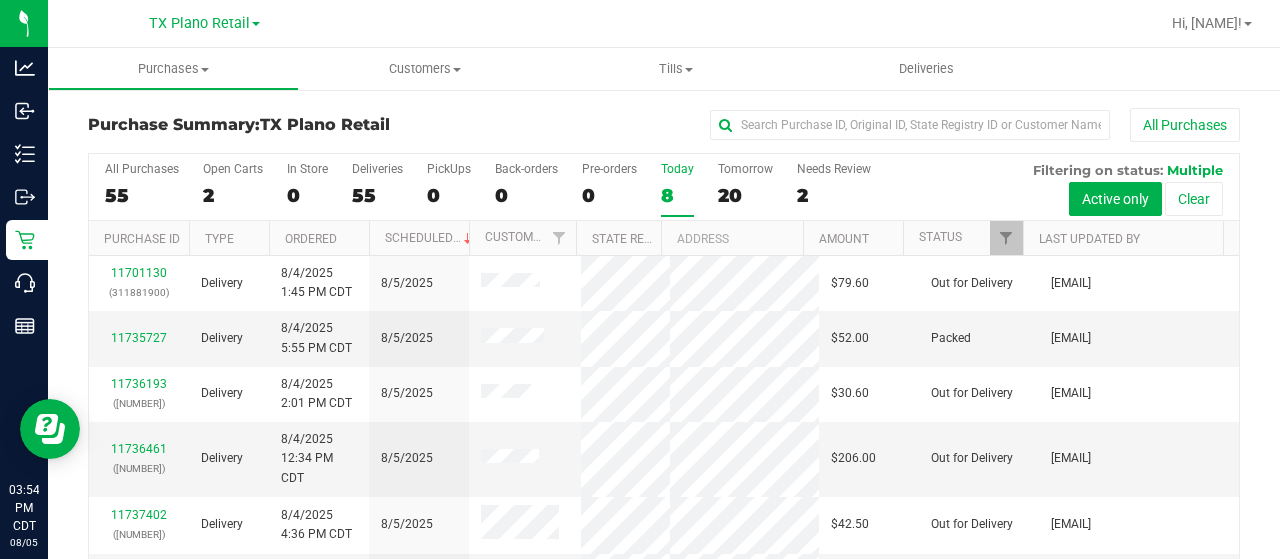 click on "Tomorrow
20" at bounding box center (745, 189) 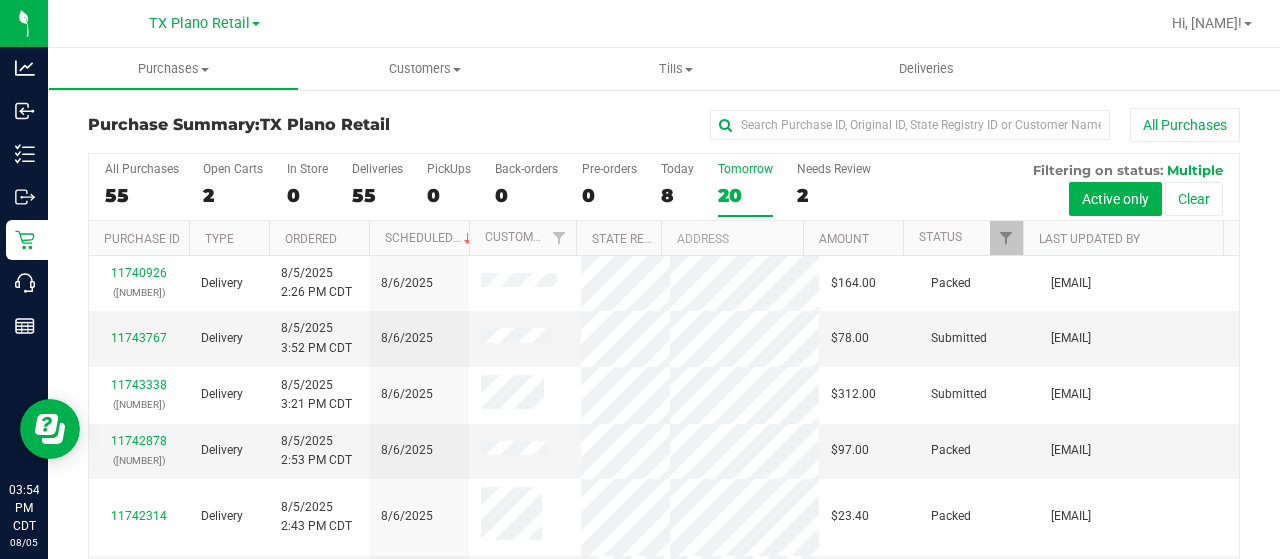click on "Needs Review
2" at bounding box center (834, 189) 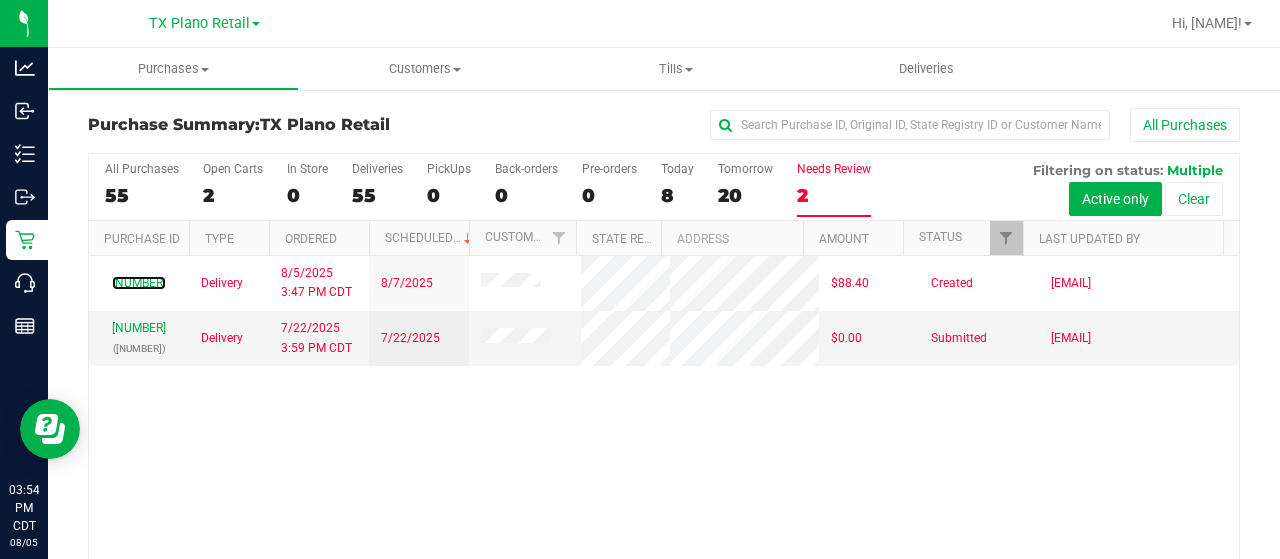 click on "11743675" at bounding box center (139, 283) 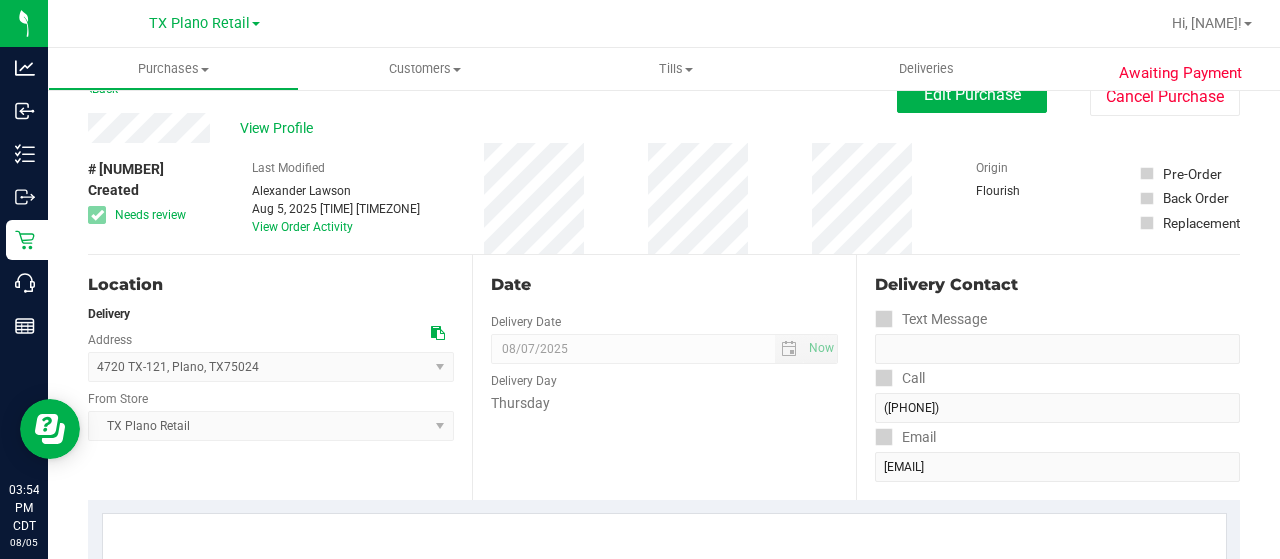 scroll, scrollTop: 0, scrollLeft: 0, axis: both 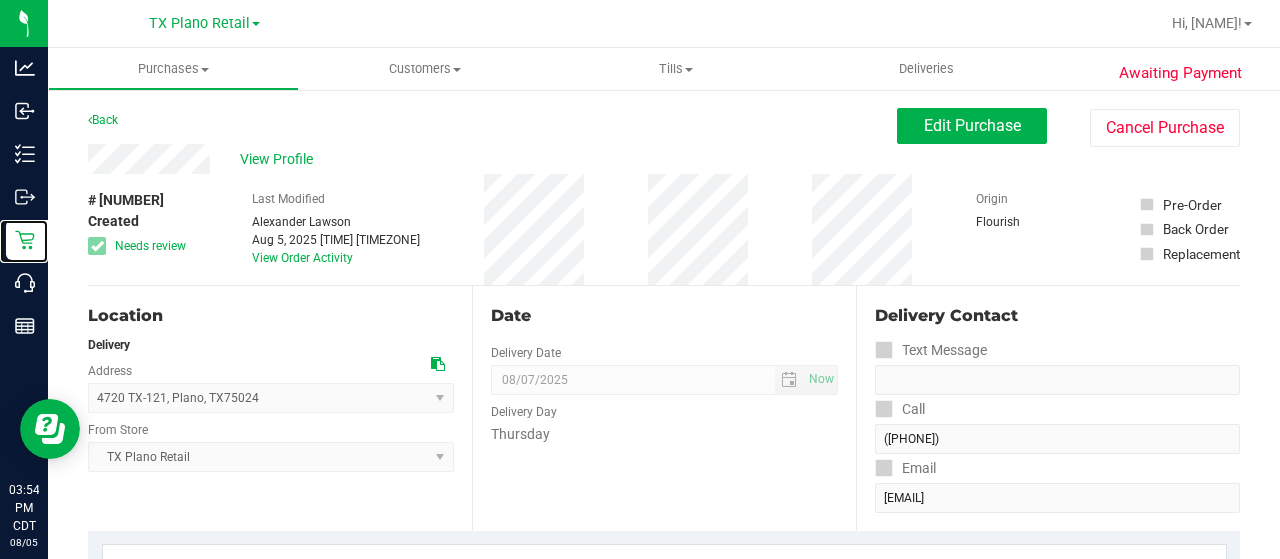 click on "Retail" at bounding box center [0, 0] 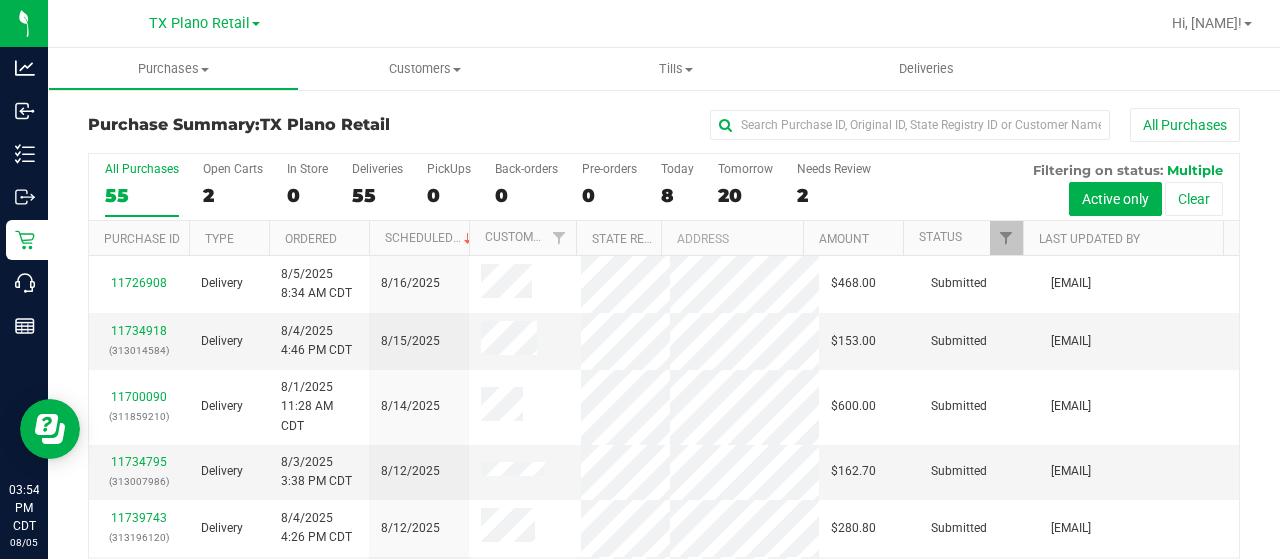 click on "20" at bounding box center [745, 195] 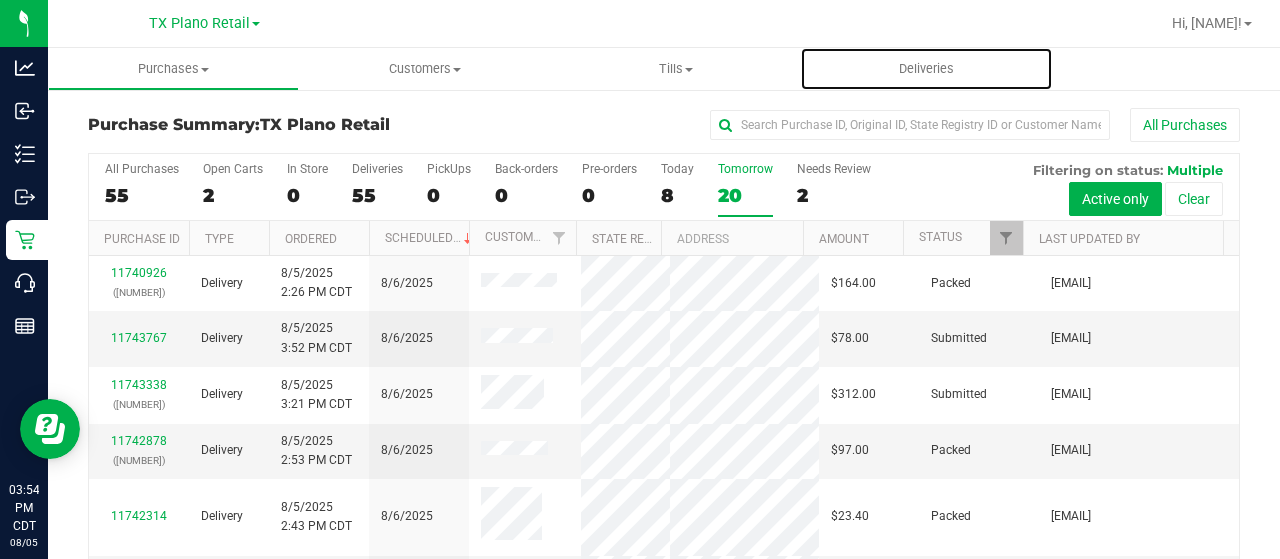 click on "Deliveries" at bounding box center (926, 69) 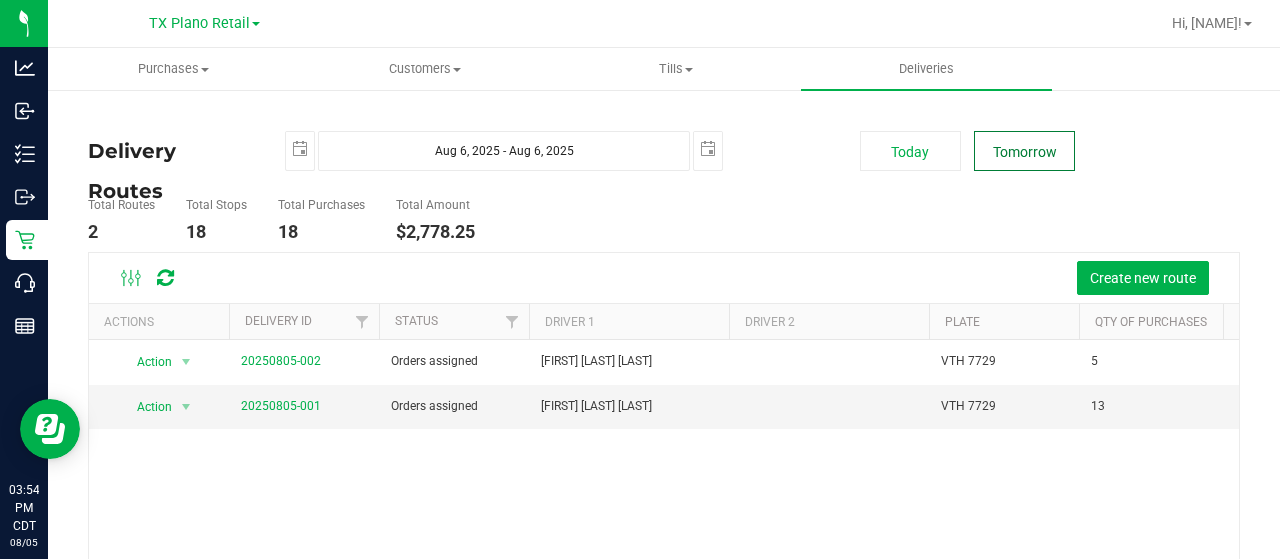 click on "Tomorrow" at bounding box center [1024, 151] 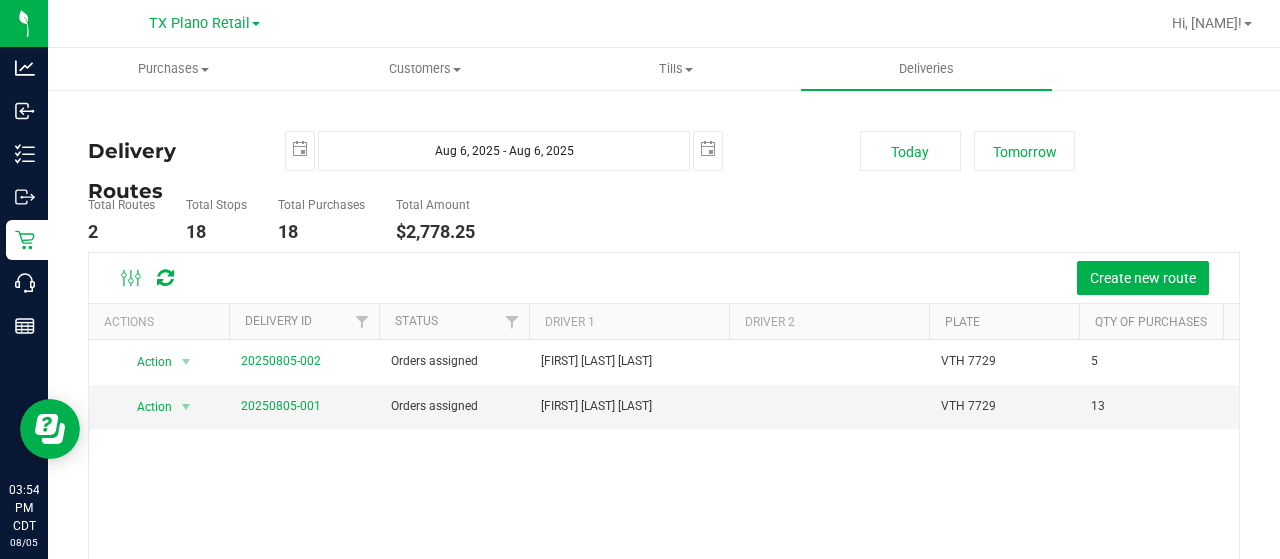 click on "20250805-001" at bounding box center [281, 406] 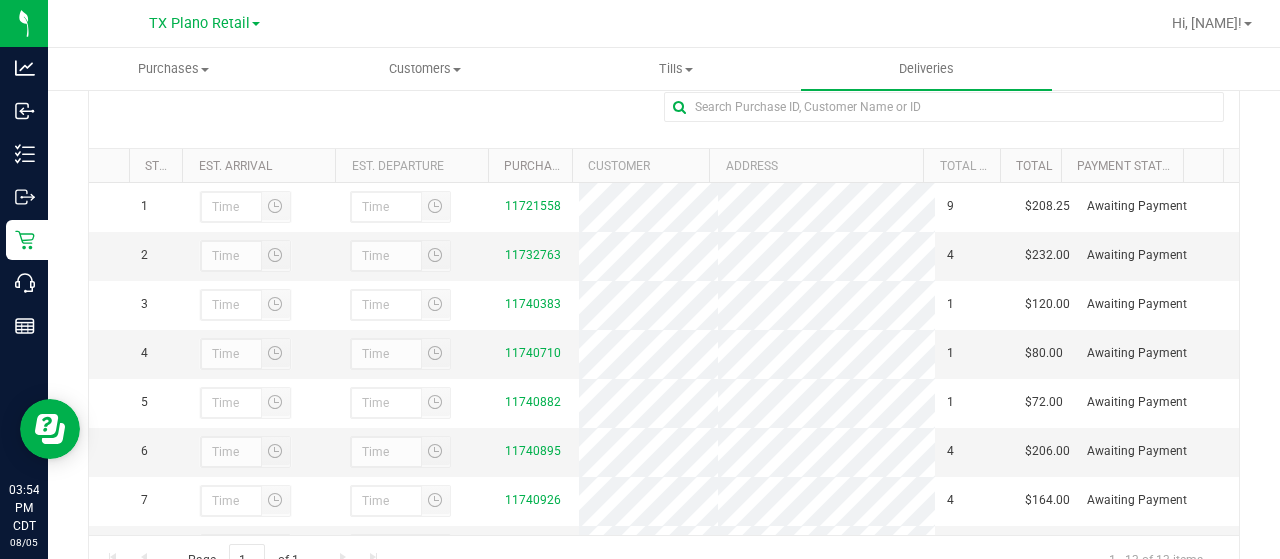 scroll, scrollTop: 398, scrollLeft: 0, axis: vertical 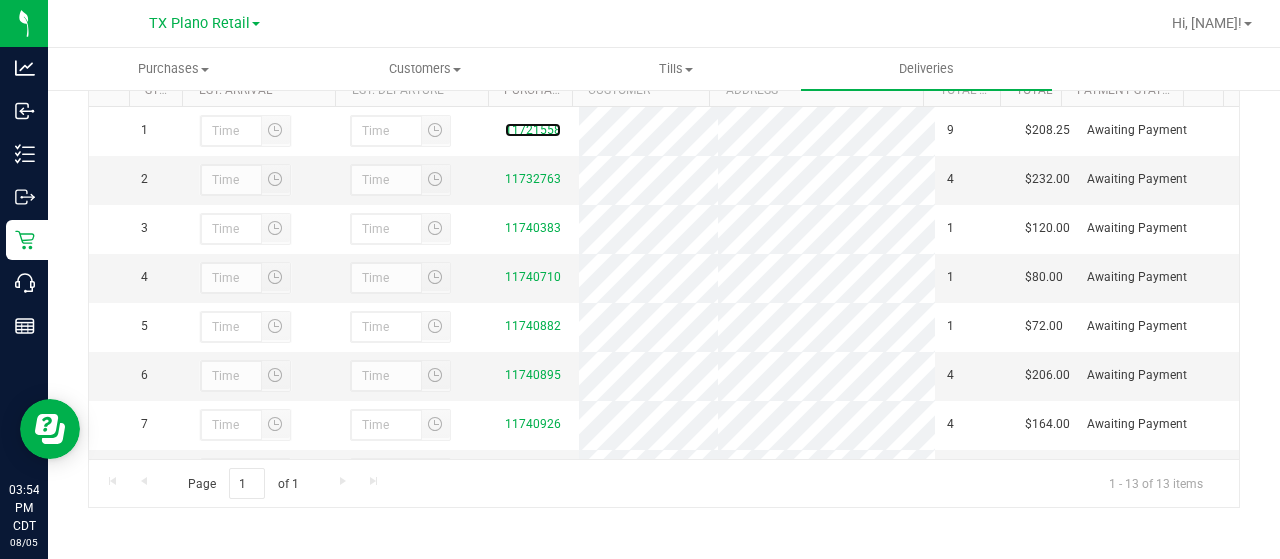 click on "11721558" at bounding box center (533, 130) 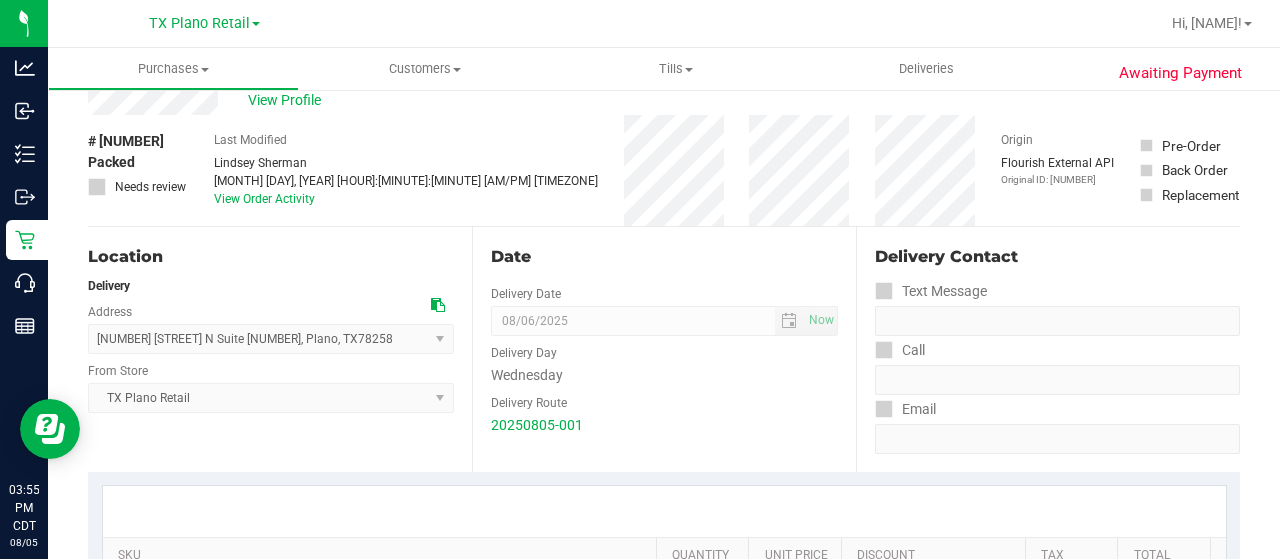 scroll, scrollTop: 0, scrollLeft: 0, axis: both 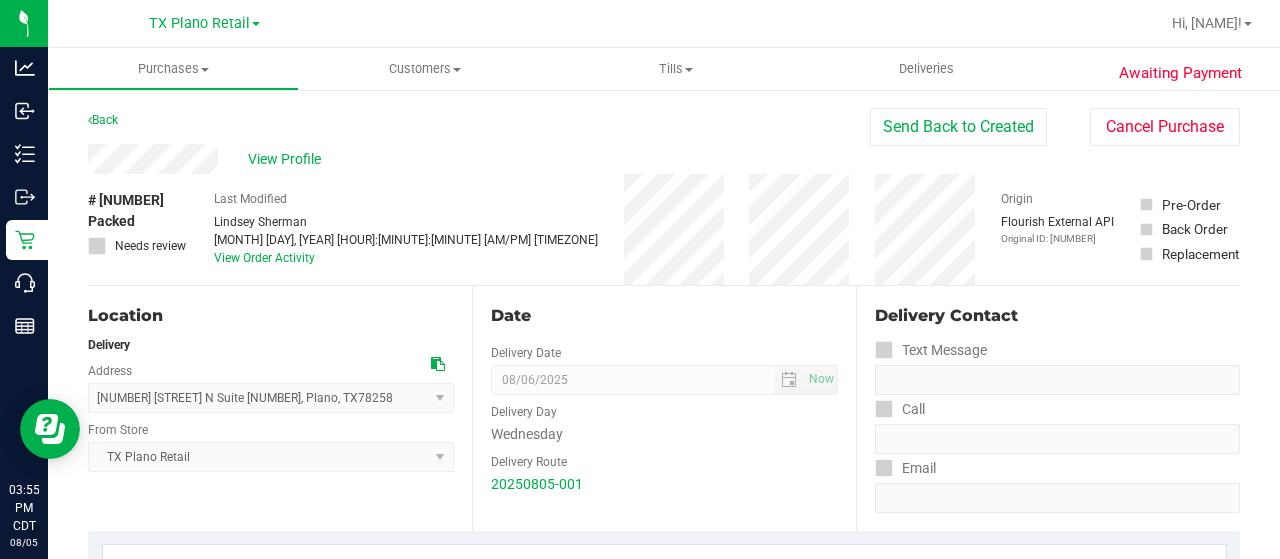 click on "View Profile" at bounding box center (479, 159) 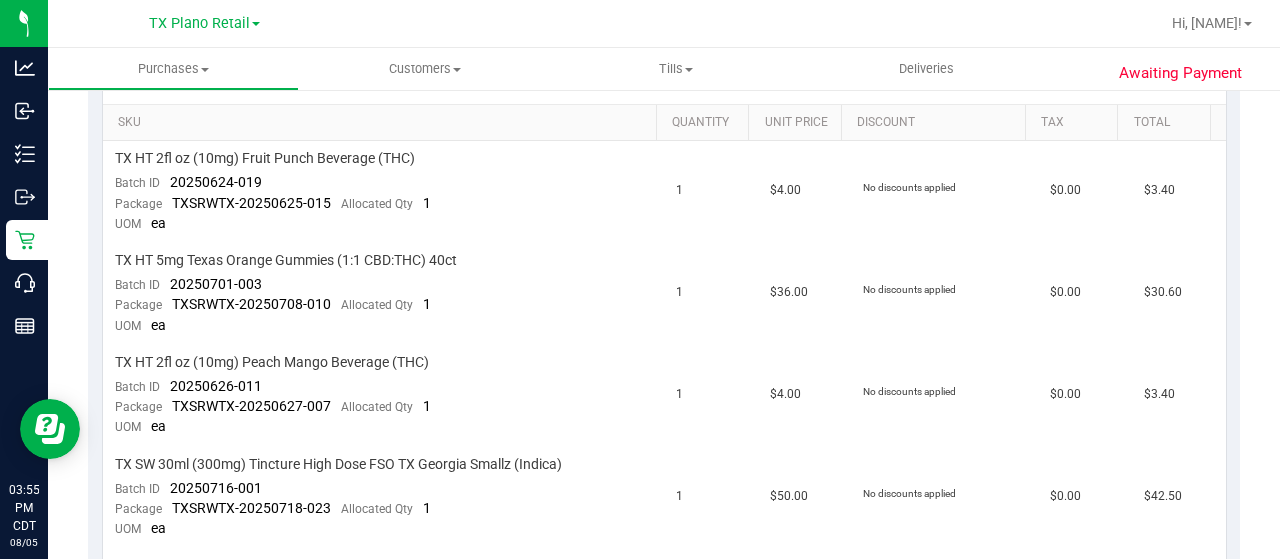scroll, scrollTop: 500, scrollLeft: 0, axis: vertical 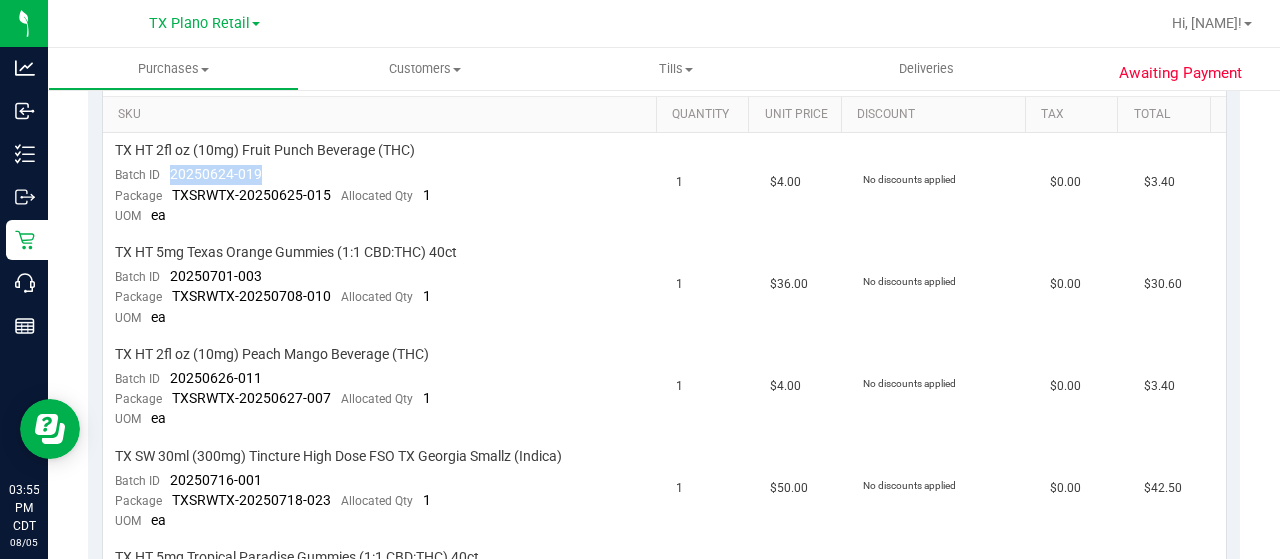 drag, startPoint x: 257, startPoint y: 172, endPoint x: 168, endPoint y: 171, distance: 89.005615 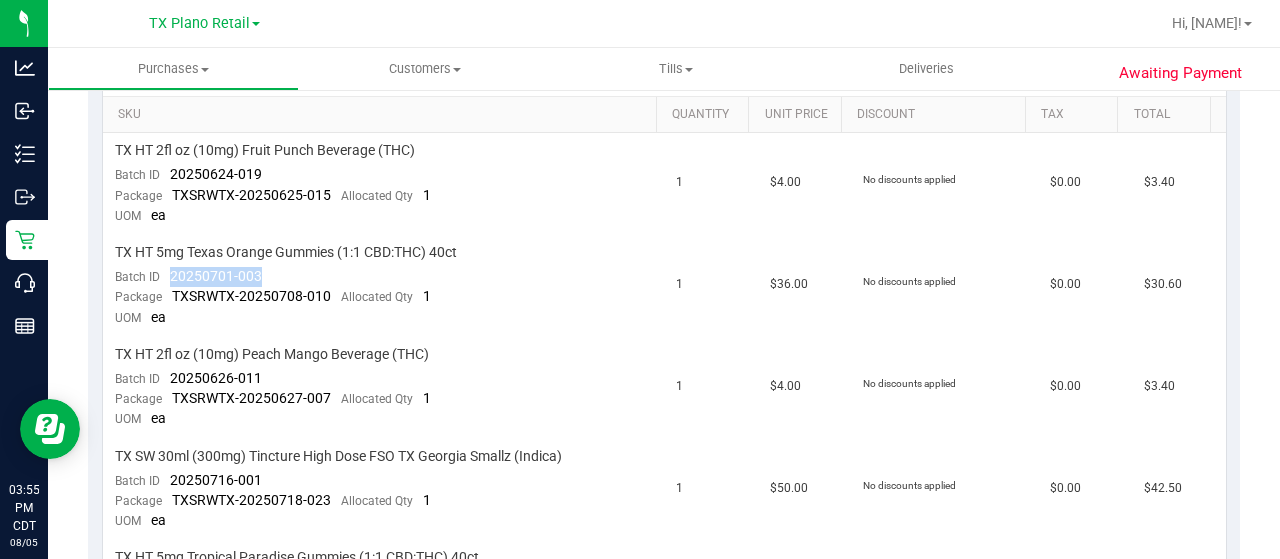 drag, startPoint x: 250, startPoint y: 277, endPoint x: 168, endPoint y: 269, distance: 82.38932 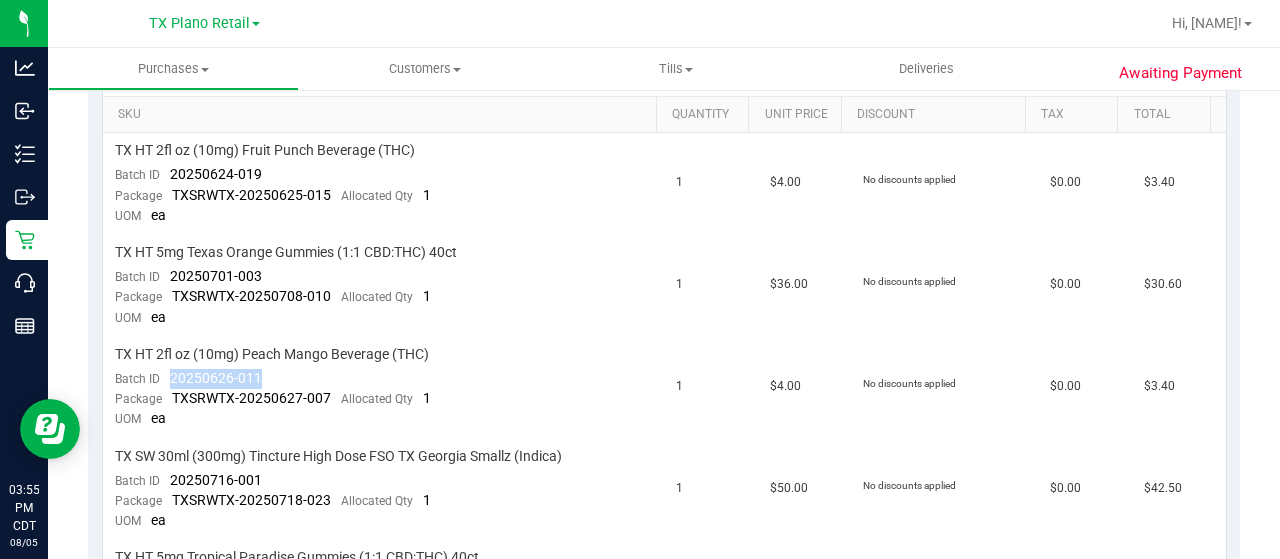 drag, startPoint x: 253, startPoint y: 372, endPoint x: 161, endPoint y: 374, distance: 92.021736 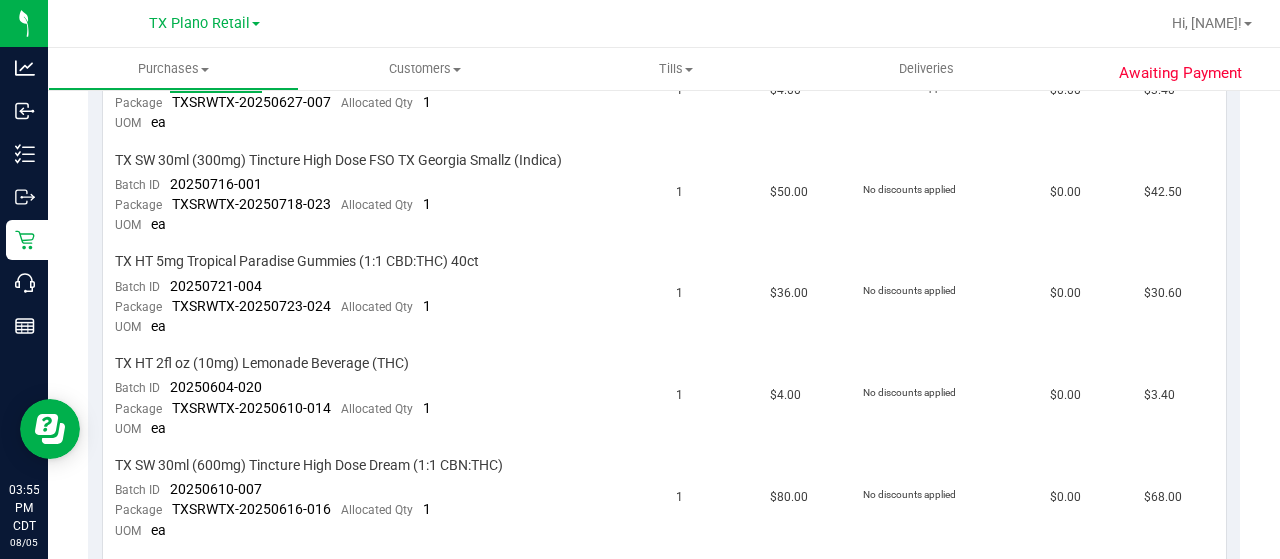 scroll, scrollTop: 800, scrollLeft: 0, axis: vertical 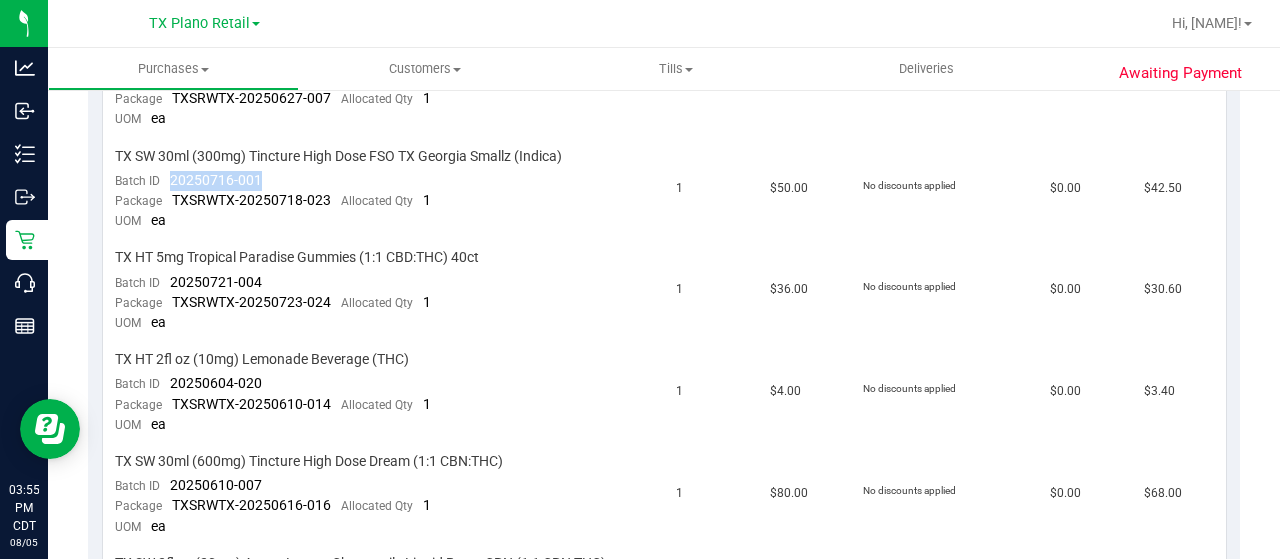 drag, startPoint x: 259, startPoint y: 175, endPoint x: 166, endPoint y: 173, distance: 93.0215 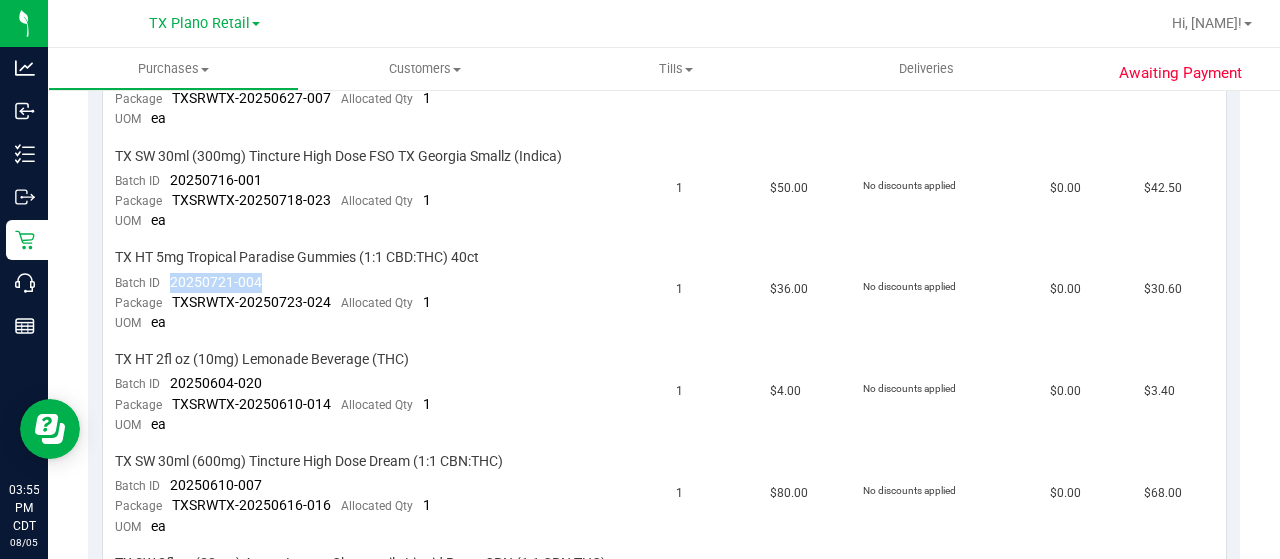 drag, startPoint x: 256, startPoint y: 273, endPoint x: 167, endPoint y: 277, distance: 89.08984 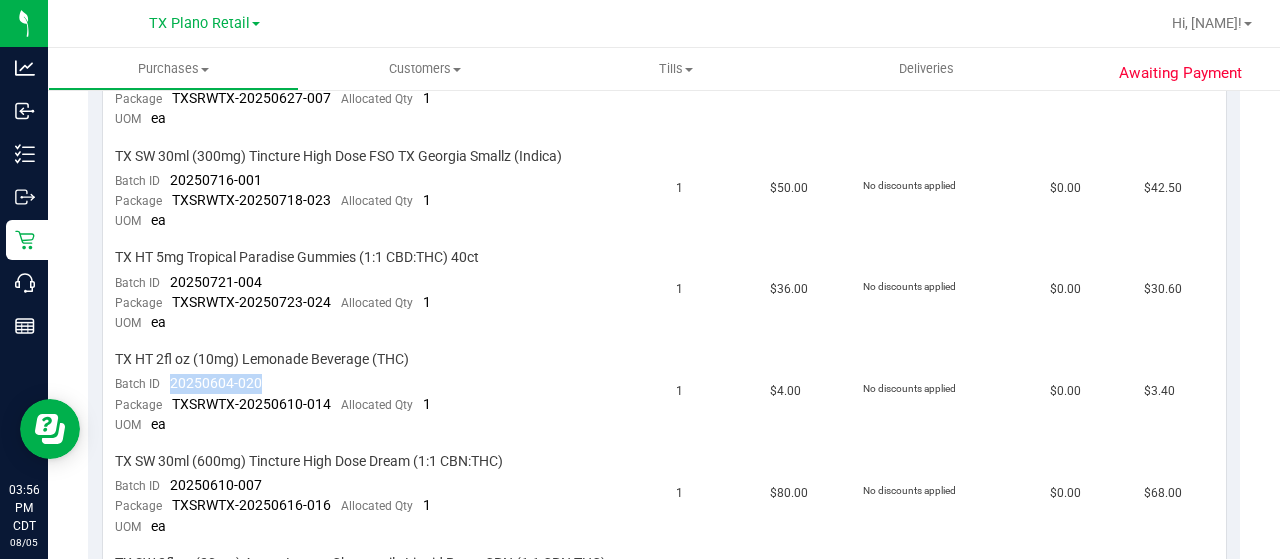 drag, startPoint x: 268, startPoint y: 373, endPoint x: 158, endPoint y: 373, distance: 110 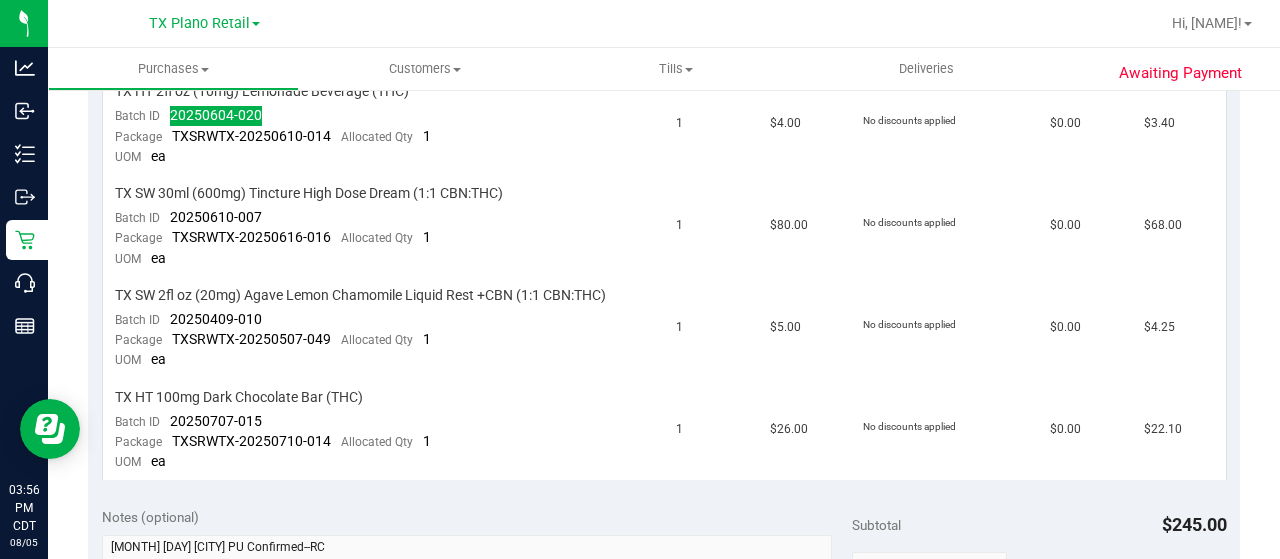 scroll, scrollTop: 1100, scrollLeft: 0, axis: vertical 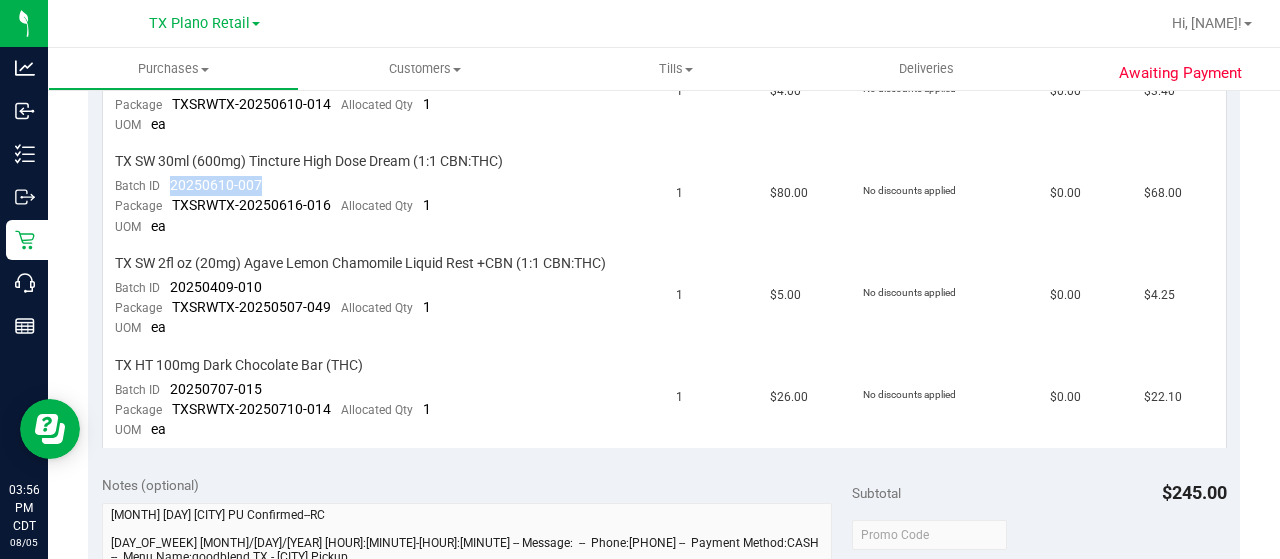 drag, startPoint x: 258, startPoint y: 173, endPoint x: 170, endPoint y: 169, distance: 88.09086 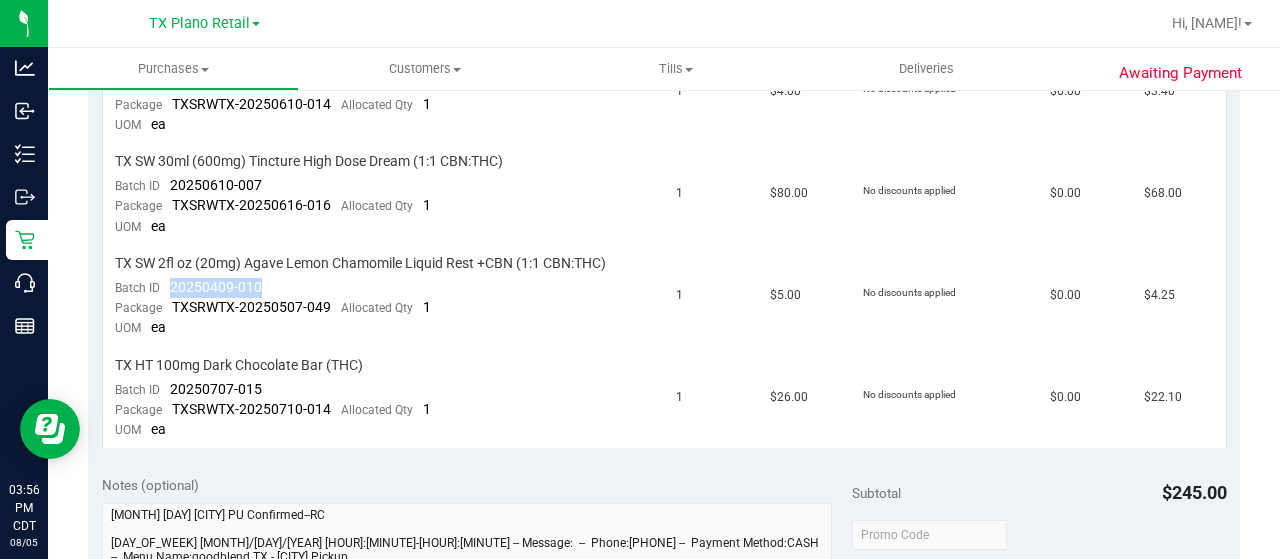 drag, startPoint x: 260, startPoint y: 274, endPoint x: 168, endPoint y: 270, distance: 92.086914 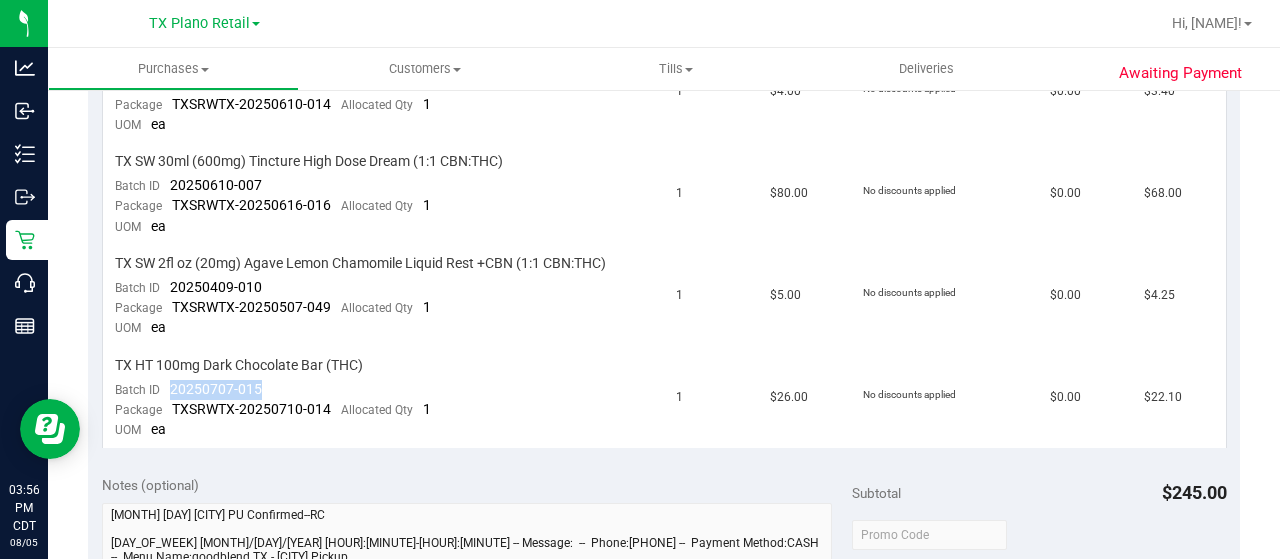 drag, startPoint x: 266, startPoint y: 381, endPoint x: 167, endPoint y: 376, distance: 99.12618 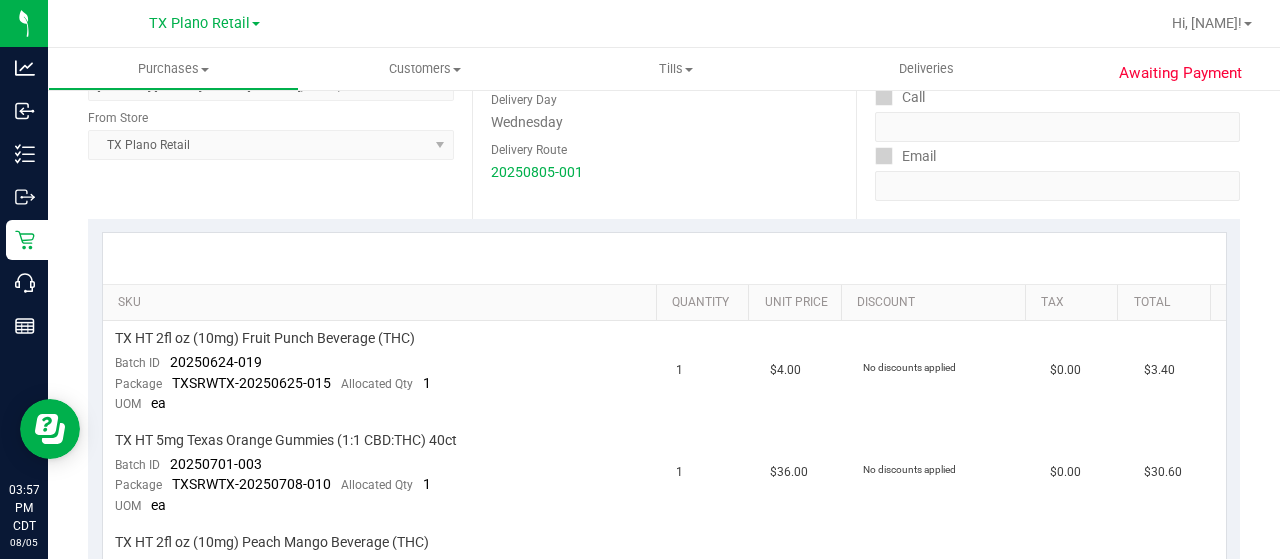 scroll, scrollTop: 100, scrollLeft: 0, axis: vertical 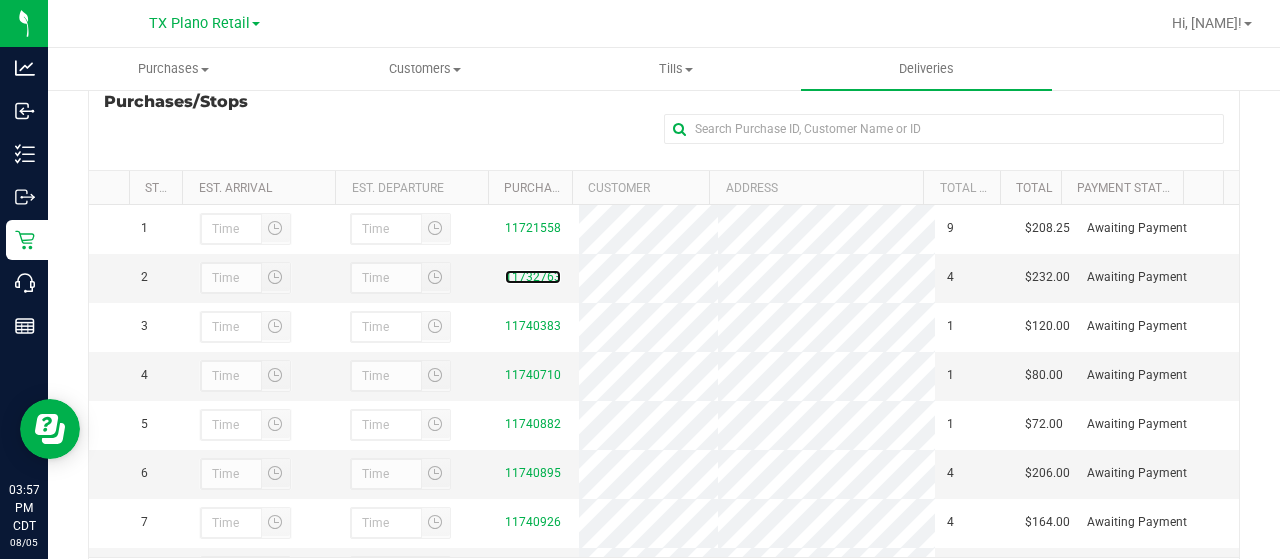 click on "11732763" at bounding box center [533, 277] 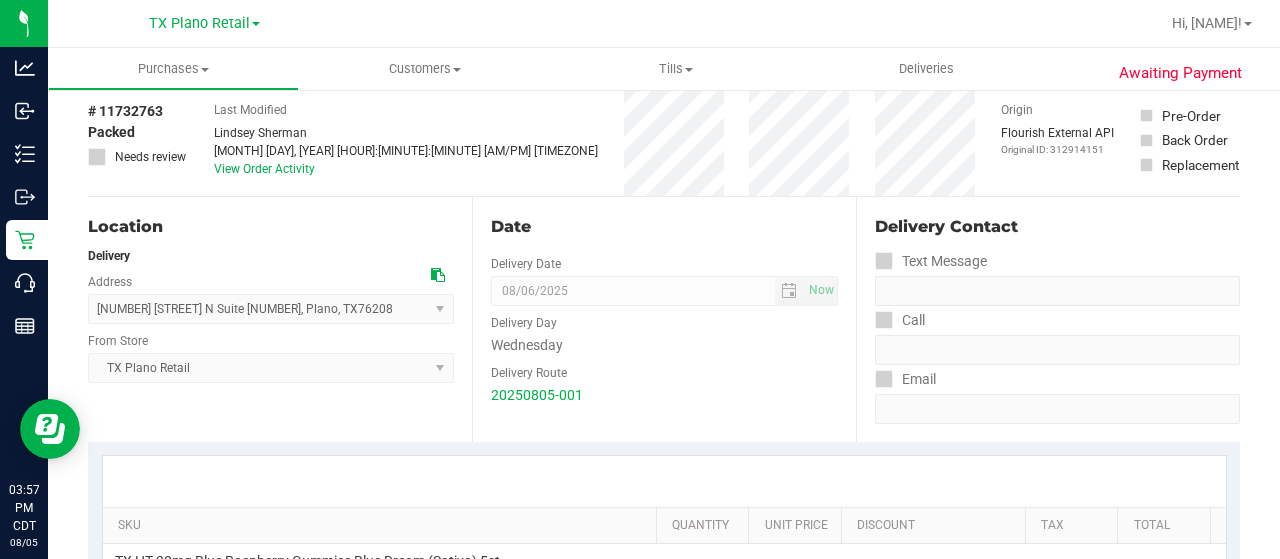 scroll, scrollTop: 0, scrollLeft: 0, axis: both 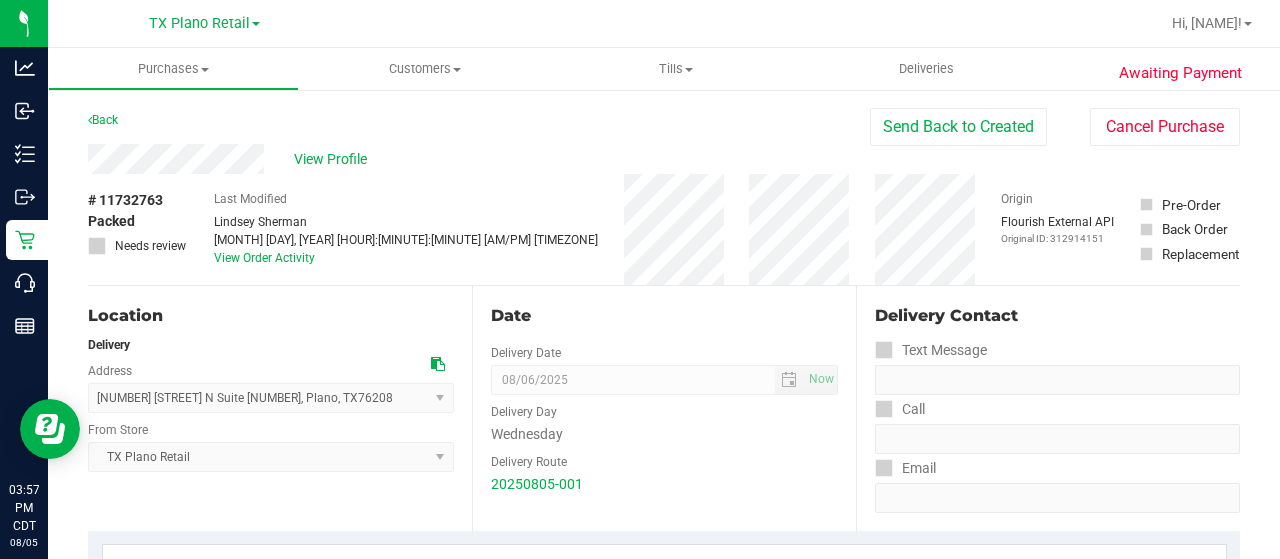 click on "View Profile" at bounding box center [479, 159] 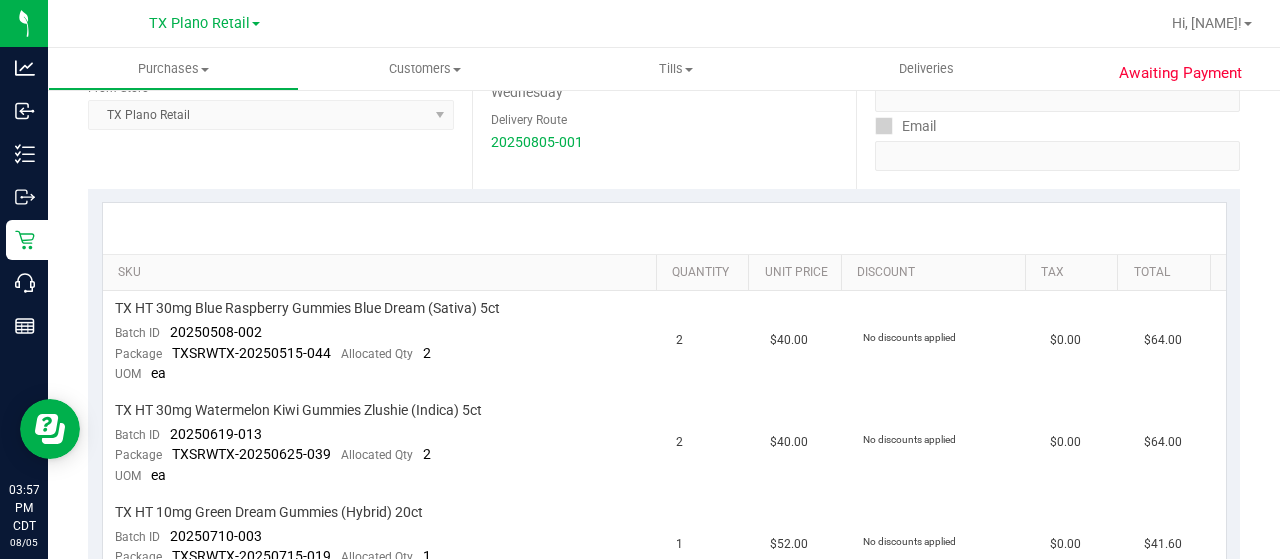 scroll, scrollTop: 400, scrollLeft: 0, axis: vertical 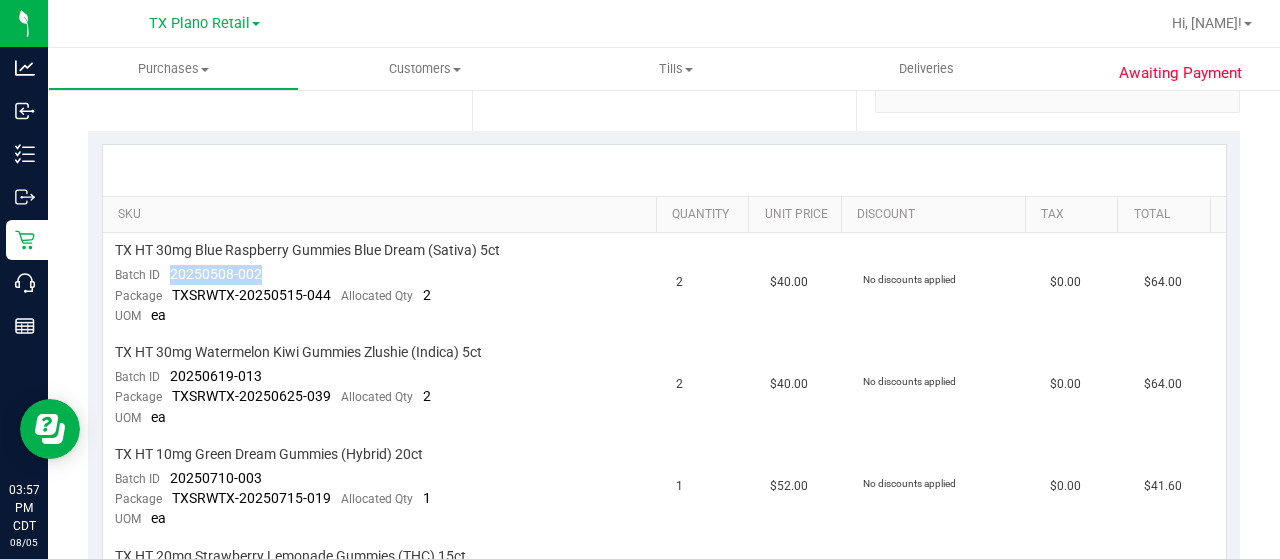 drag, startPoint x: 258, startPoint y: 273, endPoint x: 158, endPoint y: 268, distance: 100.12492 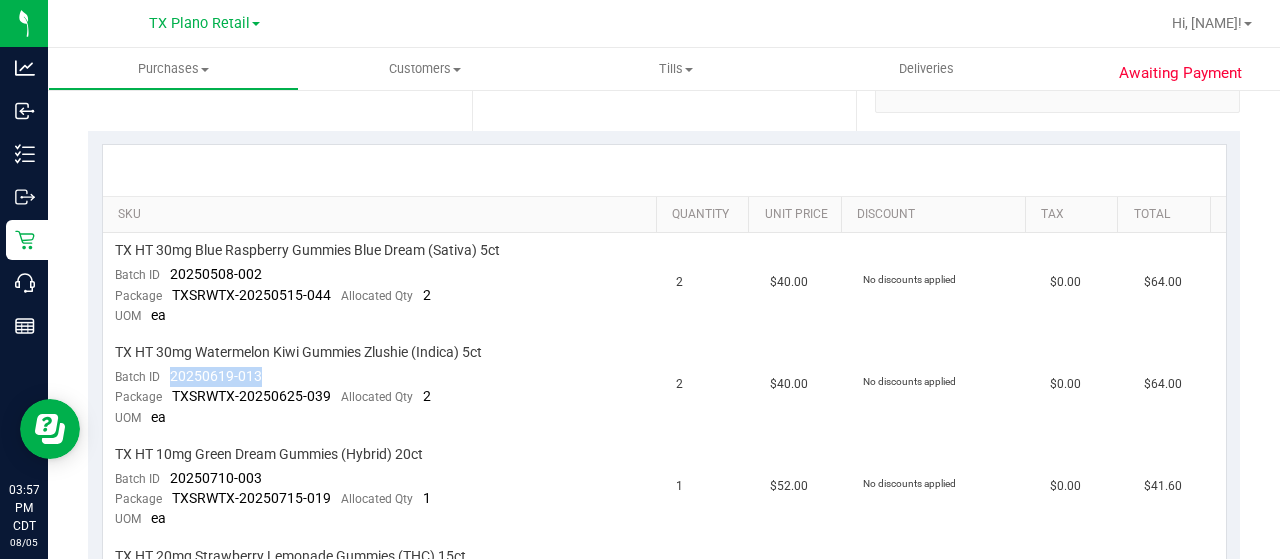 drag, startPoint x: 268, startPoint y: 370, endPoint x: 170, endPoint y: 367, distance: 98.045906 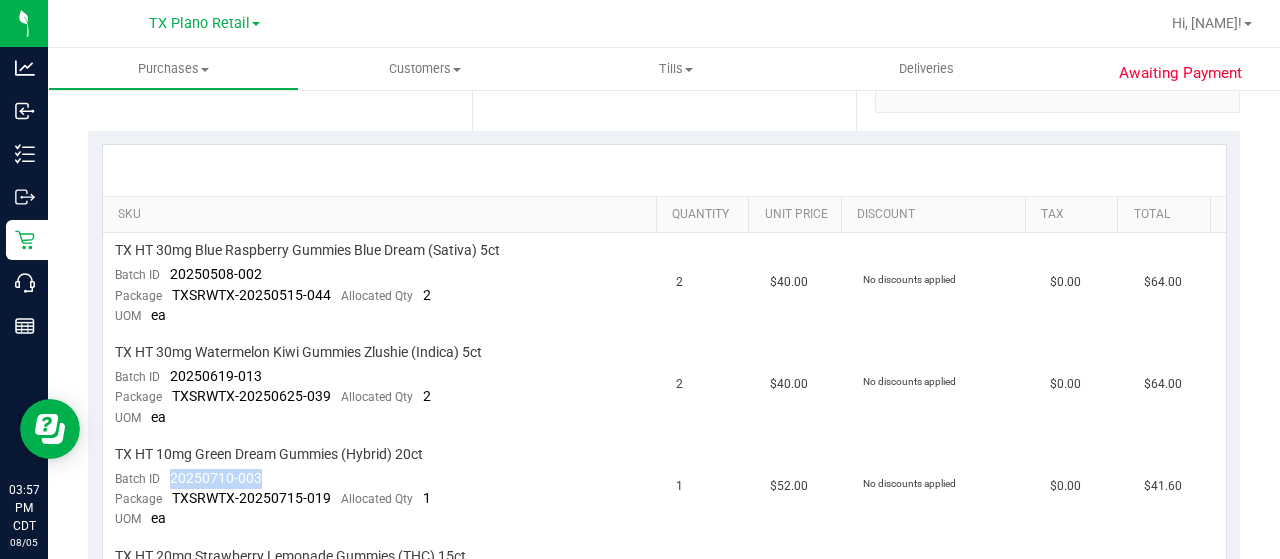 drag, startPoint x: 262, startPoint y: 473, endPoint x: 167, endPoint y: 475, distance: 95.02105 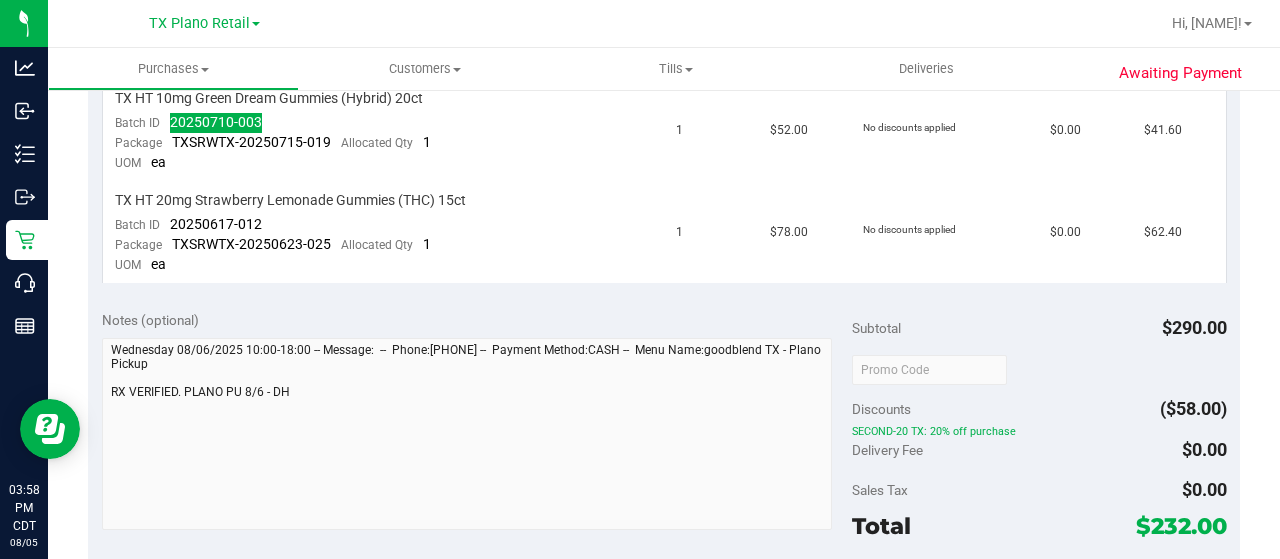 scroll, scrollTop: 800, scrollLeft: 0, axis: vertical 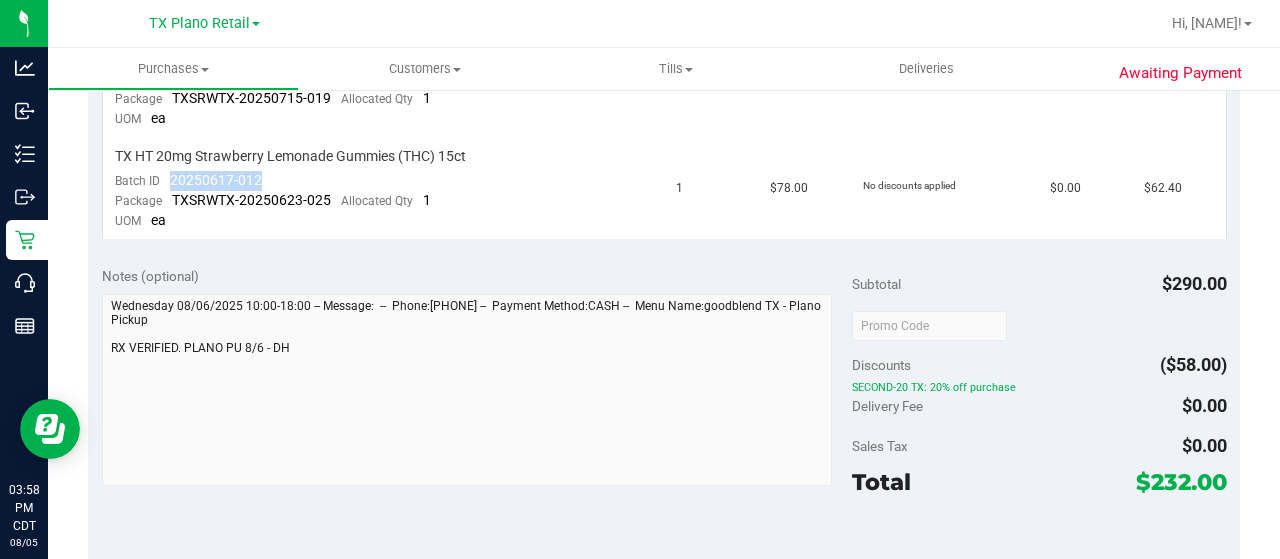 drag, startPoint x: 259, startPoint y: 174, endPoint x: 167, endPoint y: 174, distance: 92 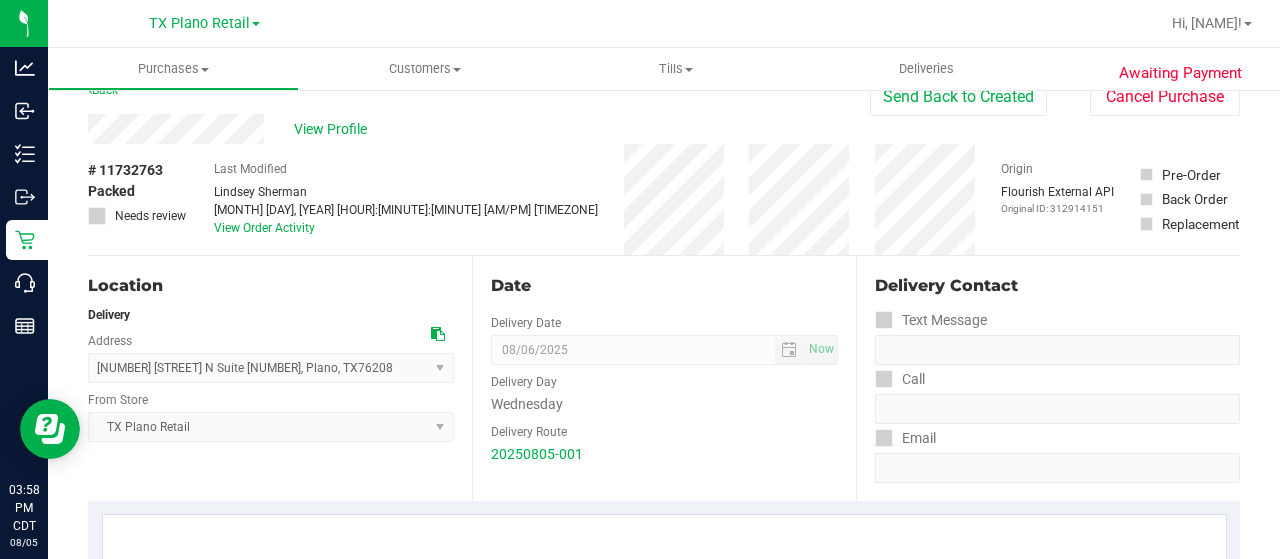 scroll, scrollTop: 0, scrollLeft: 0, axis: both 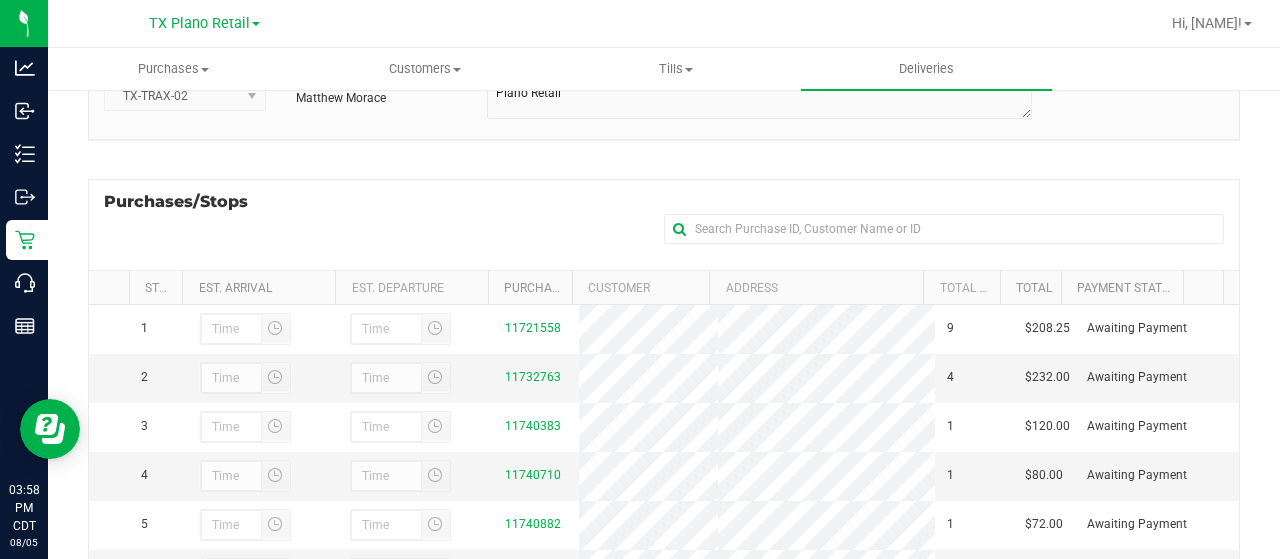 click on "11740383" at bounding box center (535, 427) 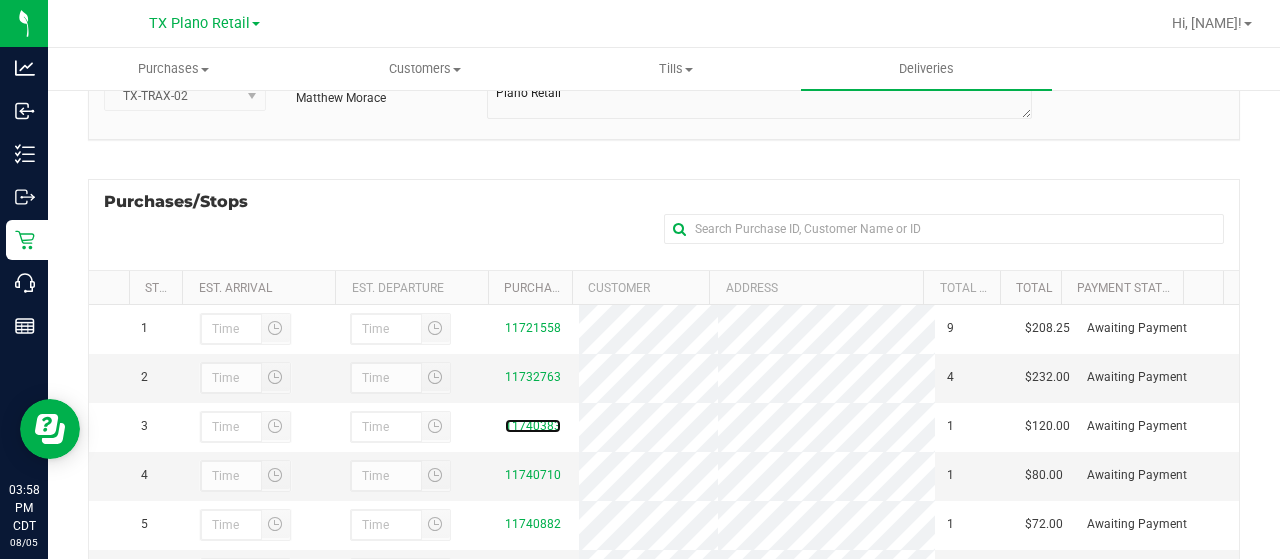 click on "11740383" at bounding box center [533, 426] 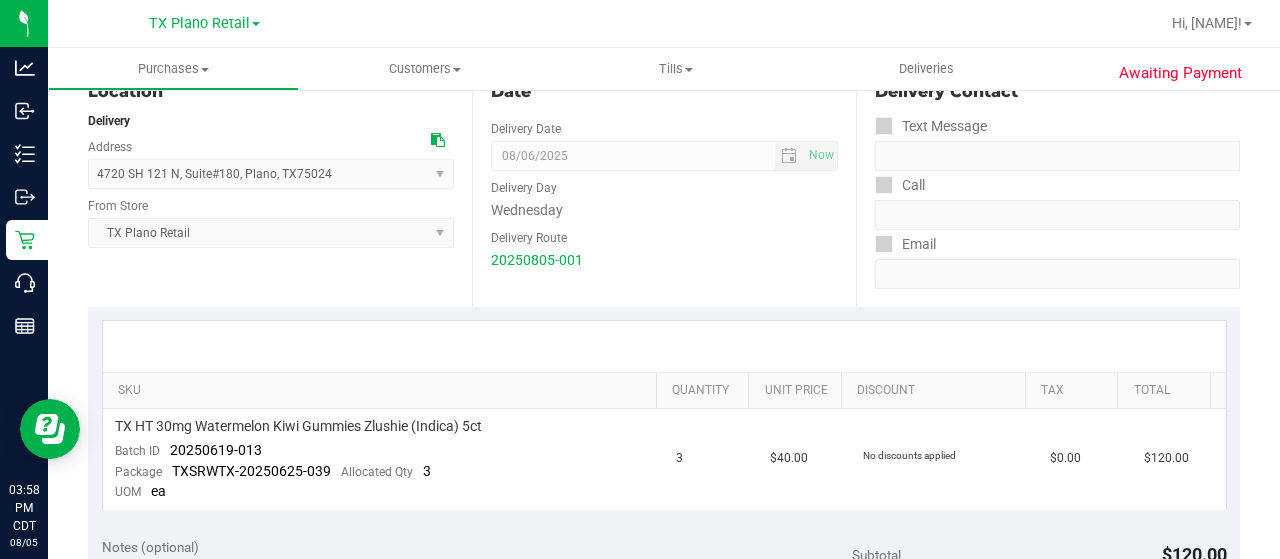 scroll, scrollTop: 300, scrollLeft: 0, axis: vertical 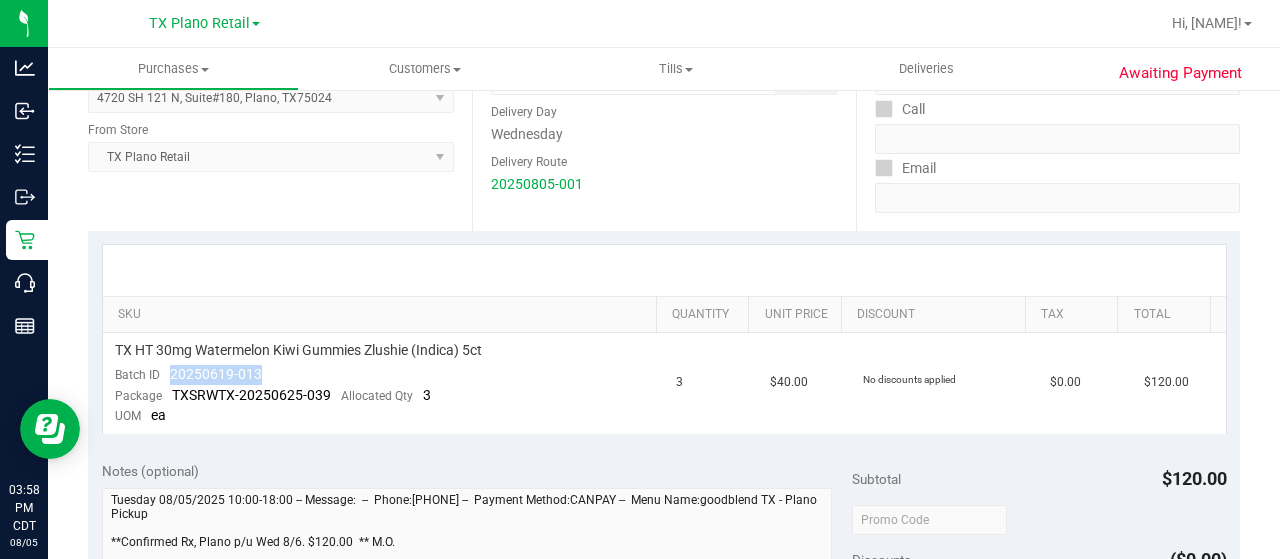 drag, startPoint x: 276, startPoint y: 363, endPoint x: 158, endPoint y: 372, distance: 118.34272 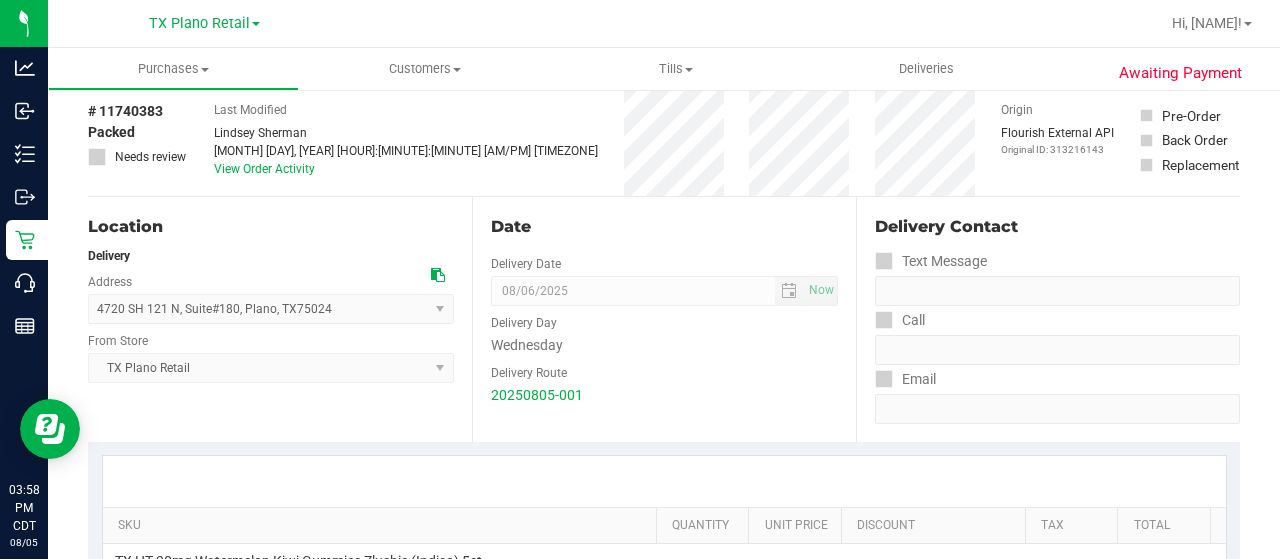 scroll, scrollTop: 0, scrollLeft: 0, axis: both 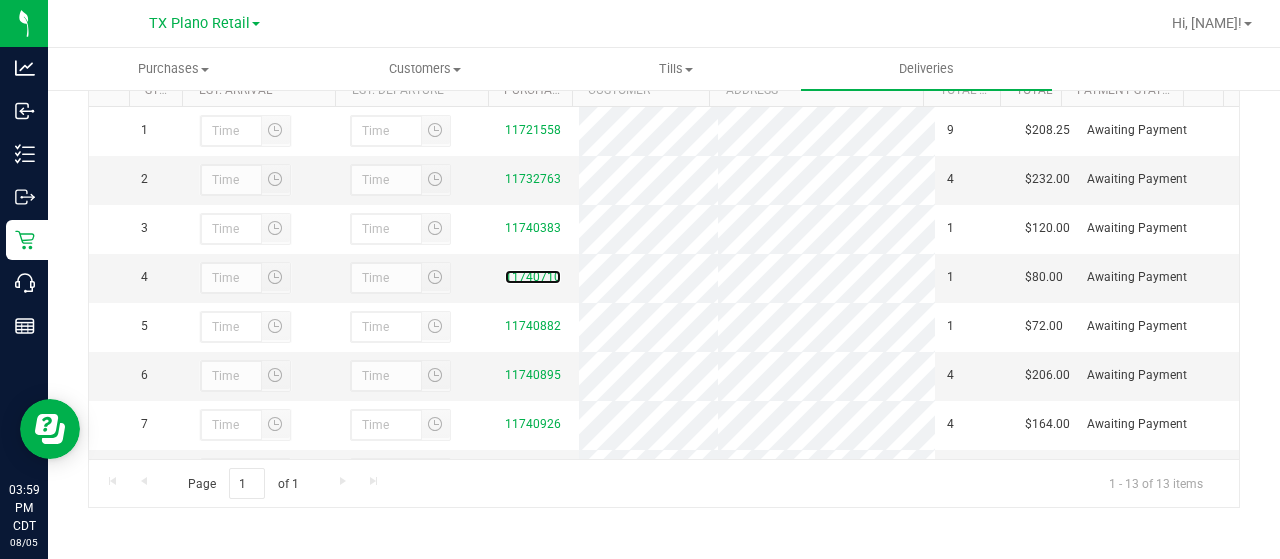 click on "11740710" at bounding box center [533, 277] 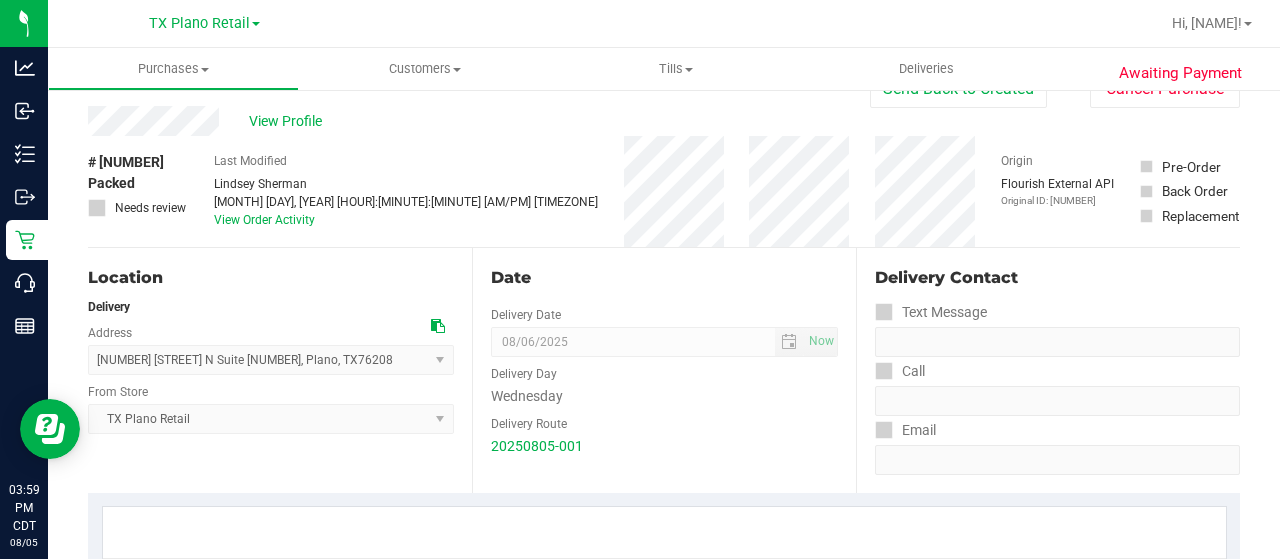 scroll, scrollTop: 0, scrollLeft: 0, axis: both 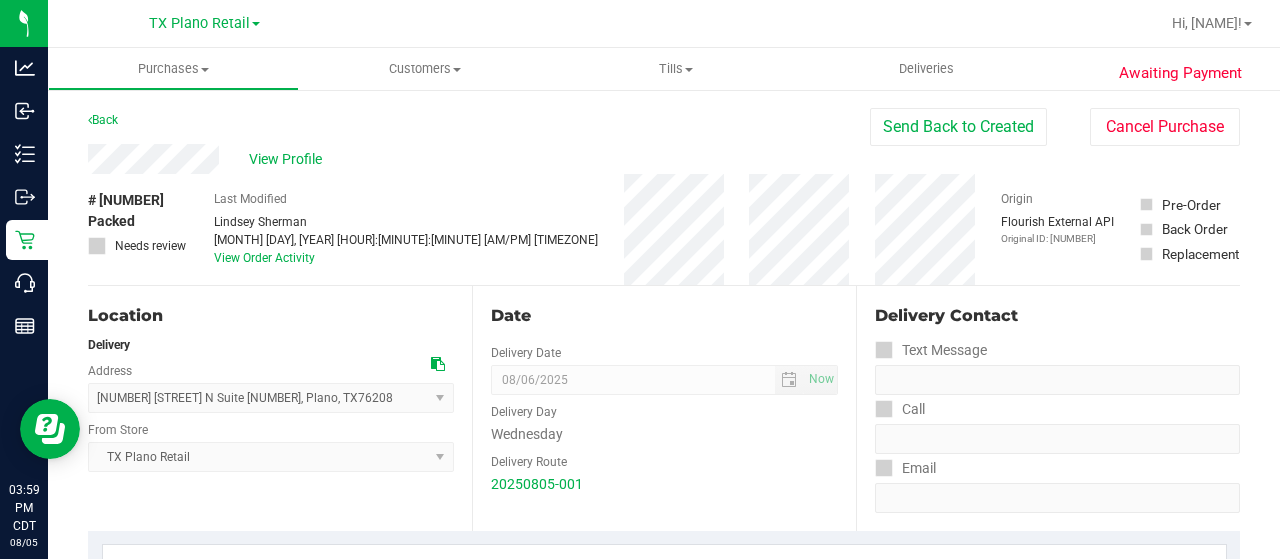 click on "View Profile" at bounding box center [479, 159] 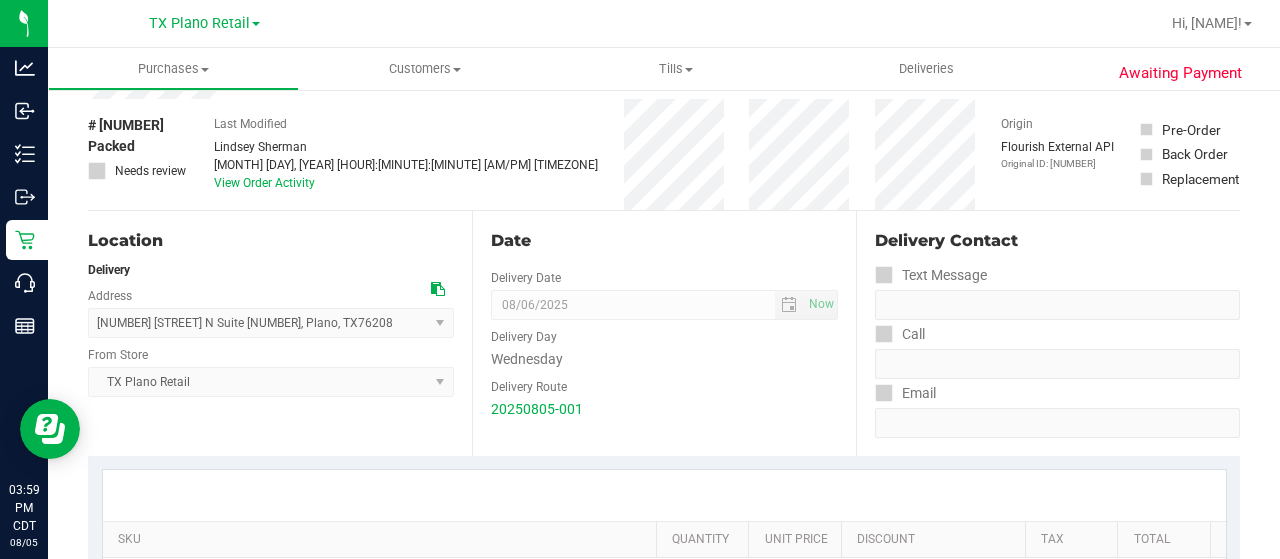 scroll, scrollTop: 300, scrollLeft: 0, axis: vertical 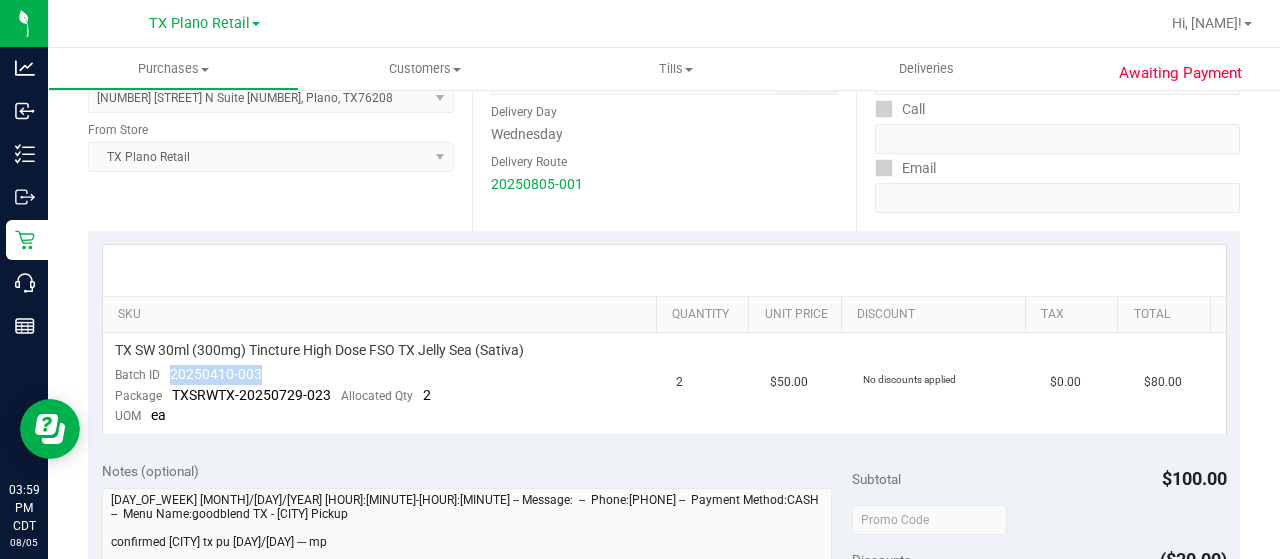 drag, startPoint x: 270, startPoint y: 371, endPoint x: 170, endPoint y: 369, distance: 100.02 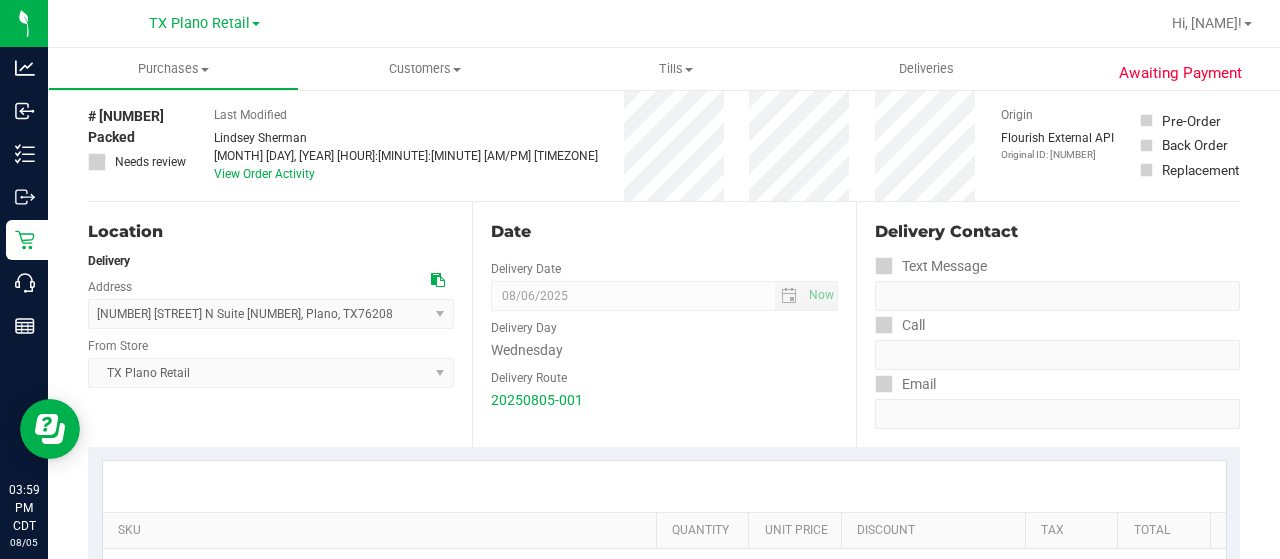 scroll, scrollTop: 0, scrollLeft: 0, axis: both 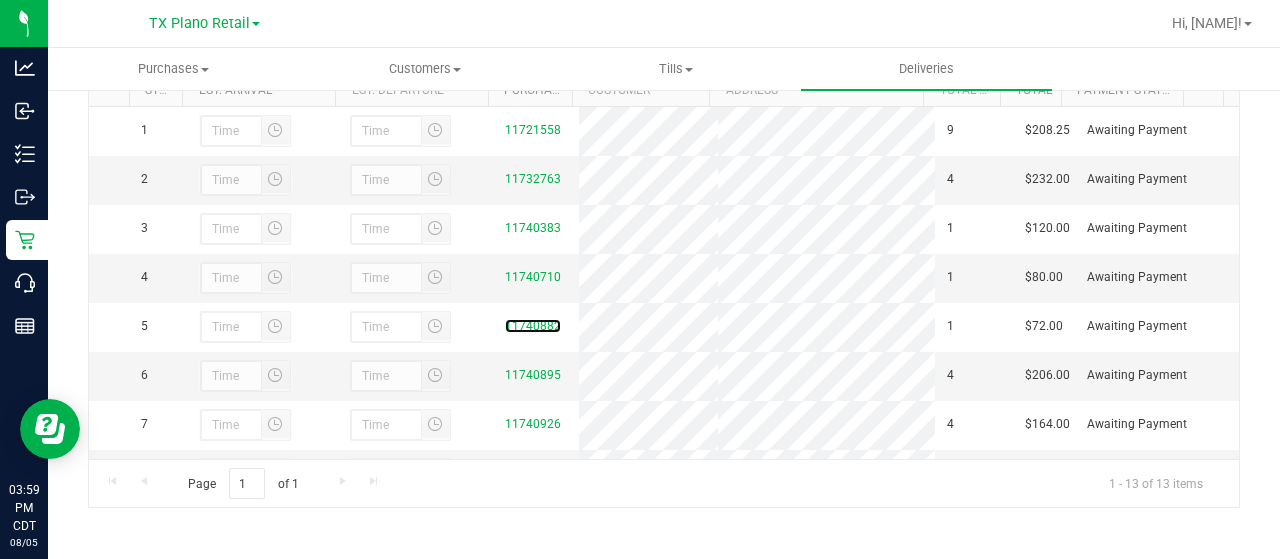 click on "11740882" at bounding box center [533, 326] 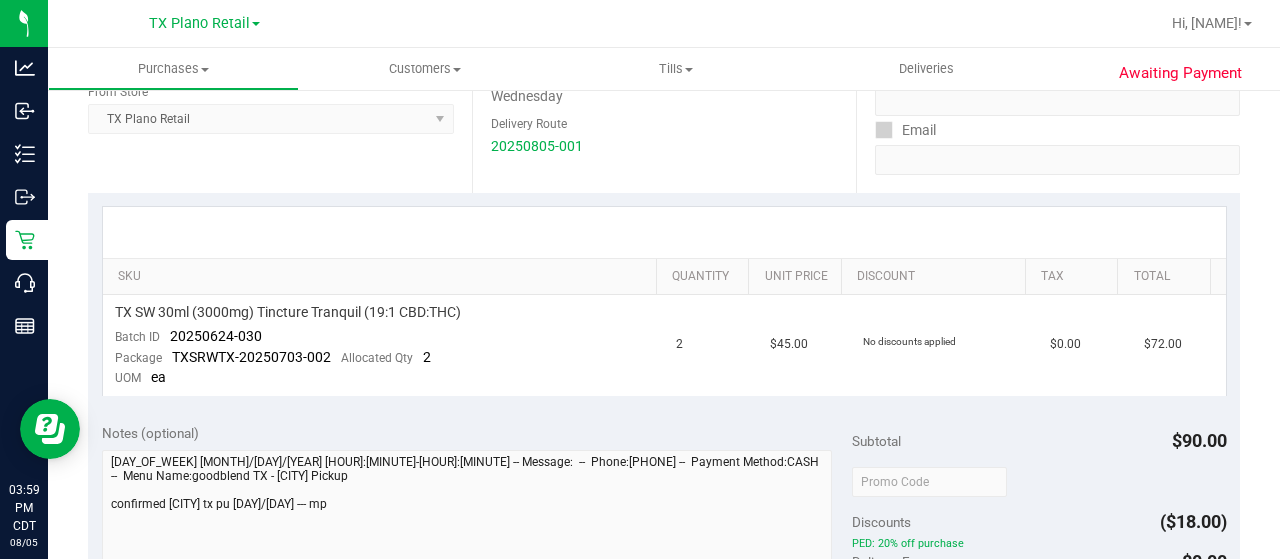 scroll, scrollTop: 400, scrollLeft: 0, axis: vertical 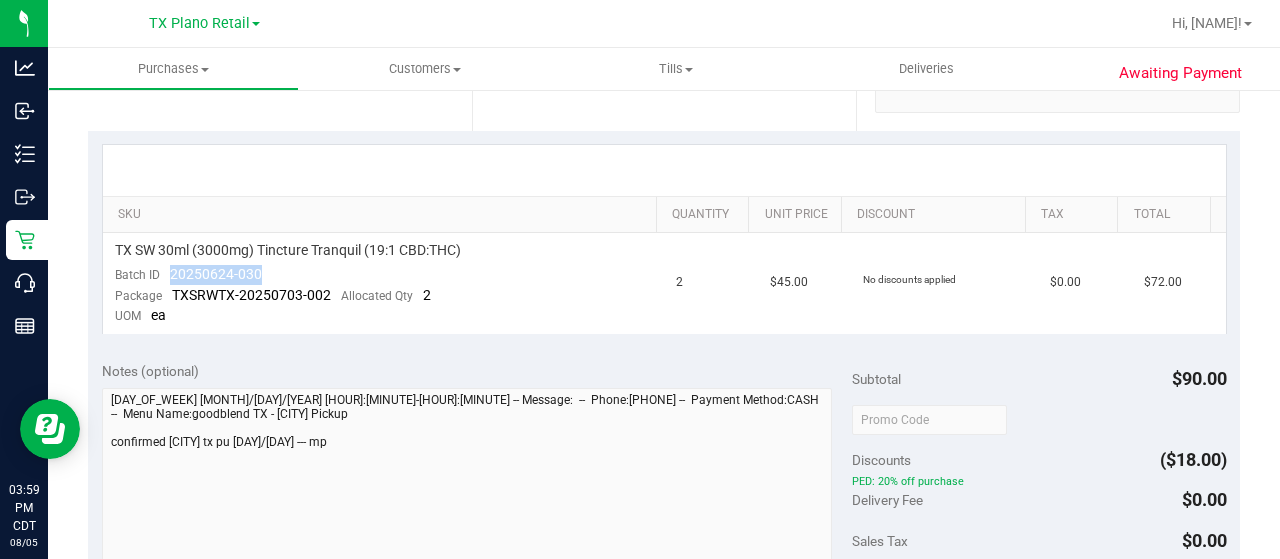 drag, startPoint x: 272, startPoint y: 274, endPoint x: 165, endPoint y: 278, distance: 107.07474 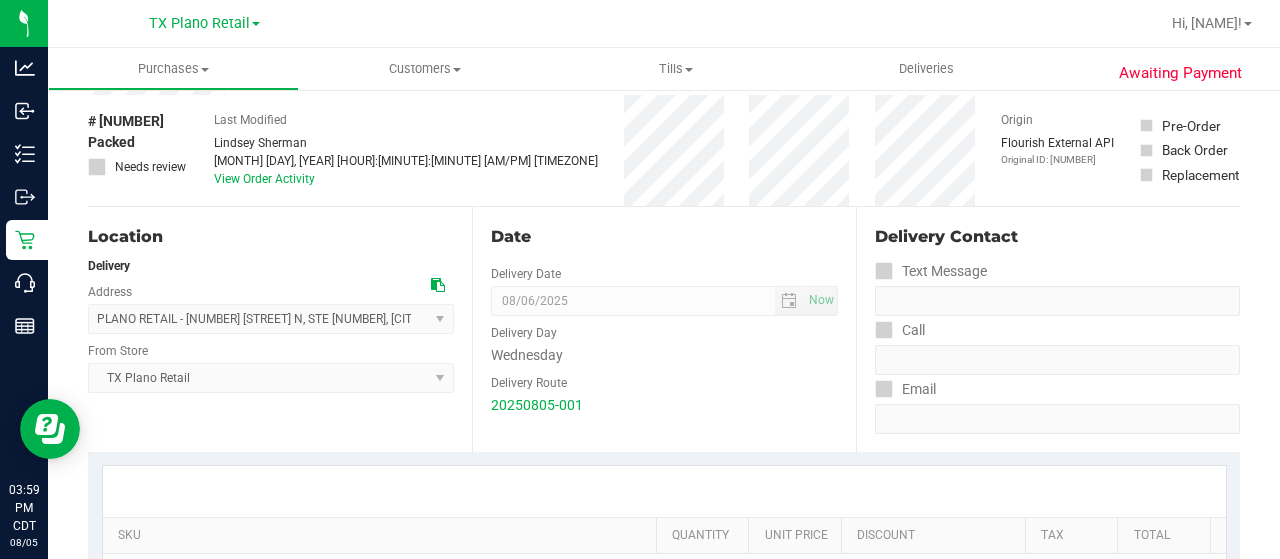 scroll, scrollTop: 0, scrollLeft: 0, axis: both 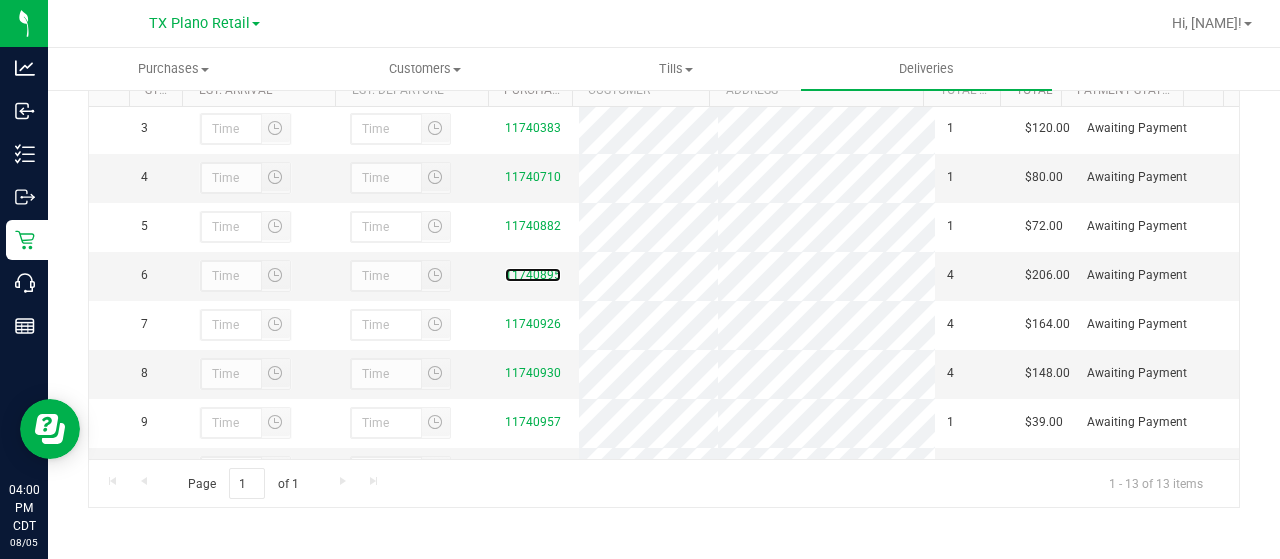 click on "11740895" at bounding box center [533, 275] 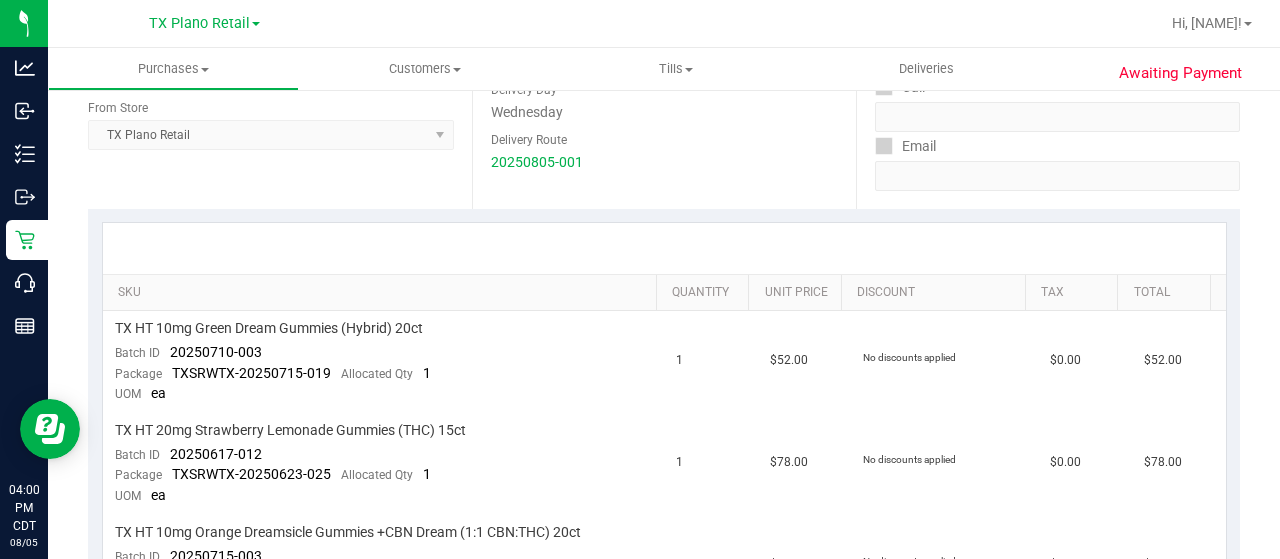 scroll, scrollTop: 400, scrollLeft: 0, axis: vertical 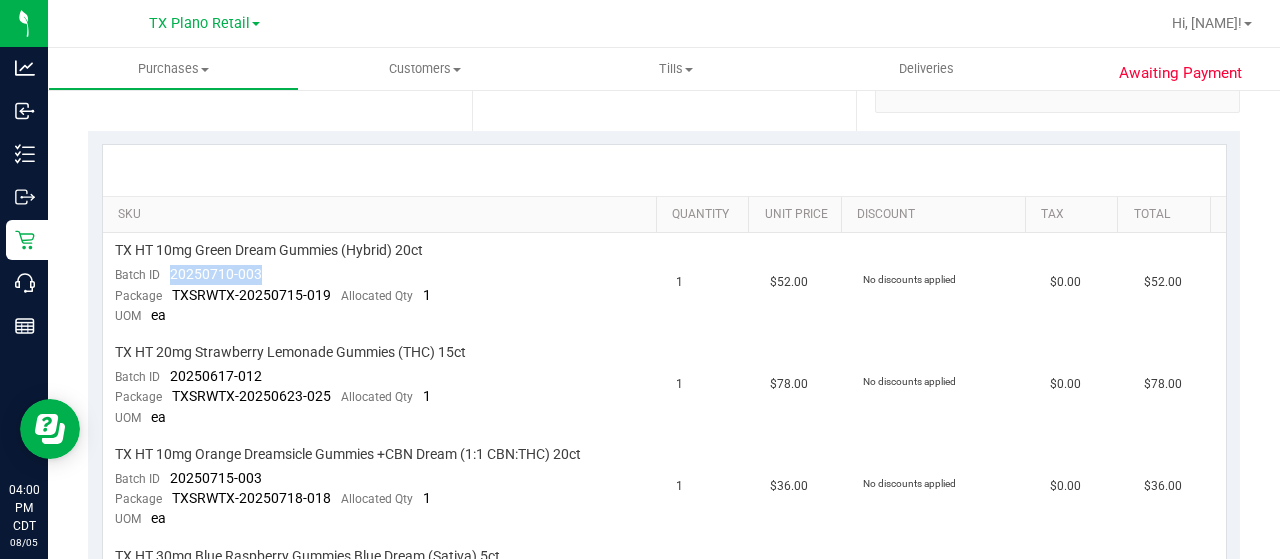 drag, startPoint x: 269, startPoint y: 274, endPoint x: 167, endPoint y: 277, distance: 102.044106 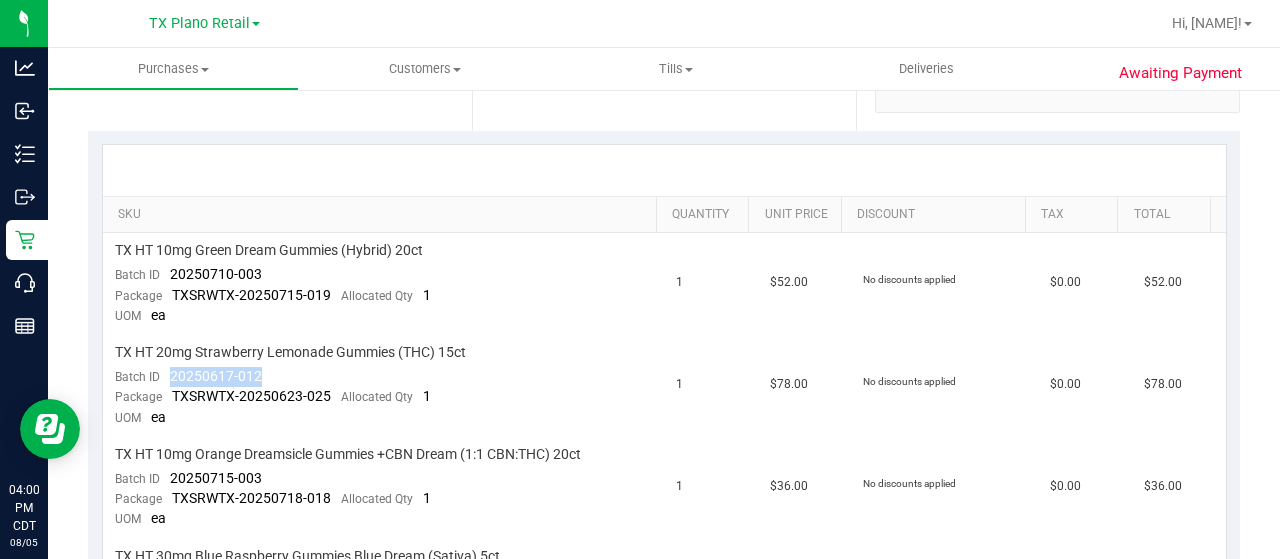 drag, startPoint x: 264, startPoint y: 363, endPoint x: 170, endPoint y: 373, distance: 94.53042 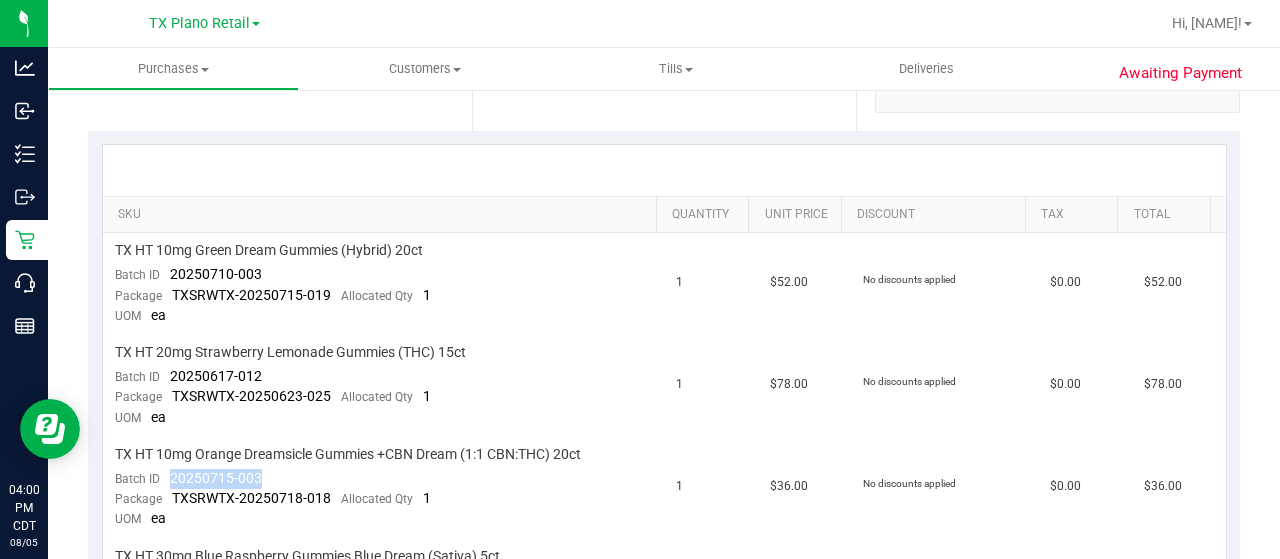 drag, startPoint x: 258, startPoint y: 473, endPoint x: 169, endPoint y: 475, distance: 89.02247 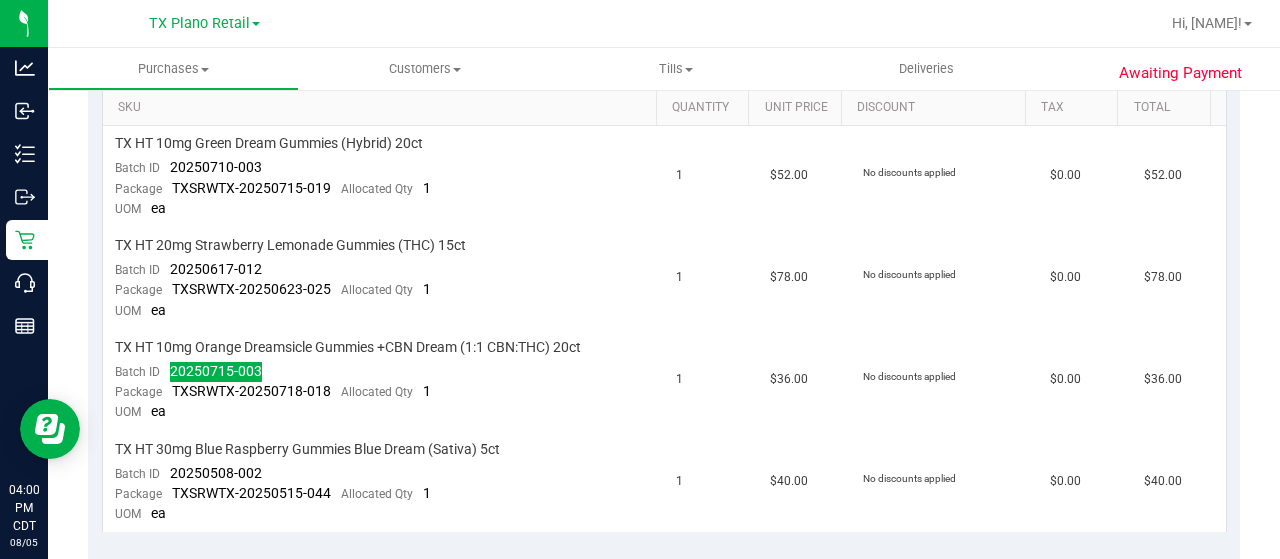 scroll, scrollTop: 700, scrollLeft: 0, axis: vertical 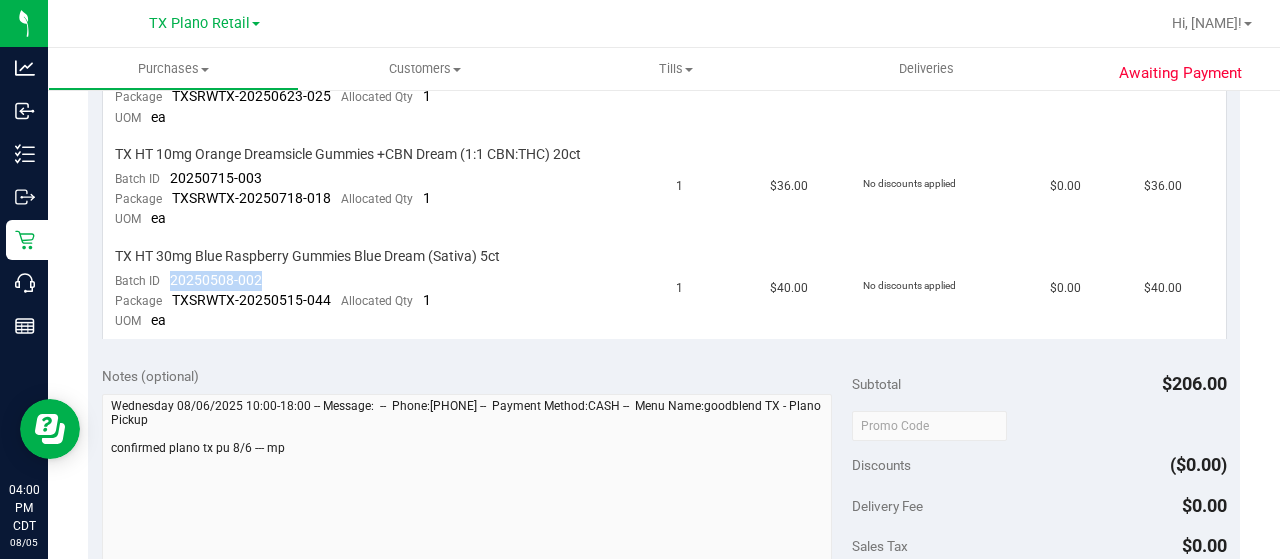 drag, startPoint x: 268, startPoint y: 269, endPoint x: 171, endPoint y: 271, distance: 97.020615 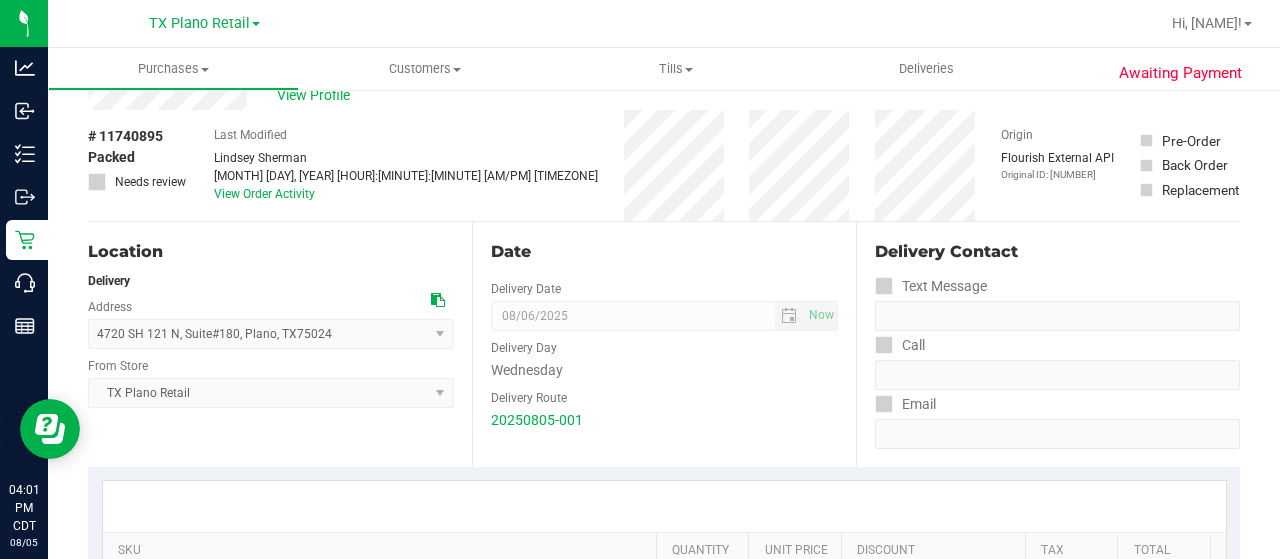 scroll, scrollTop: 0, scrollLeft: 0, axis: both 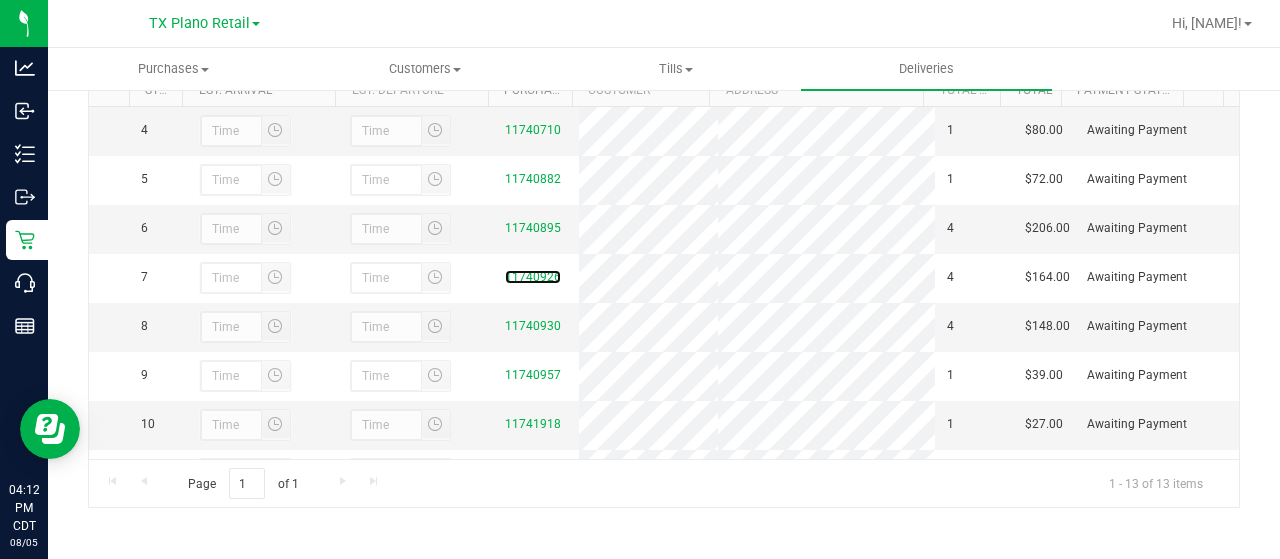click on "11740926" at bounding box center [533, 277] 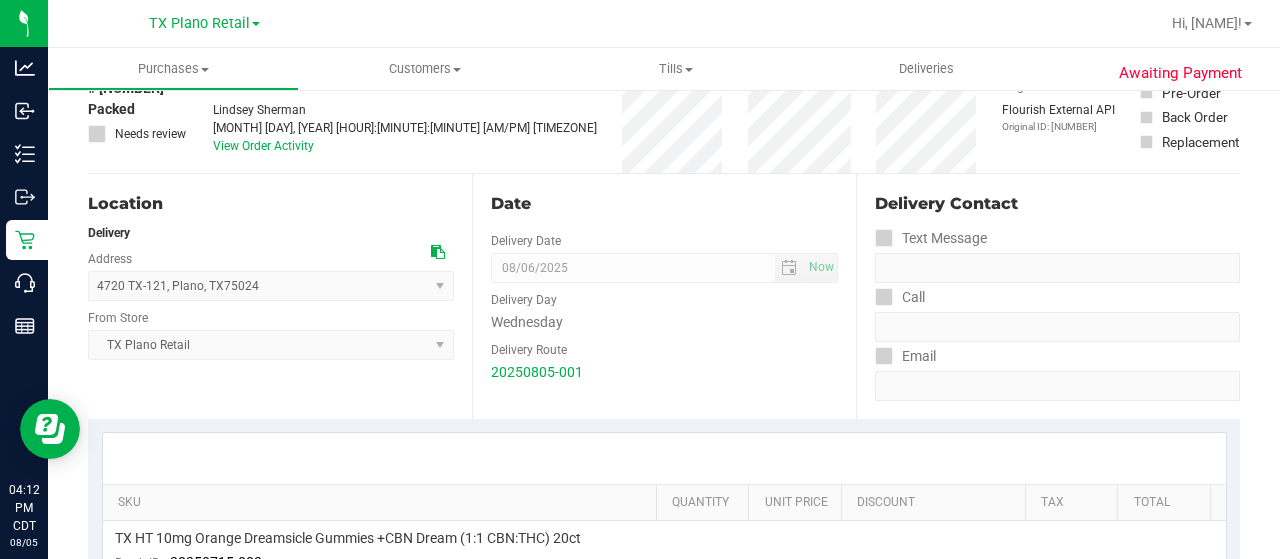 scroll, scrollTop: 0, scrollLeft: 0, axis: both 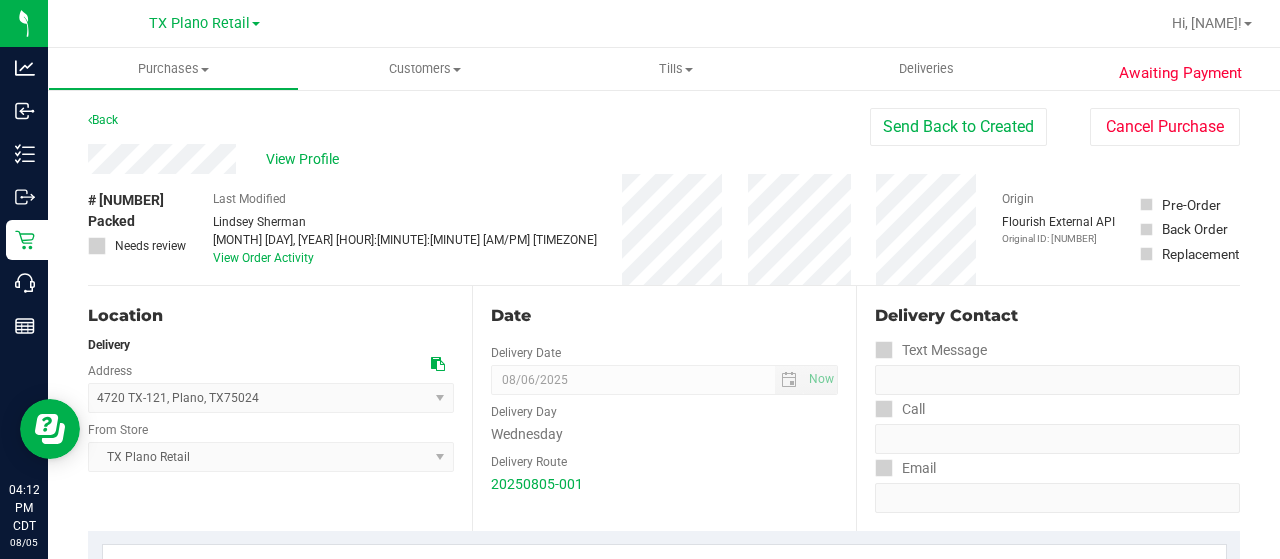click on "View Profile" at bounding box center [306, 159] 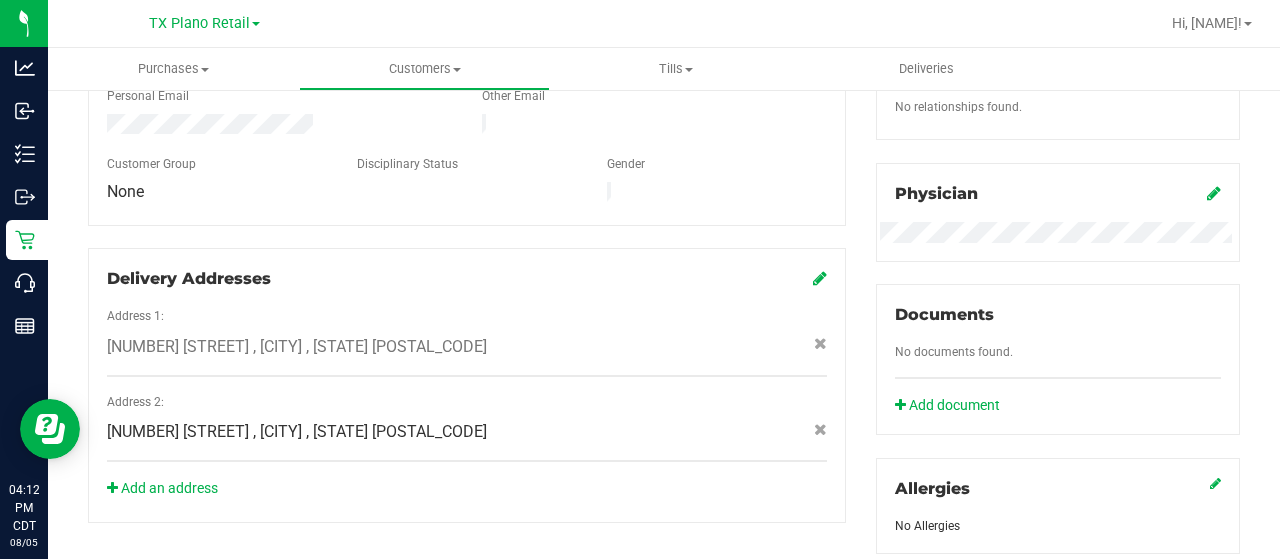 scroll, scrollTop: 335, scrollLeft: 0, axis: vertical 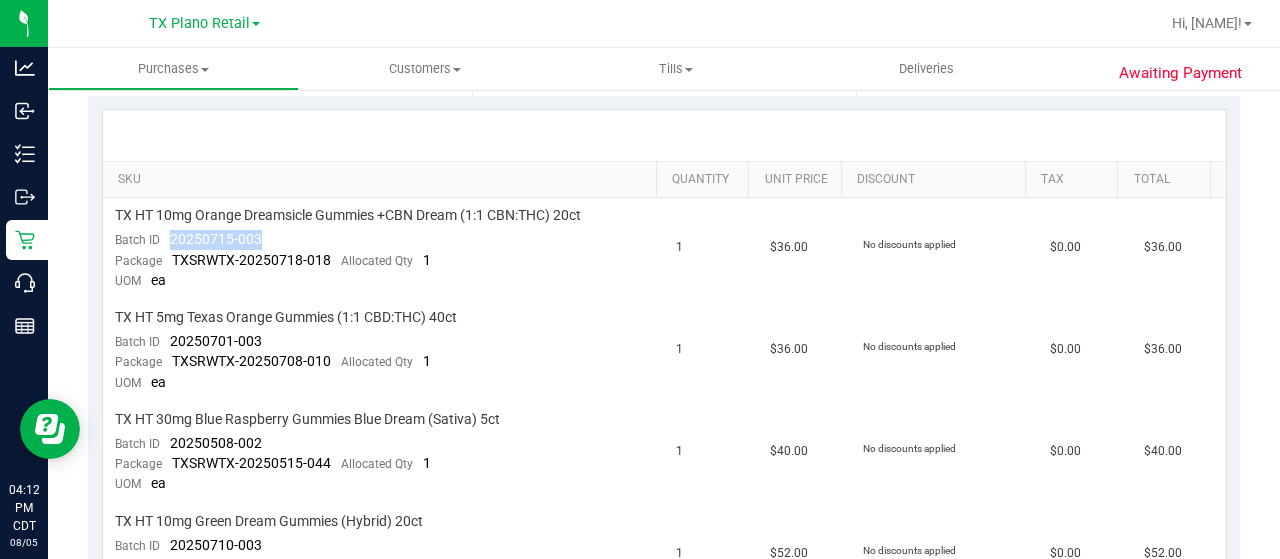 drag, startPoint x: 264, startPoint y: 238, endPoint x: 168, endPoint y: 237, distance: 96.00521 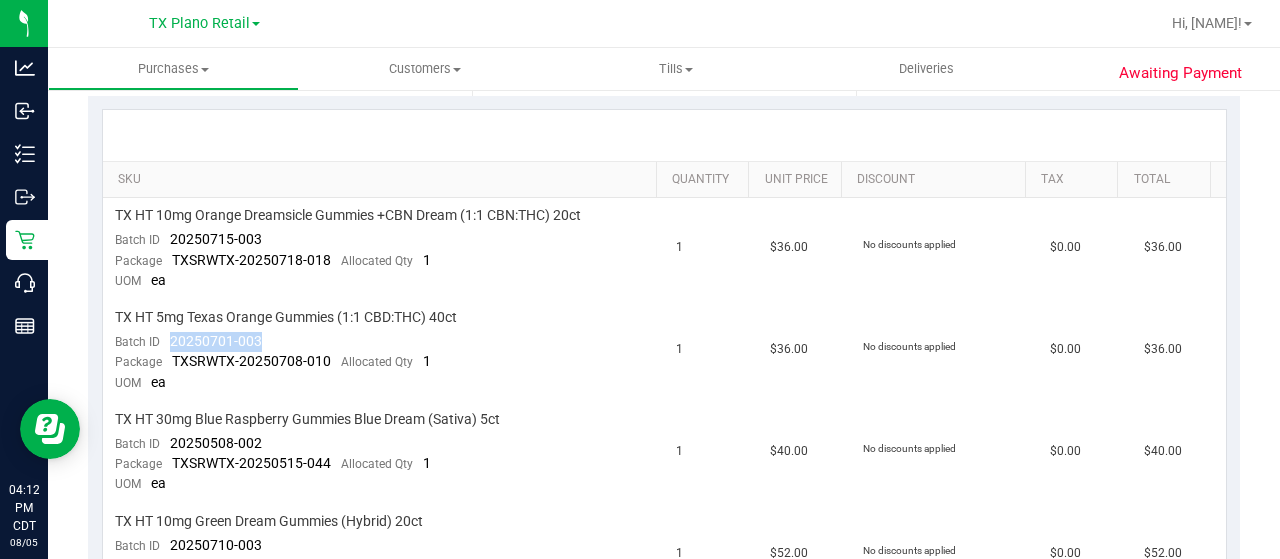 drag, startPoint x: 263, startPoint y: 341, endPoint x: 165, endPoint y: 341, distance: 98 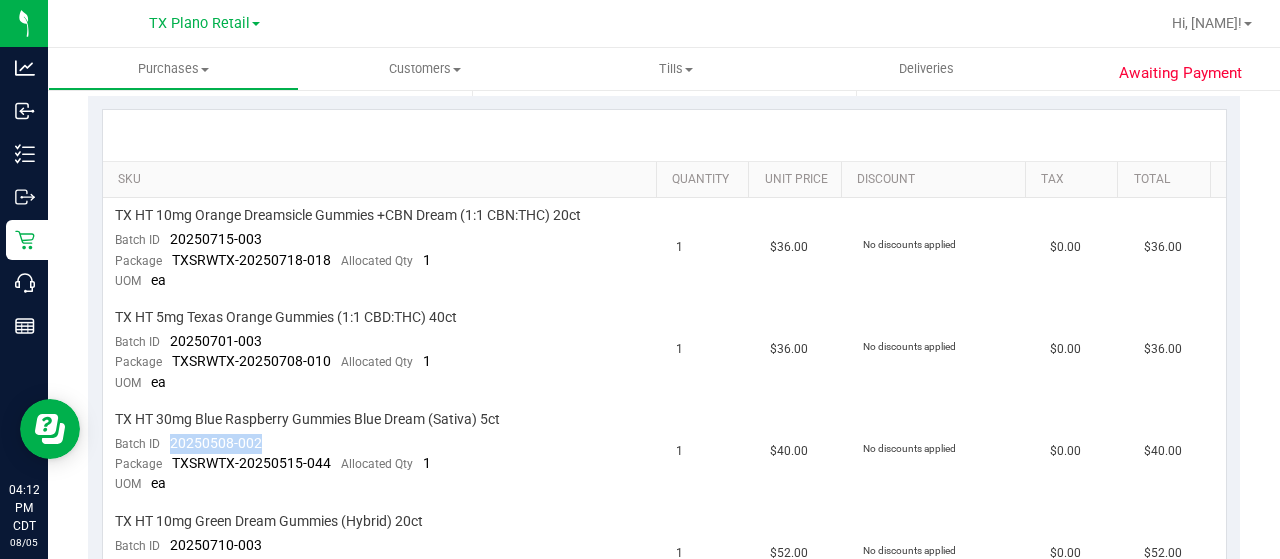 drag, startPoint x: 265, startPoint y: 435, endPoint x: 167, endPoint y: 438, distance: 98.045906 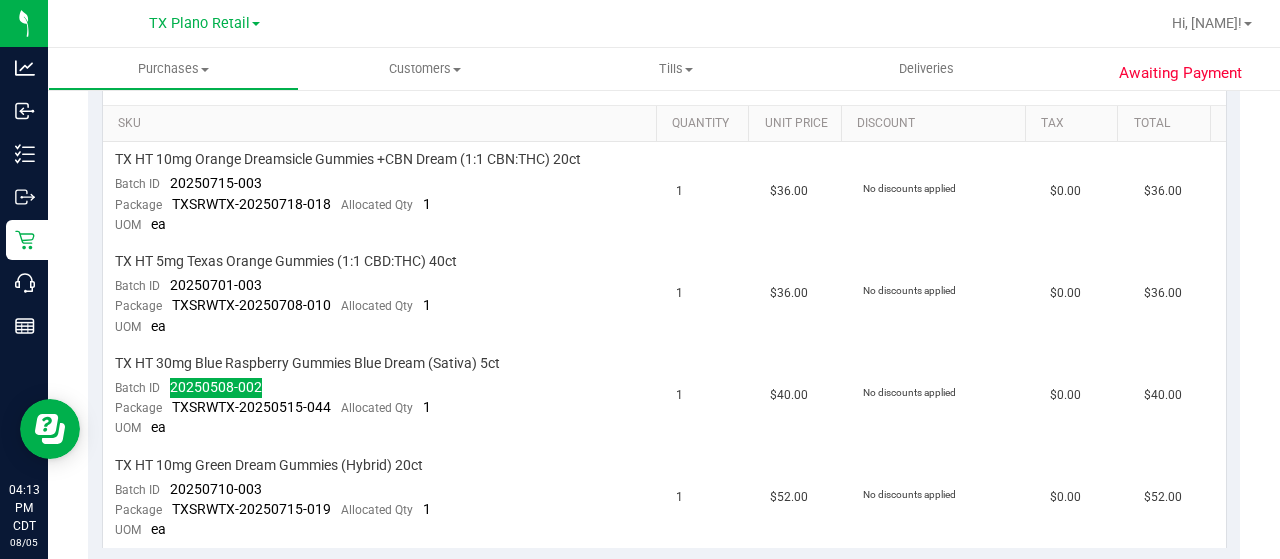 scroll, scrollTop: 635, scrollLeft: 0, axis: vertical 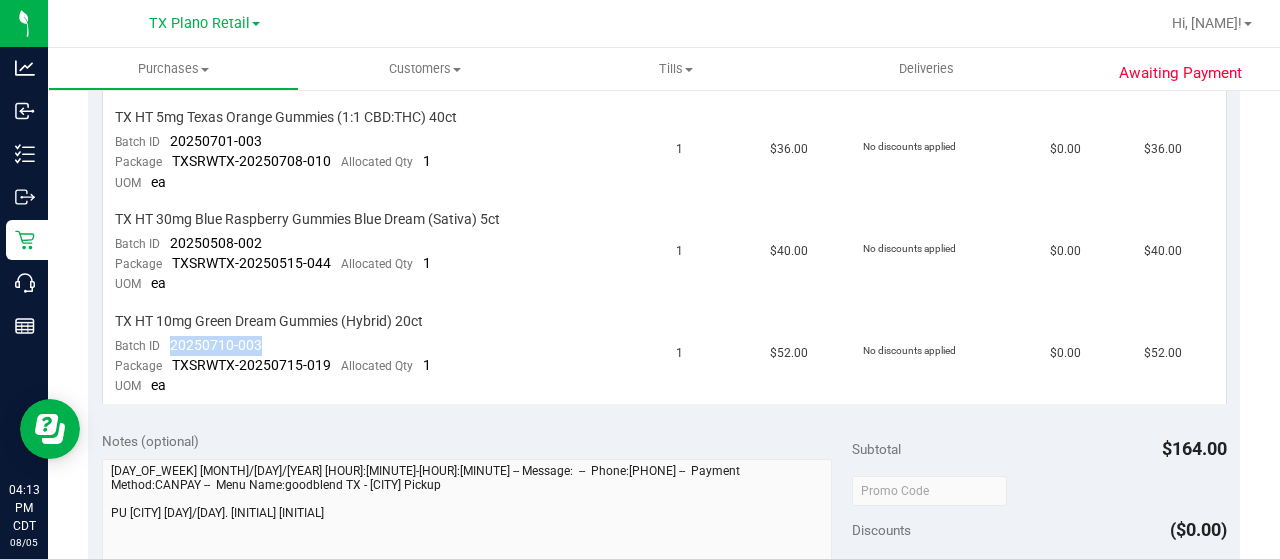drag, startPoint x: 257, startPoint y: 339, endPoint x: 160, endPoint y: 337, distance: 97.020615 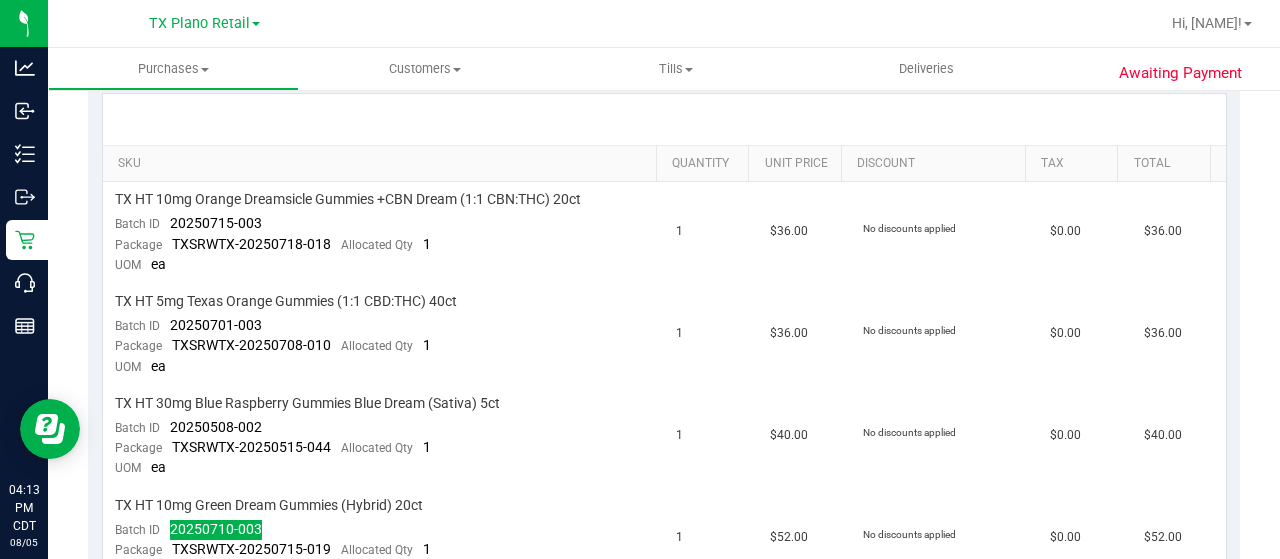 scroll, scrollTop: 135, scrollLeft: 0, axis: vertical 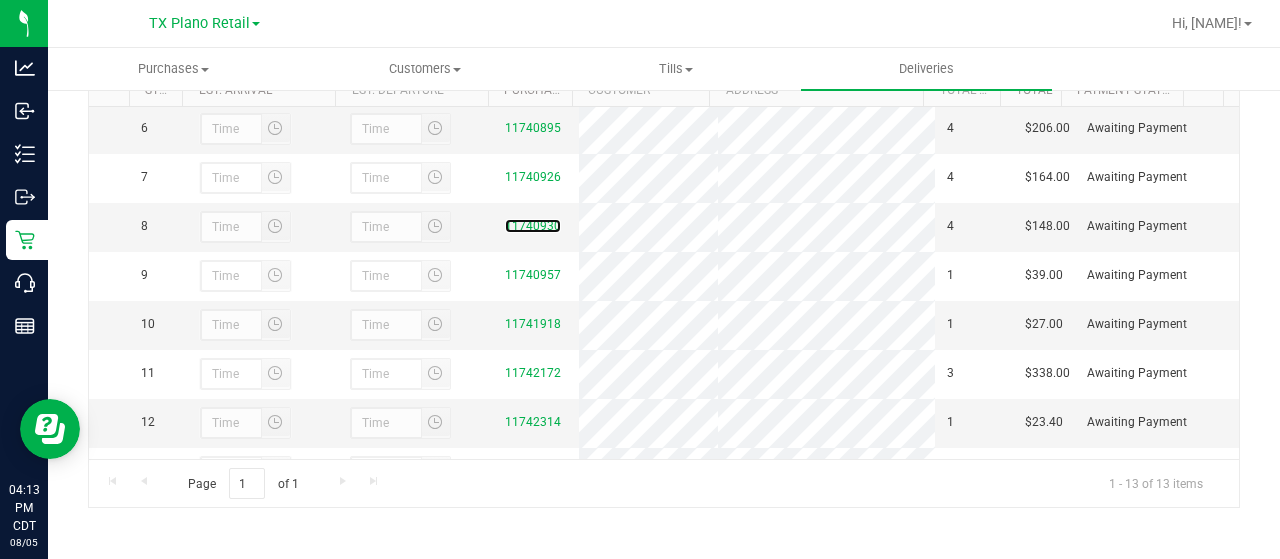click on "11740930" at bounding box center (533, 226) 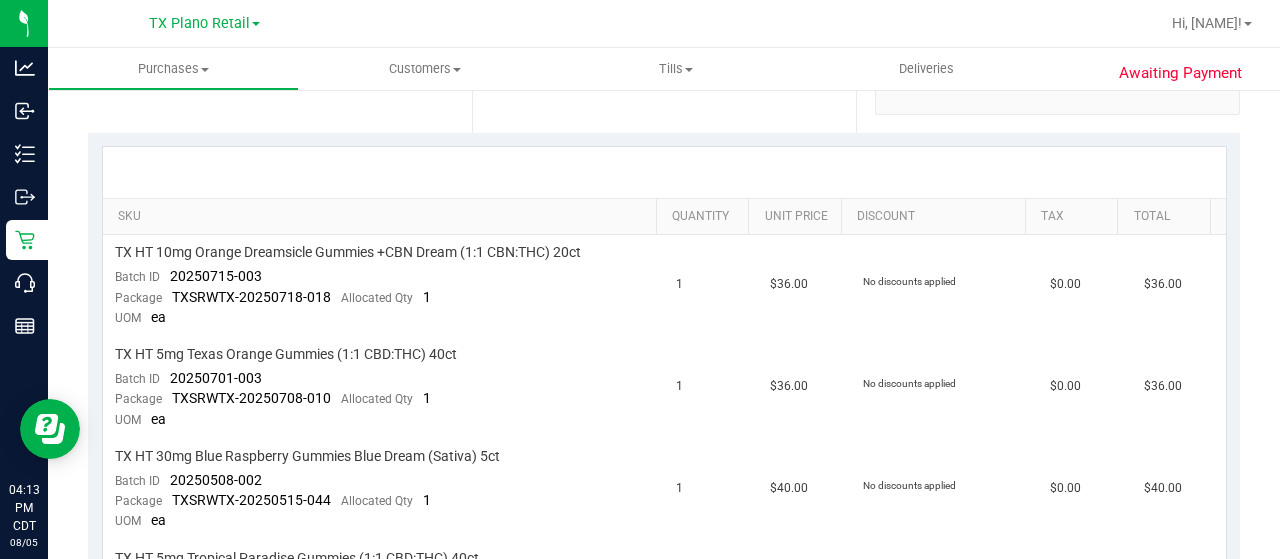 scroll, scrollTop: 0, scrollLeft: 0, axis: both 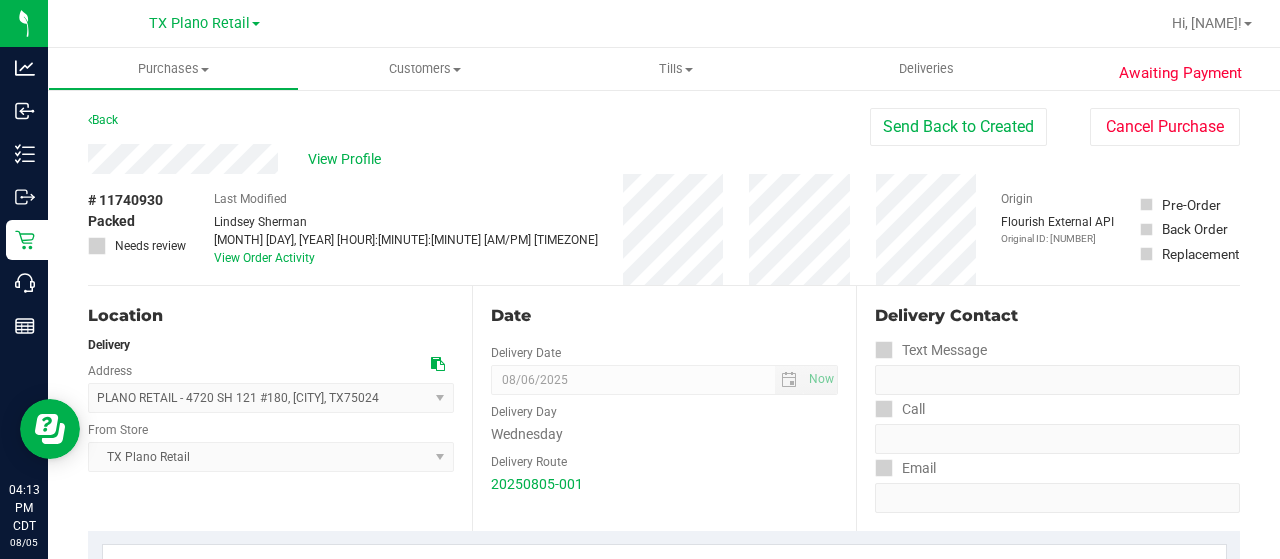 click on "View Profile" at bounding box center (479, 159) 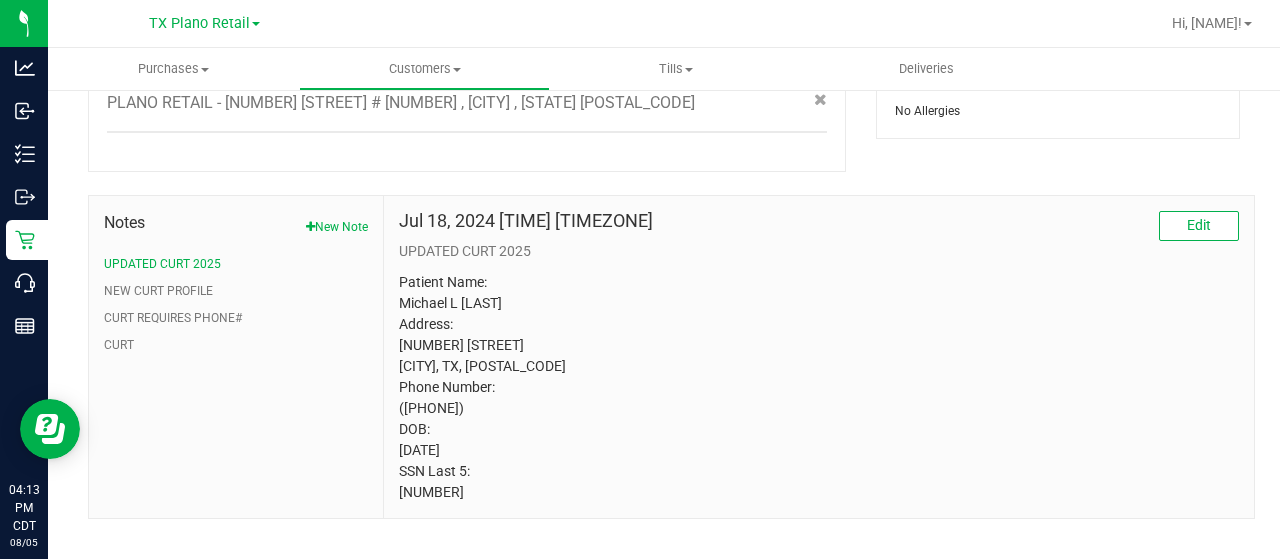 scroll, scrollTop: 952, scrollLeft: 0, axis: vertical 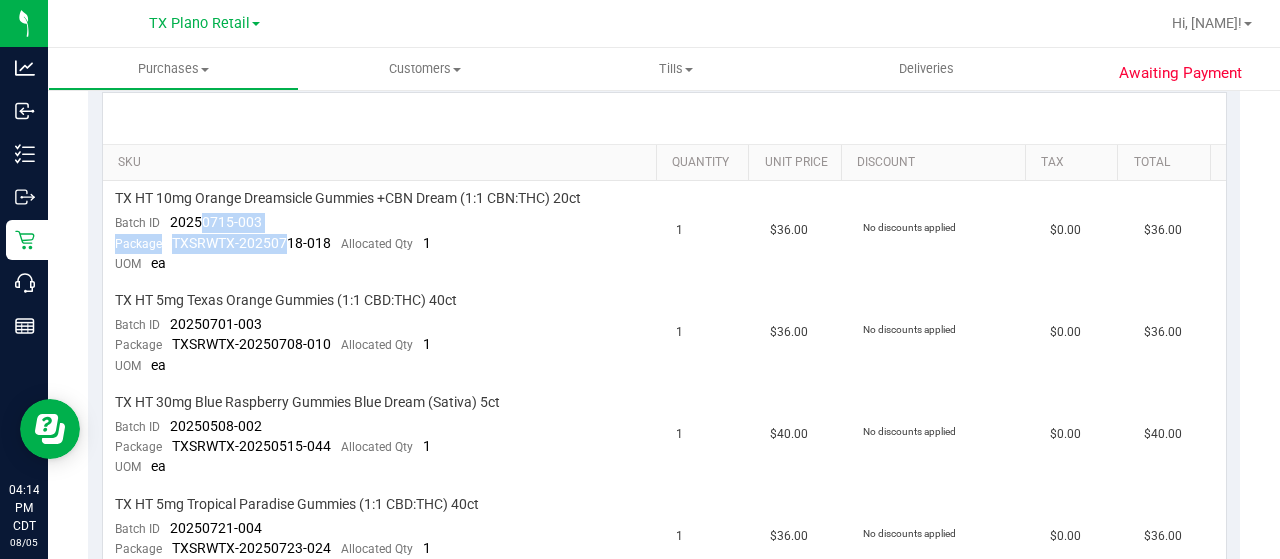 drag, startPoint x: 275, startPoint y: 233, endPoint x: 205, endPoint y: 227, distance: 70.256676 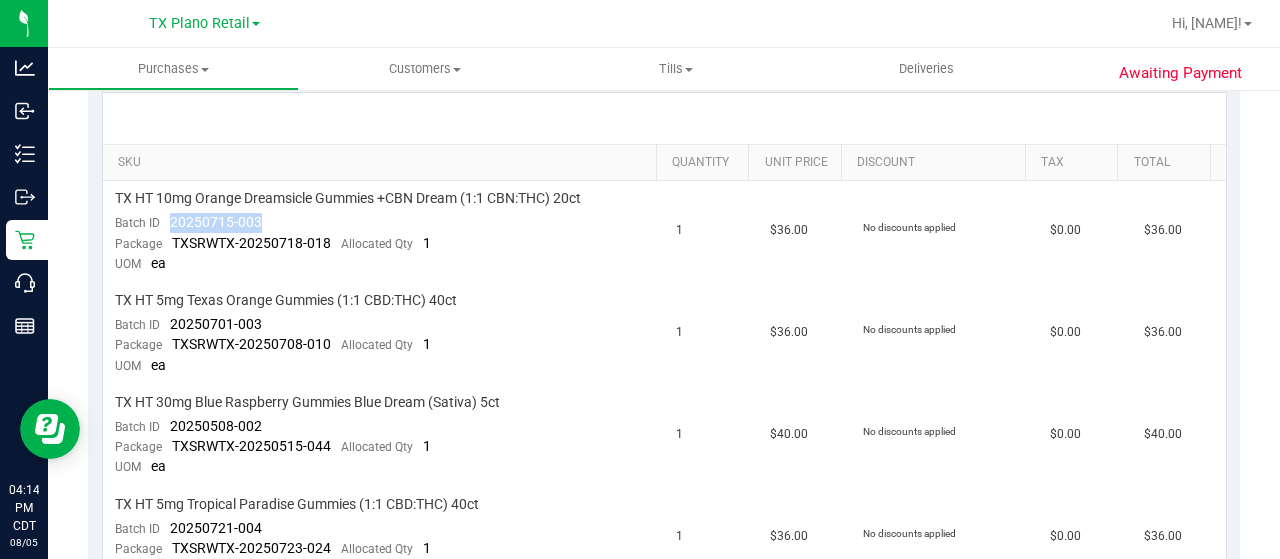 drag, startPoint x: 265, startPoint y: 214, endPoint x: 162, endPoint y: 213, distance: 103.00485 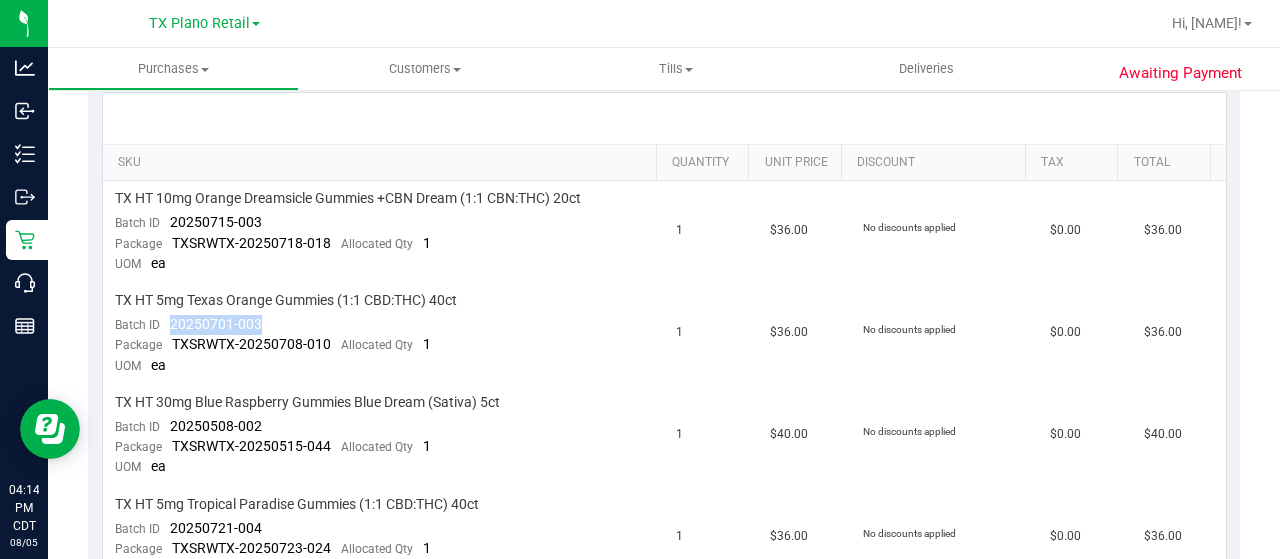 drag, startPoint x: 274, startPoint y: 320, endPoint x: 169, endPoint y: 320, distance: 105 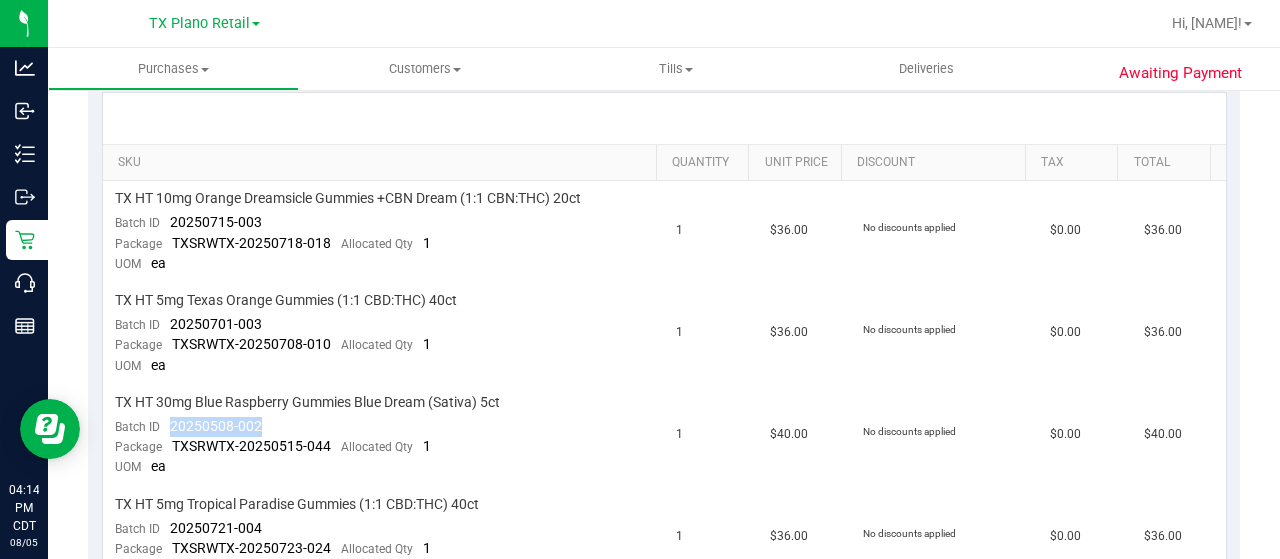 drag, startPoint x: 264, startPoint y: 427, endPoint x: 166, endPoint y: 421, distance: 98.1835 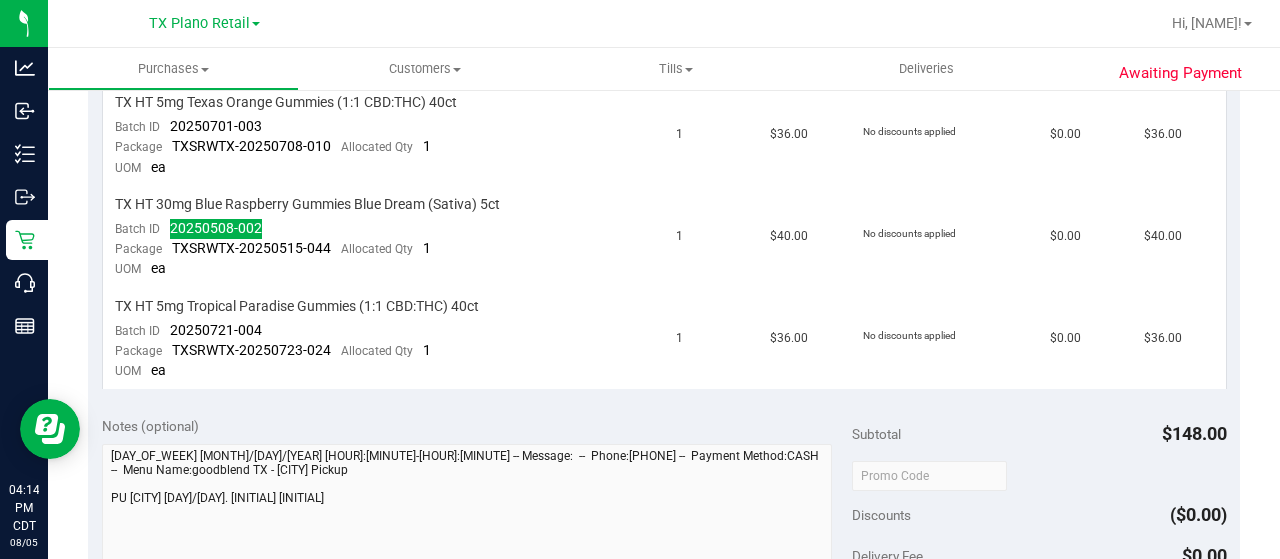 scroll, scrollTop: 652, scrollLeft: 0, axis: vertical 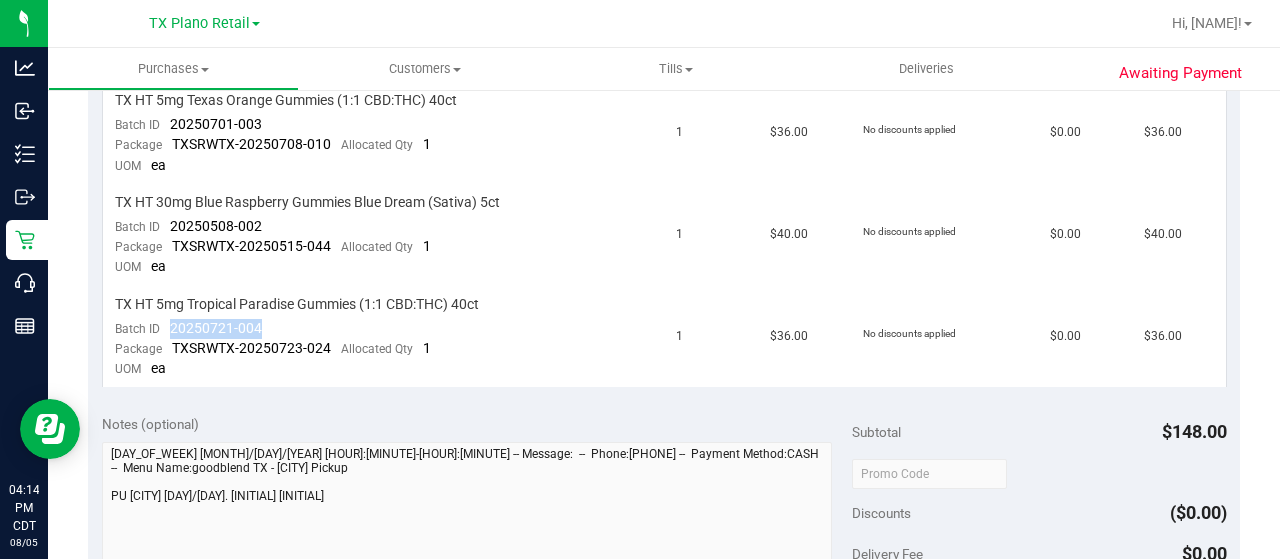 drag, startPoint x: 279, startPoint y: 329, endPoint x: 169, endPoint y: 318, distance: 110.54863 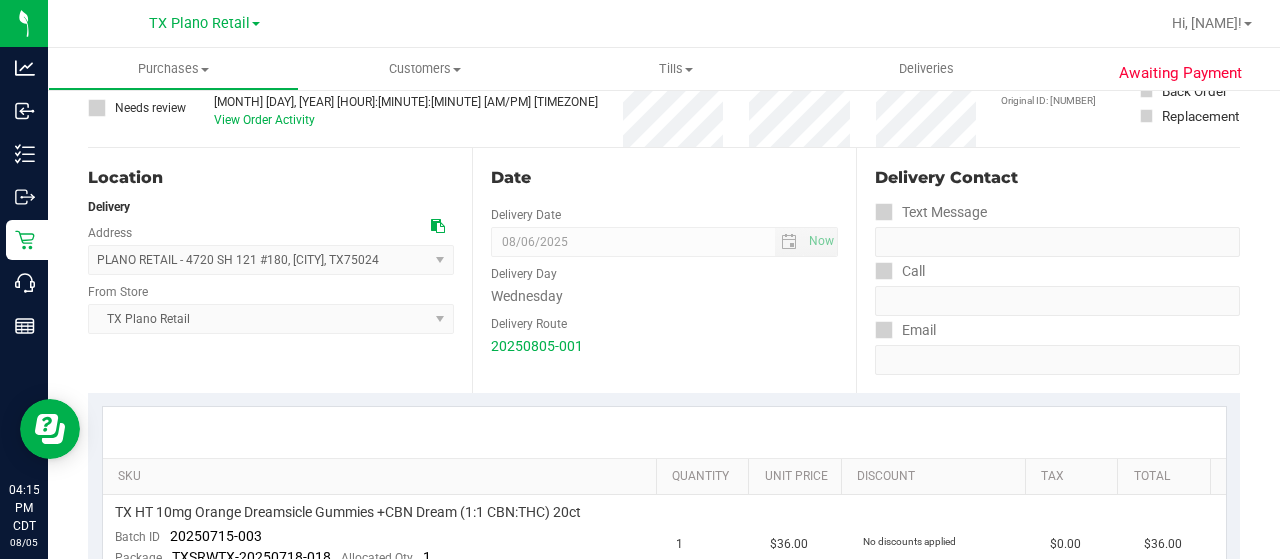 scroll, scrollTop: 0, scrollLeft: 0, axis: both 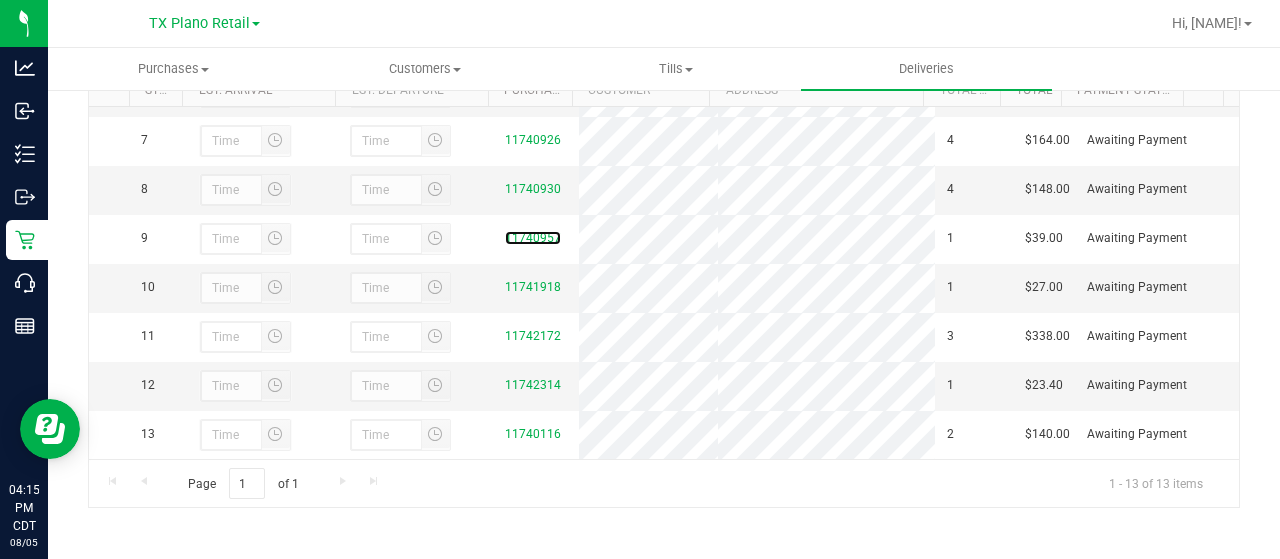 click on "11740957" at bounding box center [533, 238] 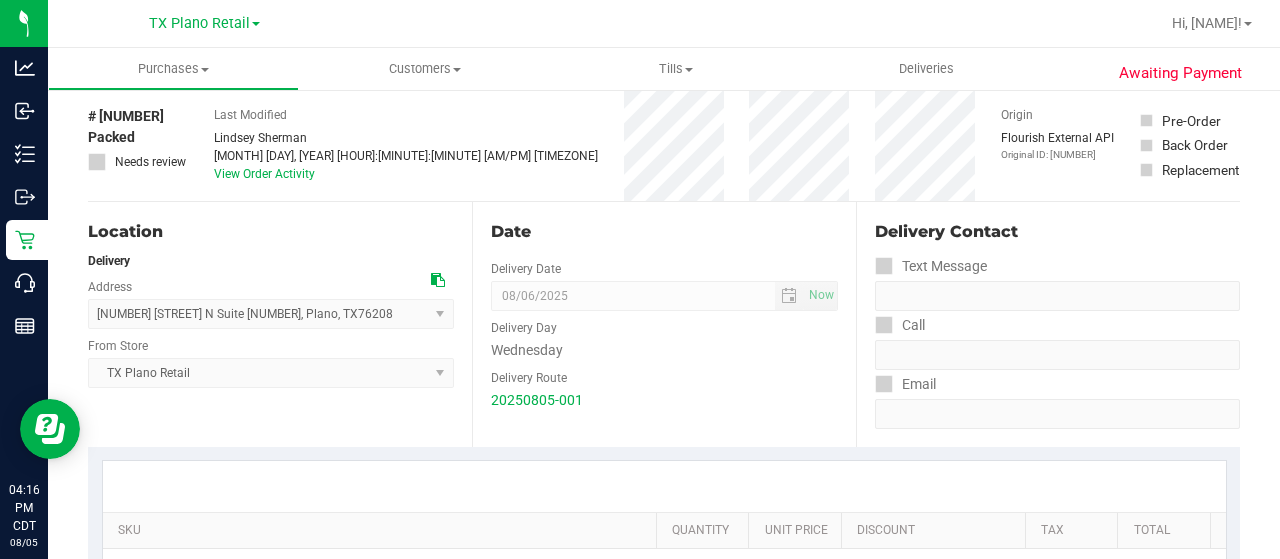 scroll, scrollTop: 200, scrollLeft: 0, axis: vertical 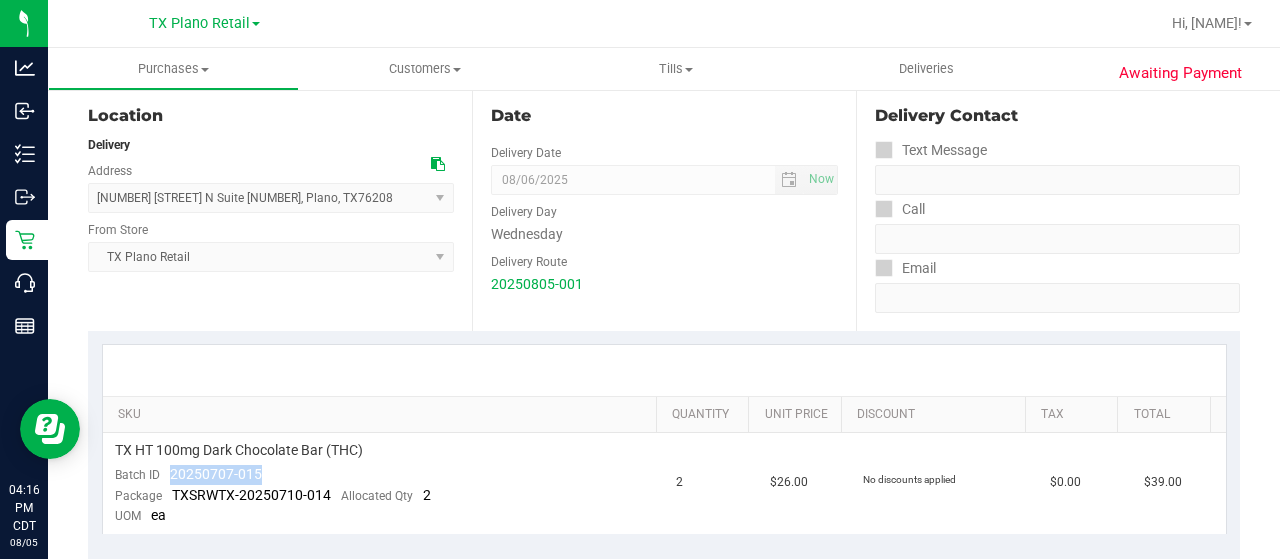 drag, startPoint x: 241, startPoint y: 472, endPoint x: 167, endPoint y: 471, distance: 74.00676 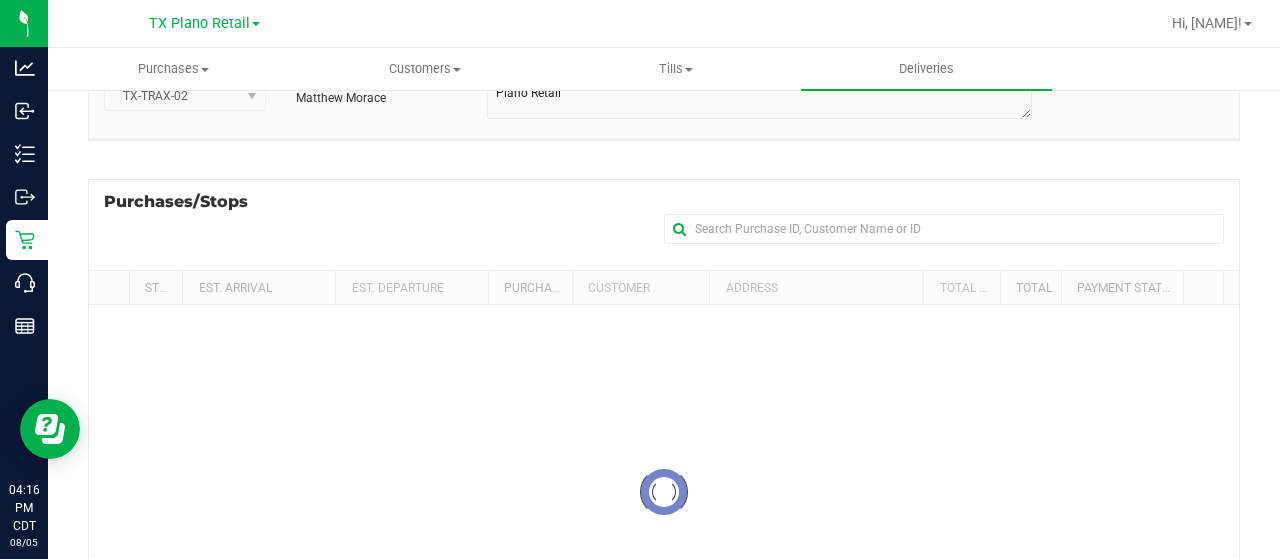 scroll, scrollTop: 0, scrollLeft: 0, axis: both 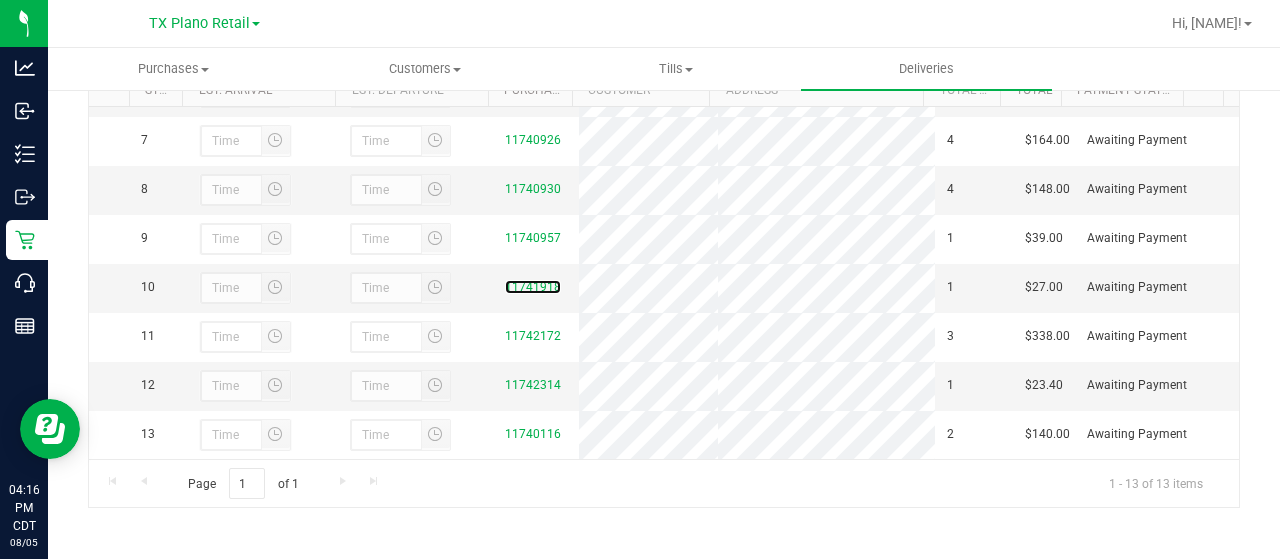 click on "11741918" at bounding box center (533, 287) 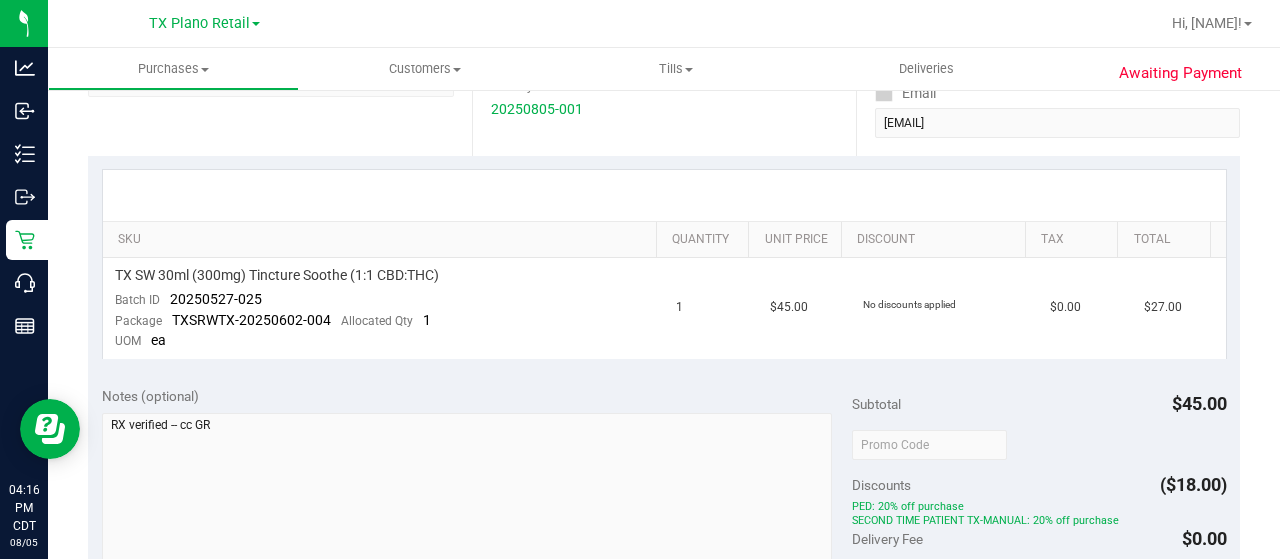 scroll, scrollTop: 400, scrollLeft: 0, axis: vertical 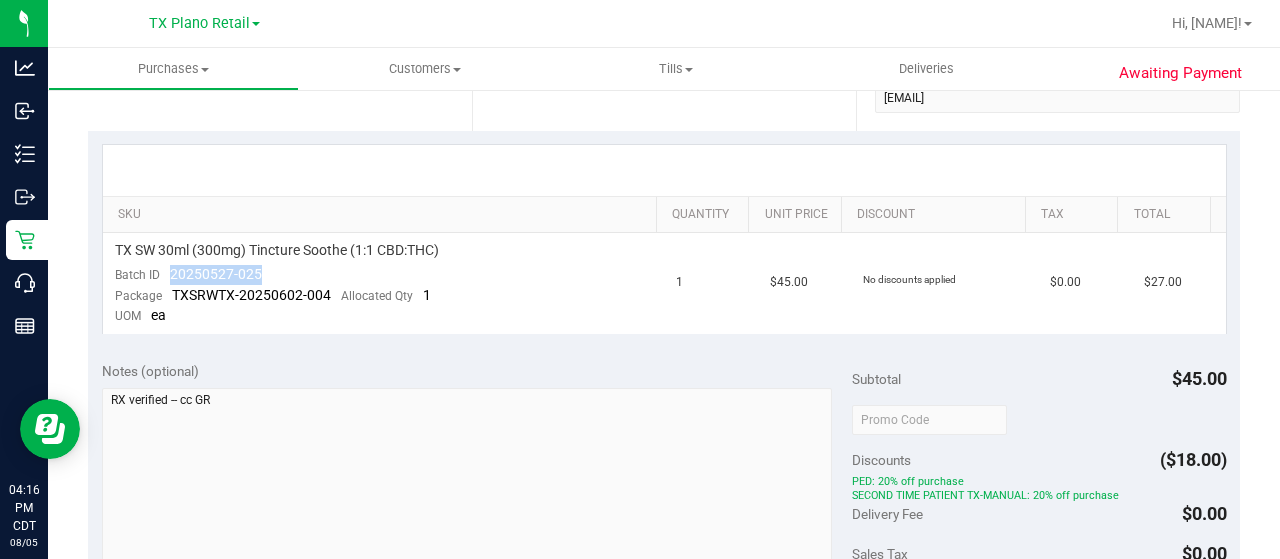 drag, startPoint x: 268, startPoint y: 271, endPoint x: 168, endPoint y: 275, distance: 100.07997 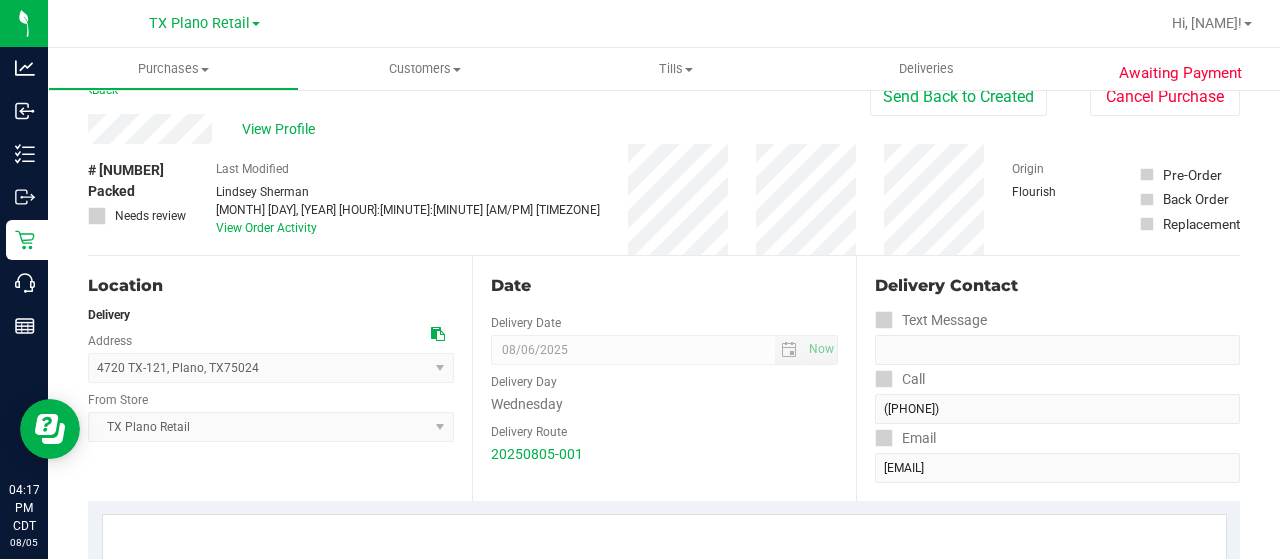 scroll, scrollTop: 0, scrollLeft: 0, axis: both 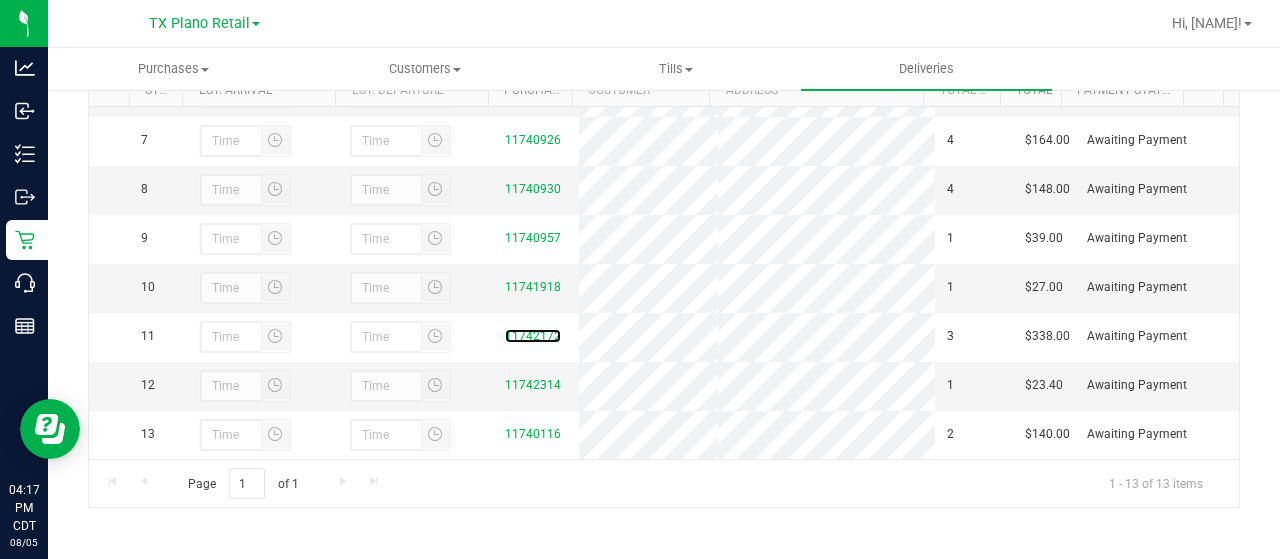 click on "11742172" at bounding box center (533, 336) 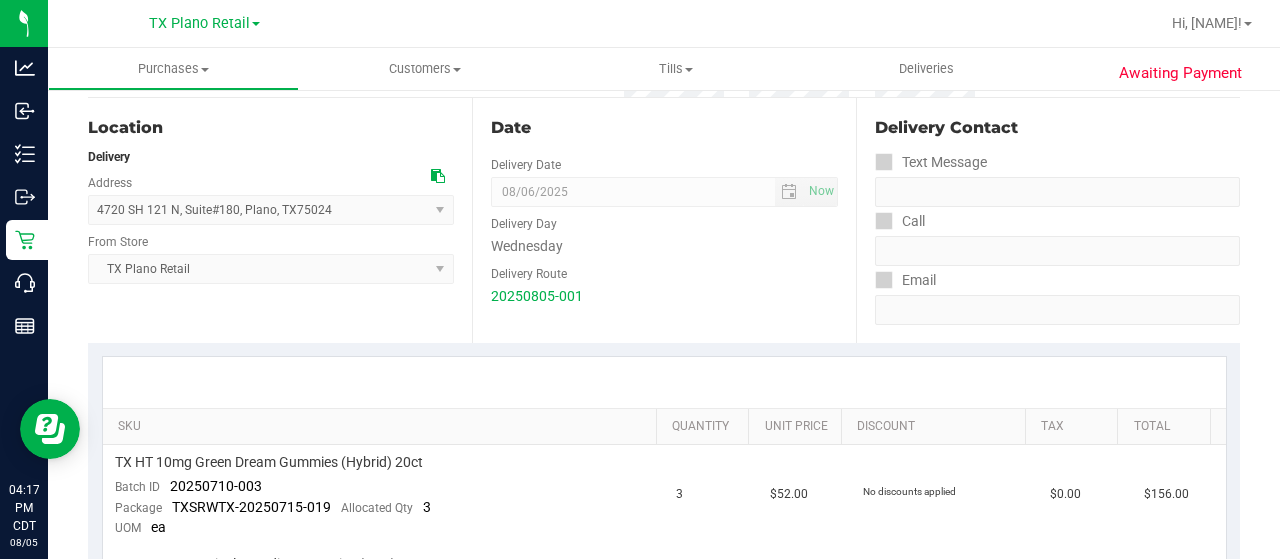 scroll, scrollTop: 400, scrollLeft: 0, axis: vertical 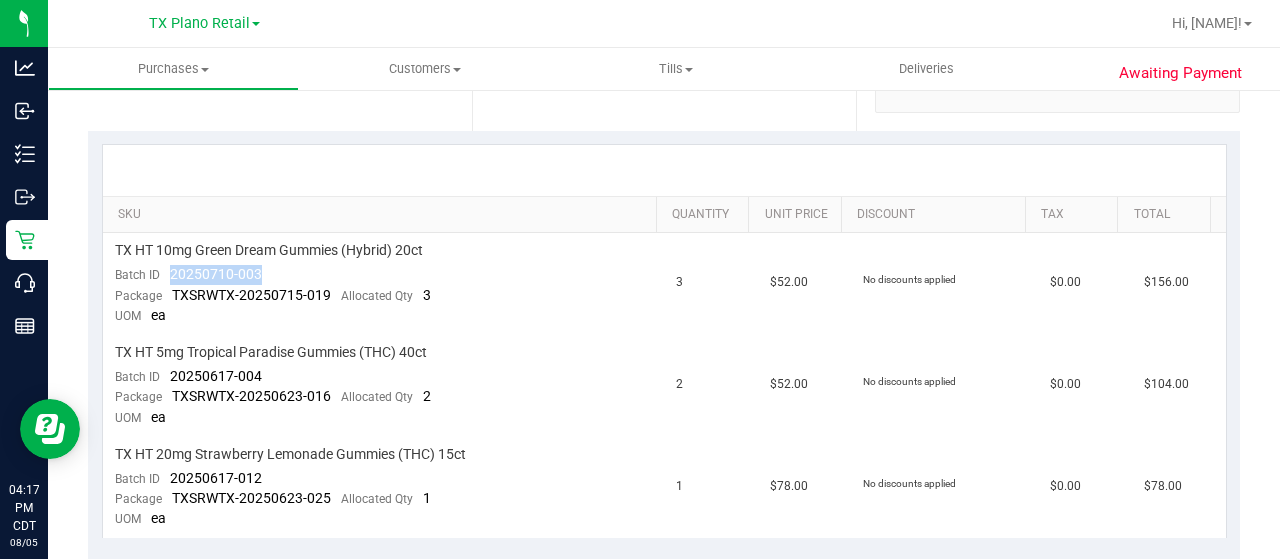 drag, startPoint x: 274, startPoint y: 275, endPoint x: 168, endPoint y: 275, distance: 106 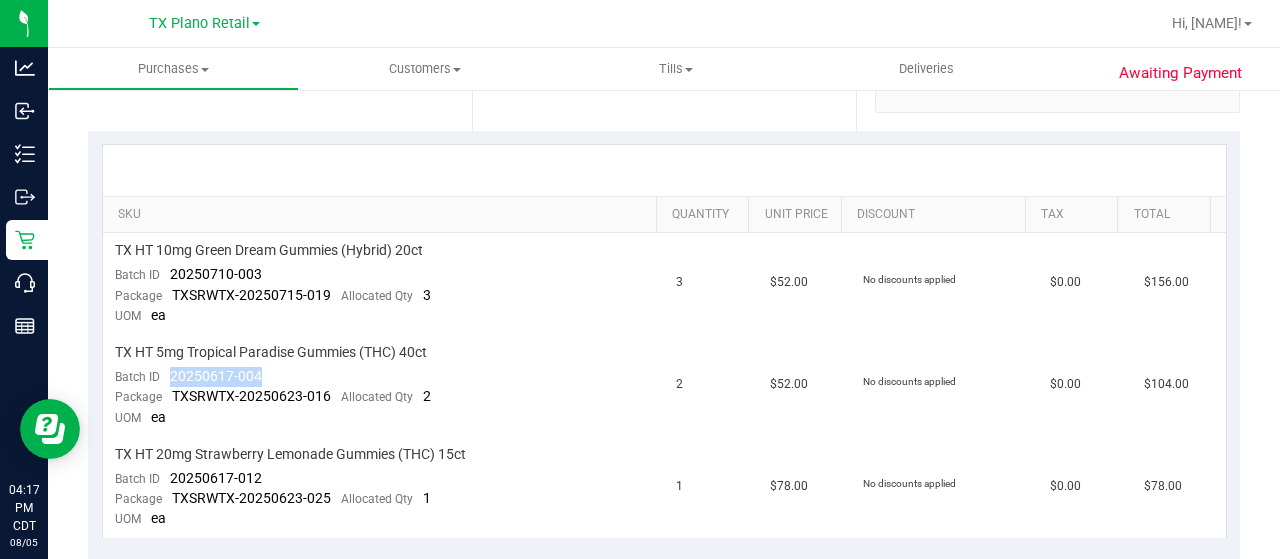 drag, startPoint x: 263, startPoint y: 374, endPoint x: 171, endPoint y: 377, distance: 92.0489 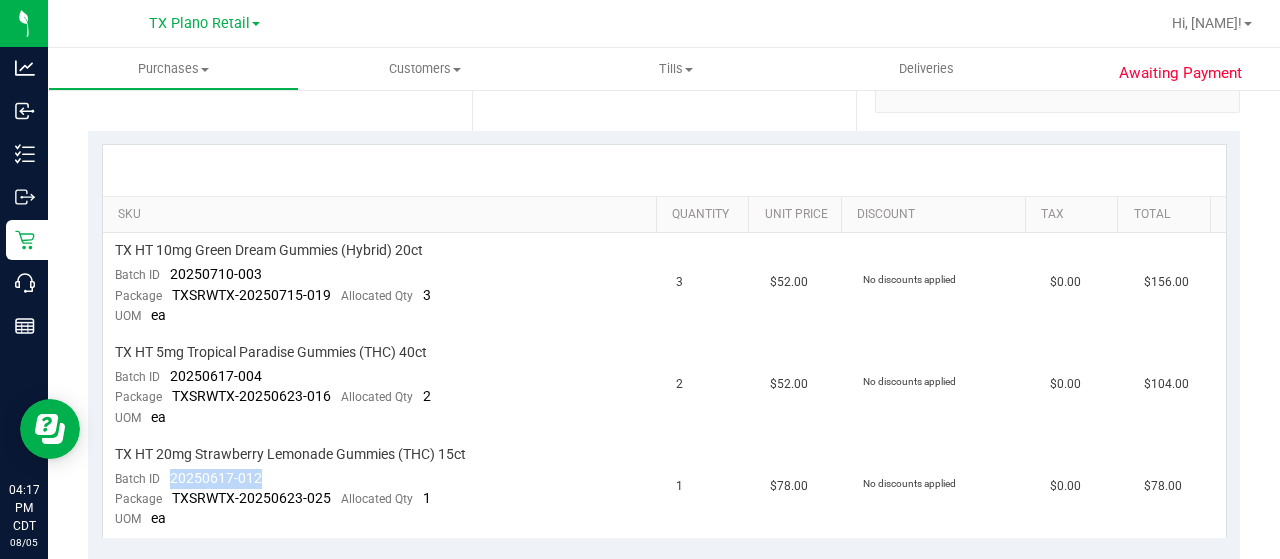 drag, startPoint x: 262, startPoint y: 474, endPoint x: 168, endPoint y: 474, distance: 94 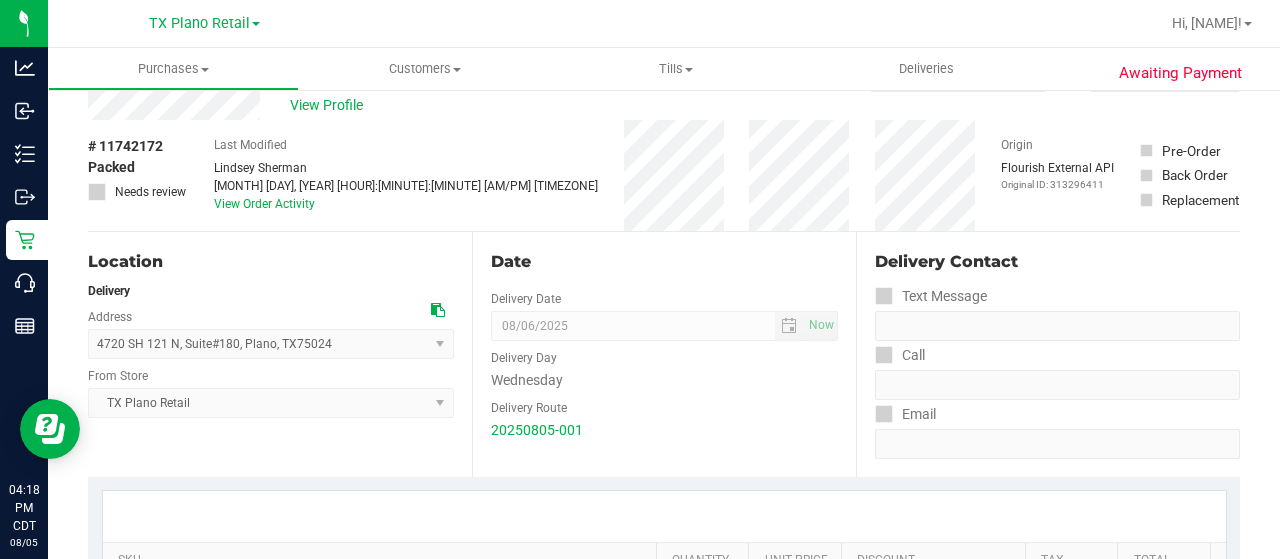 scroll, scrollTop: 0, scrollLeft: 0, axis: both 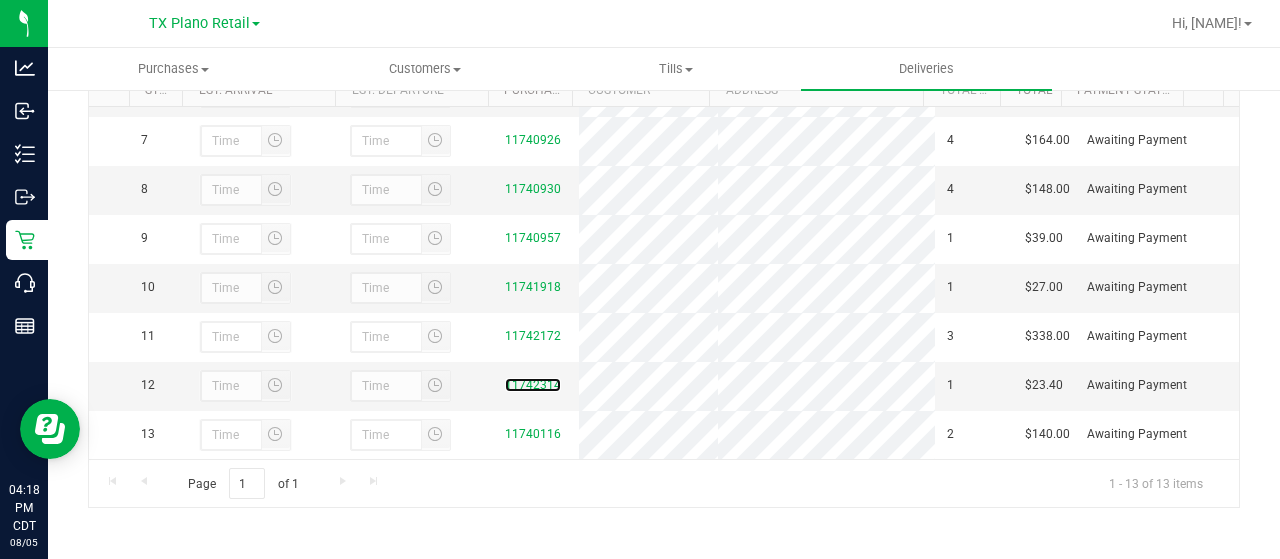 click on "11742314" at bounding box center (533, 385) 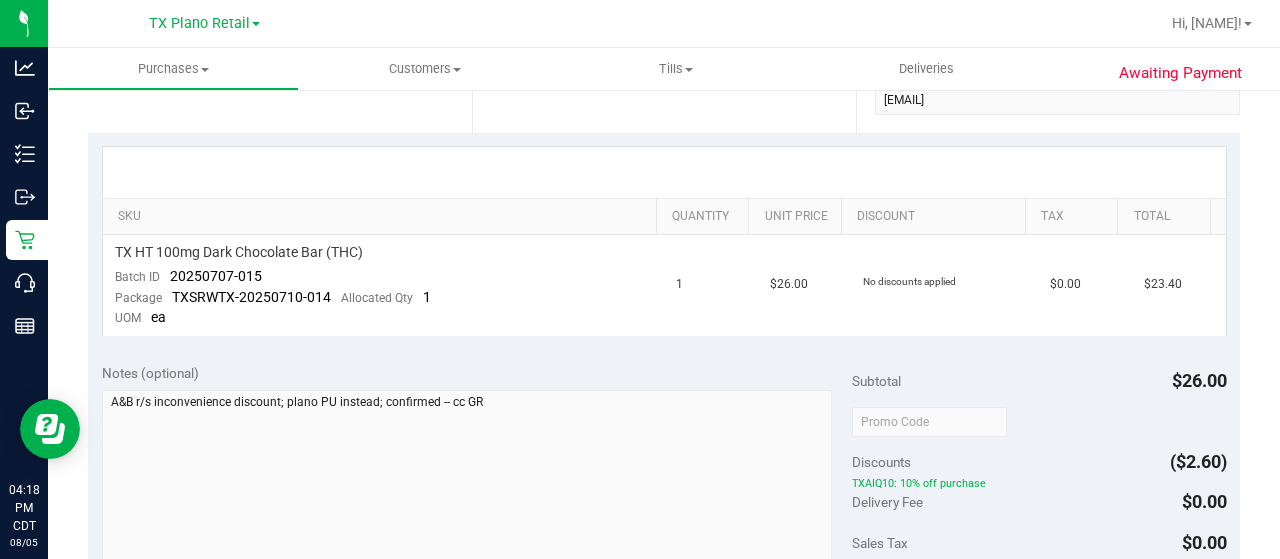 scroll, scrollTop: 0, scrollLeft: 0, axis: both 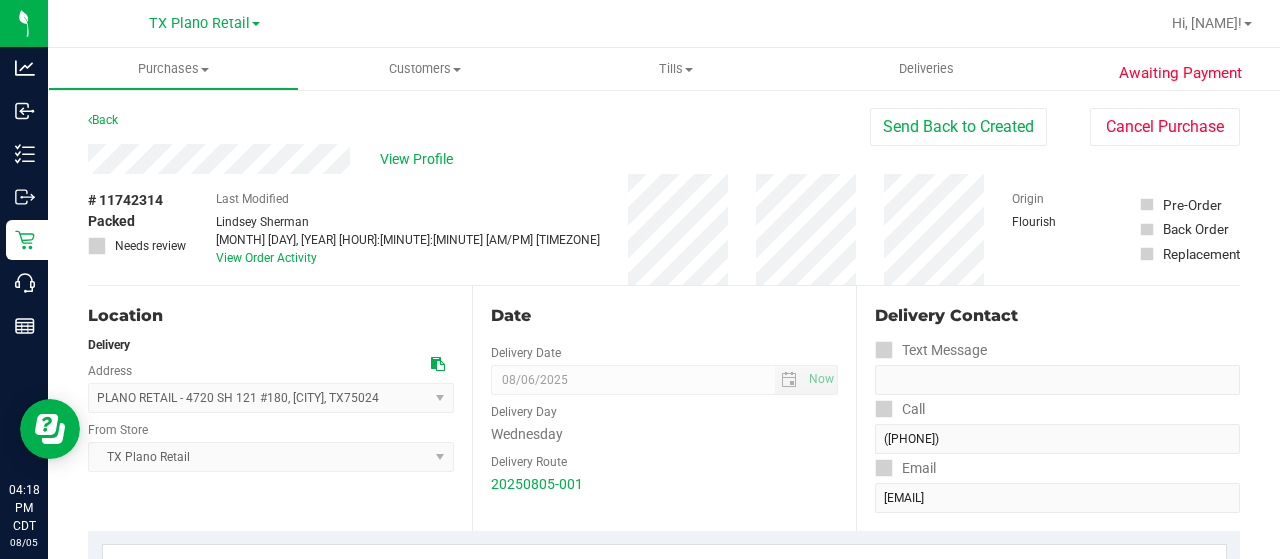 click on "View Profile" at bounding box center [479, 159] 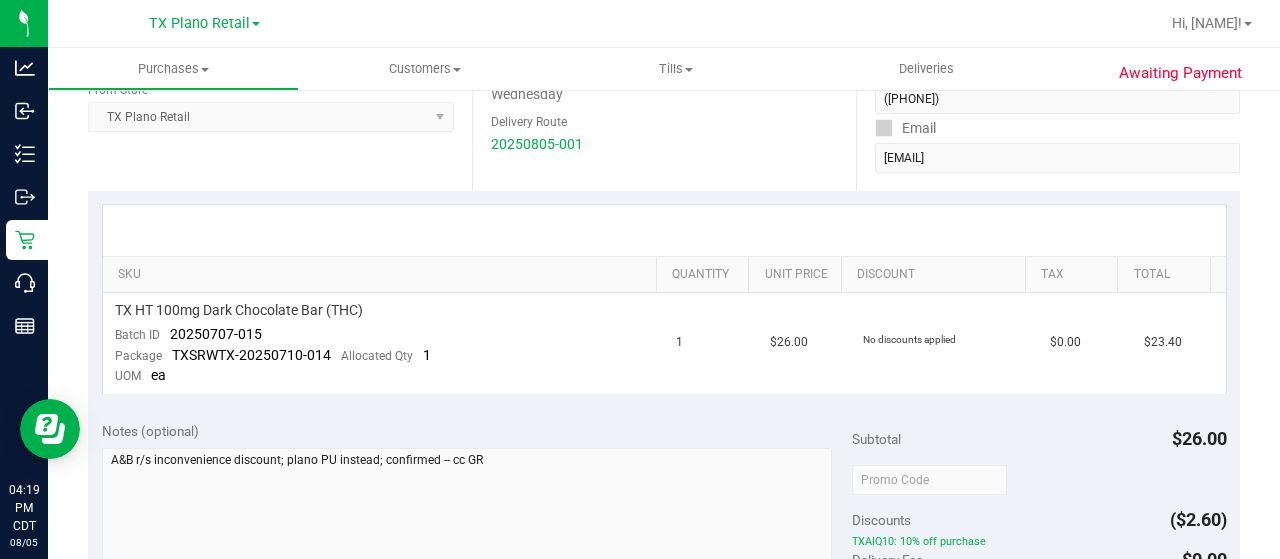 scroll, scrollTop: 500, scrollLeft: 0, axis: vertical 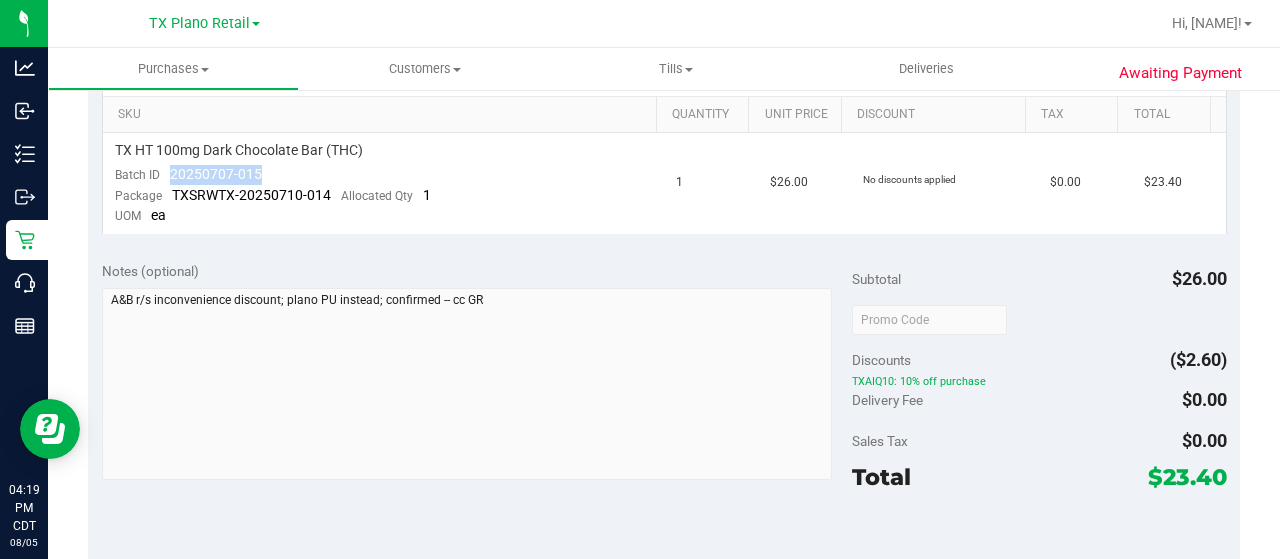 drag, startPoint x: 273, startPoint y: 169, endPoint x: 168, endPoint y: 173, distance: 105.076164 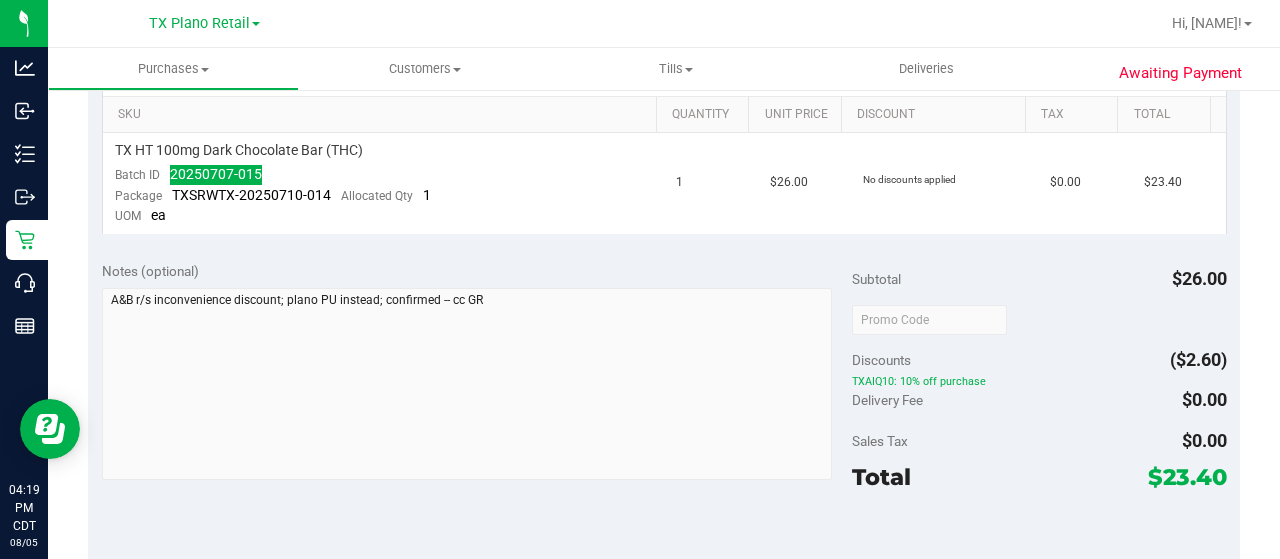 scroll, scrollTop: 0, scrollLeft: 0, axis: both 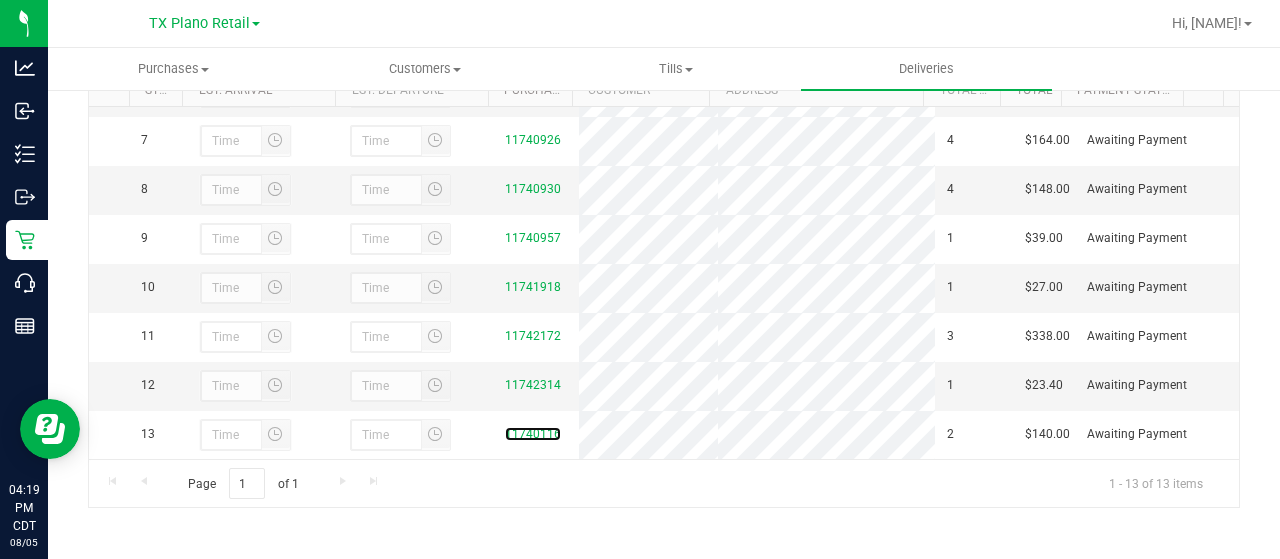 click on "11740116" at bounding box center (533, 434) 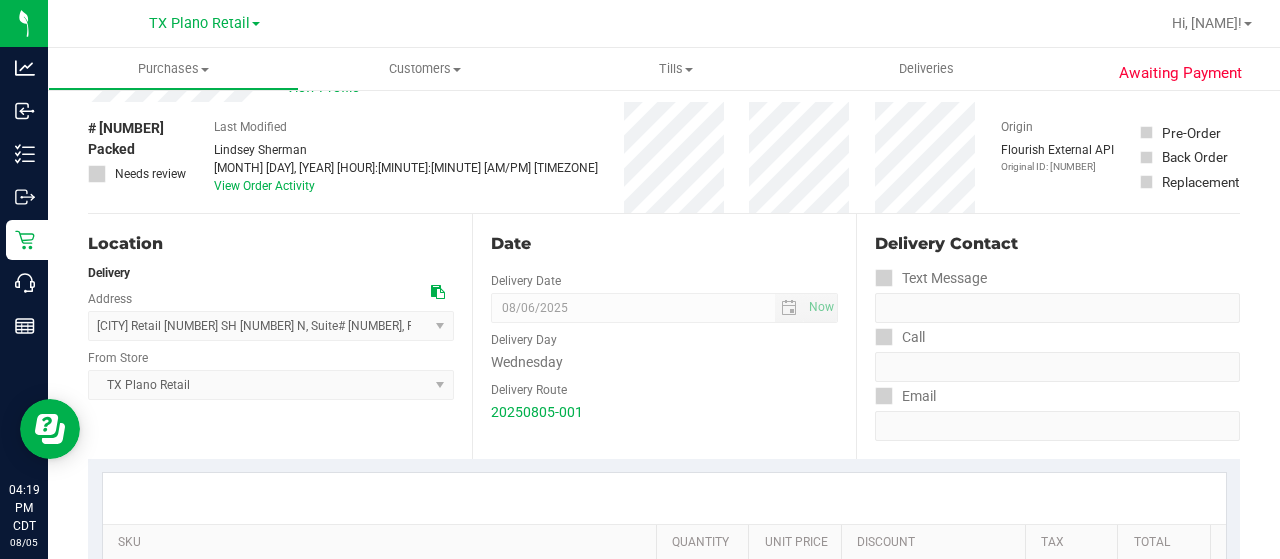scroll, scrollTop: 0, scrollLeft: 0, axis: both 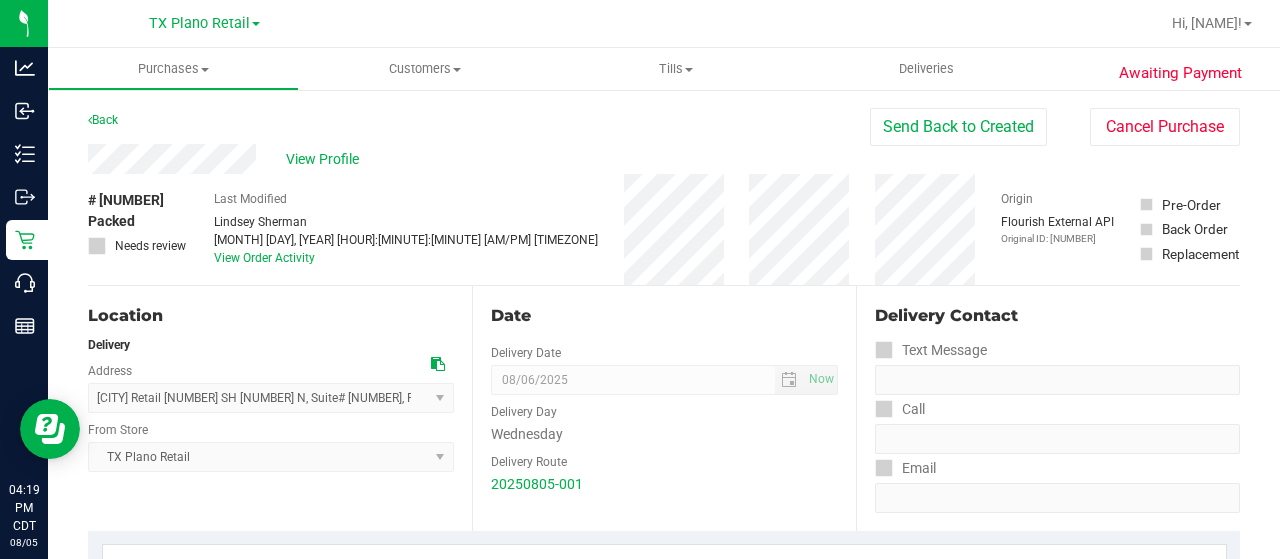 click on "View Profile" at bounding box center [479, 159] 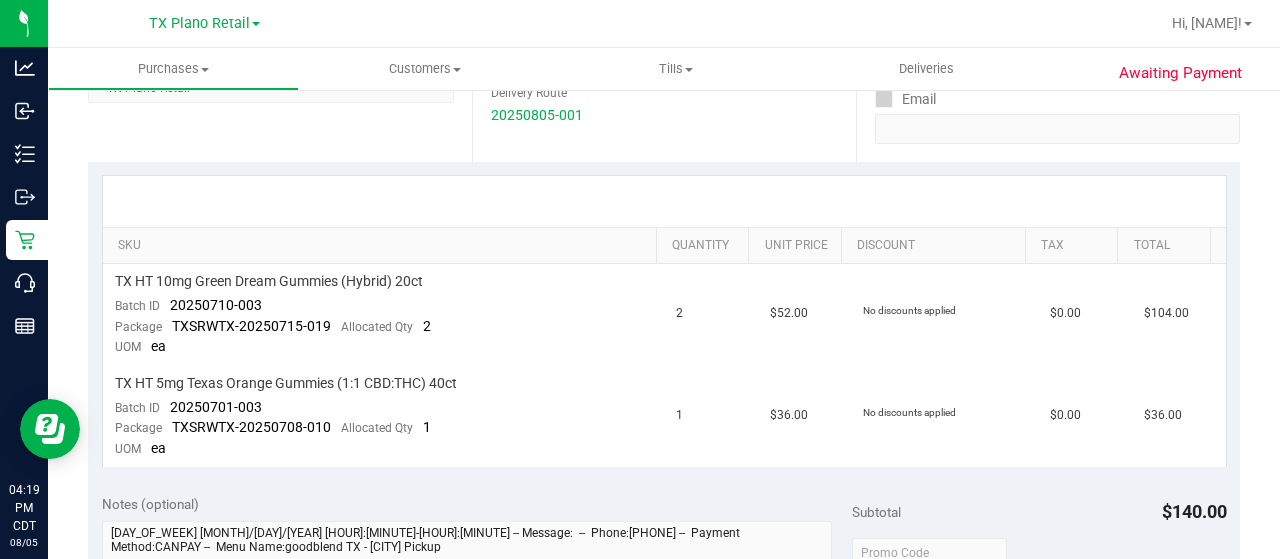 scroll, scrollTop: 400, scrollLeft: 0, axis: vertical 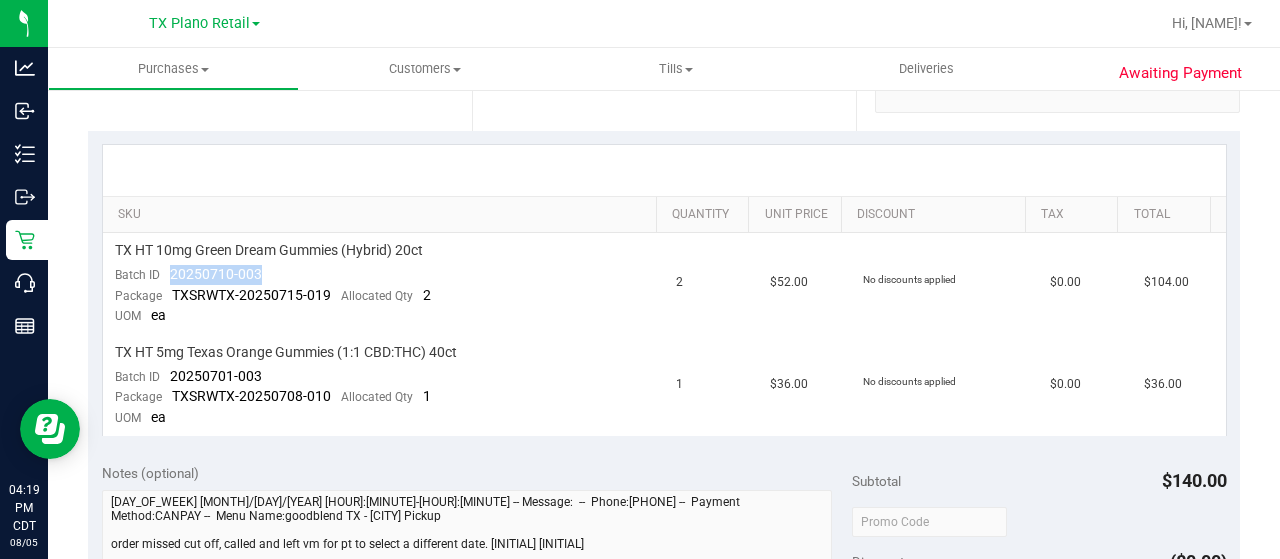 drag, startPoint x: 250, startPoint y: 266, endPoint x: 168, endPoint y: 273, distance: 82.29824 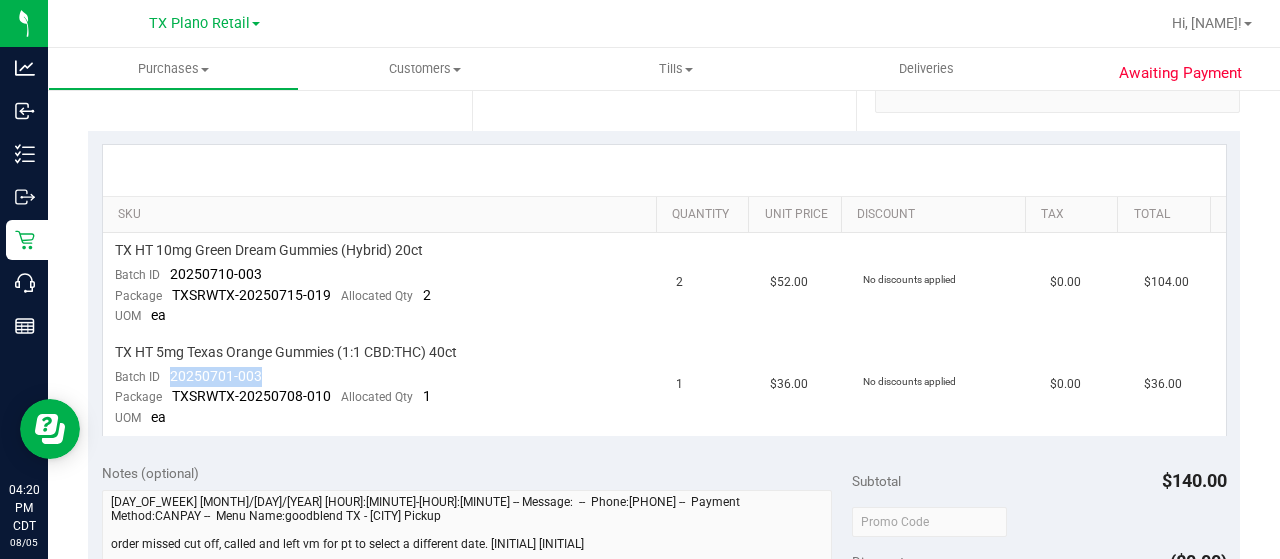 drag, startPoint x: 258, startPoint y: 376, endPoint x: 166, endPoint y: 376, distance: 92 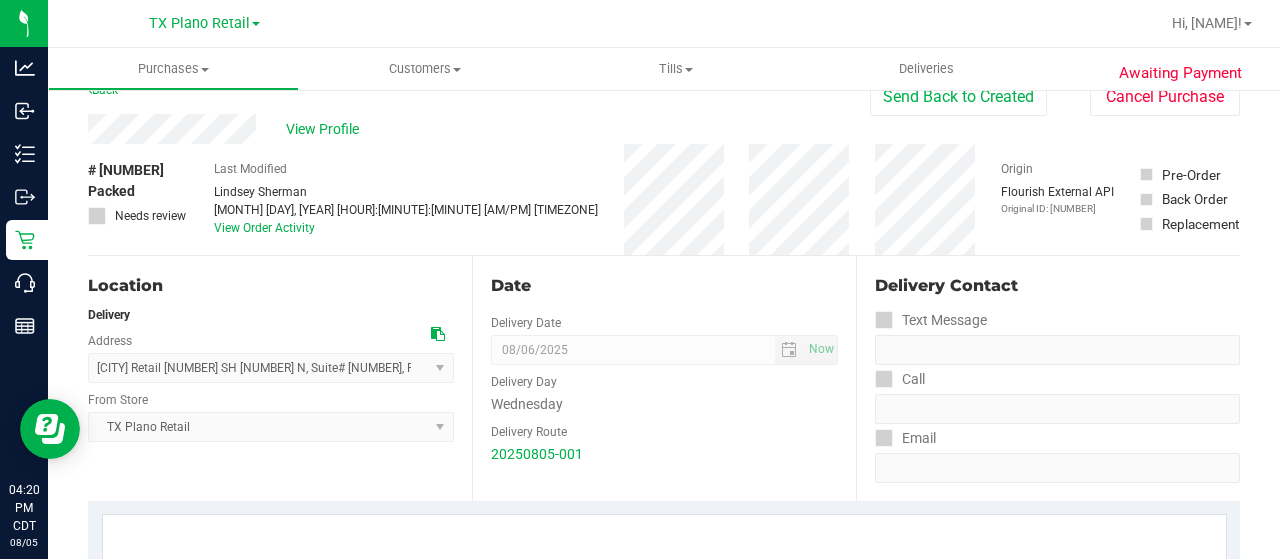 scroll, scrollTop: 0, scrollLeft: 0, axis: both 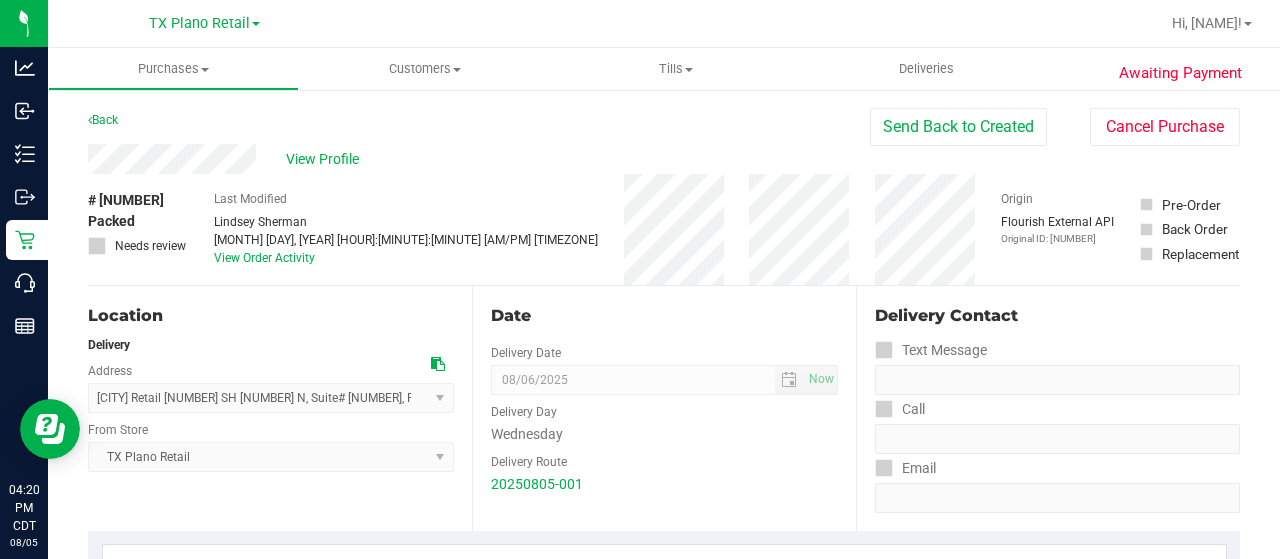 drag, startPoint x: 17, startPoint y: 21, endPoint x: 19, endPoint y: 65, distance: 44.04543 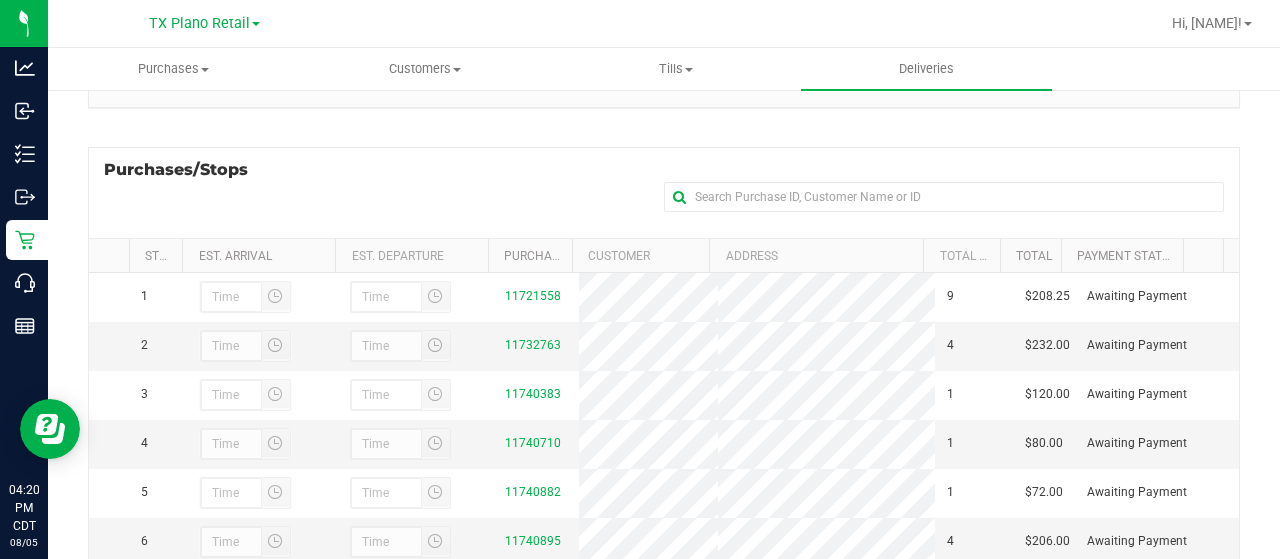 scroll, scrollTop: 398, scrollLeft: 0, axis: vertical 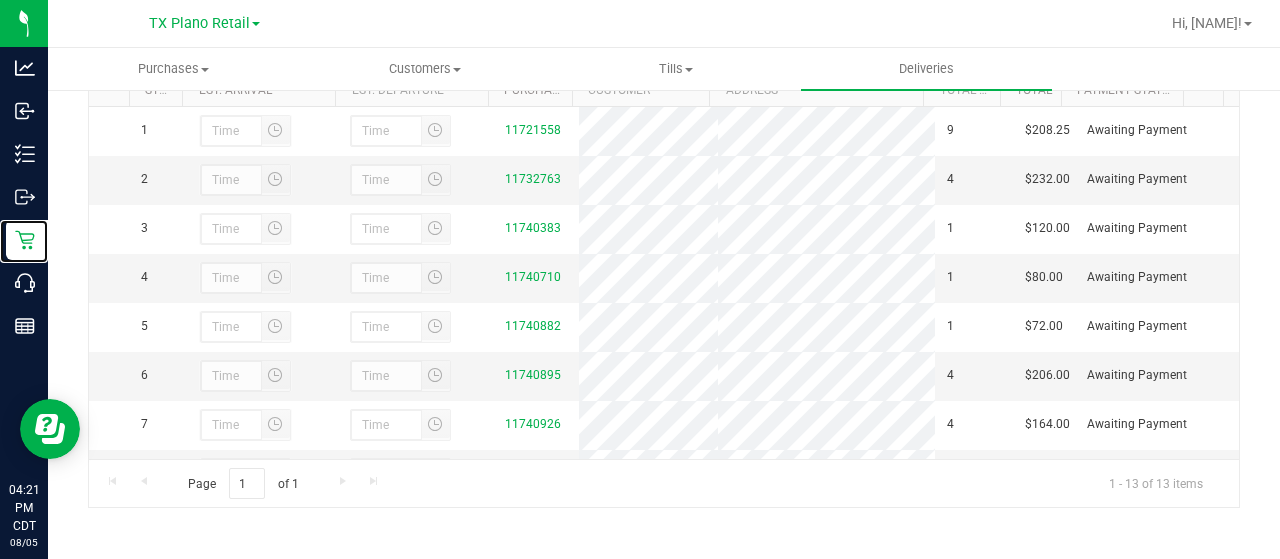 click on "Retail" at bounding box center [0, 0] 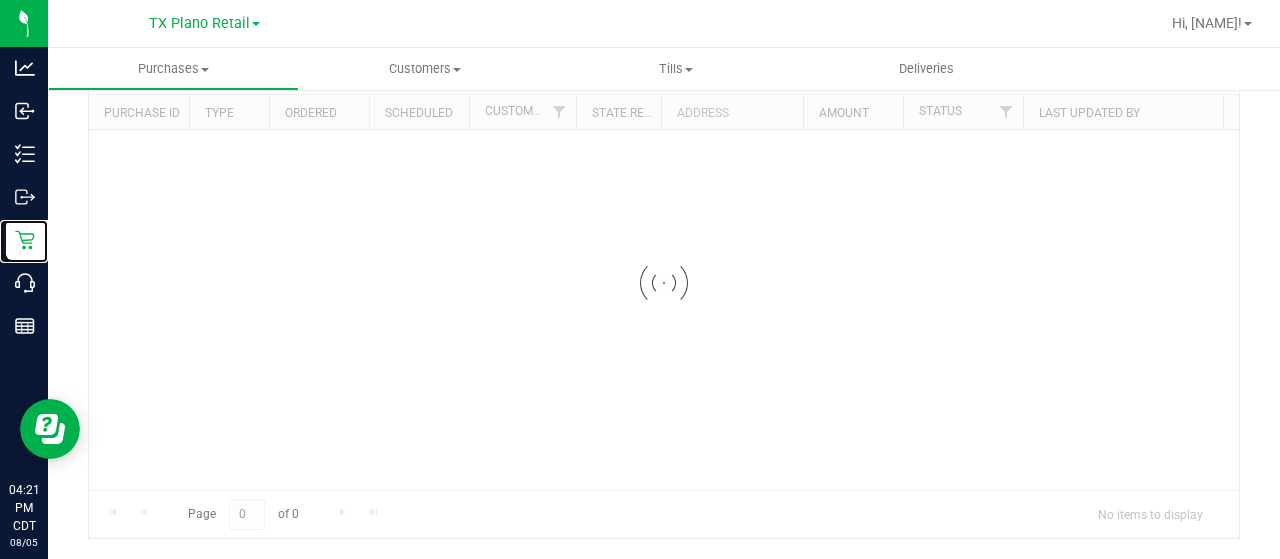scroll, scrollTop: 0, scrollLeft: 0, axis: both 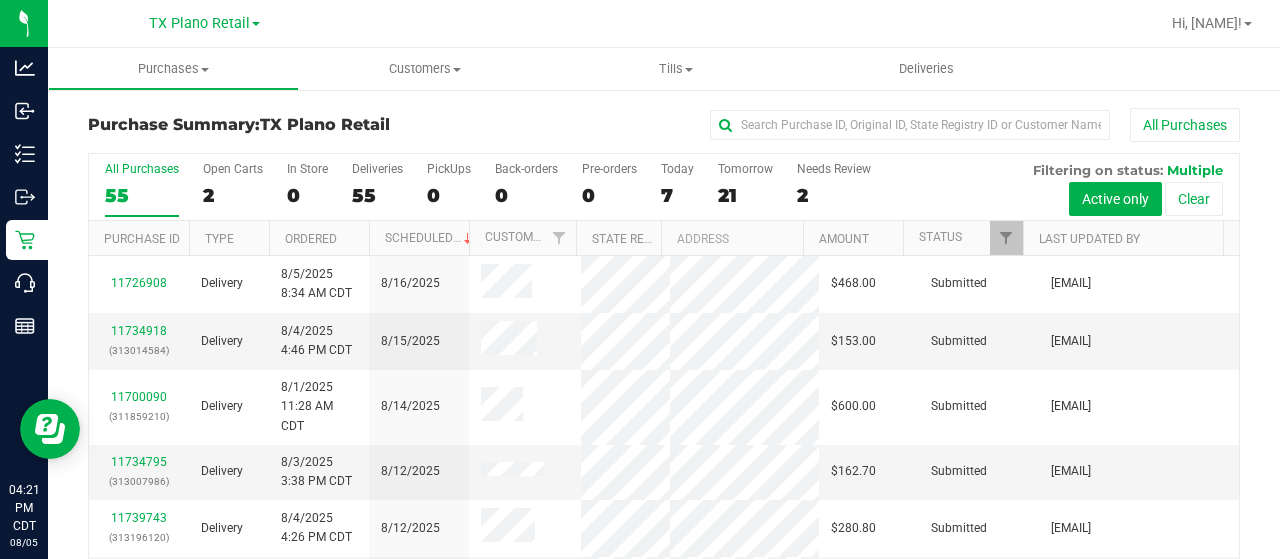 click on "7" at bounding box center [677, 195] 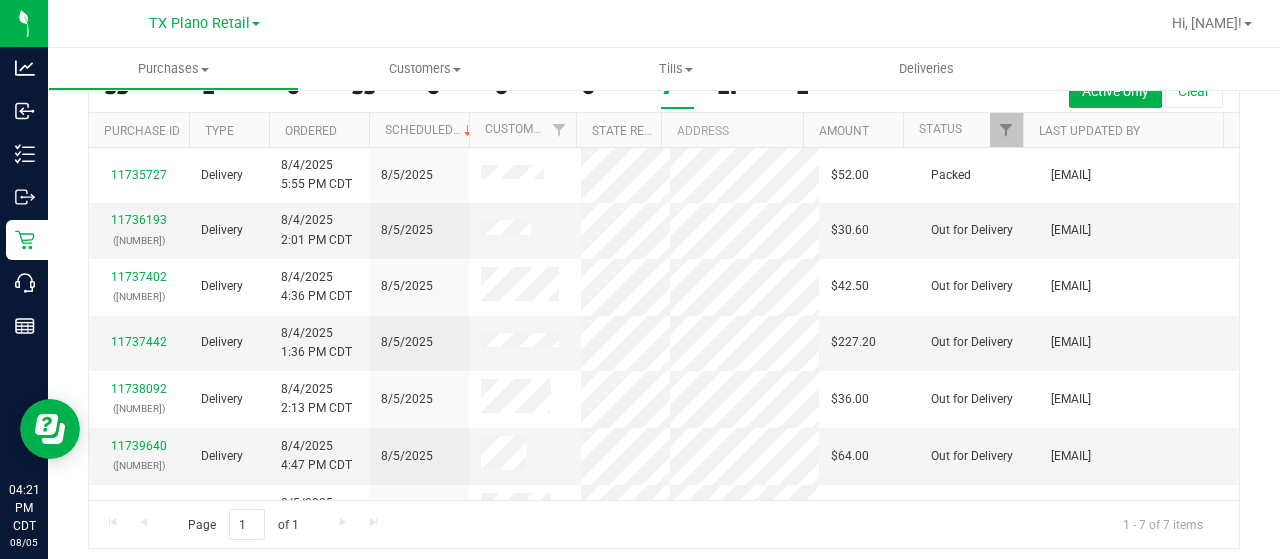 scroll, scrollTop: 114, scrollLeft: 0, axis: vertical 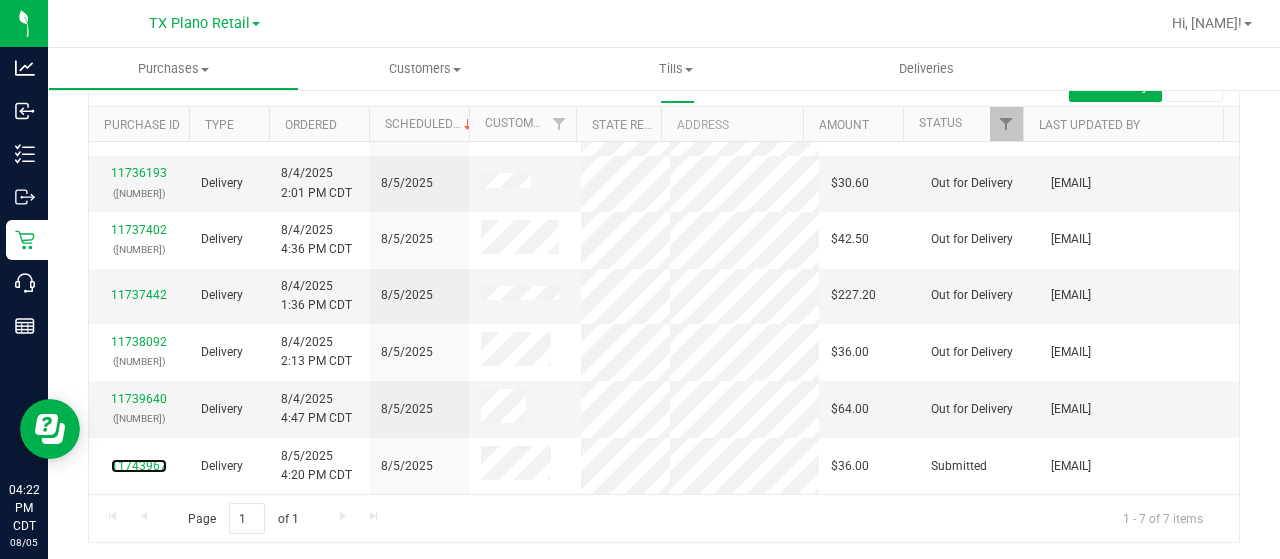 click on "11743967" at bounding box center (139, 466) 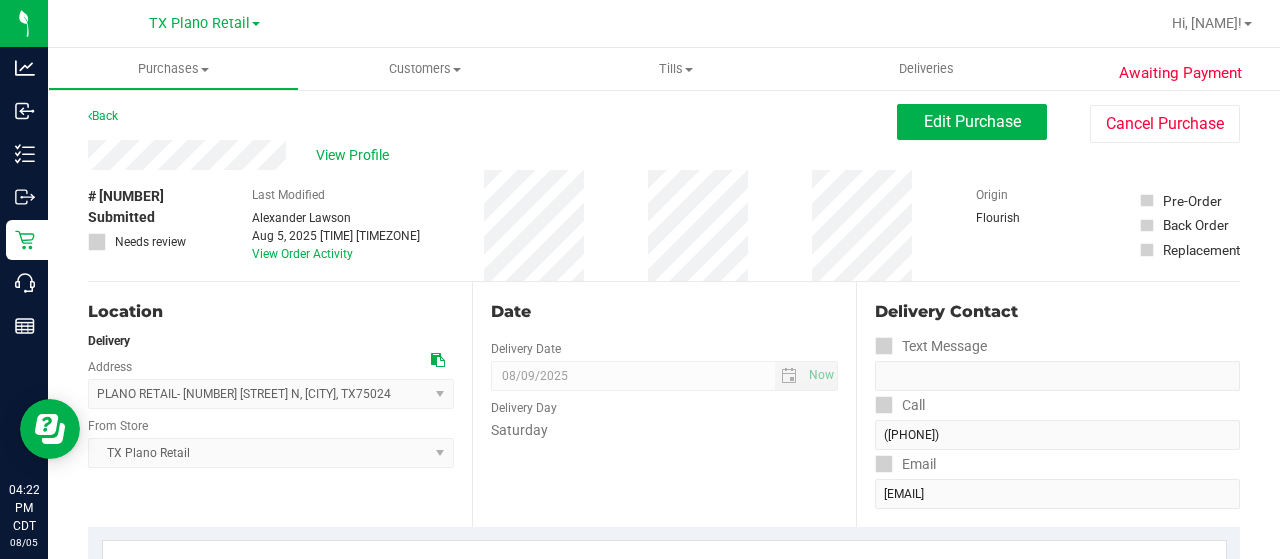 scroll, scrollTop: 0, scrollLeft: 0, axis: both 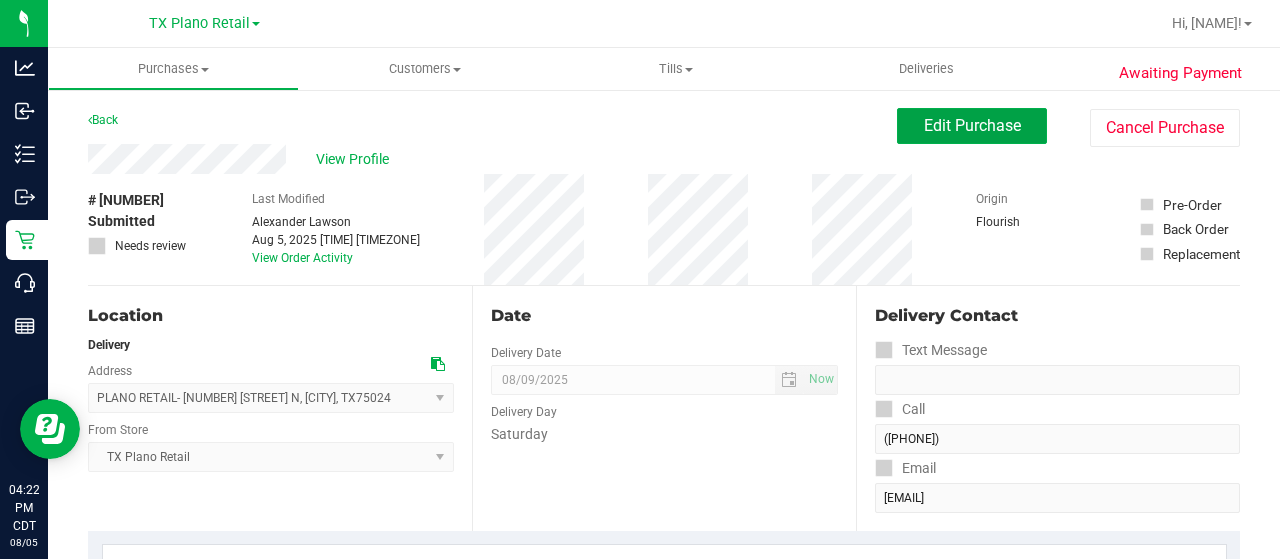 click on "Edit Purchase" at bounding box center [972, 125] 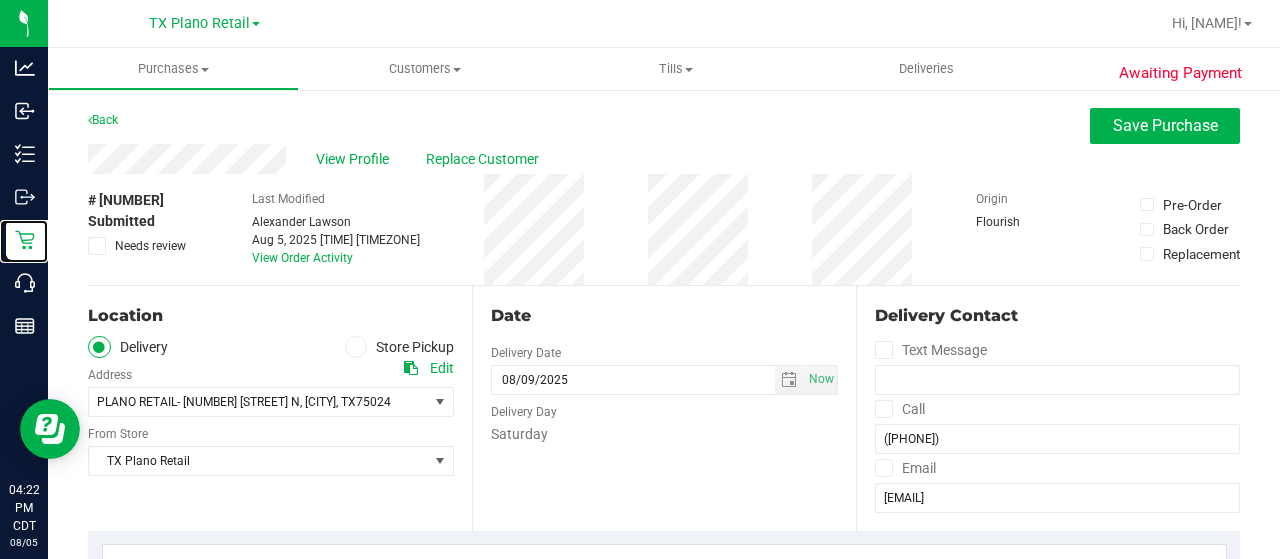 click on "Retail" at bounding box center [0, 0] 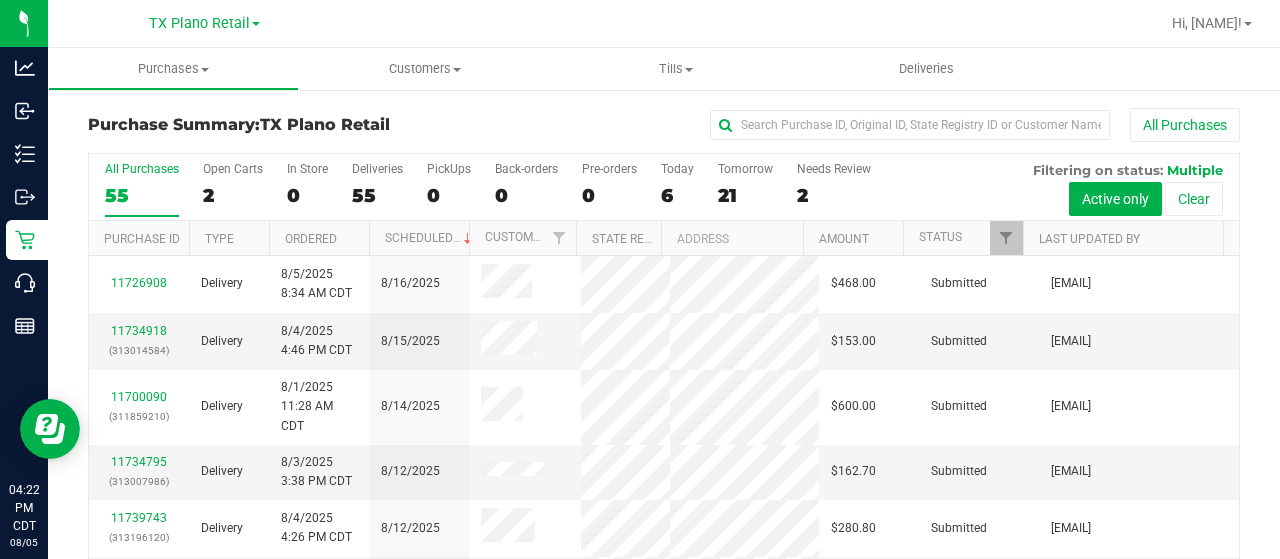 click on "Today
6" at bounding box center (677, 189) 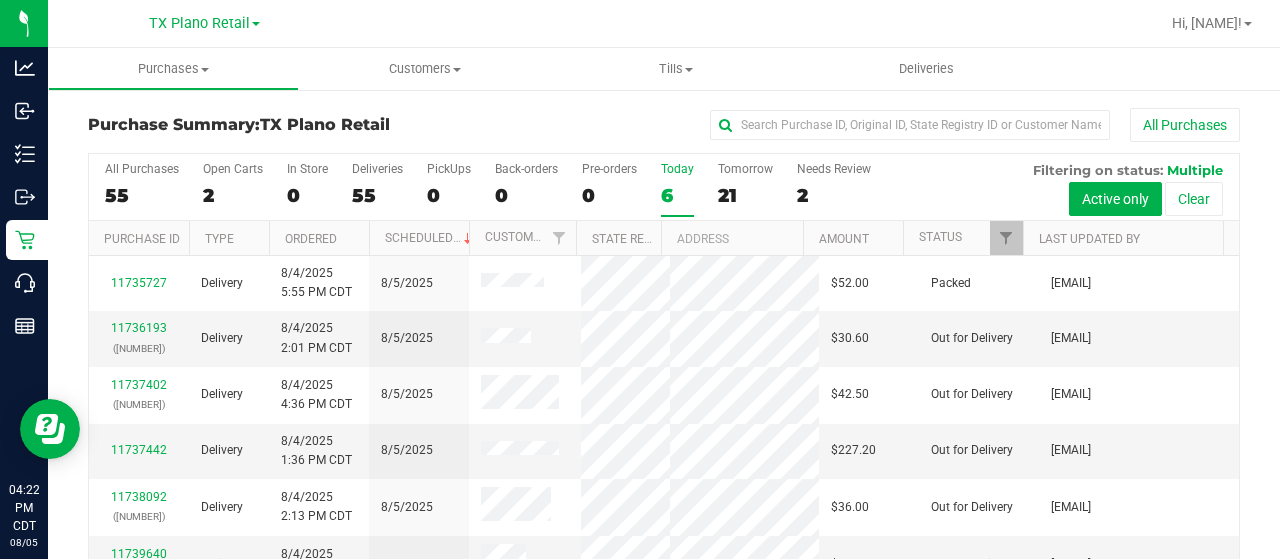 scroll, scrollTop: 15, scrollLeft: 0, axis: vertical 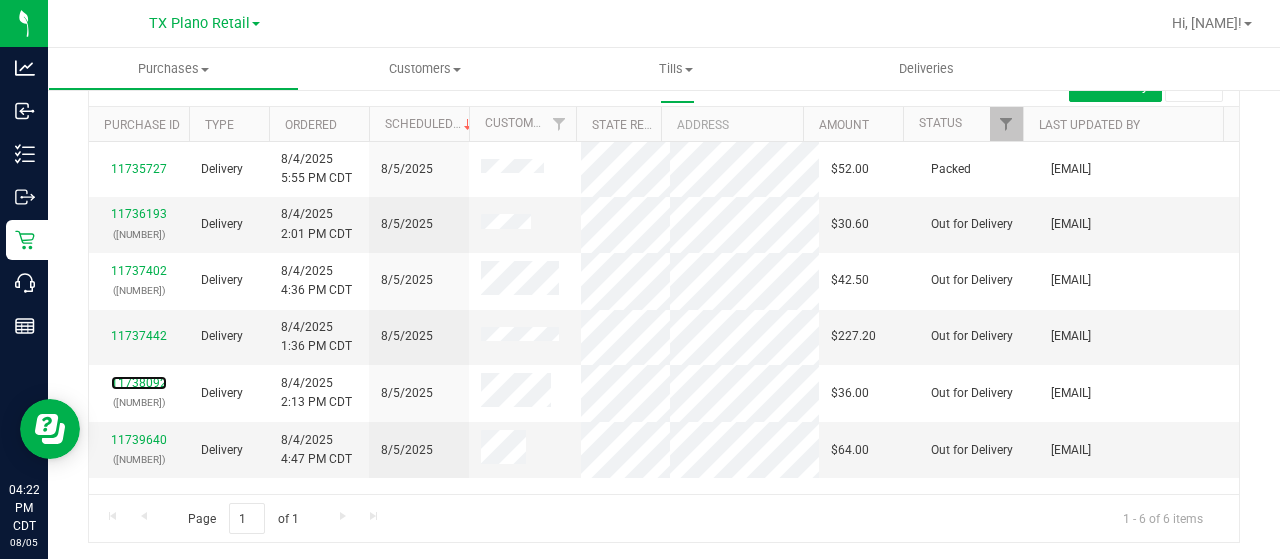click on "11738092" at bounding box center [139, 383] 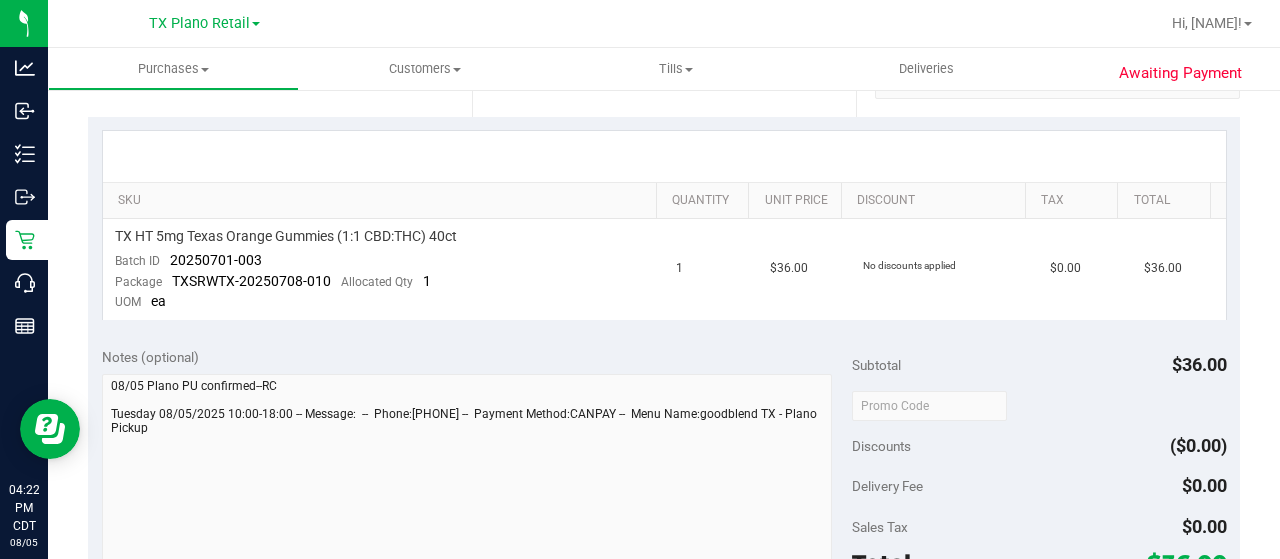 scroll, scrollTop: 0, scrollLeft: 0, axis: both 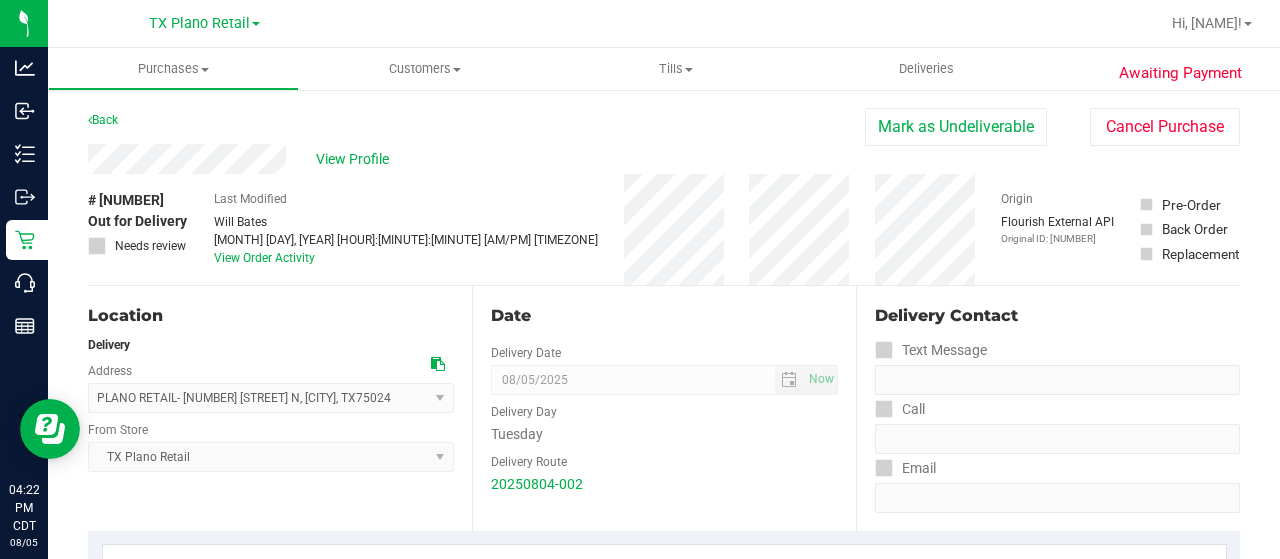 click on "View Profile" at bounding box center (476, 159) 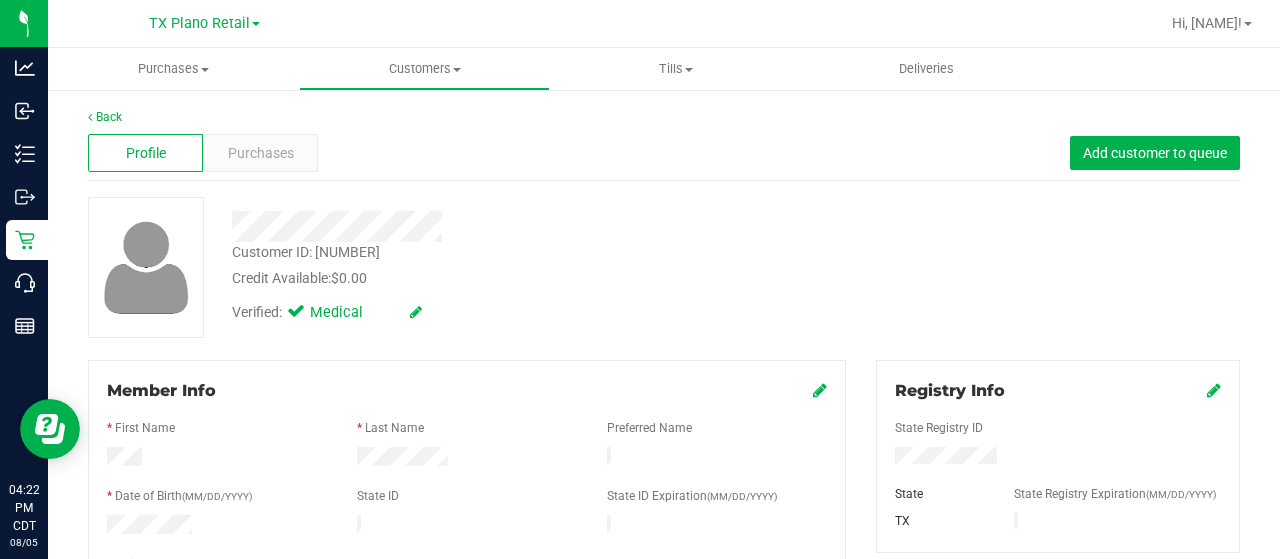 click on "Purchases" at bounding box center [261, 153] 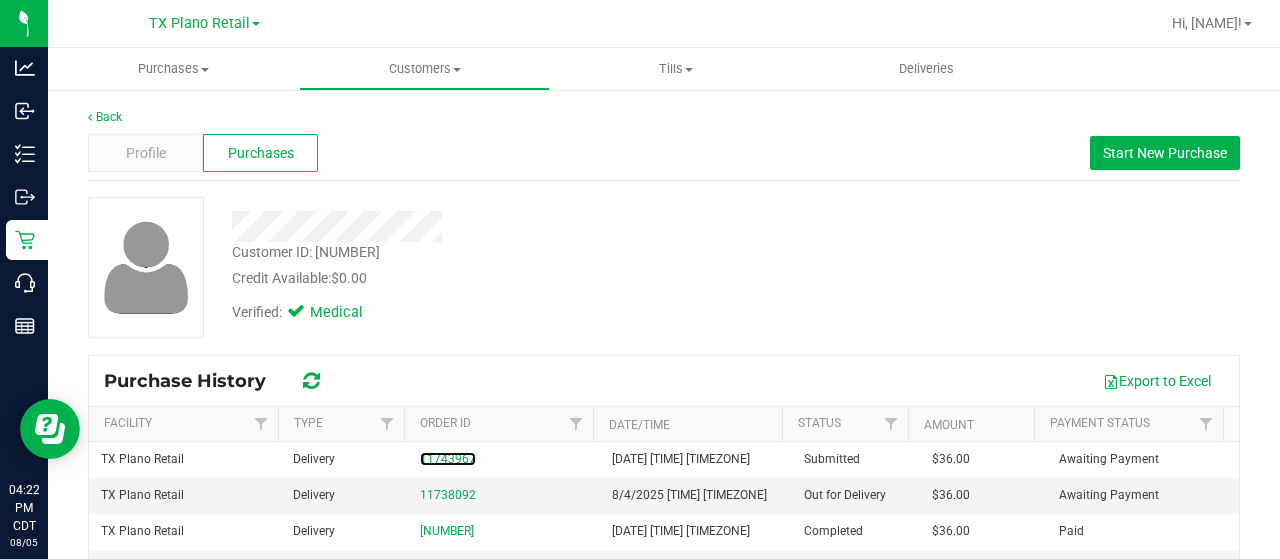 click on "11743967" at bounding box center [448, 459] 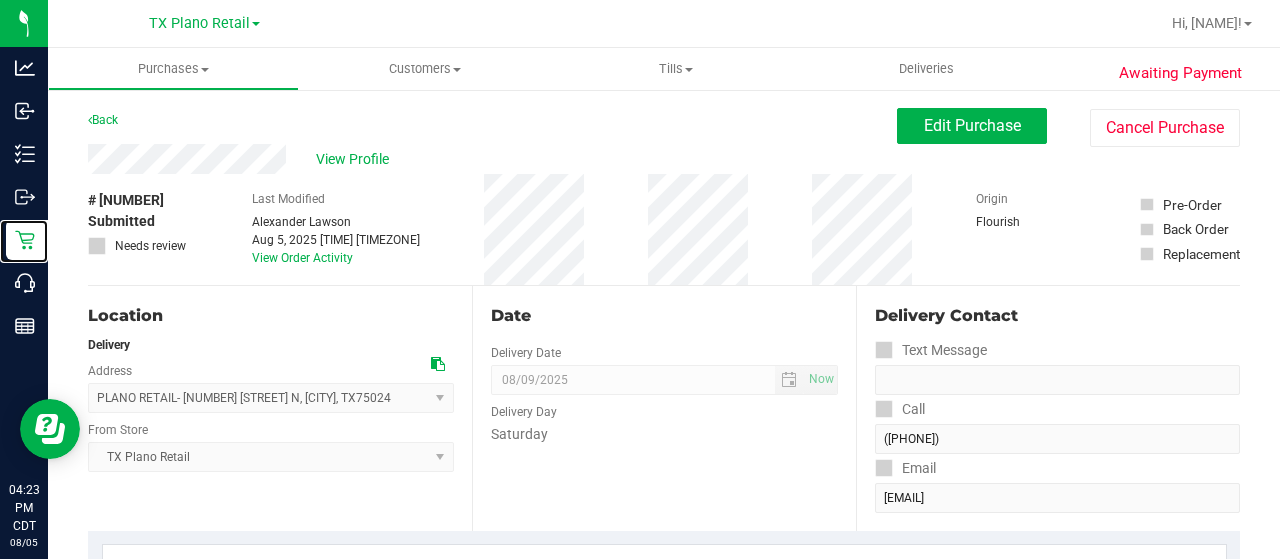 click 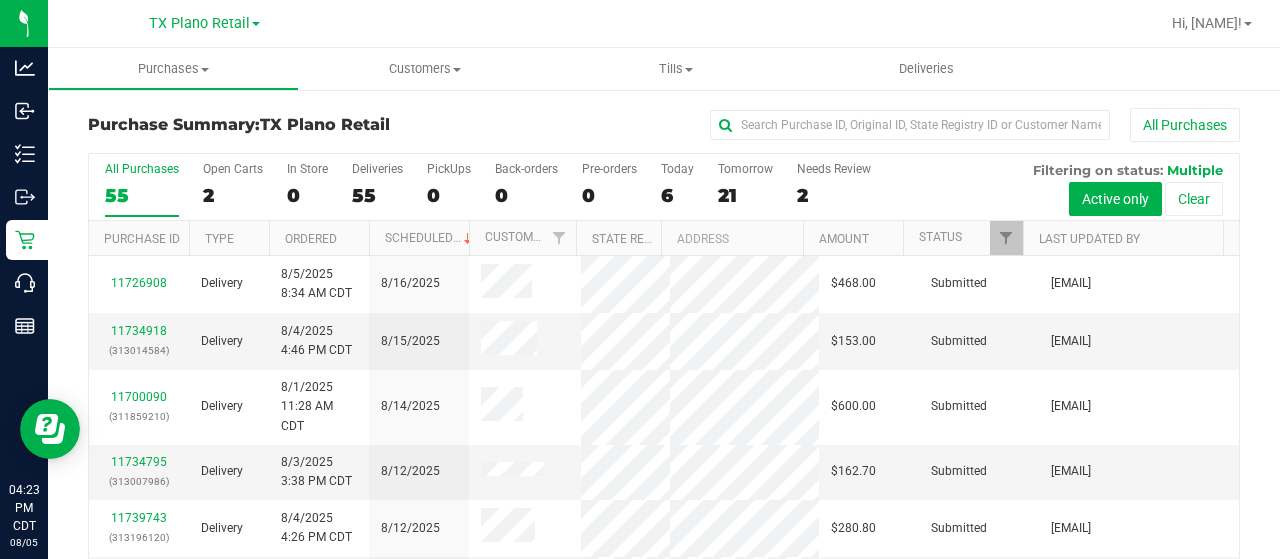 click on "Today" at bounding box center (677, 169) 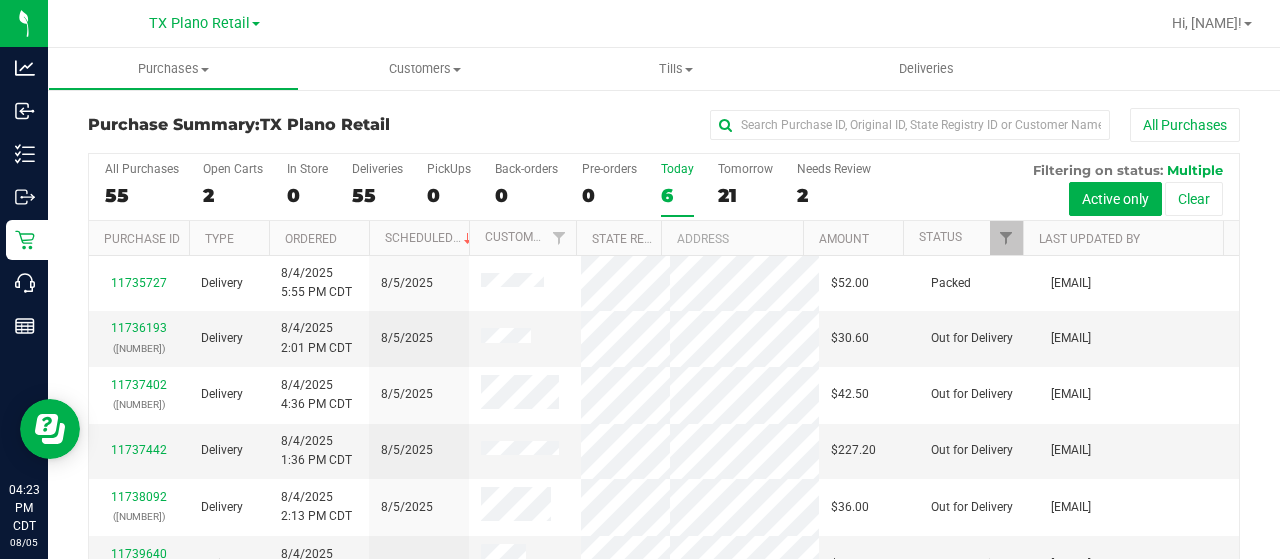 scroll, scrollTop: 15, scrollLeft: 0, axis: vertical 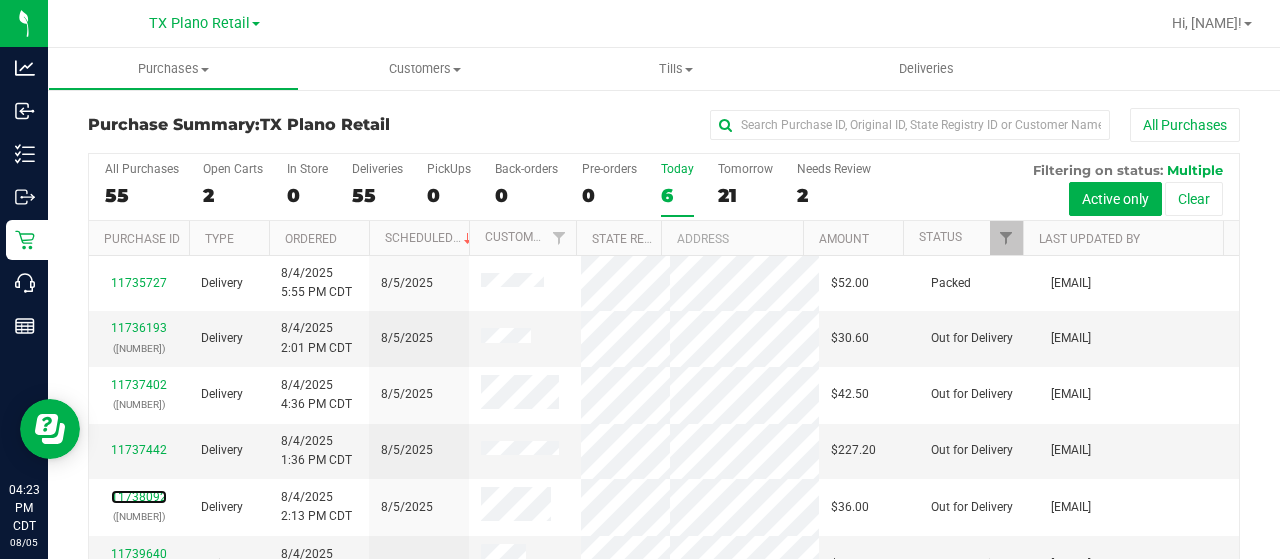 click on "11738092" at bounding box center (139, 497) 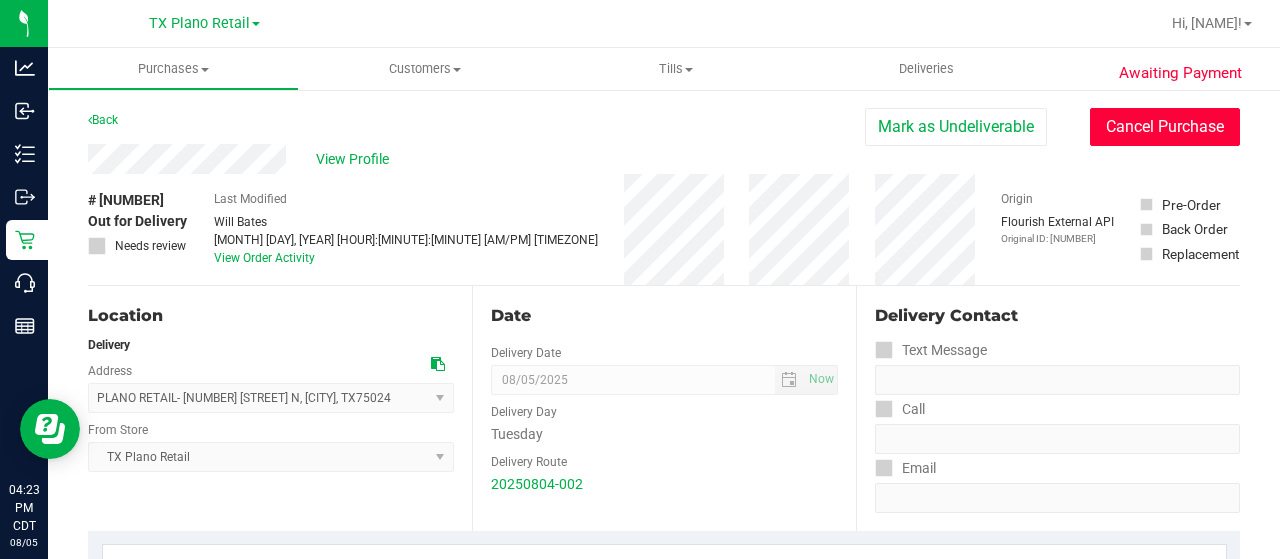 click on "Cancel Purchase" at bounding box center (1165, 127) 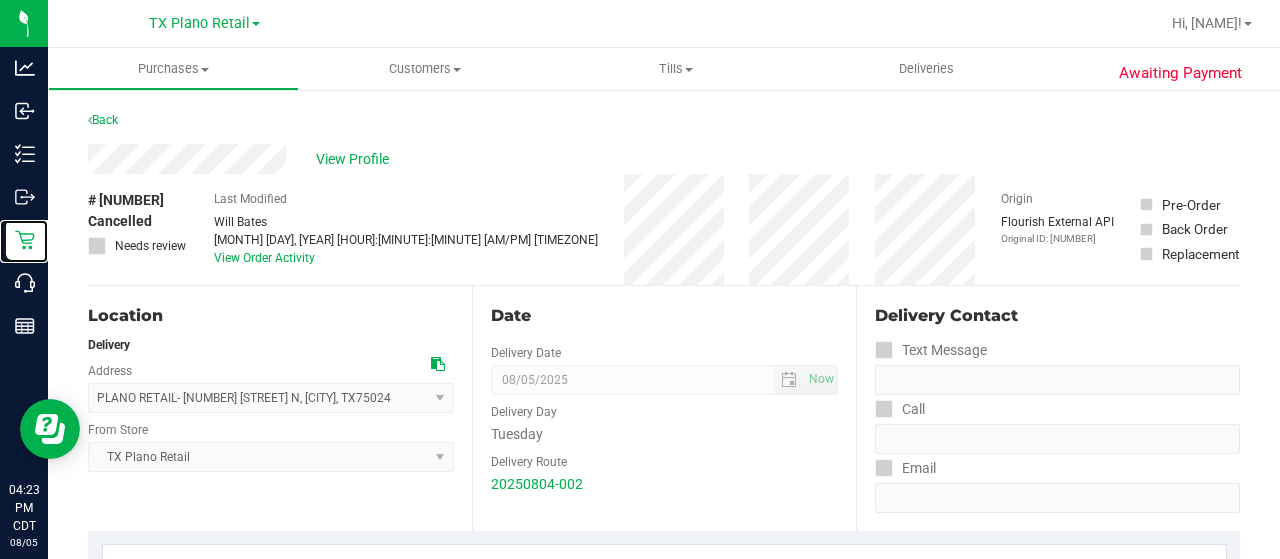 click 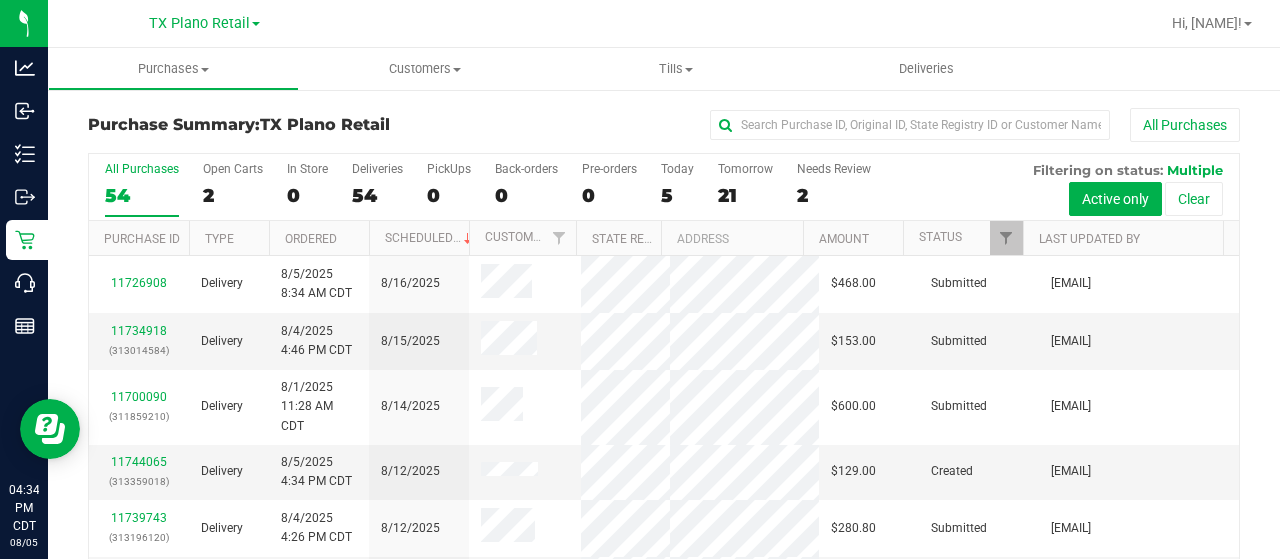 click on "Today" at bounding box center [677, 169] 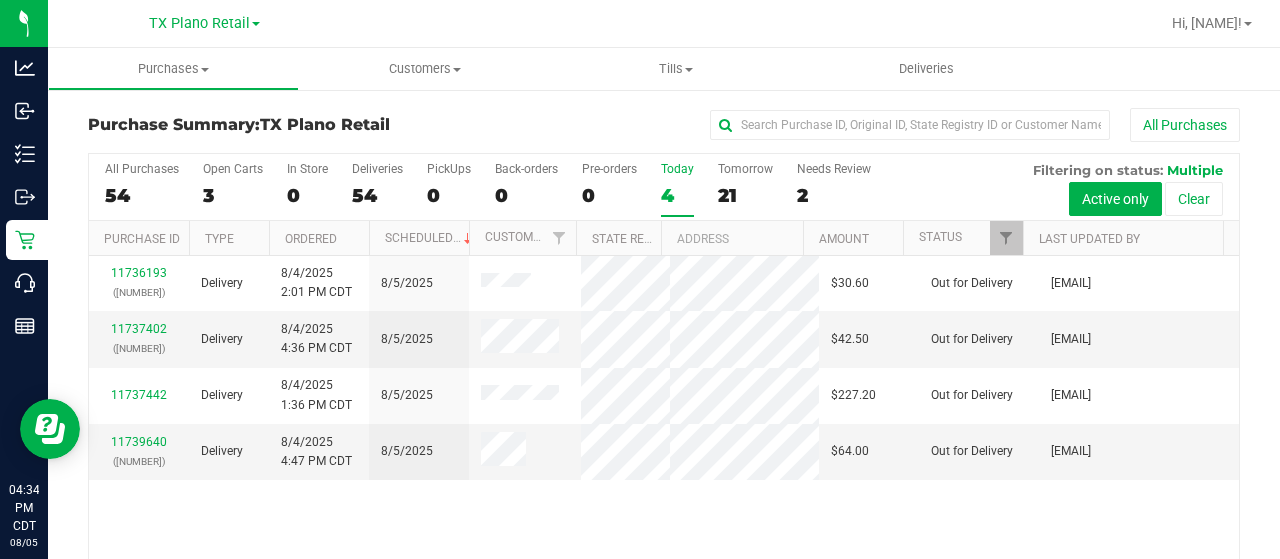 click on "Tomorrow
21" at bounding box center [745, 189] 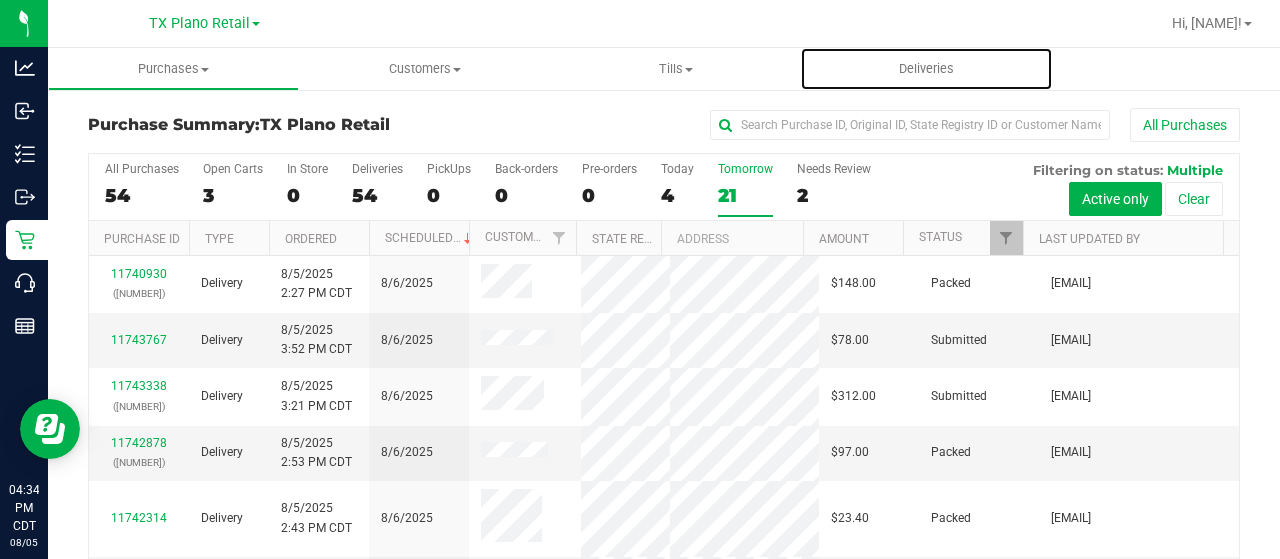 click on "Deliveries" at bounding box center (926, 69) 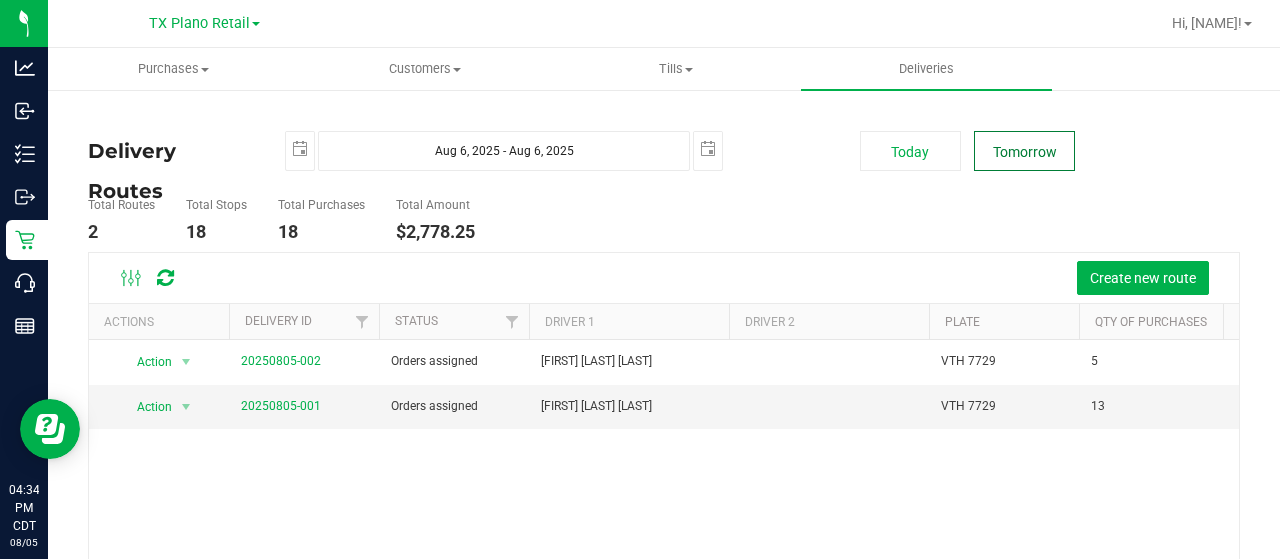 click on "Tomorrow" at bounding box center (1024, 151) 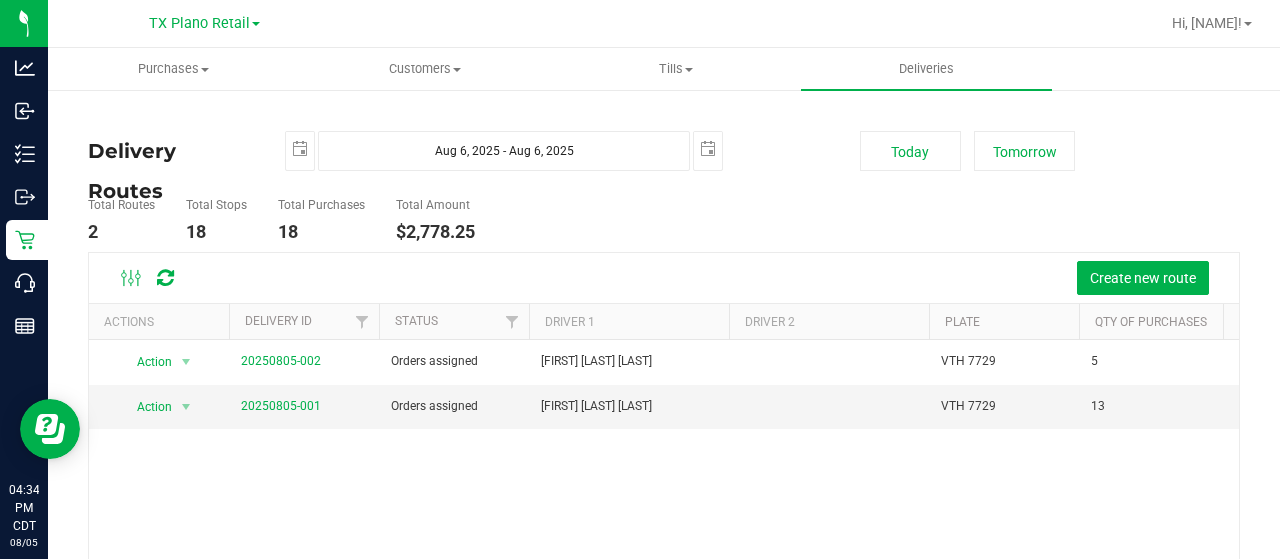 click on "Delivery Routes
Aug 6, 2025 - Aug 6, 2025
2025-08-06
Today
Tomorrow
Total Routes
2
Total Stops
18
Total Purchases
18
Total Amount
$2,778.25
Create new route" at bounding box center [664, 424] 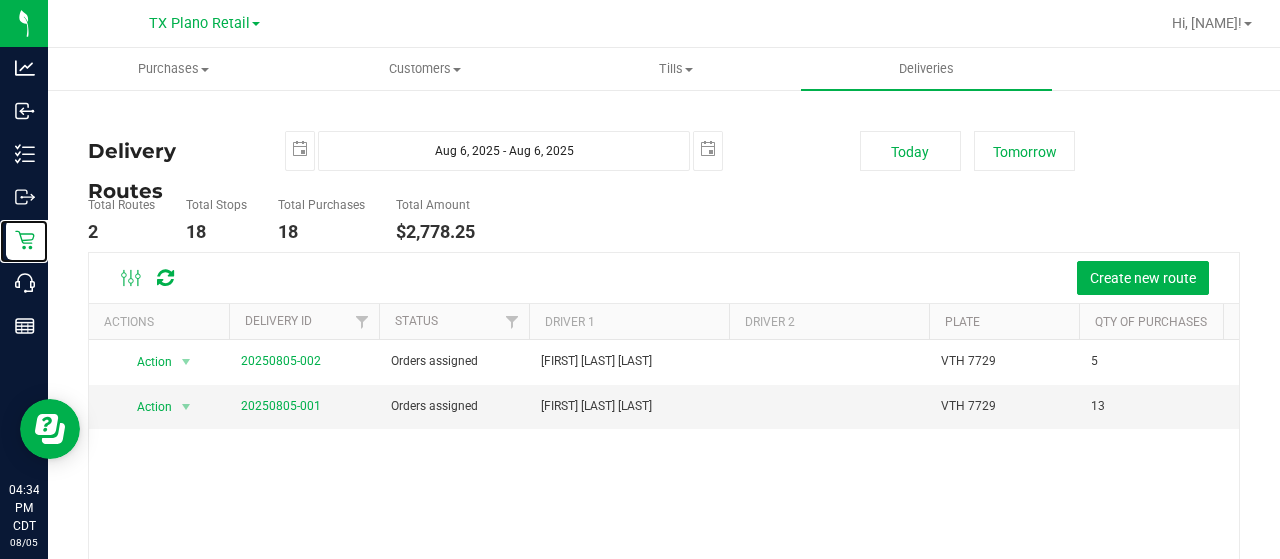 click on "Retail" at bounding box center (0, 0) 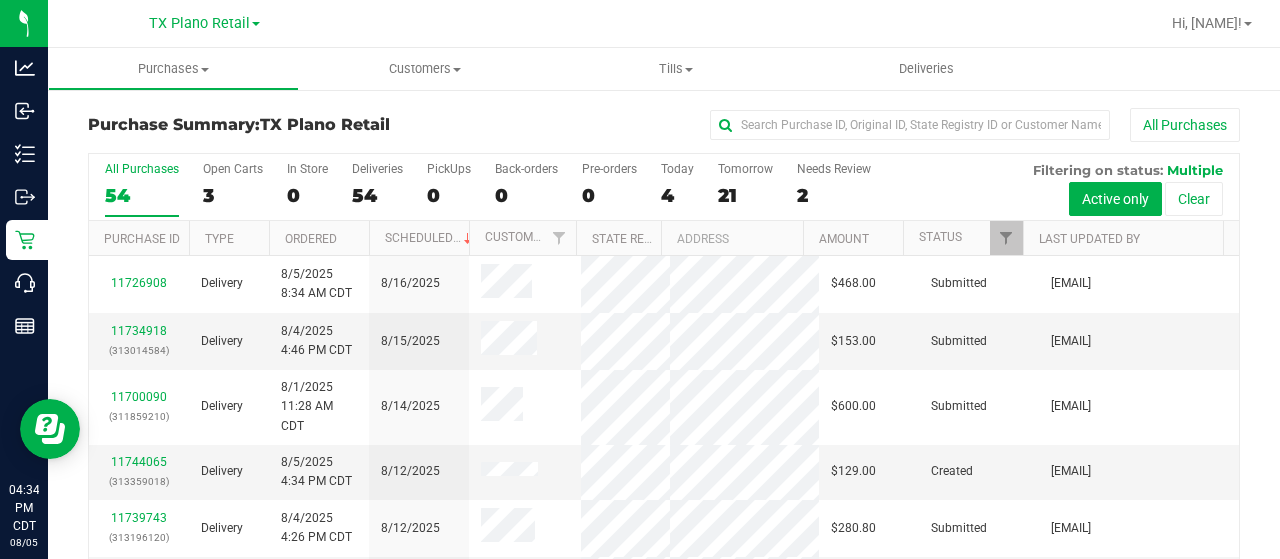 click on "4" at bounding box center (677, 195) 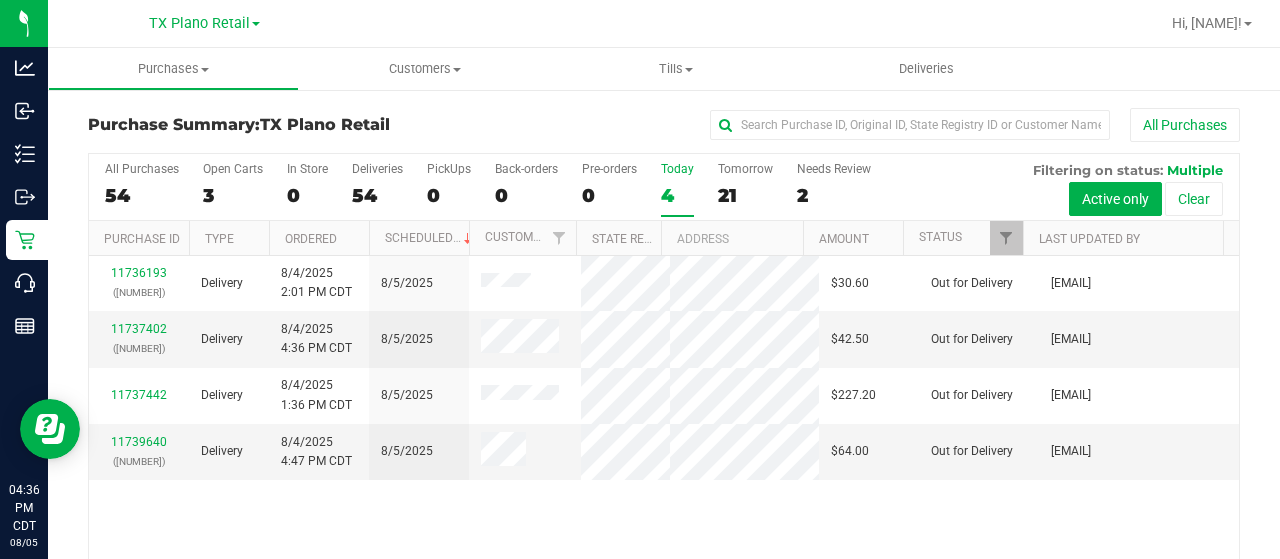 click on "4" at bounding box center [677, 195] 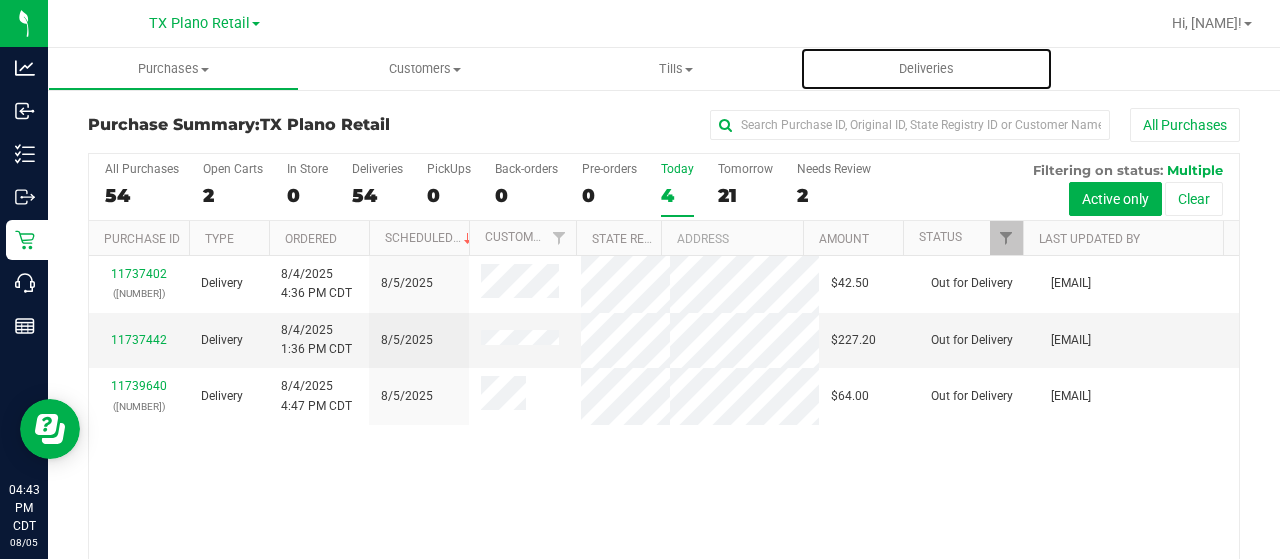 click on "Deliveries" at bounding box center [926, 69] 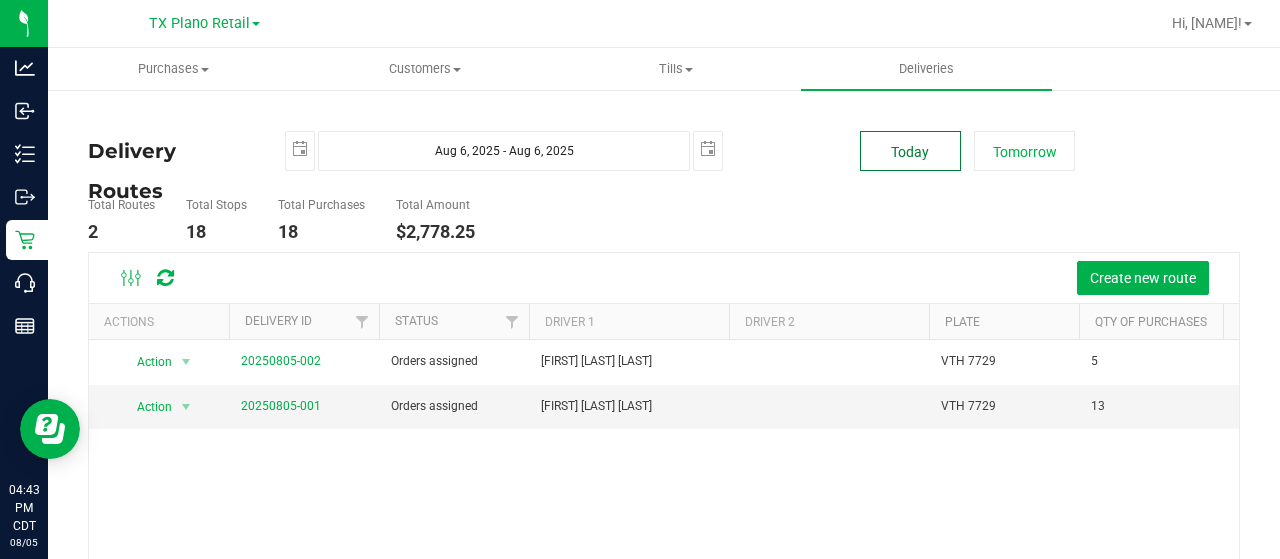click on "Today" at bounding box center [910, 151] 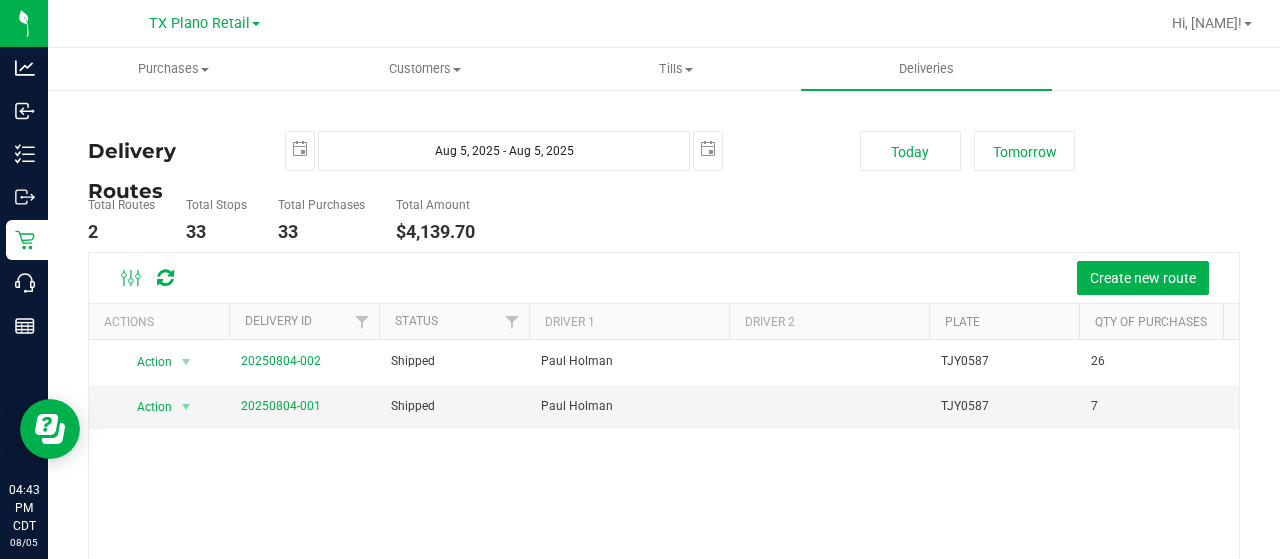 click on "20250804-001" at bounding box center (281, 406) 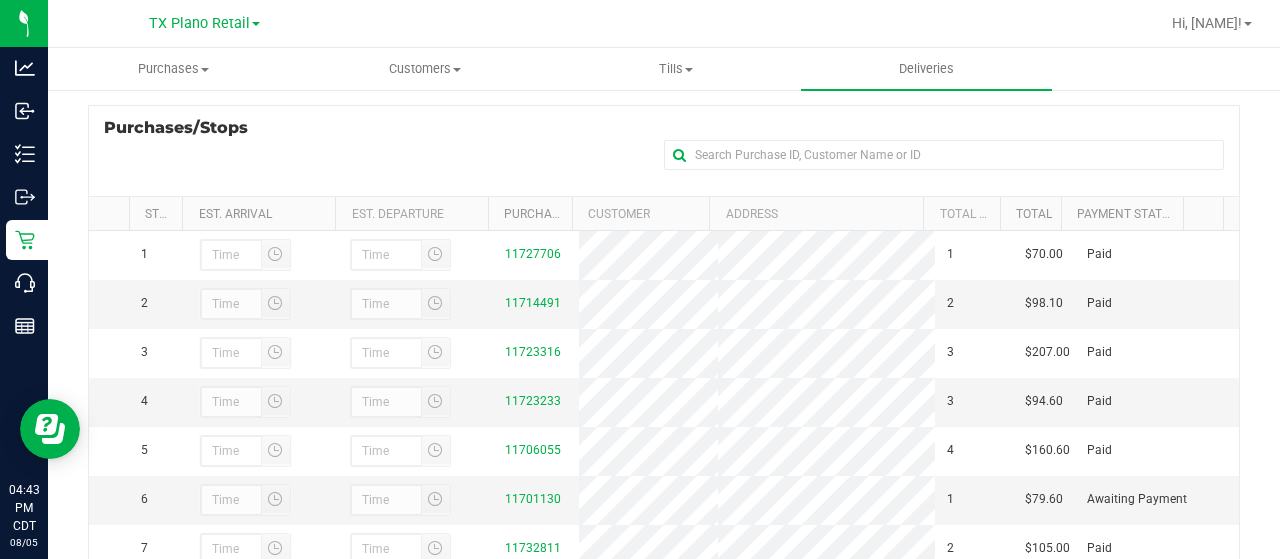 scroll, scrollTop: 300, scrollLeft: 0, axis: vertical 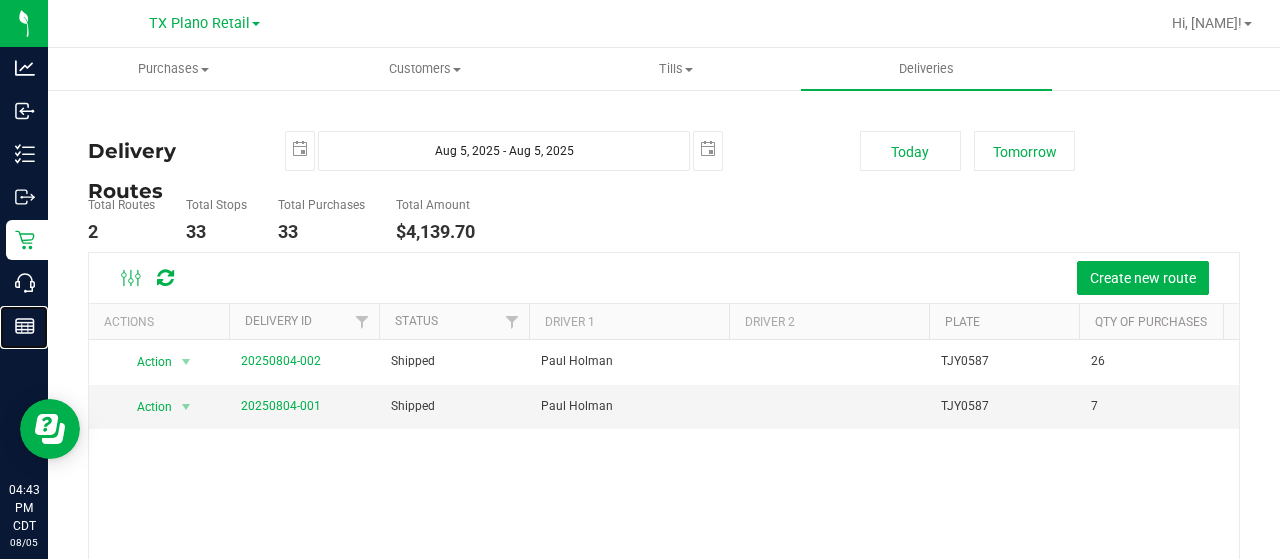 click on "Reports" at bounding box center (0, 0) 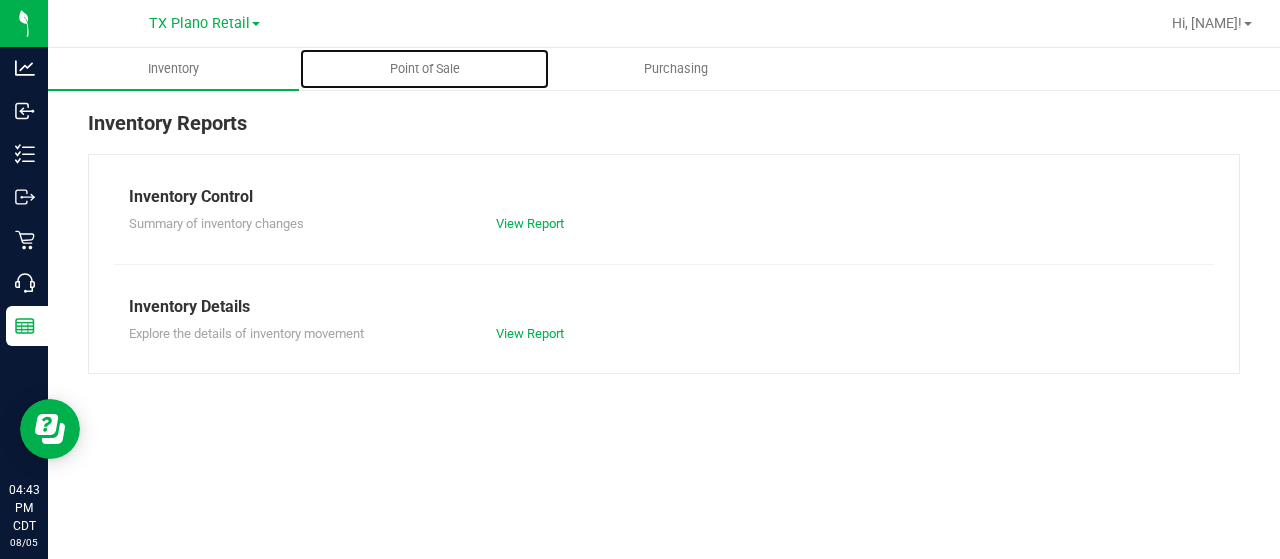click on "Point of Sale" at bounding box center [425, 69] 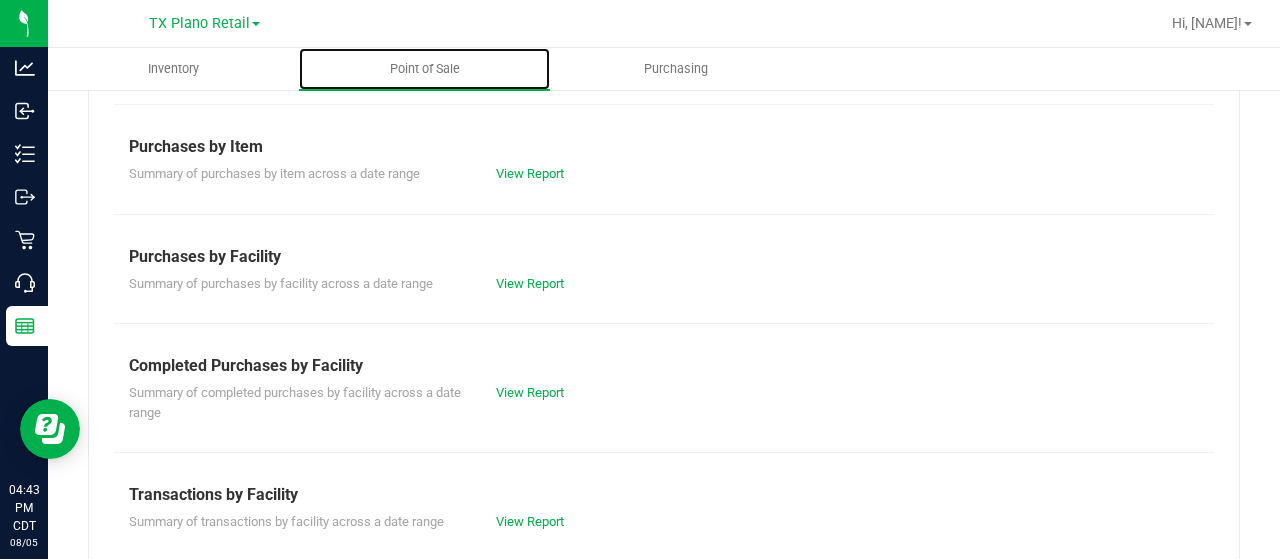 scroll, scrollTop: 300, scrollLeft: 0, axis: vertical 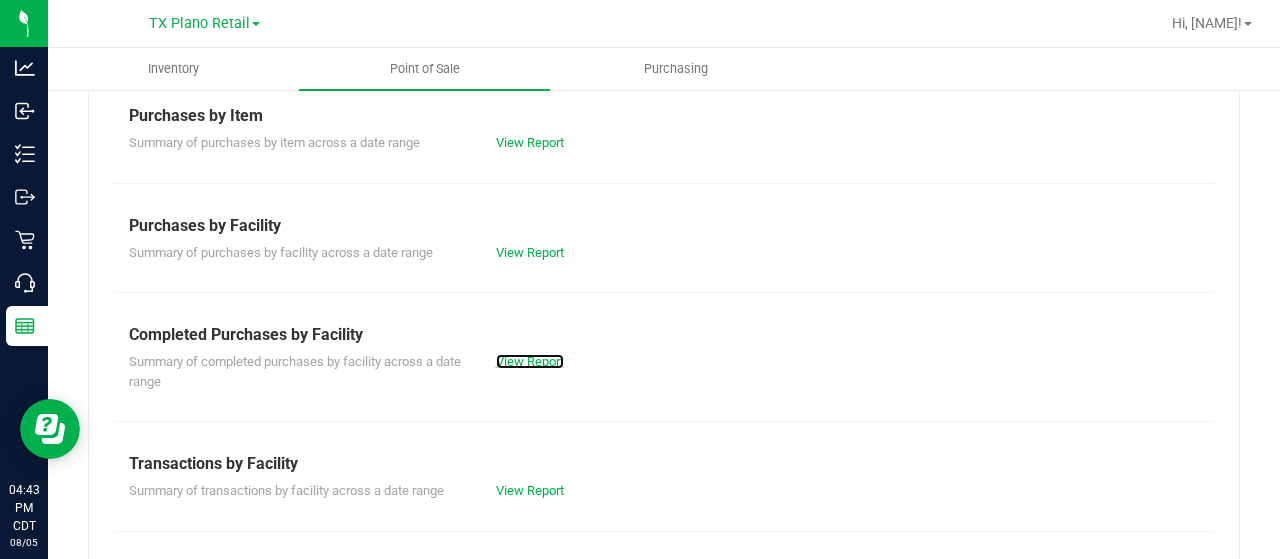 click on "View Report" at bounding box center (530, 361) 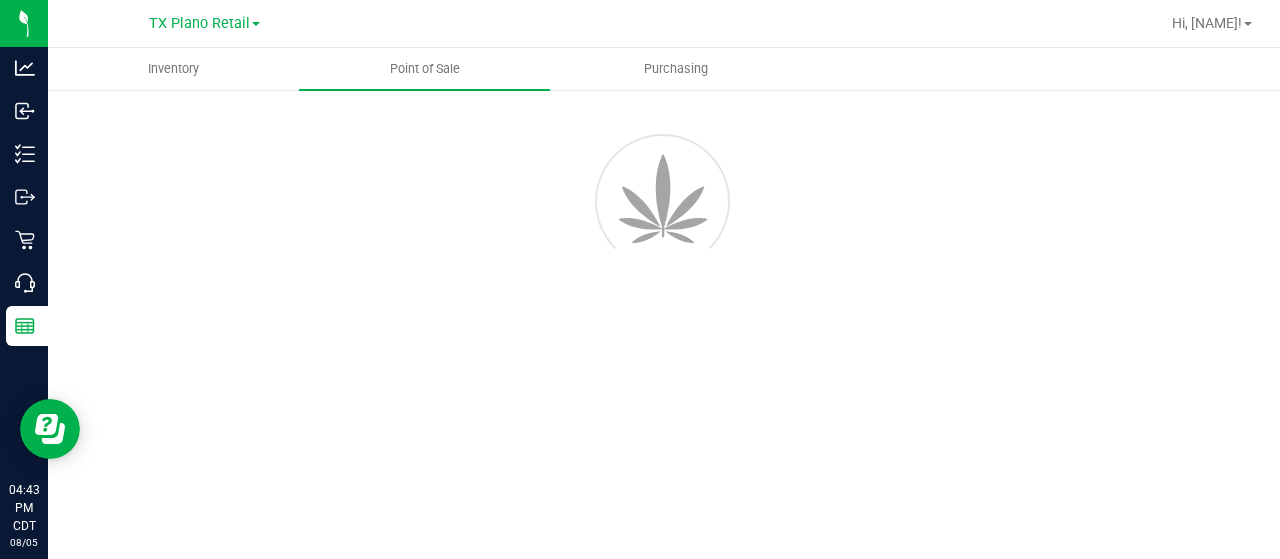 scroll, scrollTop: 0, scrollLeft: 0, axis: both 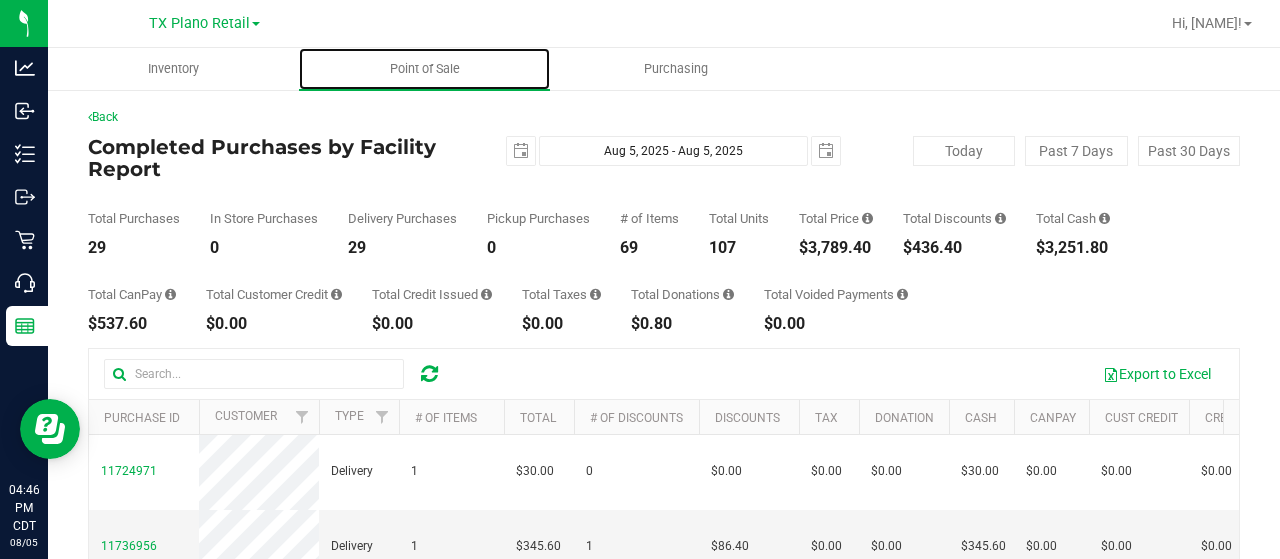 click on "Point of Sale" at bounding box center [425, 69] 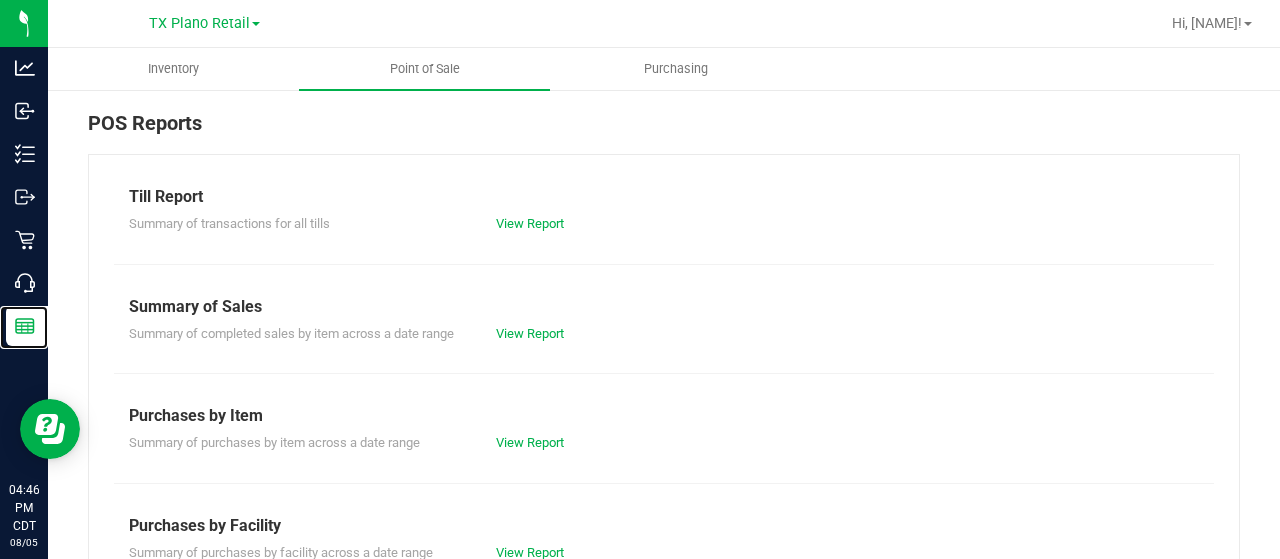 click 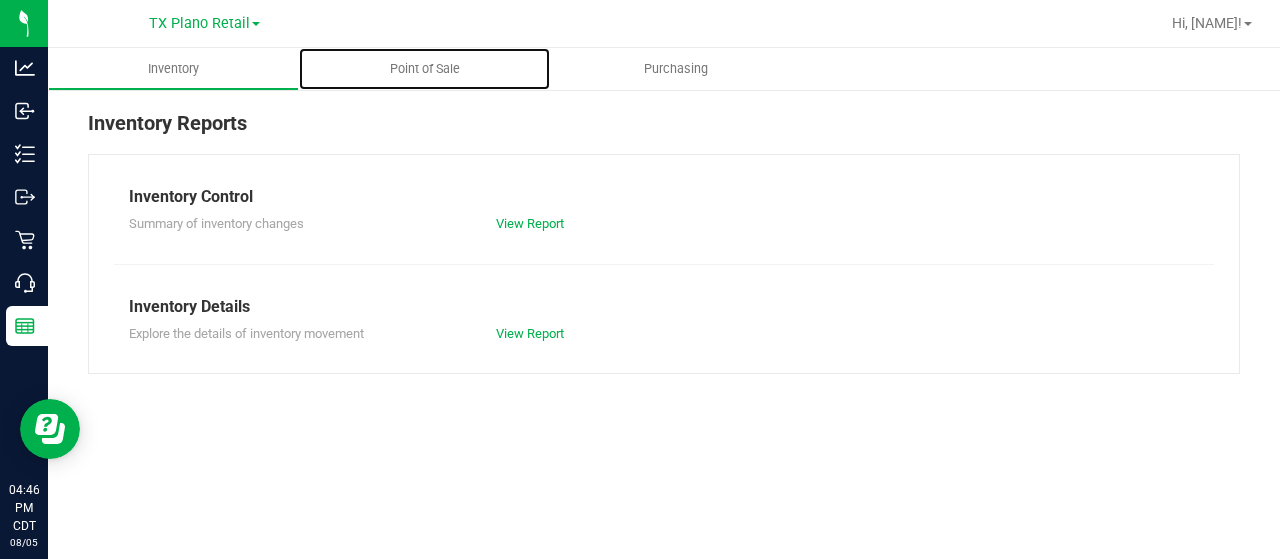 click on "Point of Sale" at bounding box center (425, 69) 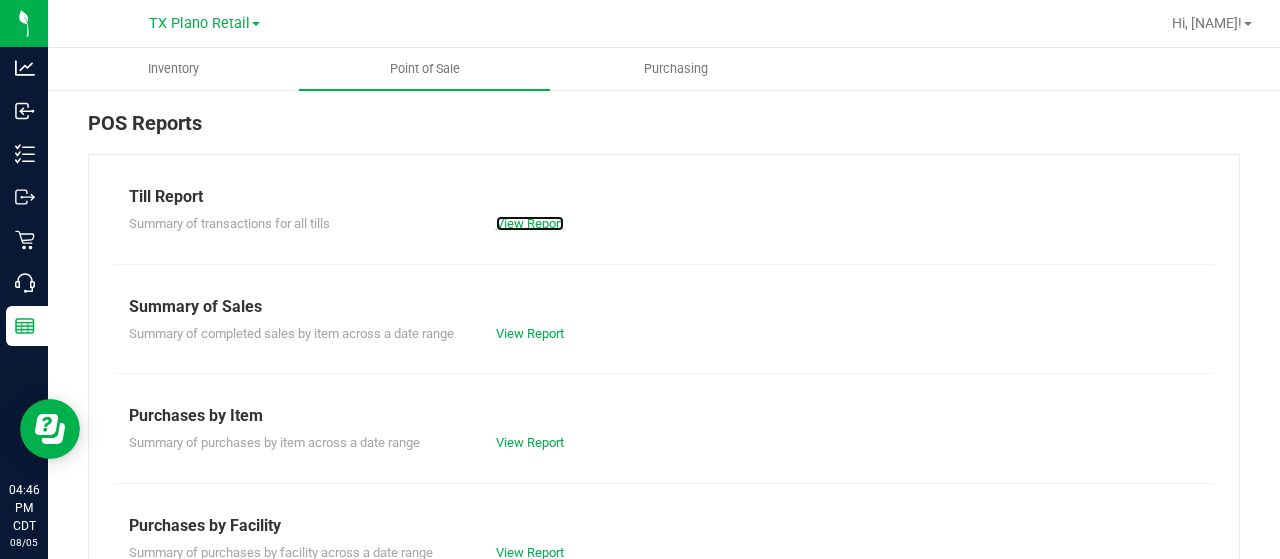 click on "View Report" at bounding box center [530, 223] 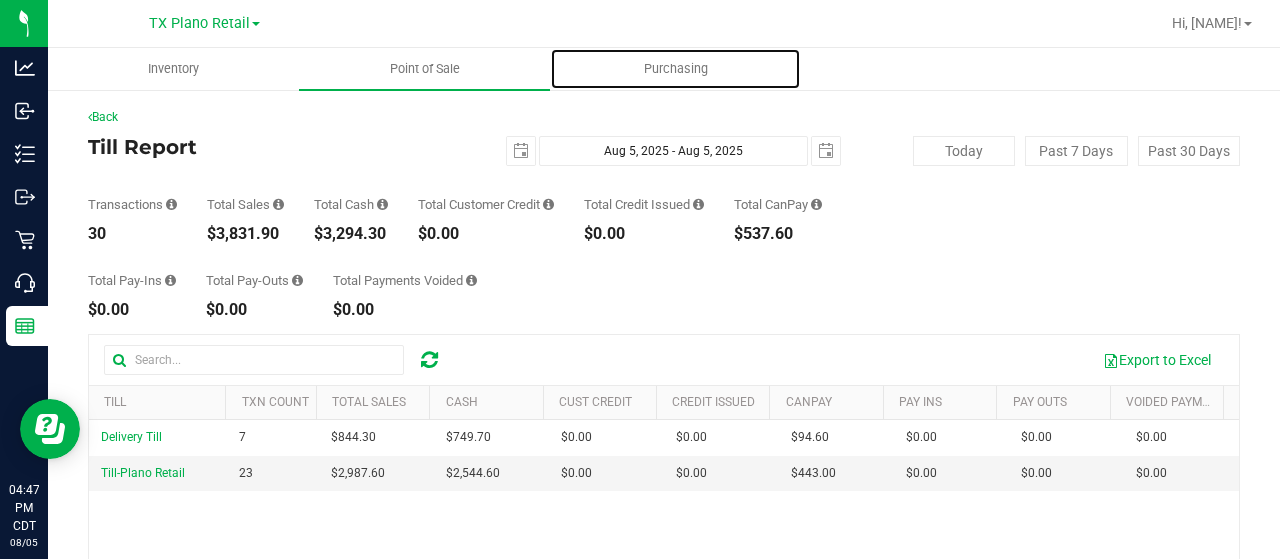 click on "Purchasing" at bounding box center (676, 69) 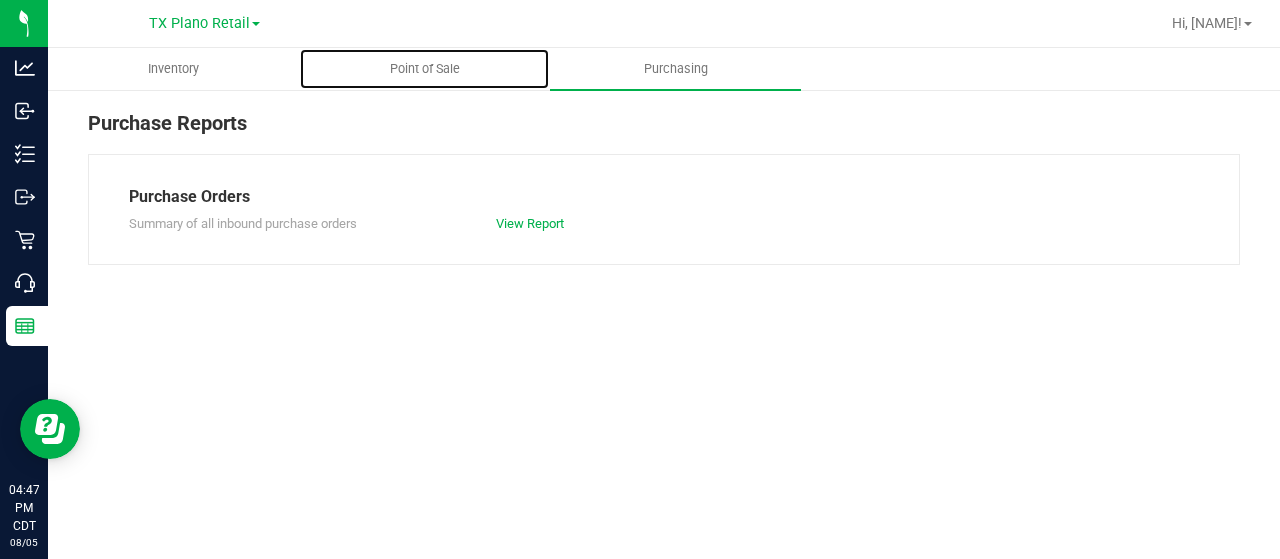 click on "Point of Sale" at bounding box center [425, 69] 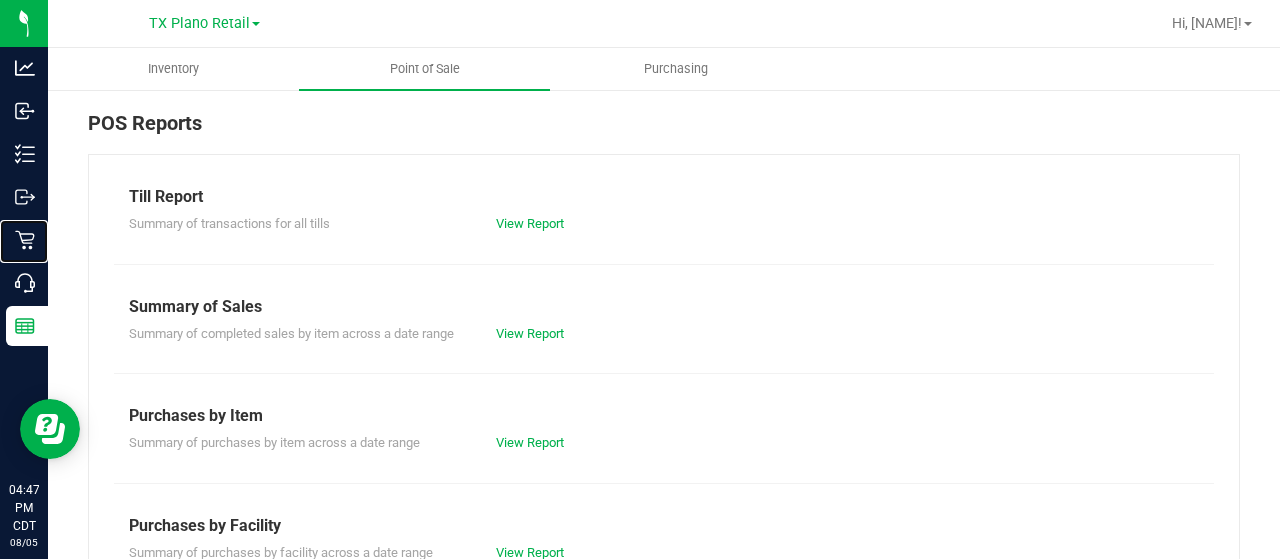 click on "Retail" at bounding box center [0, 0] 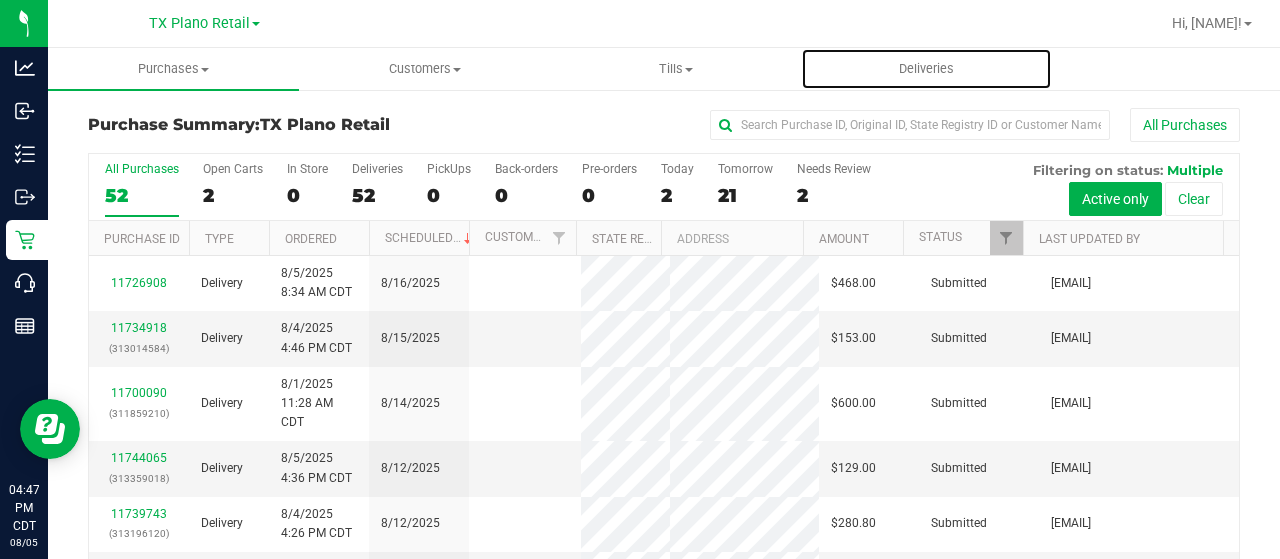 click on "Deliveries" at bounding box center [926, 69] 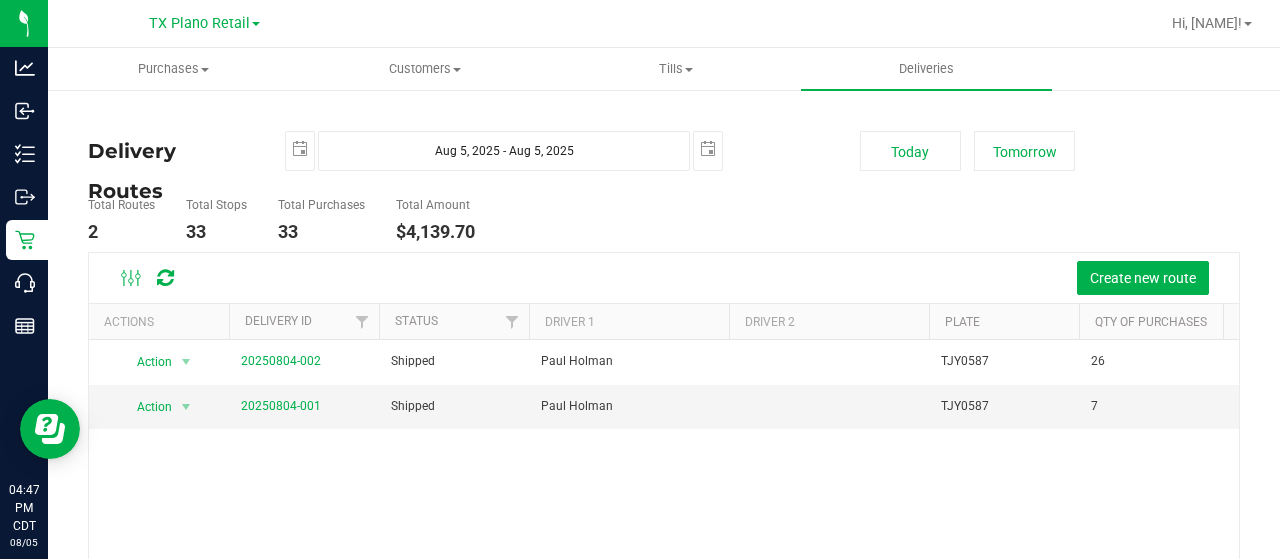 click on "20250804-001" at bounding box center [281, 406] 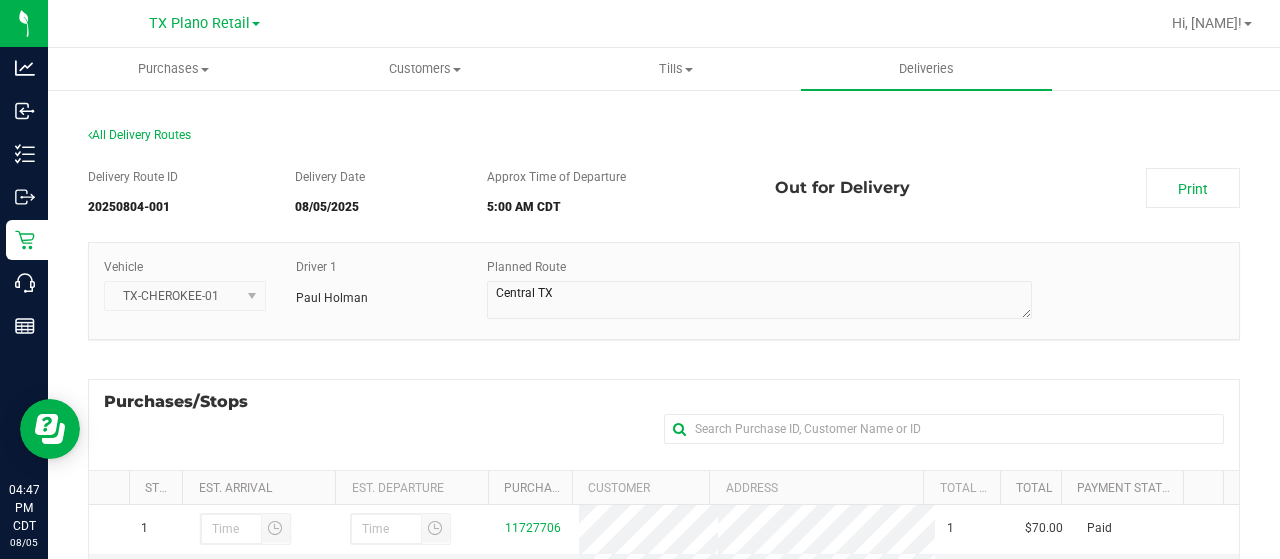 click on "Print" at bounding box center [1193, 188] 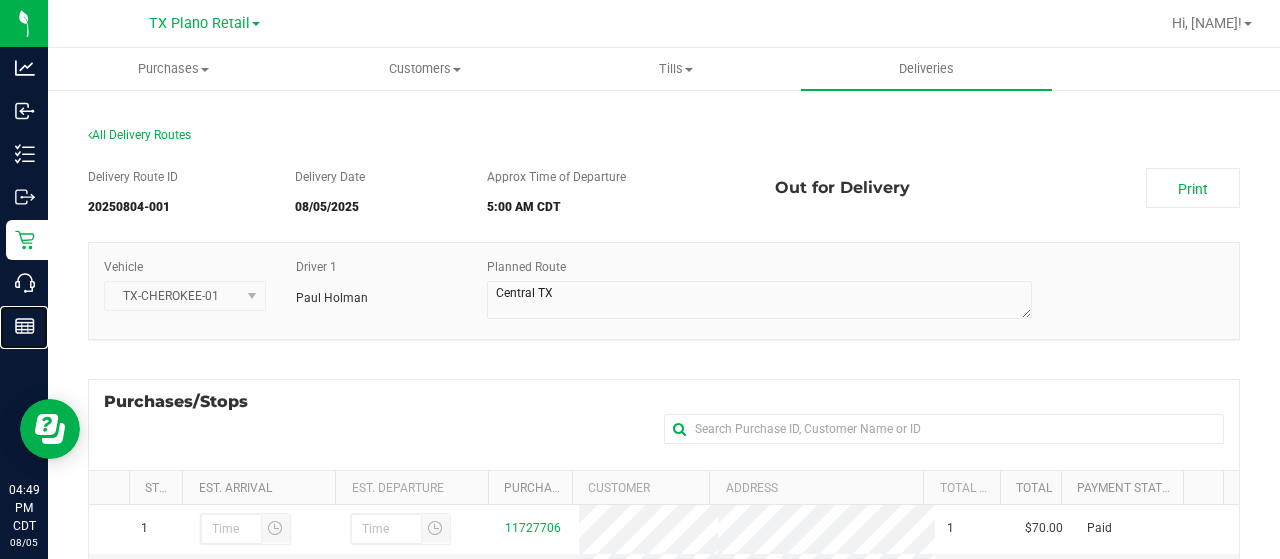 click on "Reports" at bounding box center [0, 0] 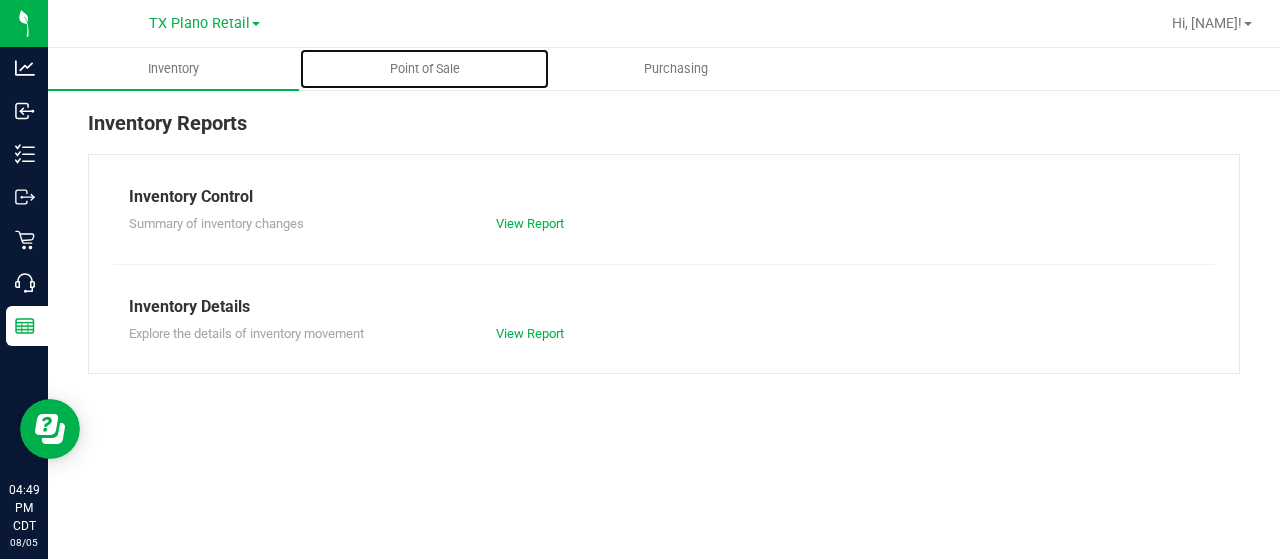 click on "Point of Sale" at bounding box center [425, 69] 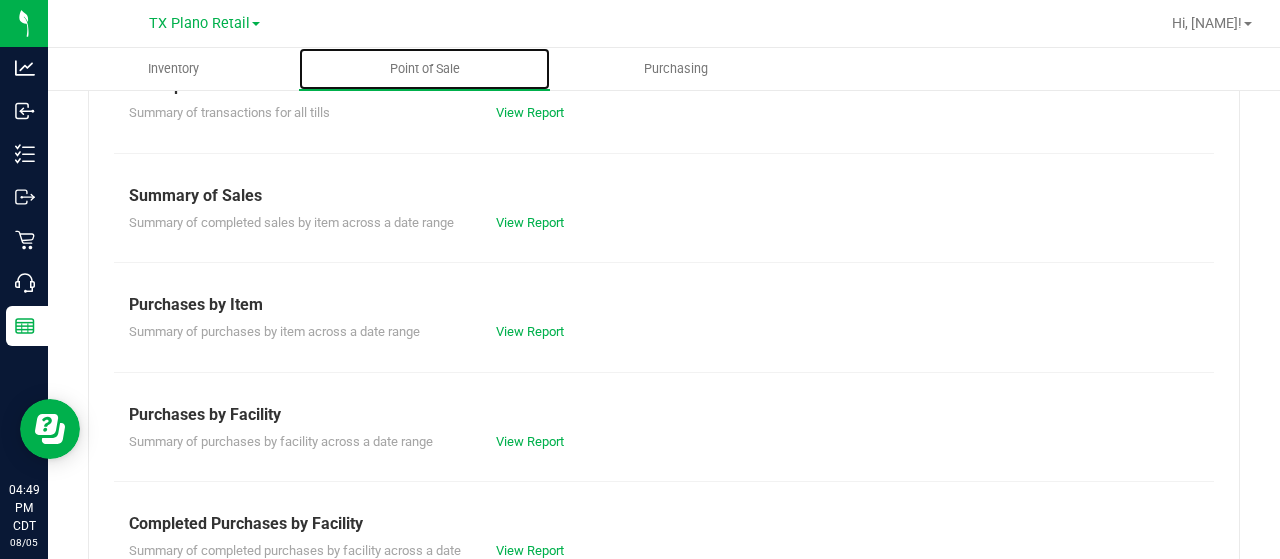 scroll, scrollTop: 300, scrollLeft: 0, axis: vertical 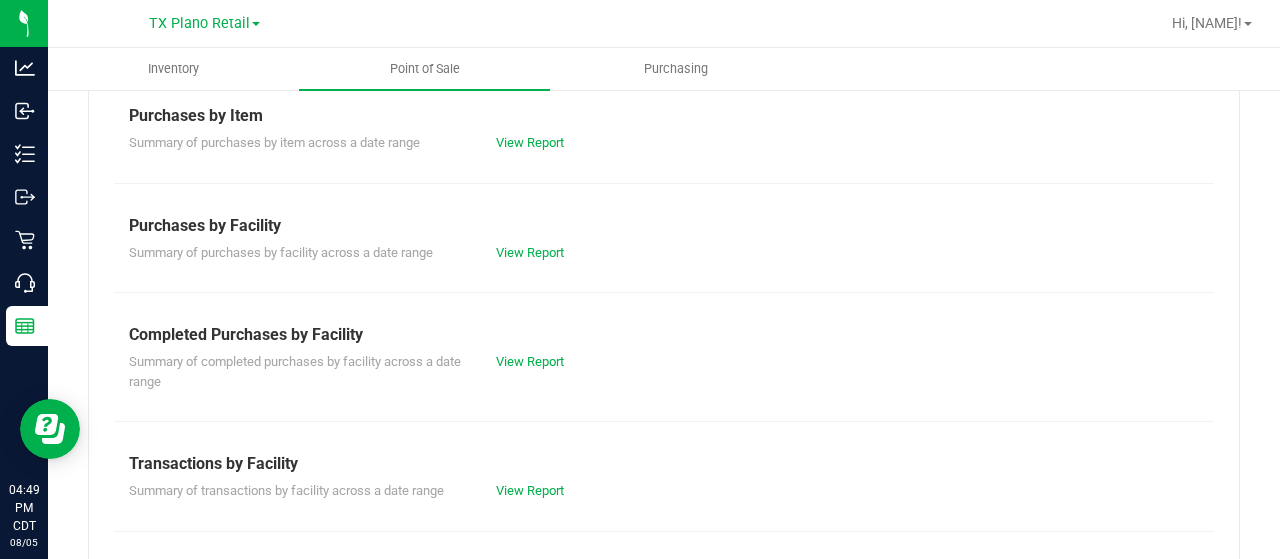 click on "View Report" at bounding box center (572, 362) 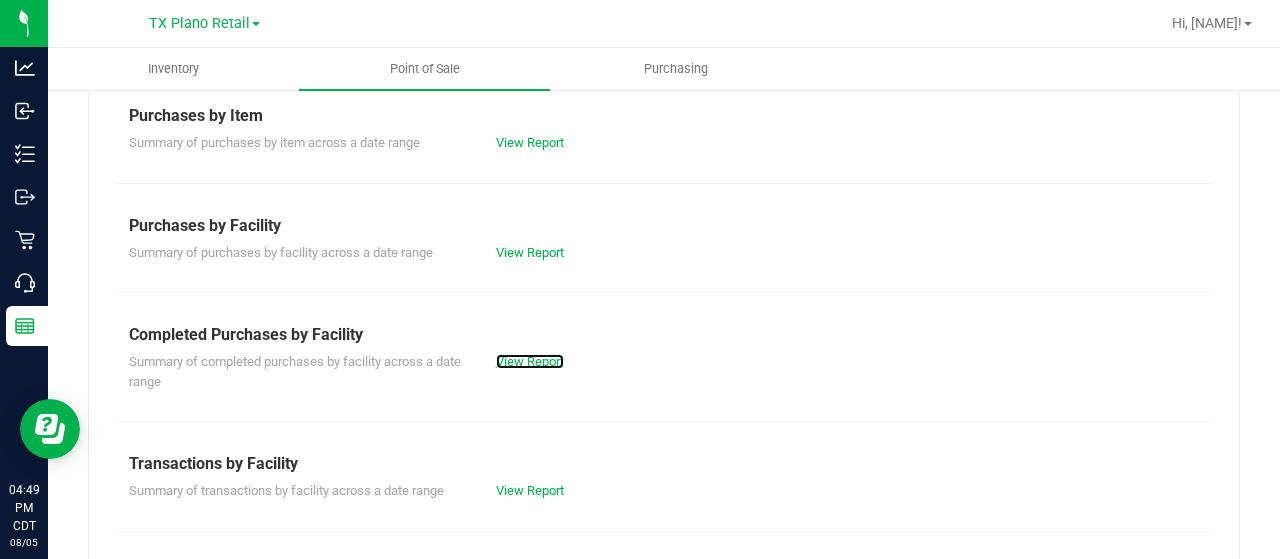 click on "View Report" at bounding box center (530, 361) 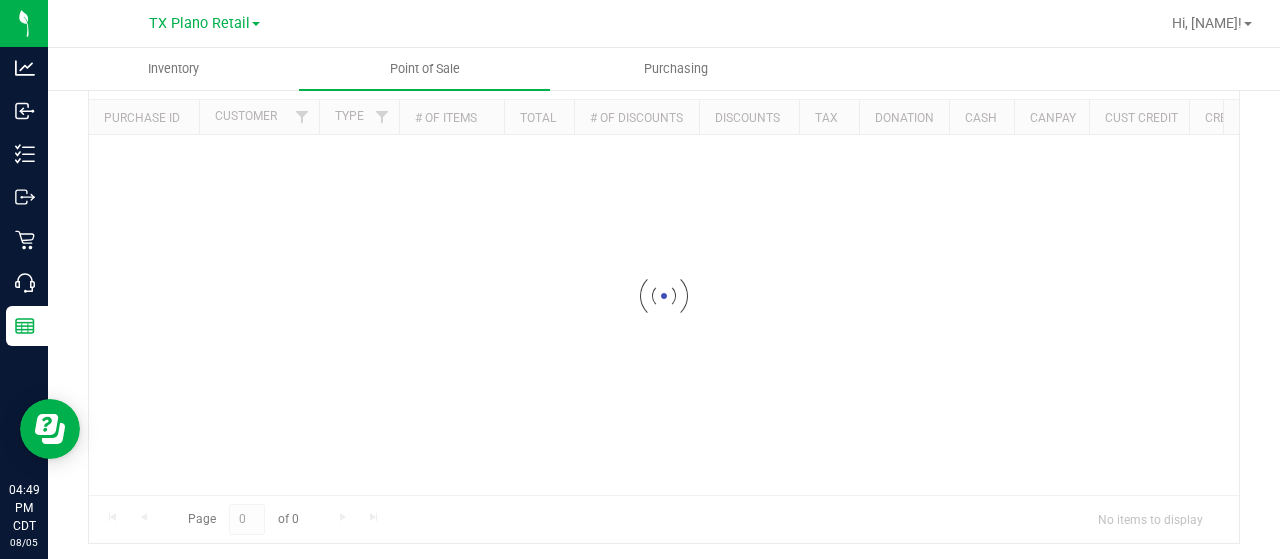 scroll, scrollTop: 0, scrollLeft: 0, axis: both 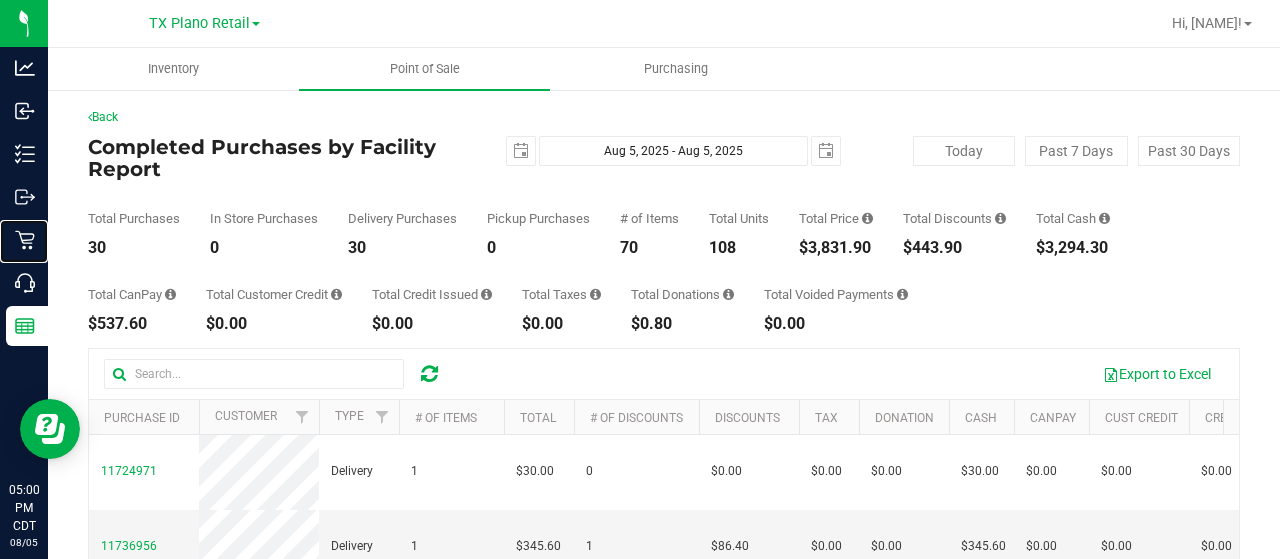 click on "Retail" at bounding box center (0, 0) 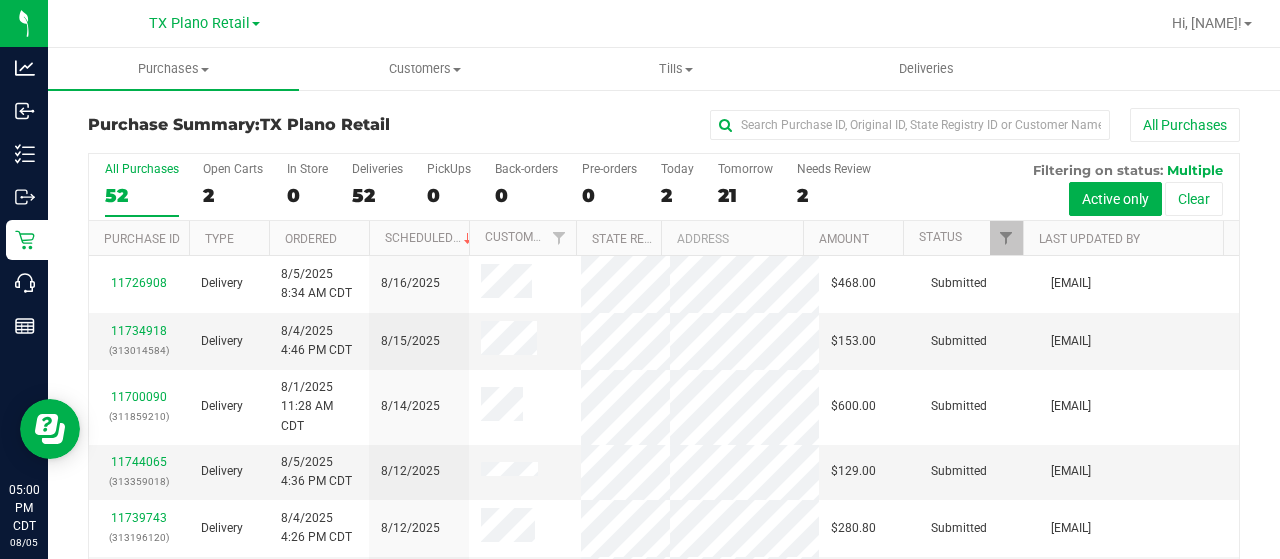 click on "2" at bounding box center [677, 195] 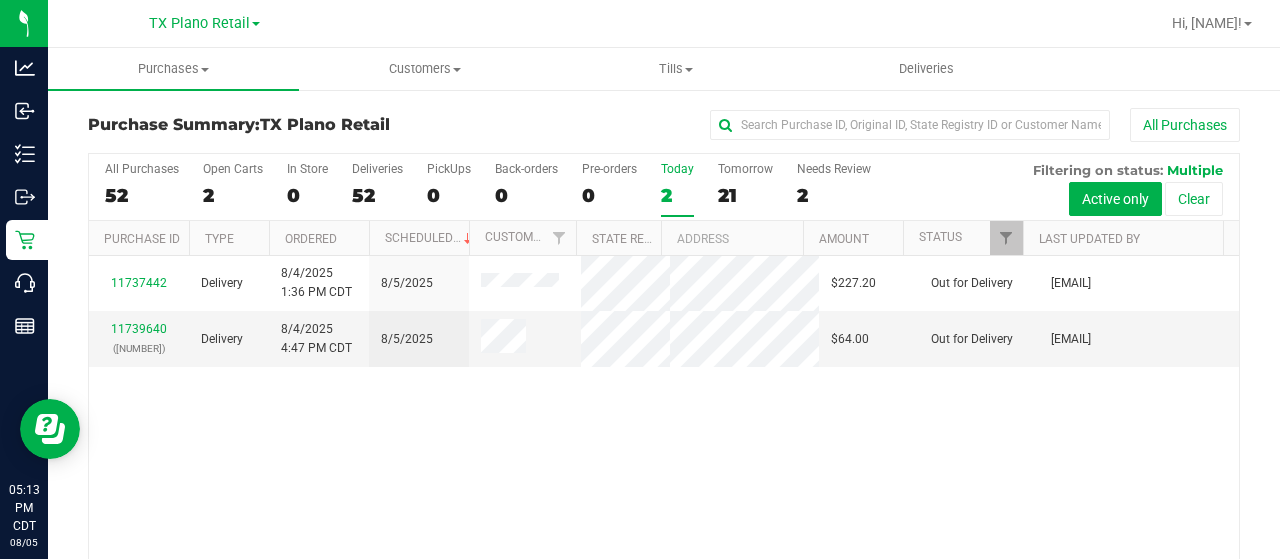 click on "Today
2" at bounding box center [677, 189] 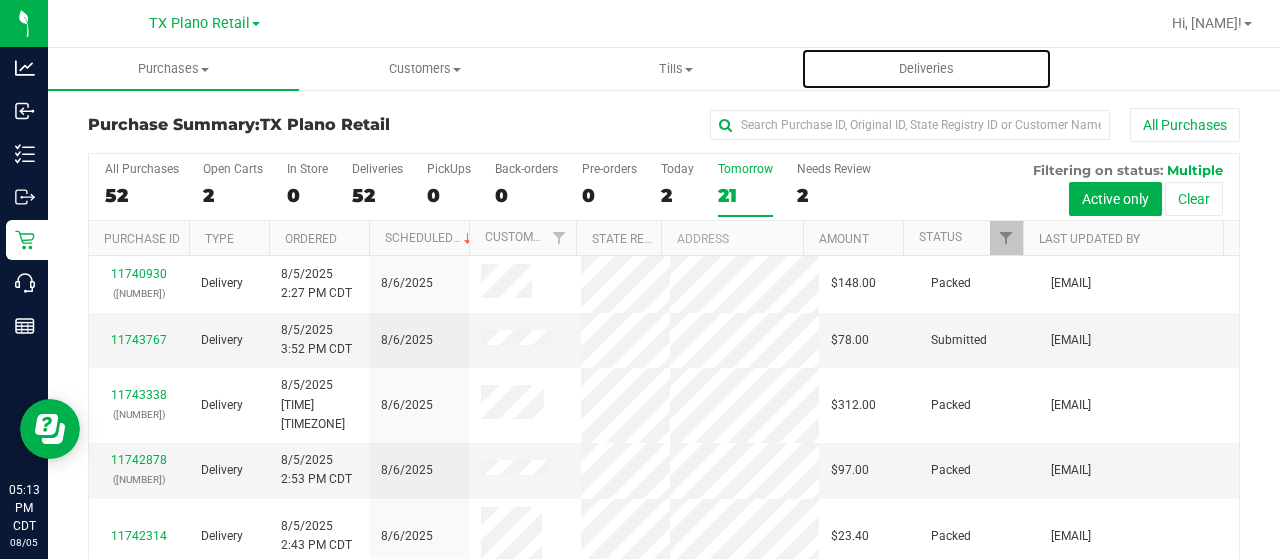 click on "Deliveries" at bounding box center [926, 69] 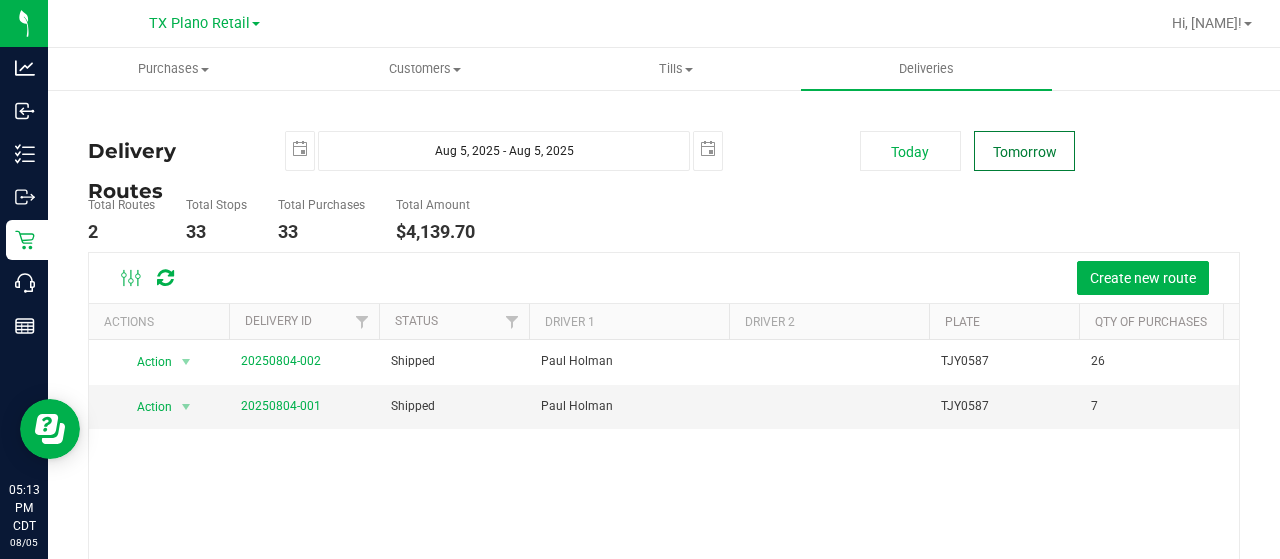 click on "Tomorrow" at bounding box center (1024, 151) 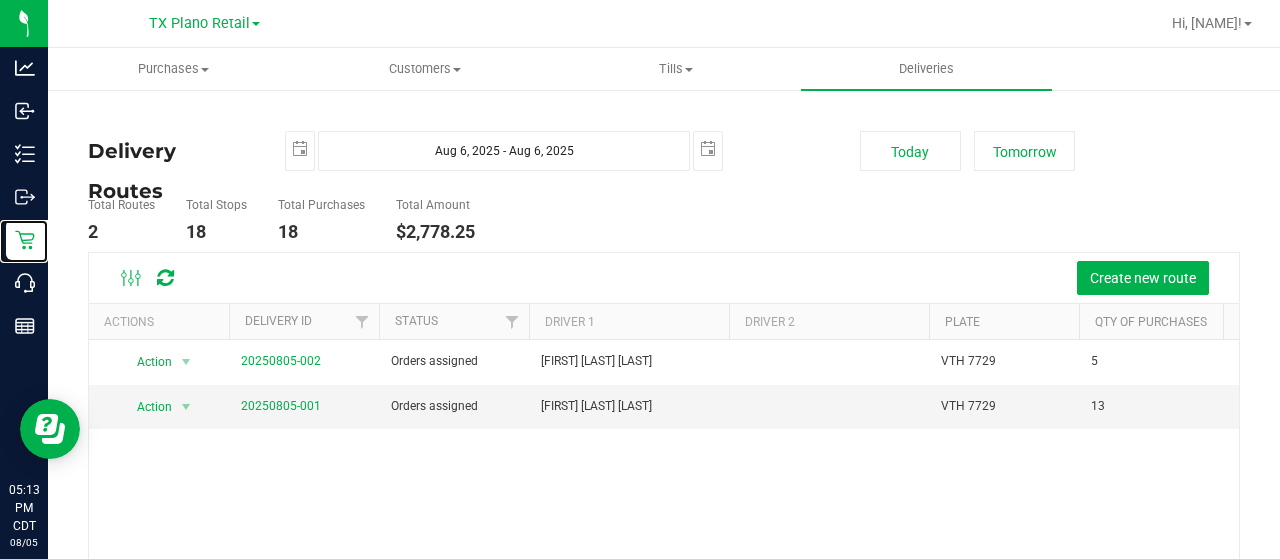 click 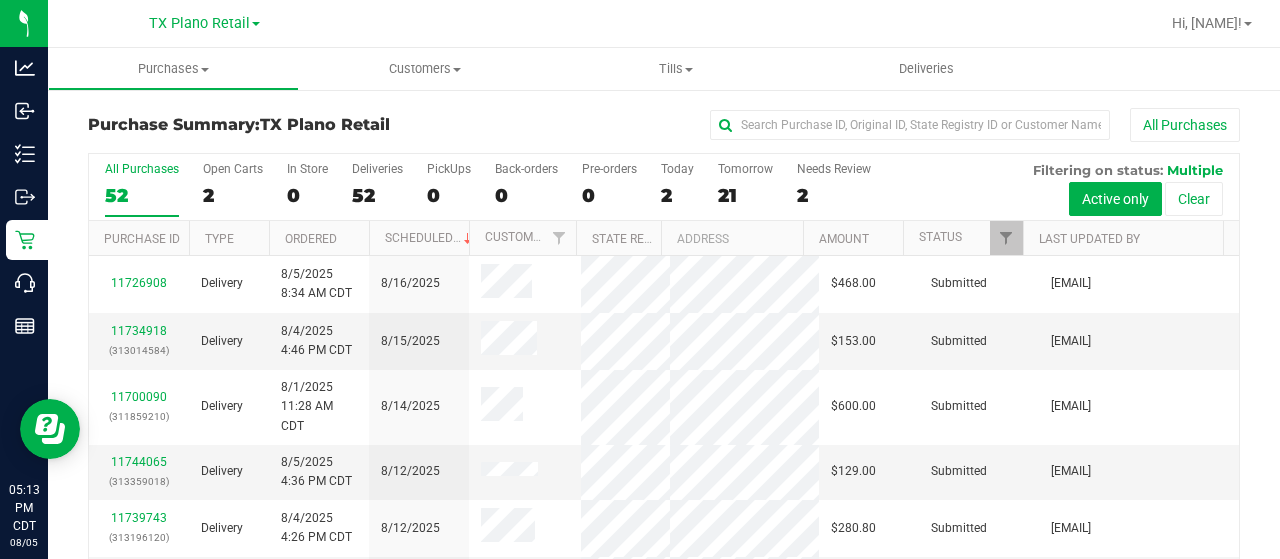 click on "Tomorrow" at bounding box center [745, 169] 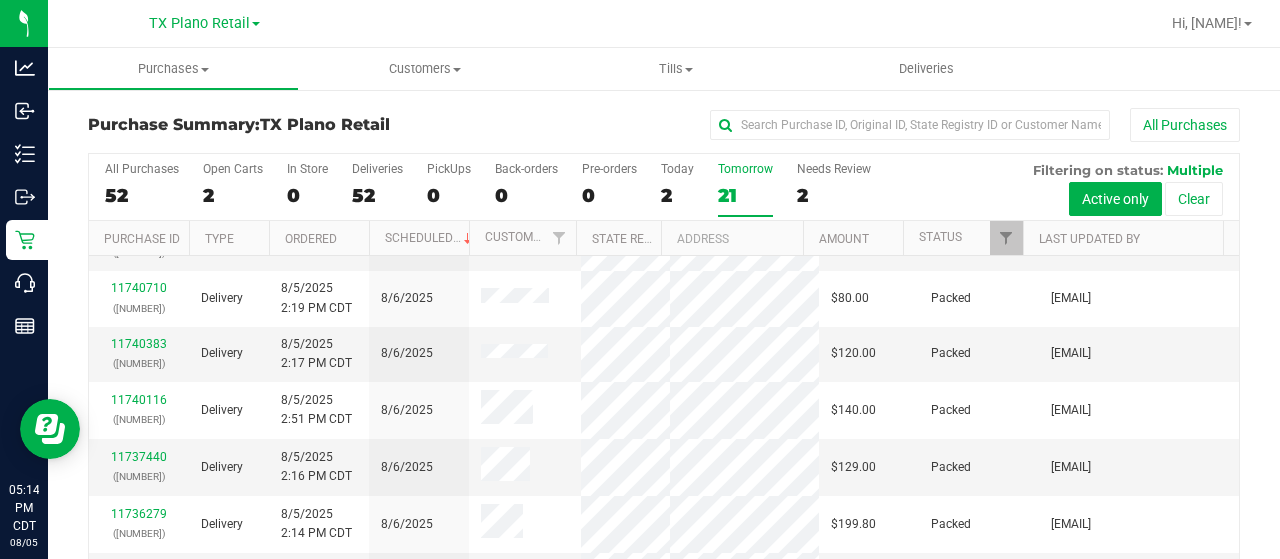 scroll, scrollTop: 1016, scrollLeft: 0, axis: vertical 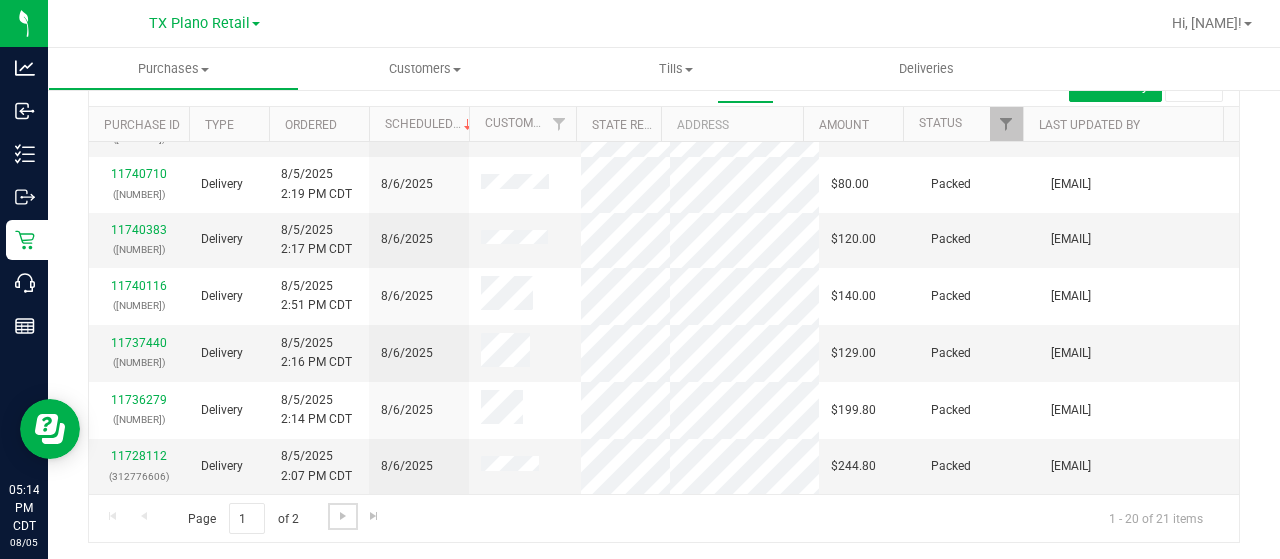 click at bounding box center [343, 516] 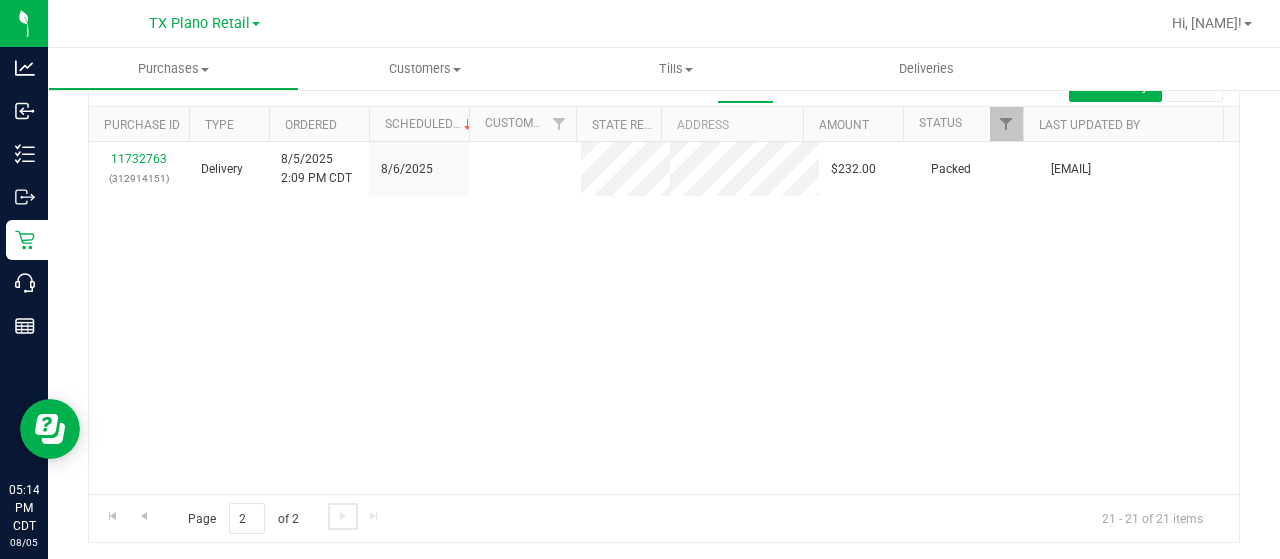 scroll, scrollTop: 0, scrollLeft: 0, axis: both 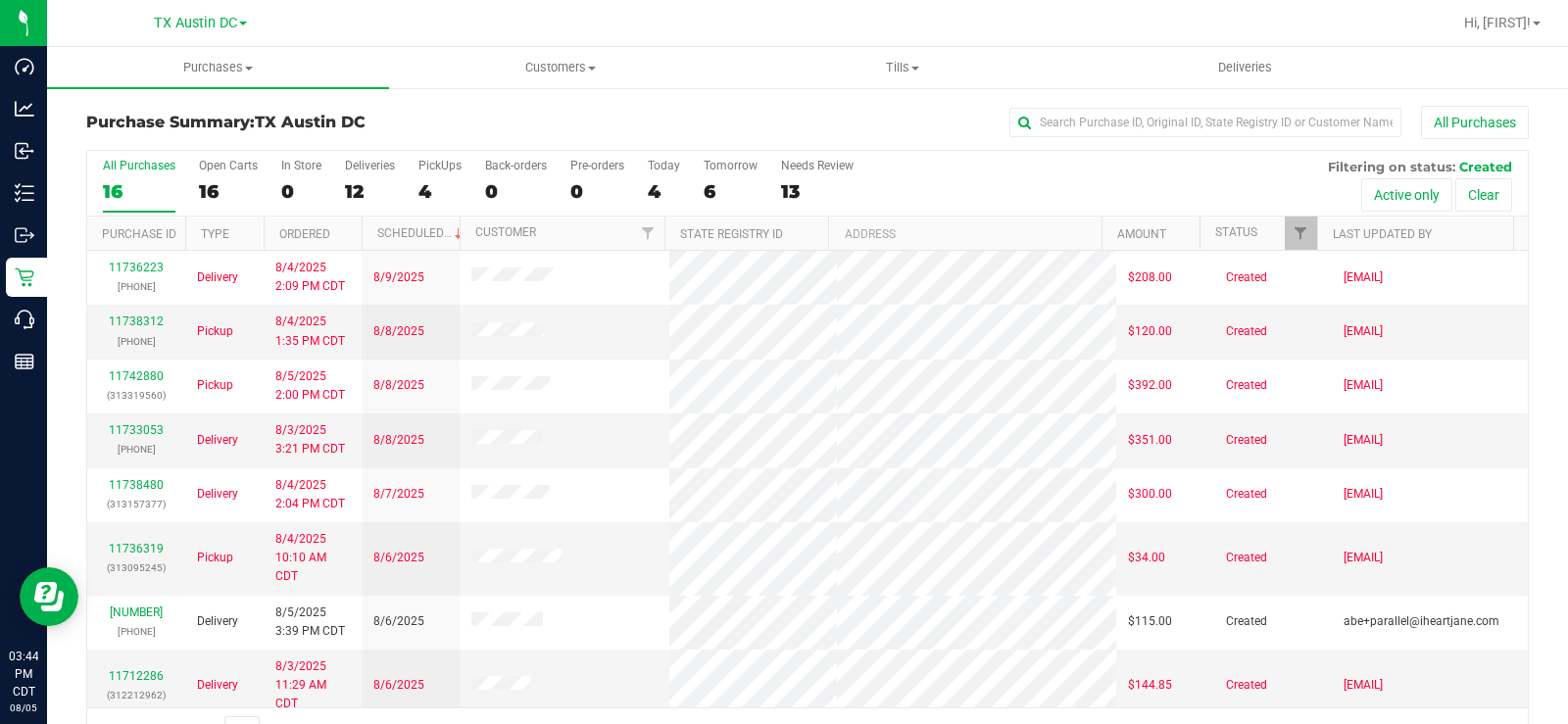 click on "16" at bounding box center (228, 191) 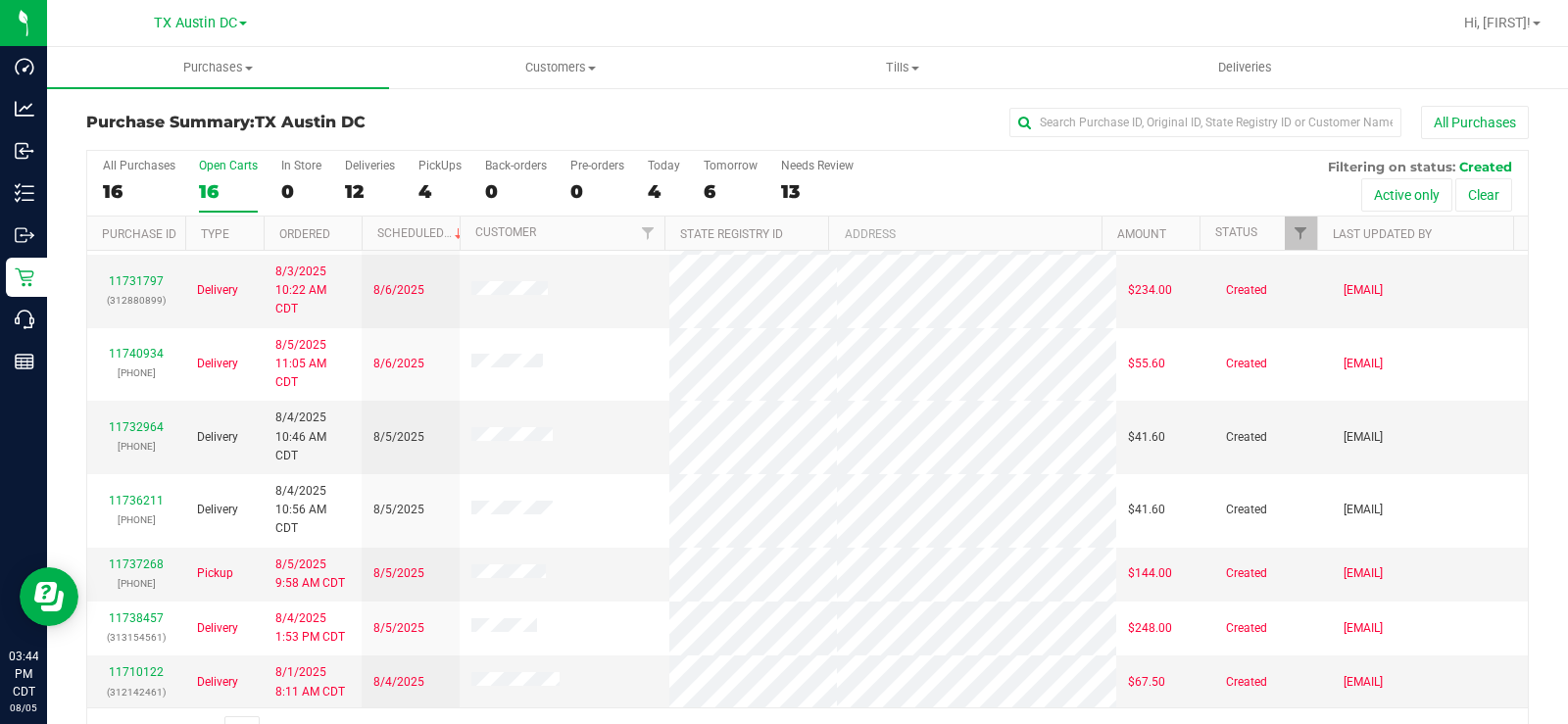 scroll, scrollTop: 524, scrollLeft: 0, axis: vertical 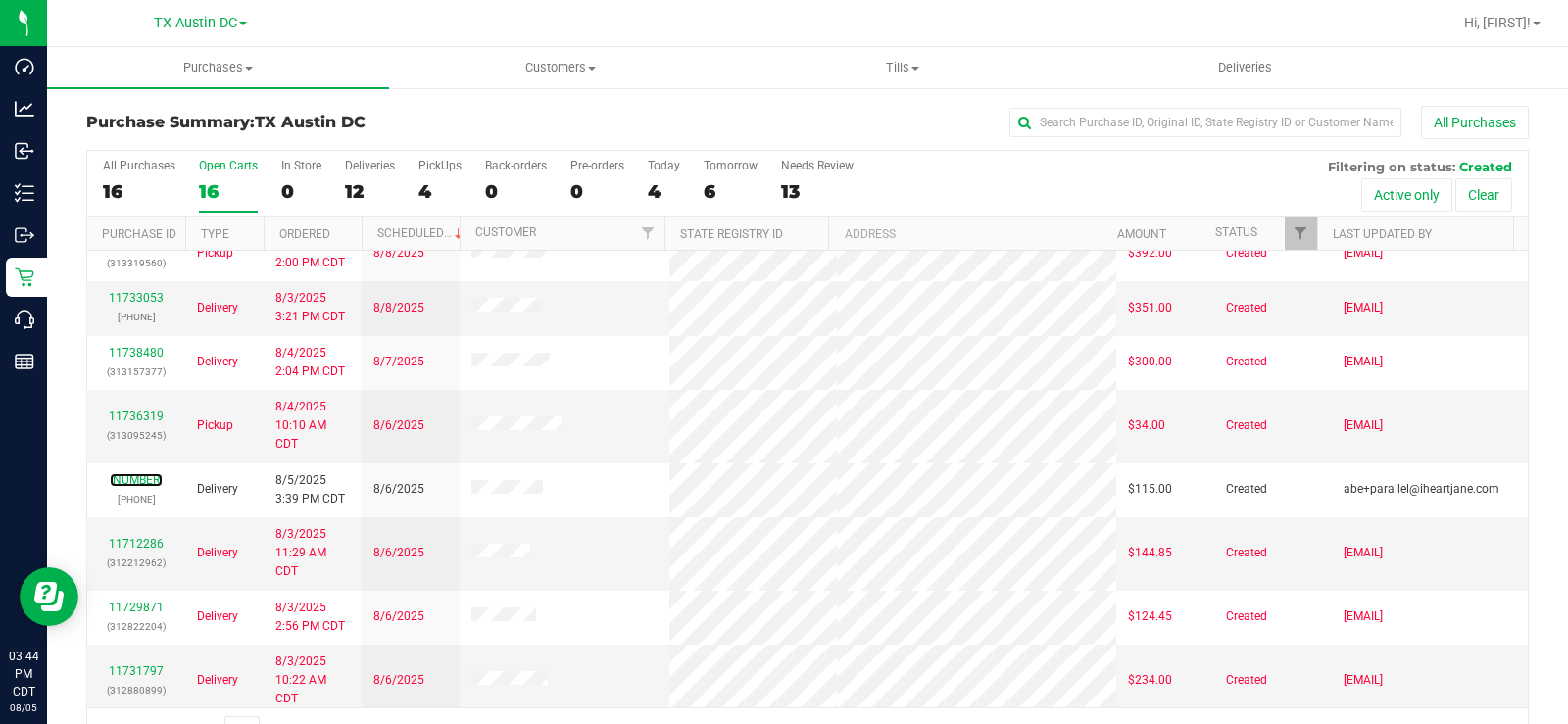 click on "11743680" at bounding box center [136, 480] 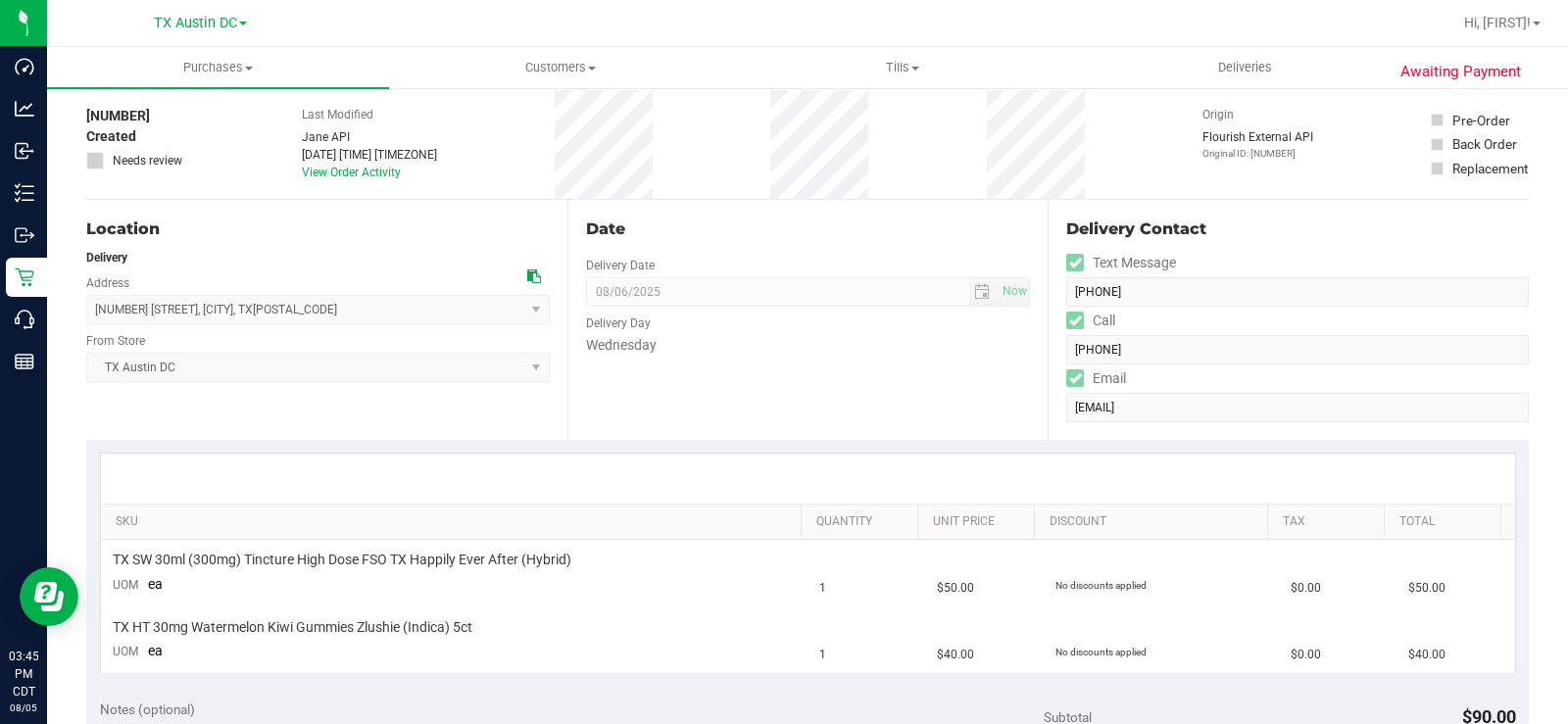 scroll, scrollTop: 0, scrollLeft: 0, axis: both 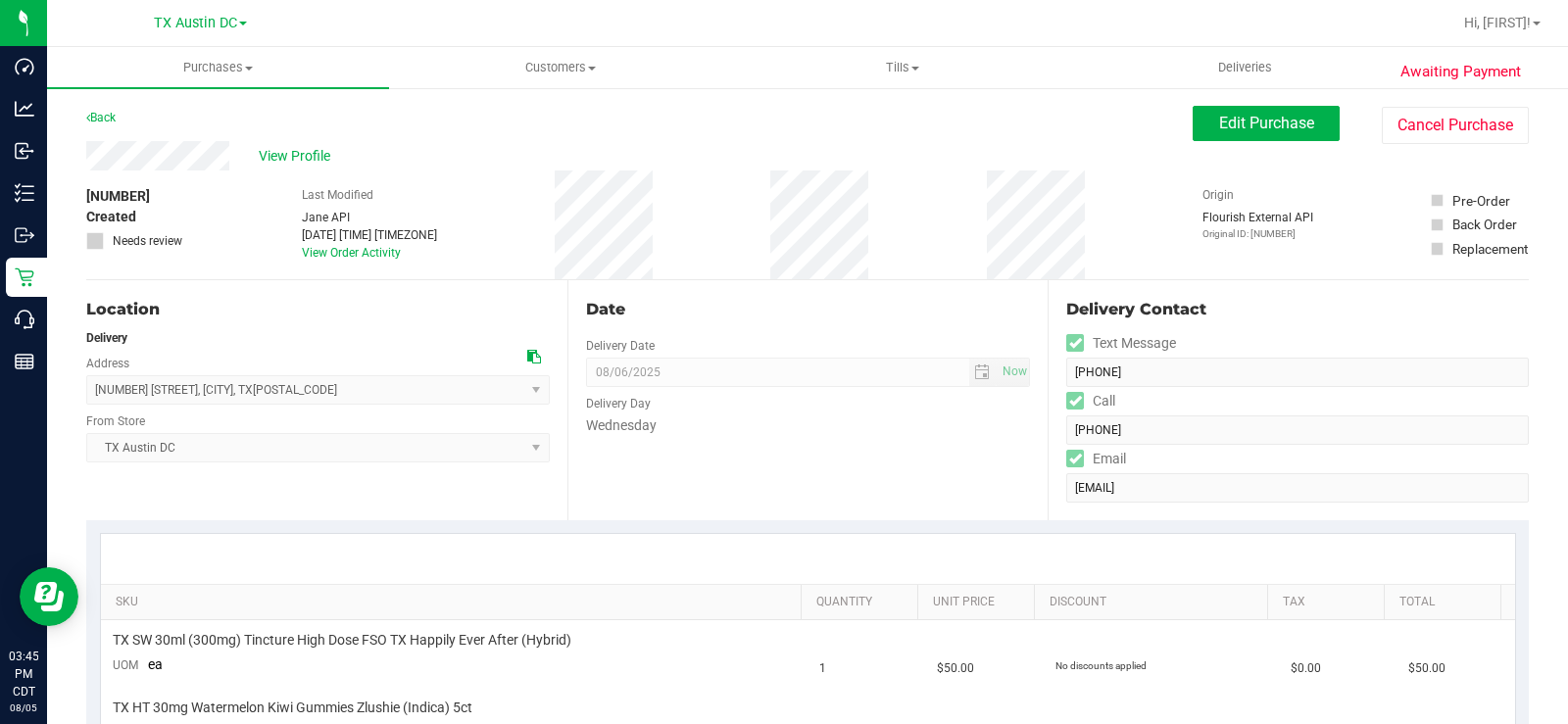 click on "View Profile" at bounding box center (639, 156) 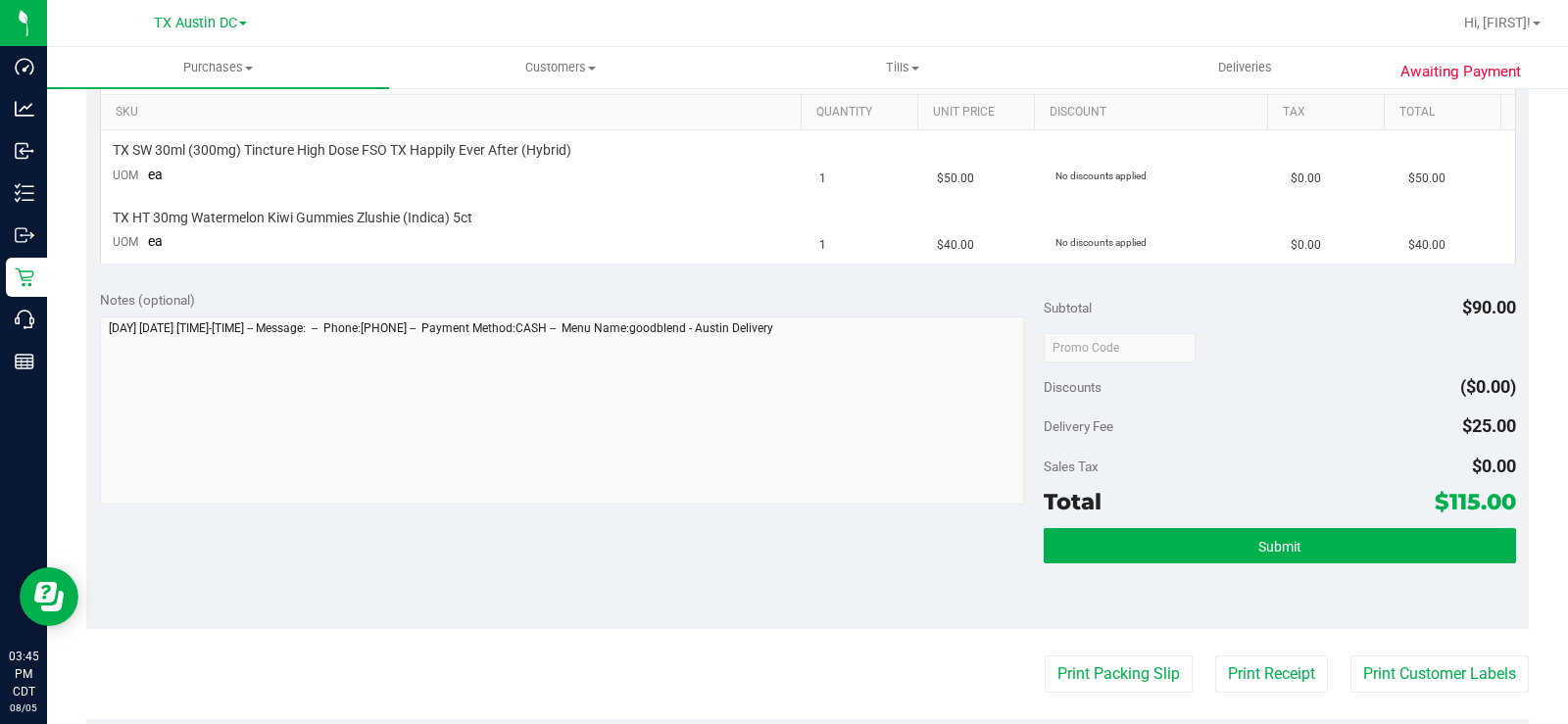 scroll, scrollTop: 0, scrollLeft: 0, axis: both 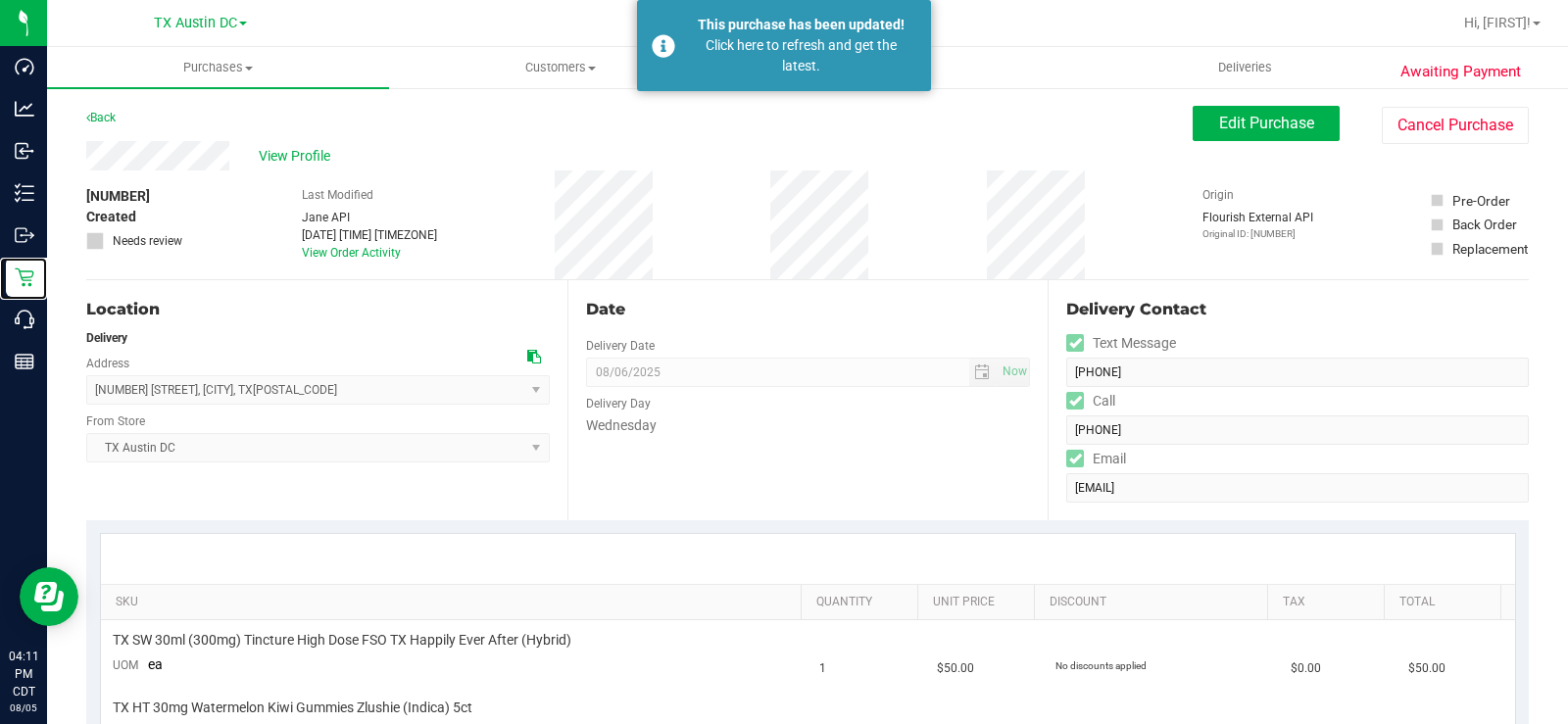click 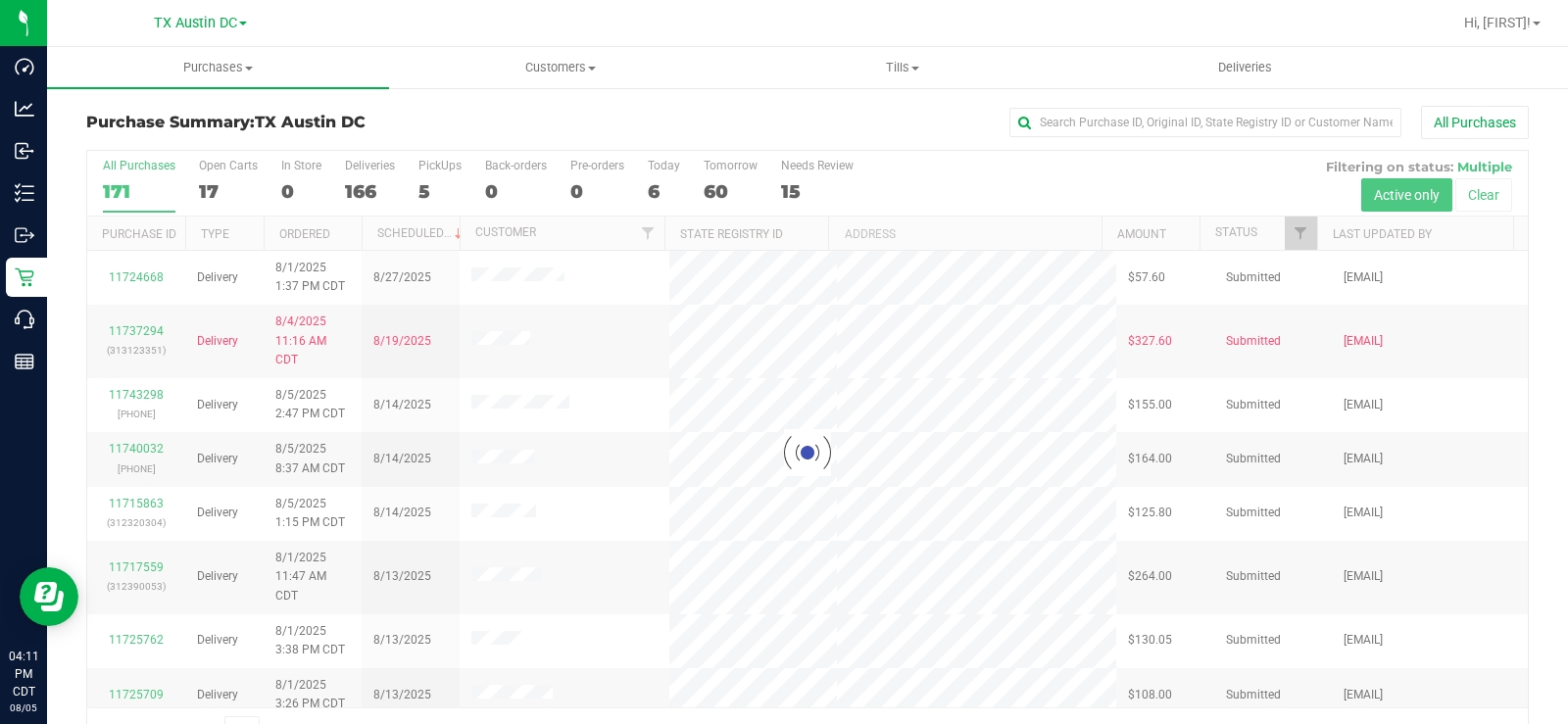 click at bounding box center (808, 453) 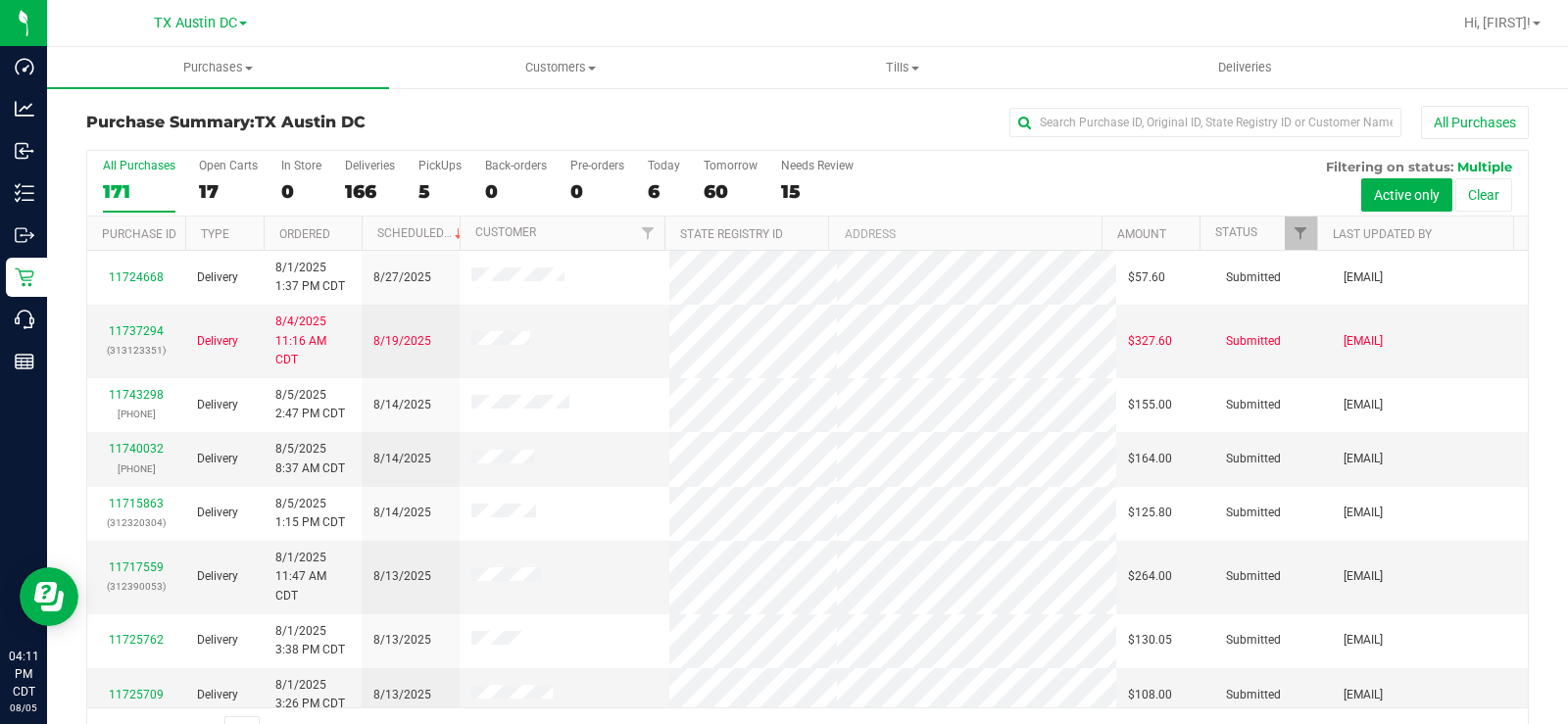 click on "17" at bounding box center [228, 191] 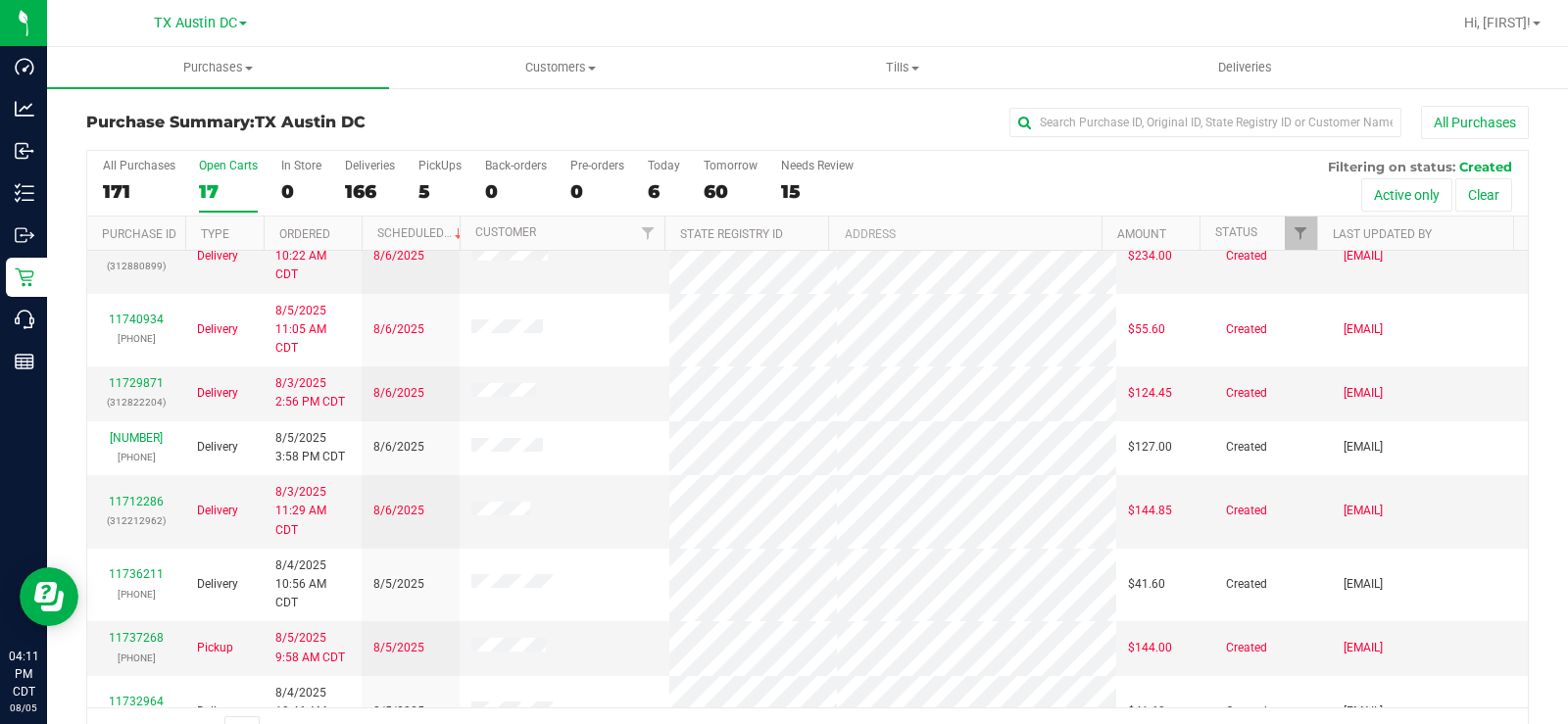 scroll, scrollTop: 578, scrollLeft: 0, axis: vertical 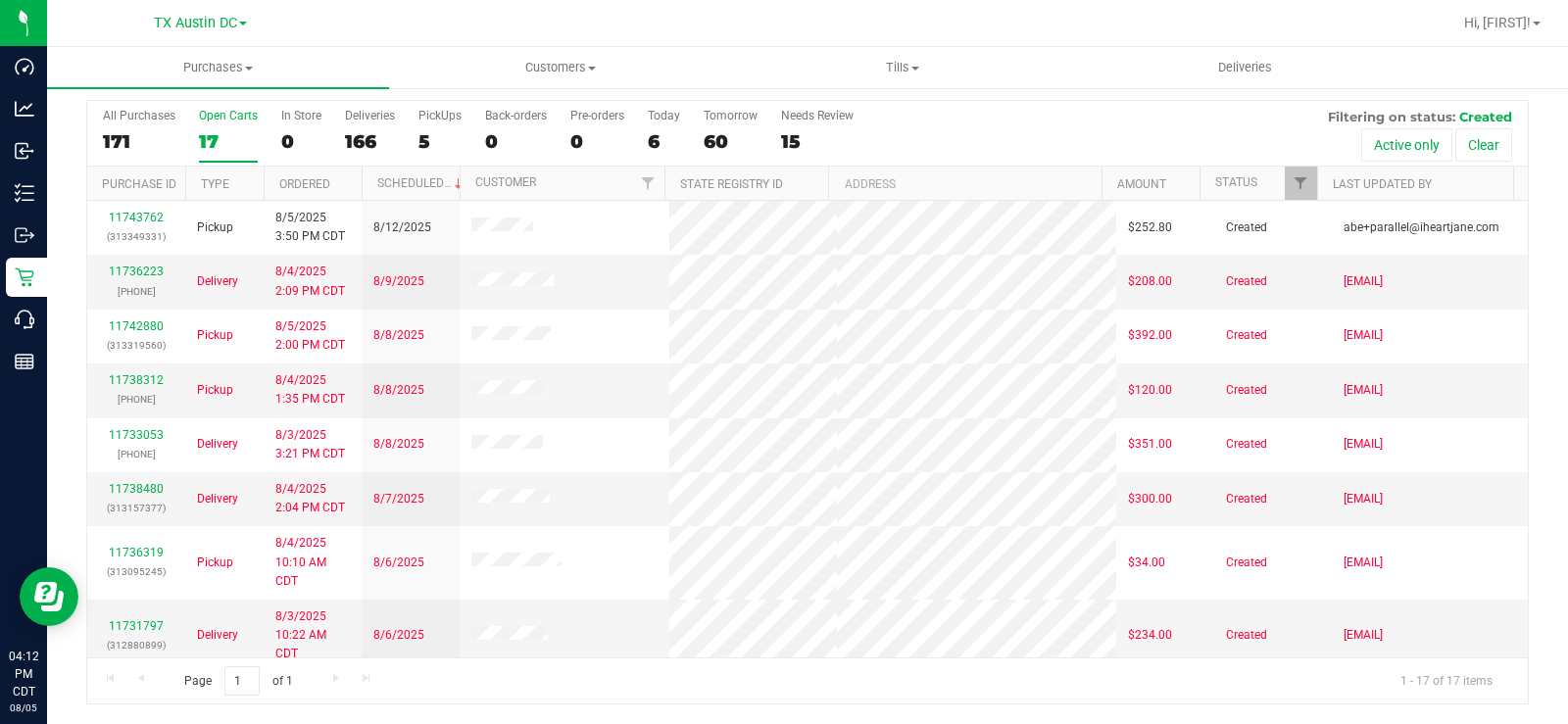 click on "17" at bounding box center [228, 141] 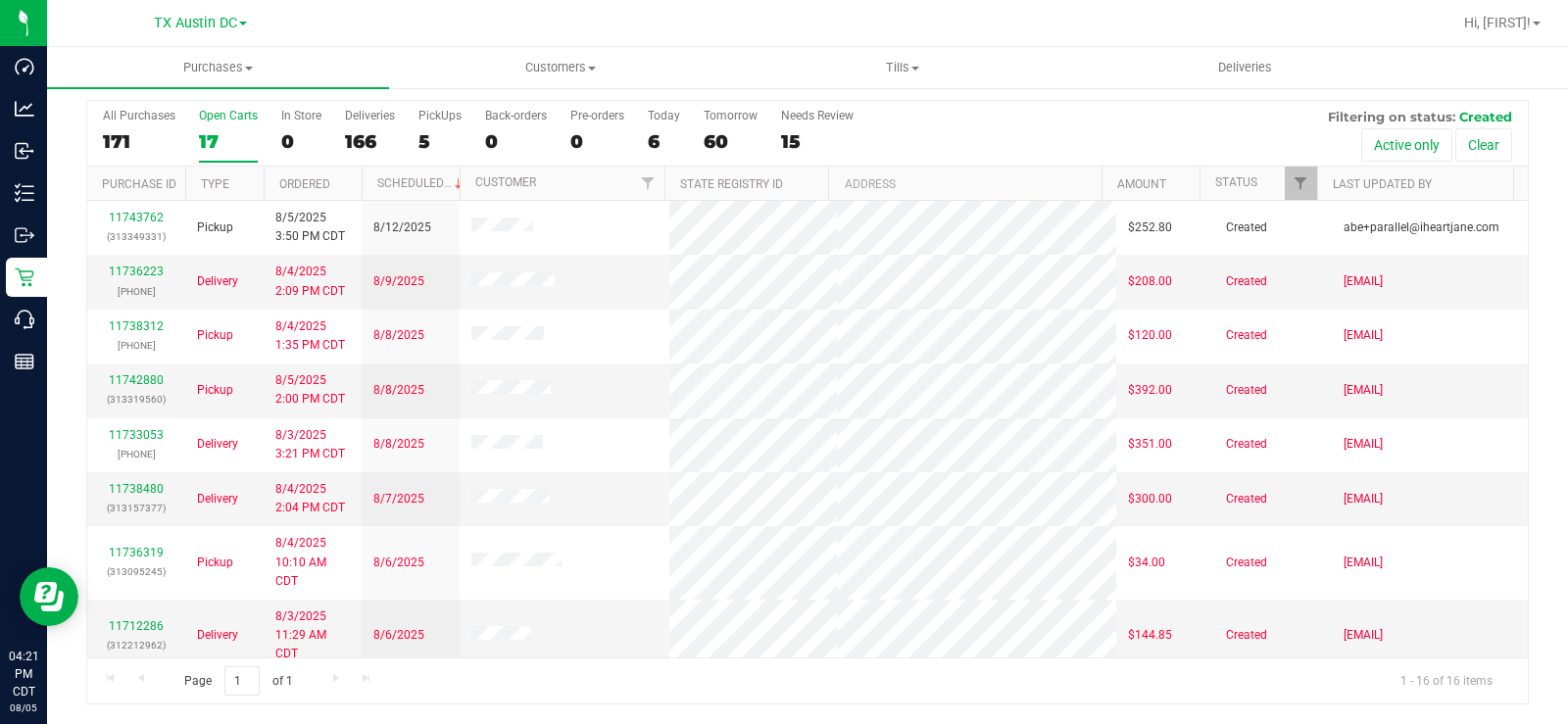 click on "Open Carts
17" at bounding box center (228, 135) 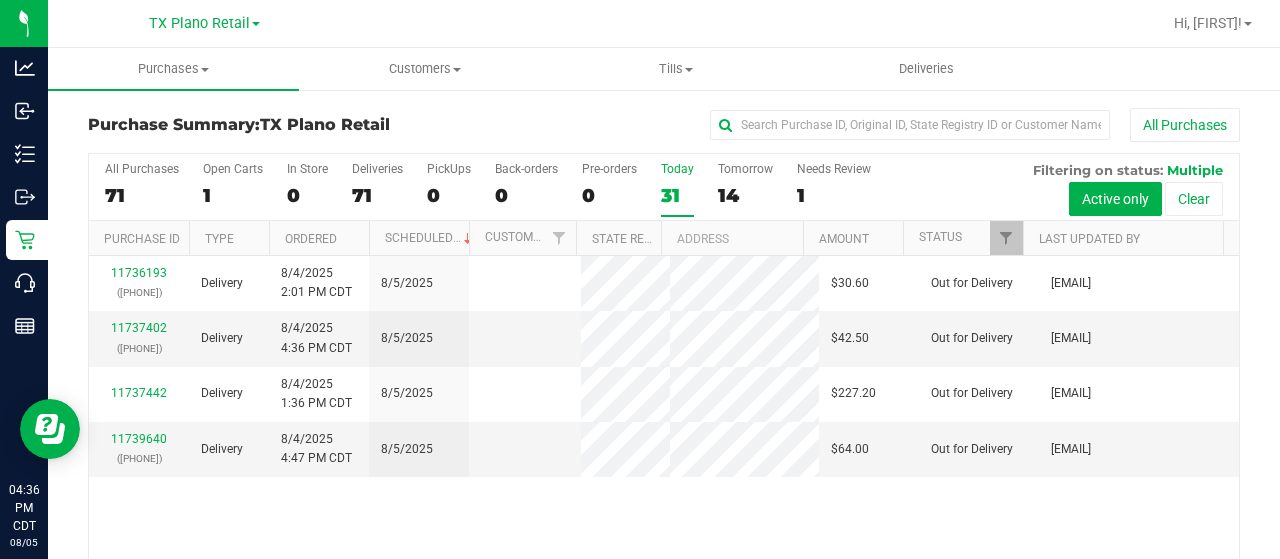 scroll, scrollTop: 0, scrollLeft: 0, axis: both 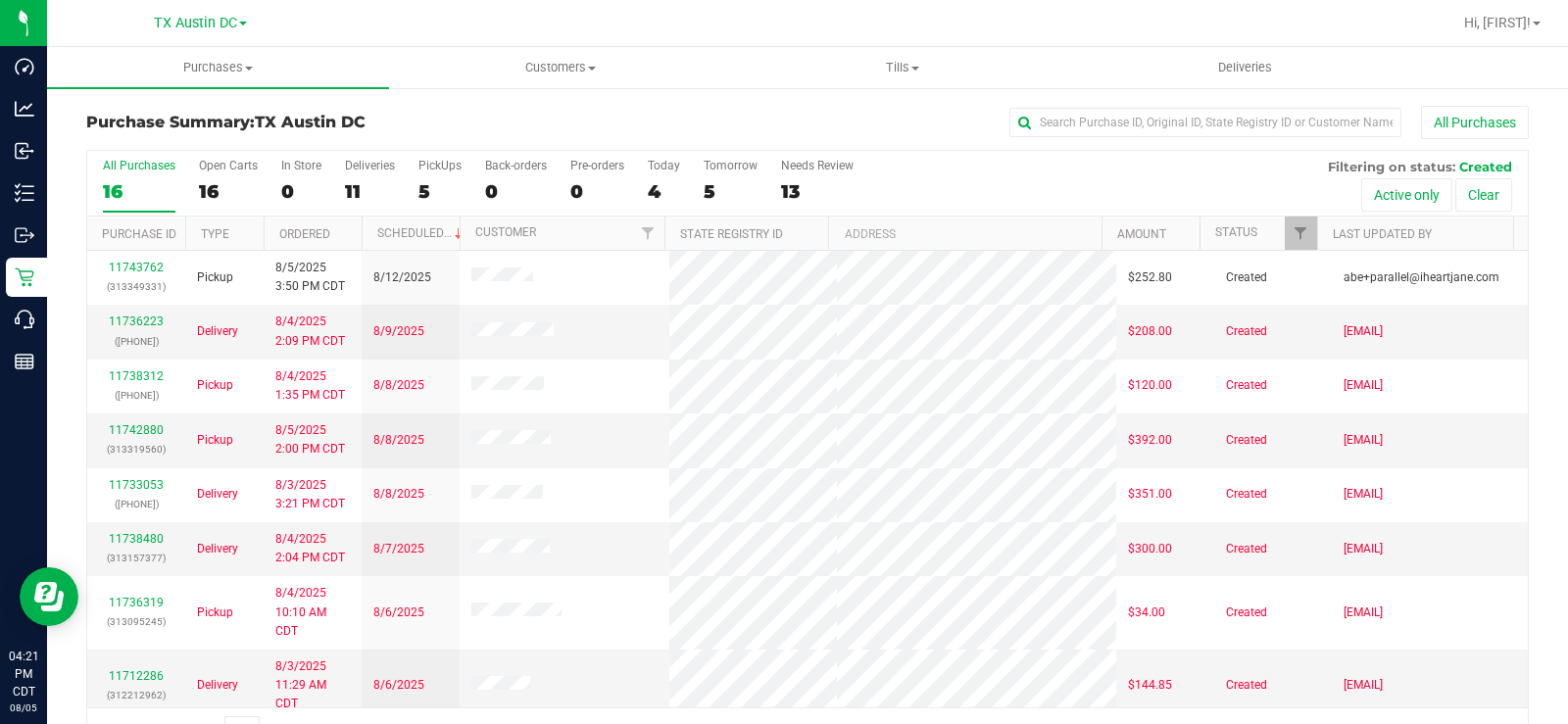 click on "16" at bounding box center [228, 191] 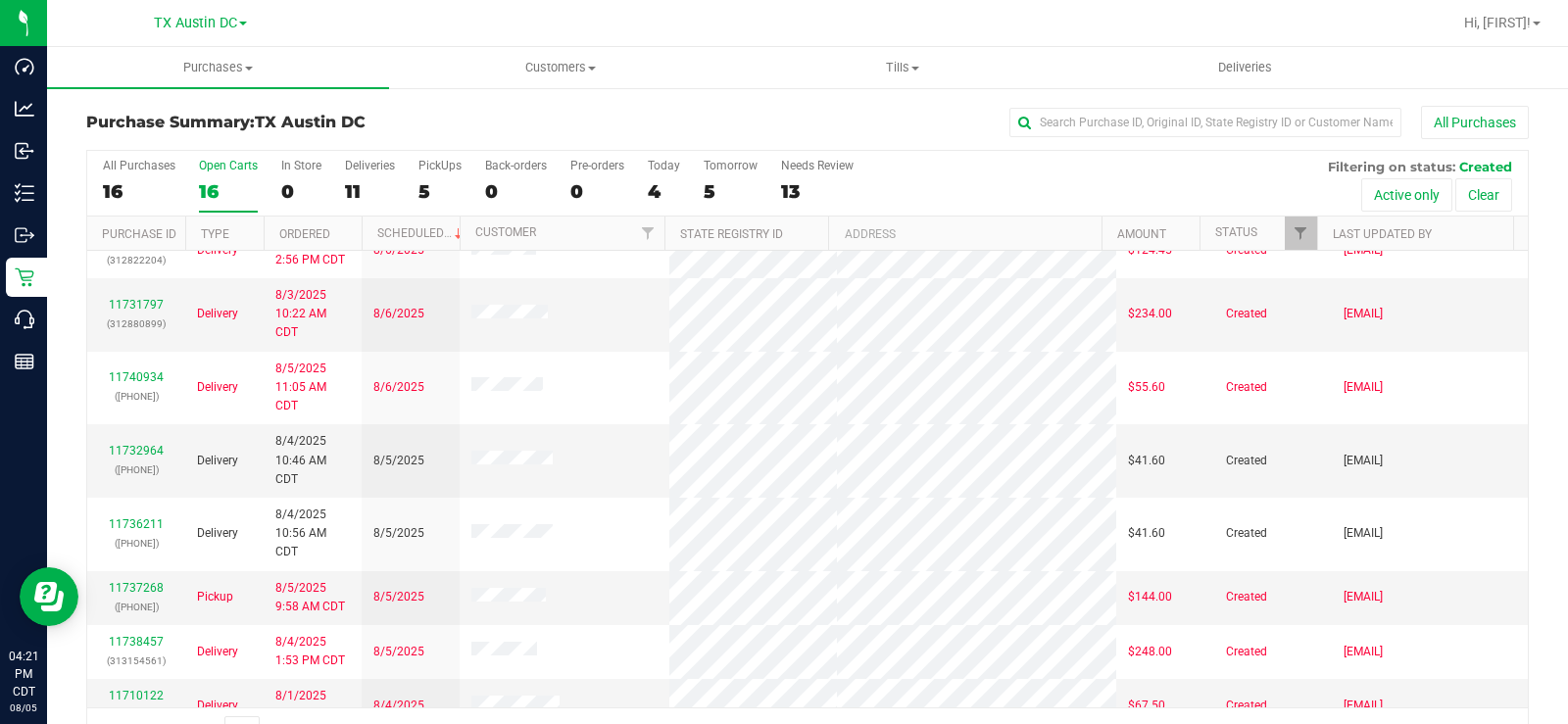 scroll, scrollTop: 524, scrollLeft: 0, axis: vertical 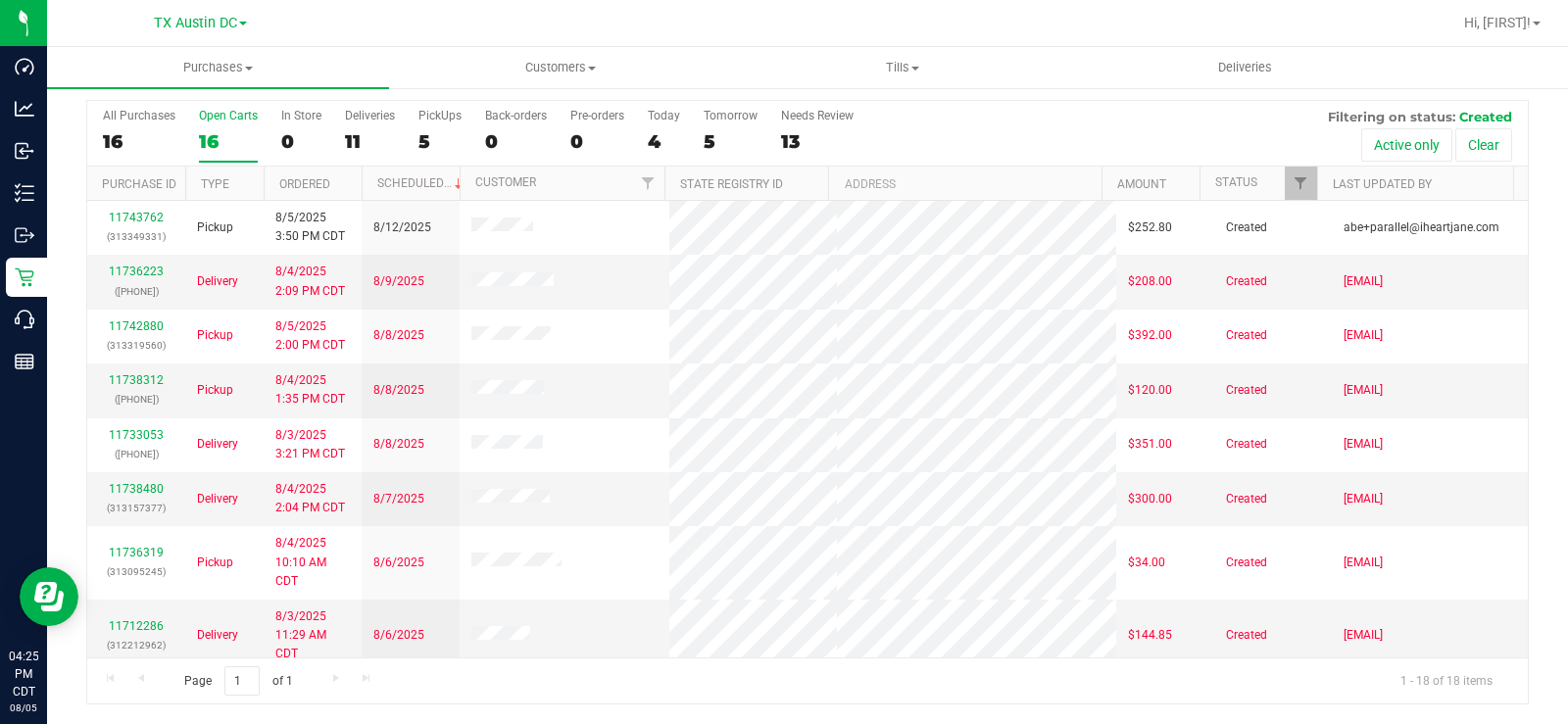 click on "16" at bounding box center (228, 141) 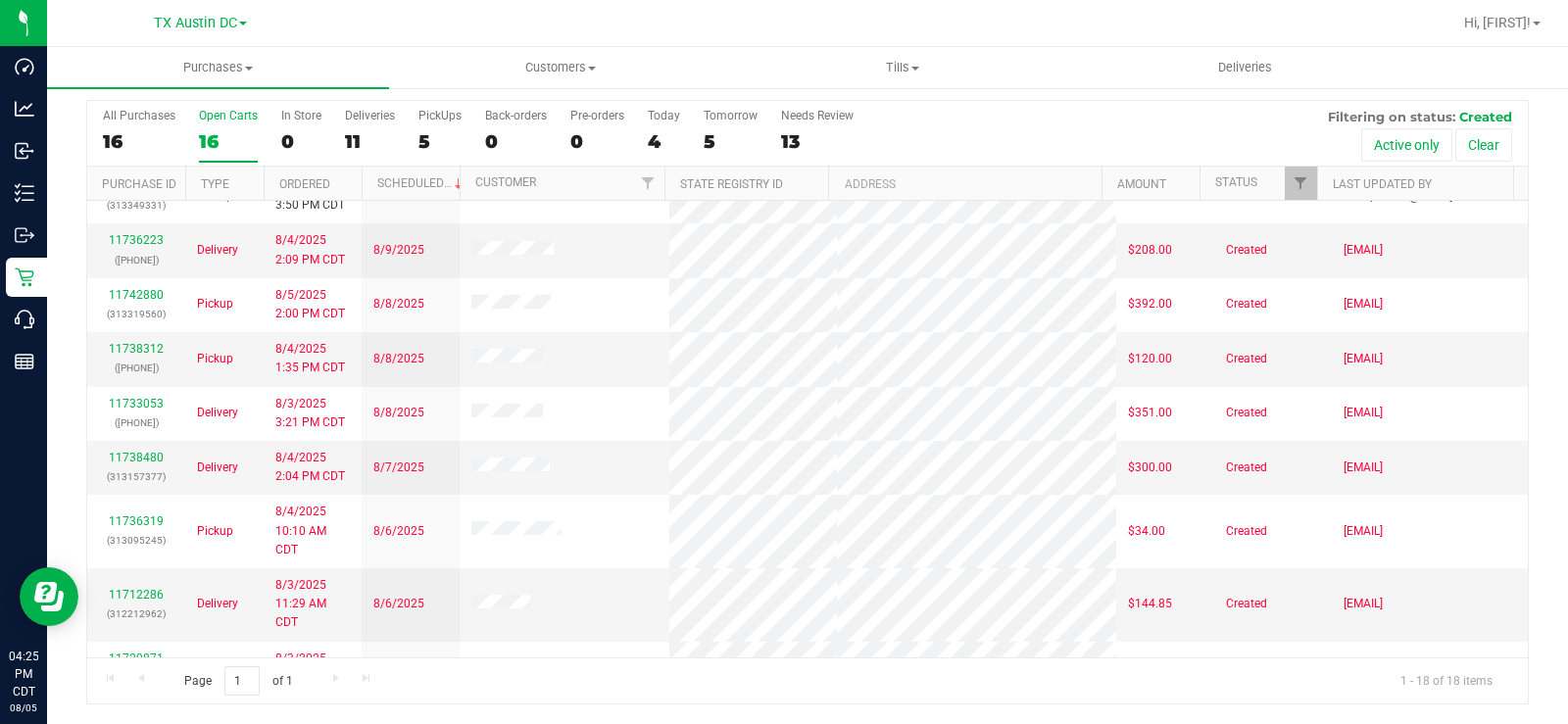 scroll, scrollTop: 0, scrollLeft: 0, axis: both 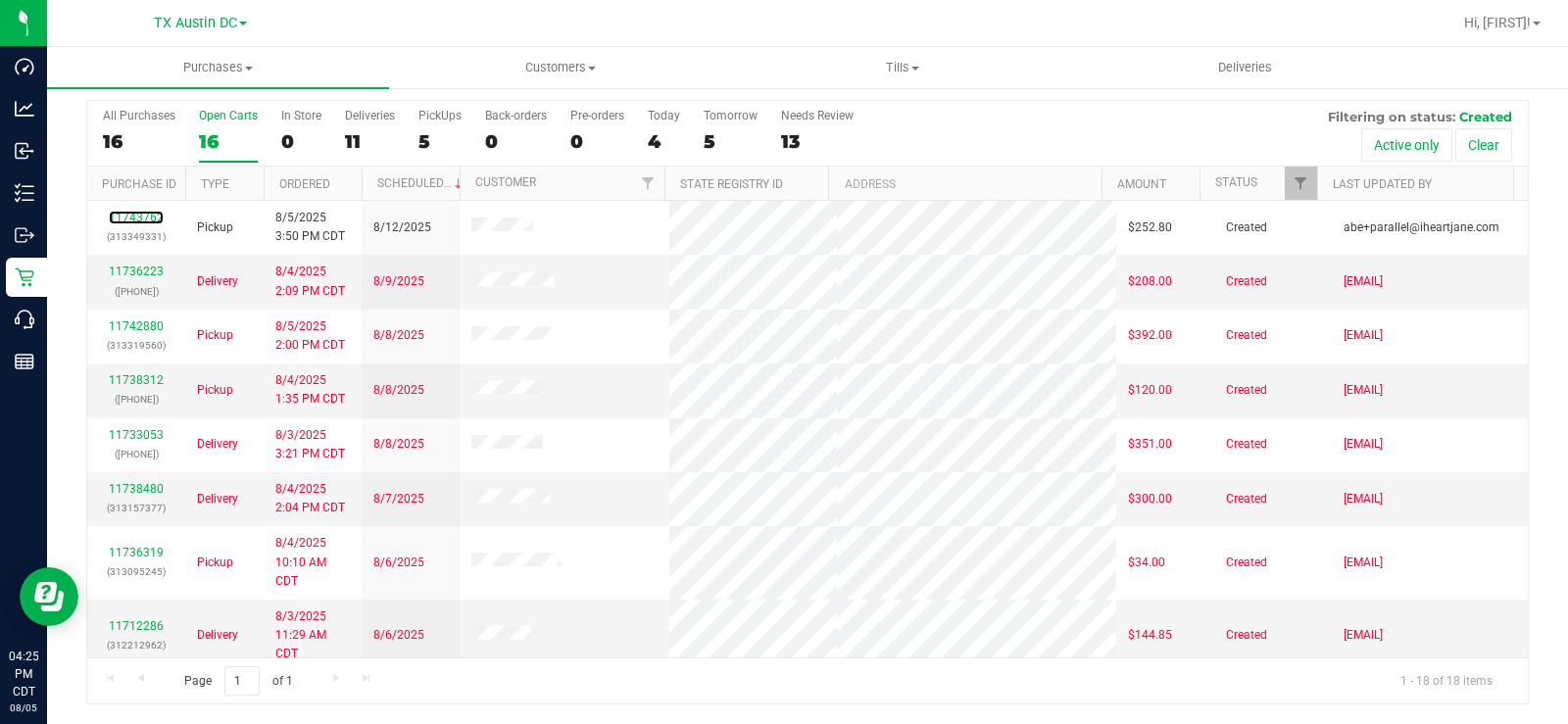 click on "11743762" at bounding box center (136, 217) 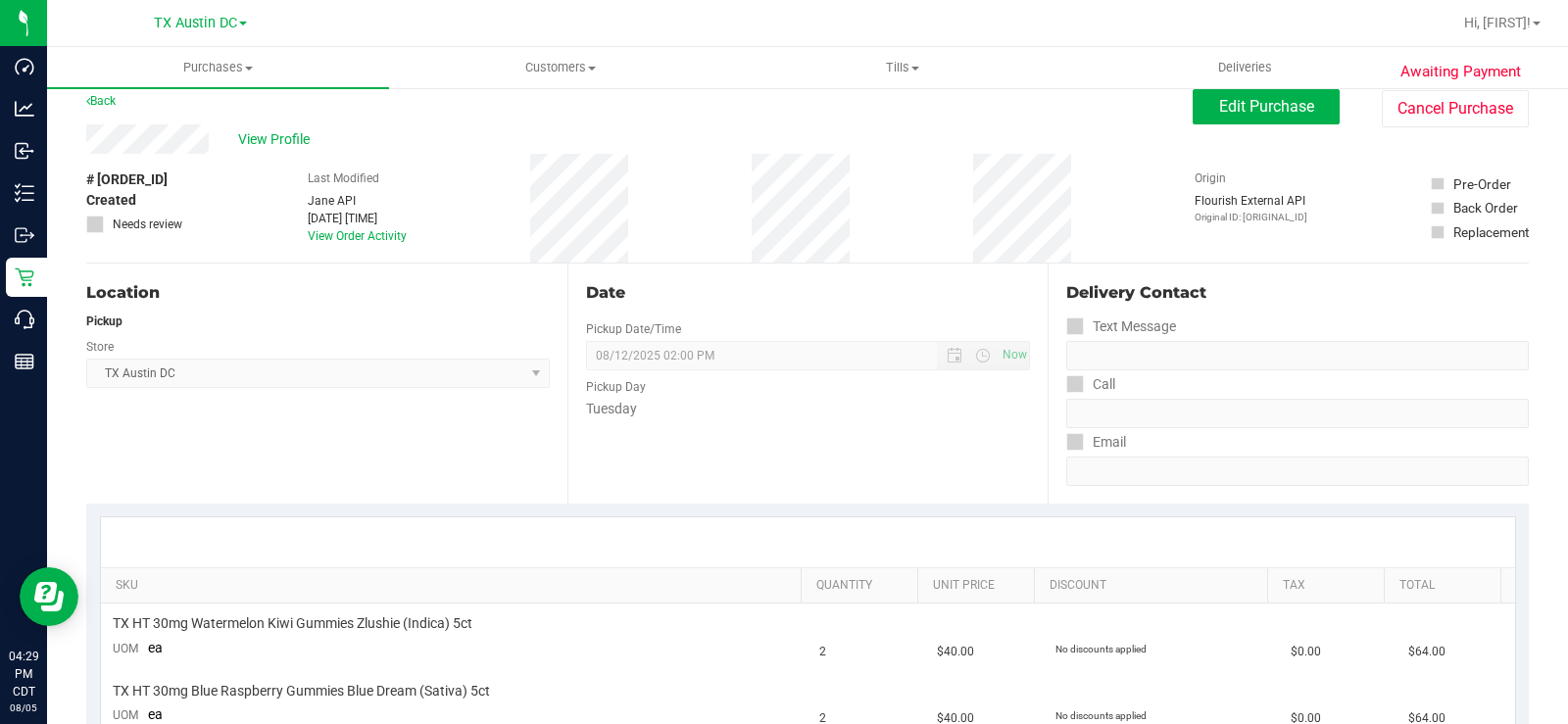 scroll, scrollTop: 0, scrollLeft: 0, axis: both 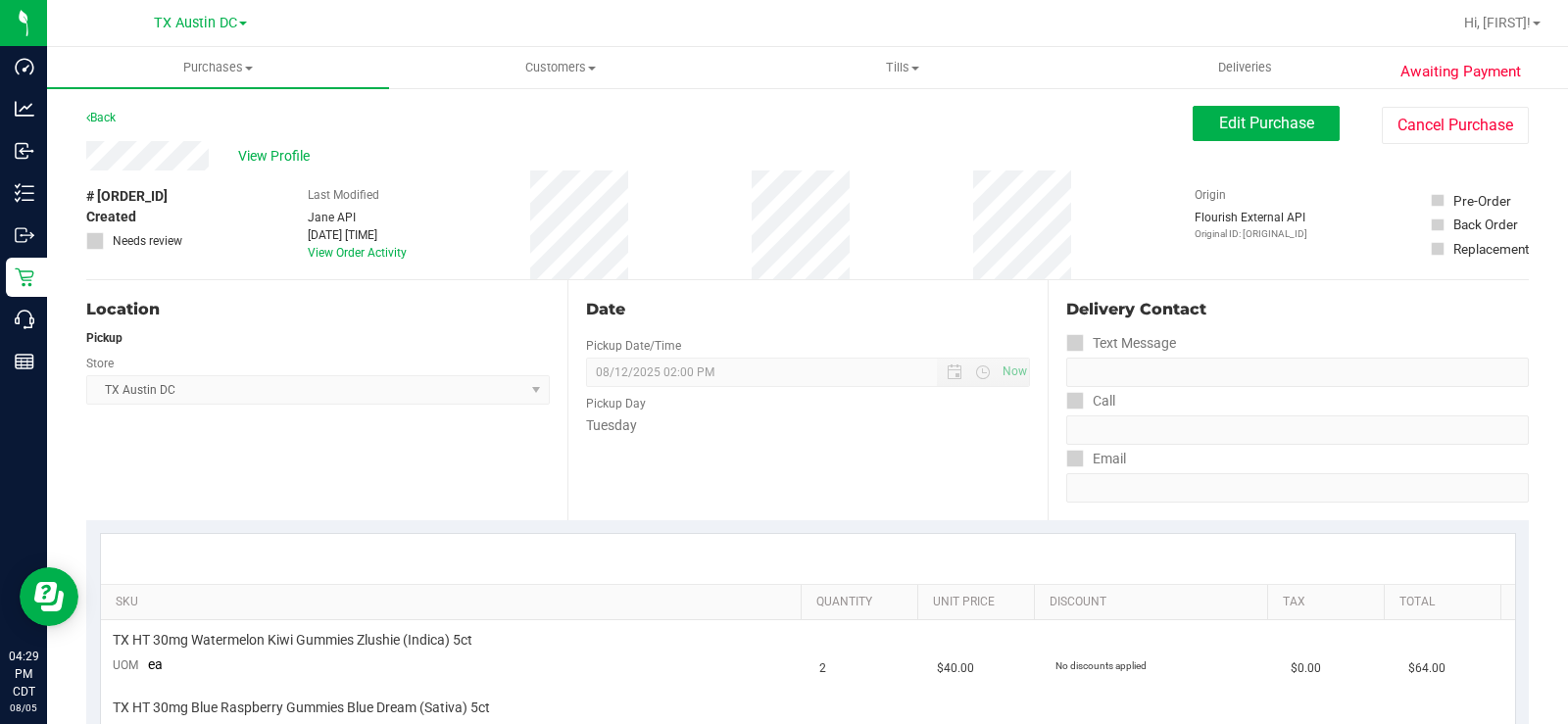 click on "View Profile" at bounding box center [639, 156] 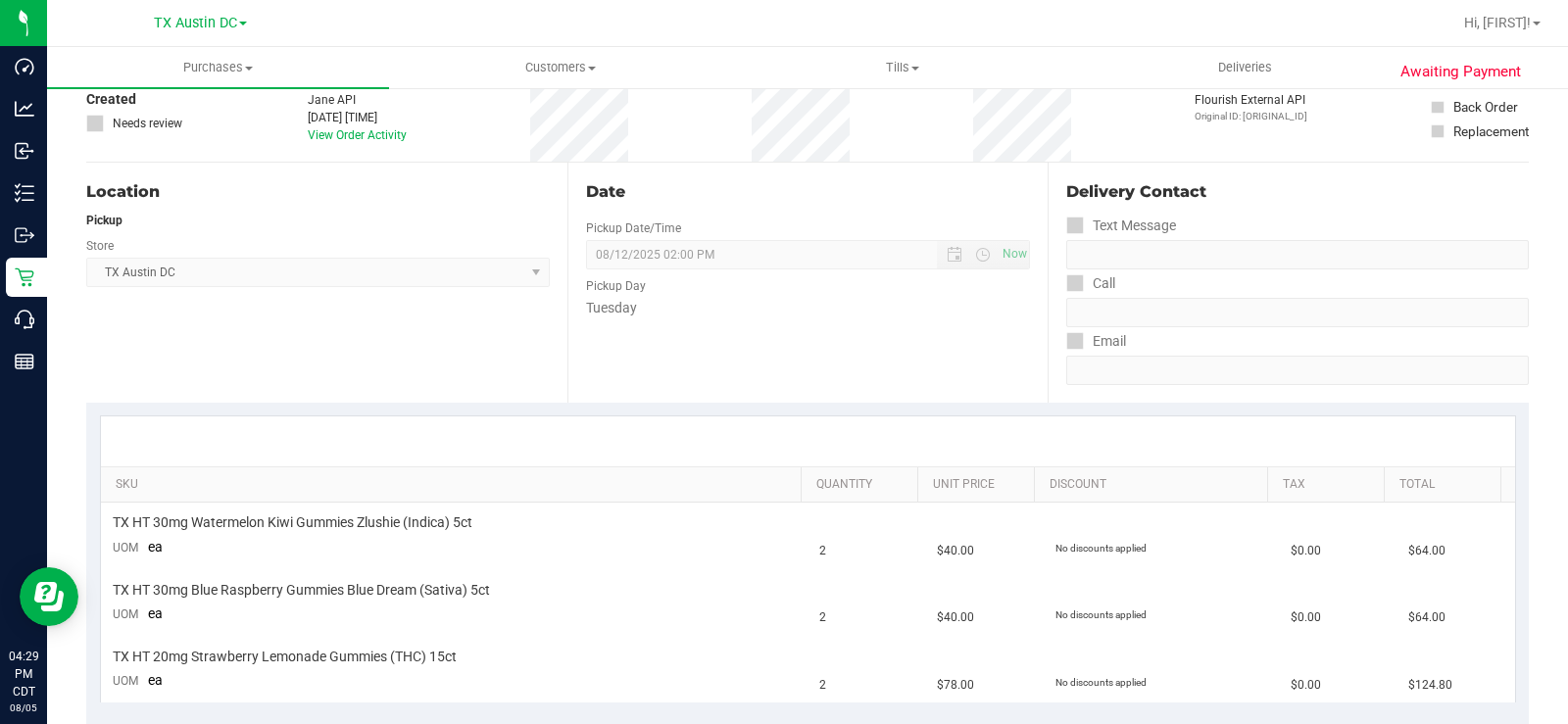 scroll, scrollTop: 0, scrollLeft: 0, axis: both 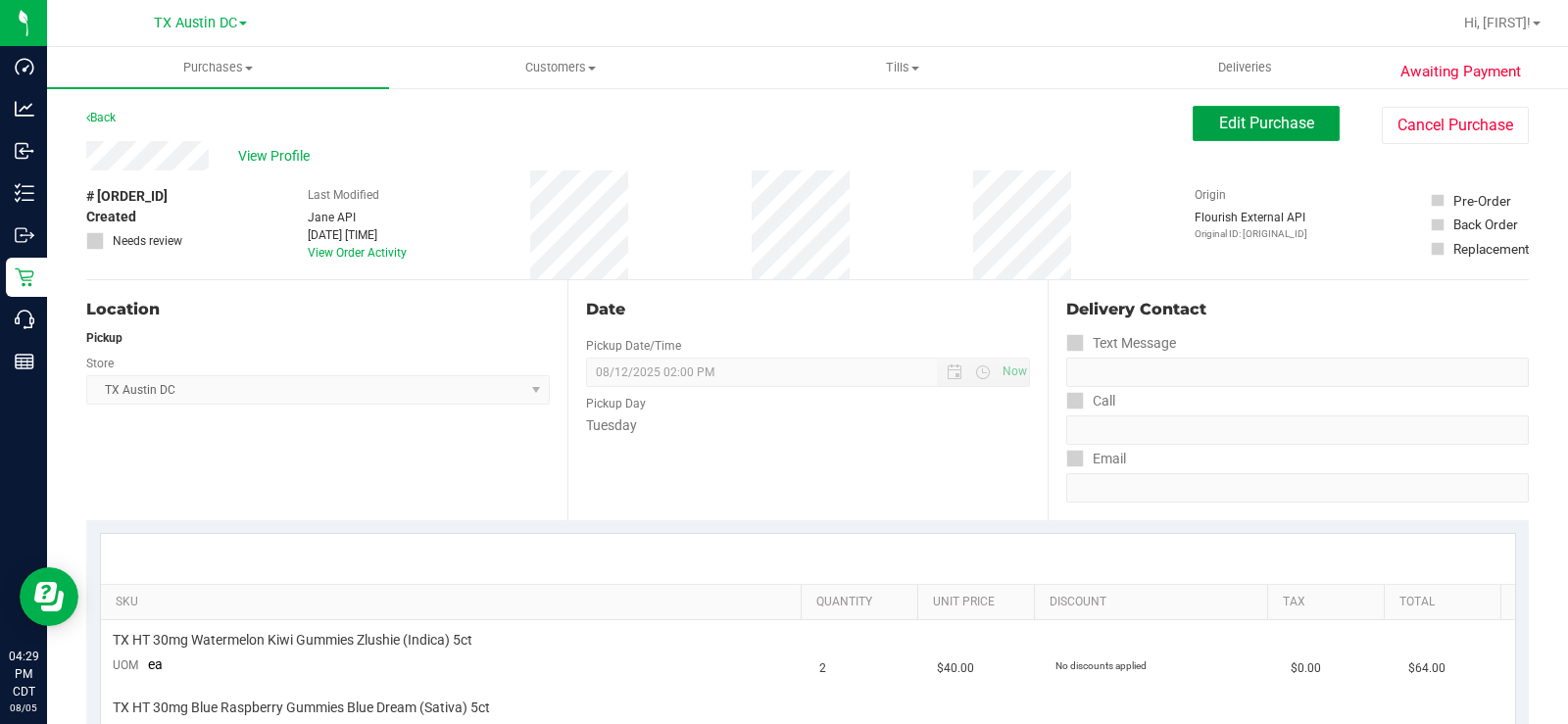 click on "Edit Purchase" at bounding box center [1266, 122] 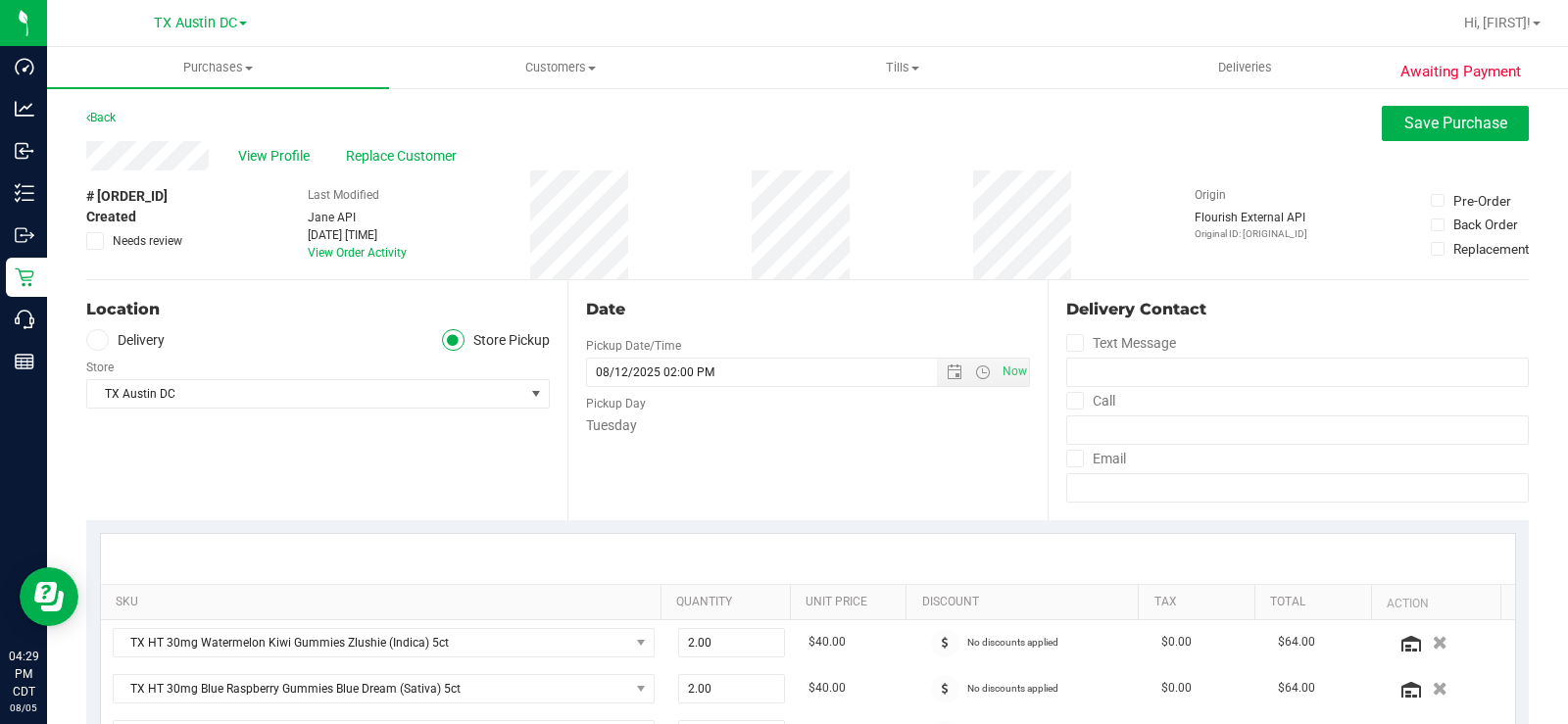 click at bounding box center [97, 340] 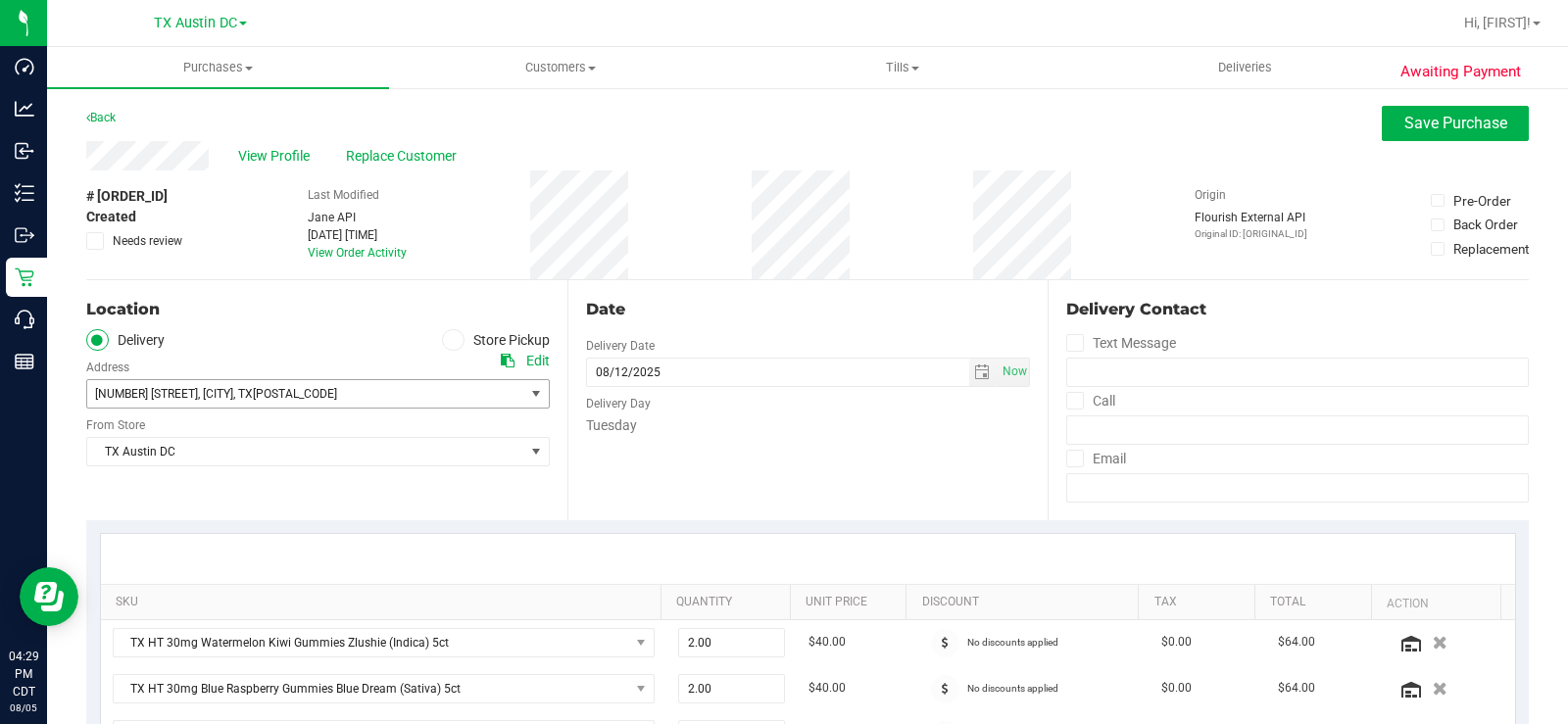 click on "1702 Pebble Beach Ln" at bounding box center [146, 394] 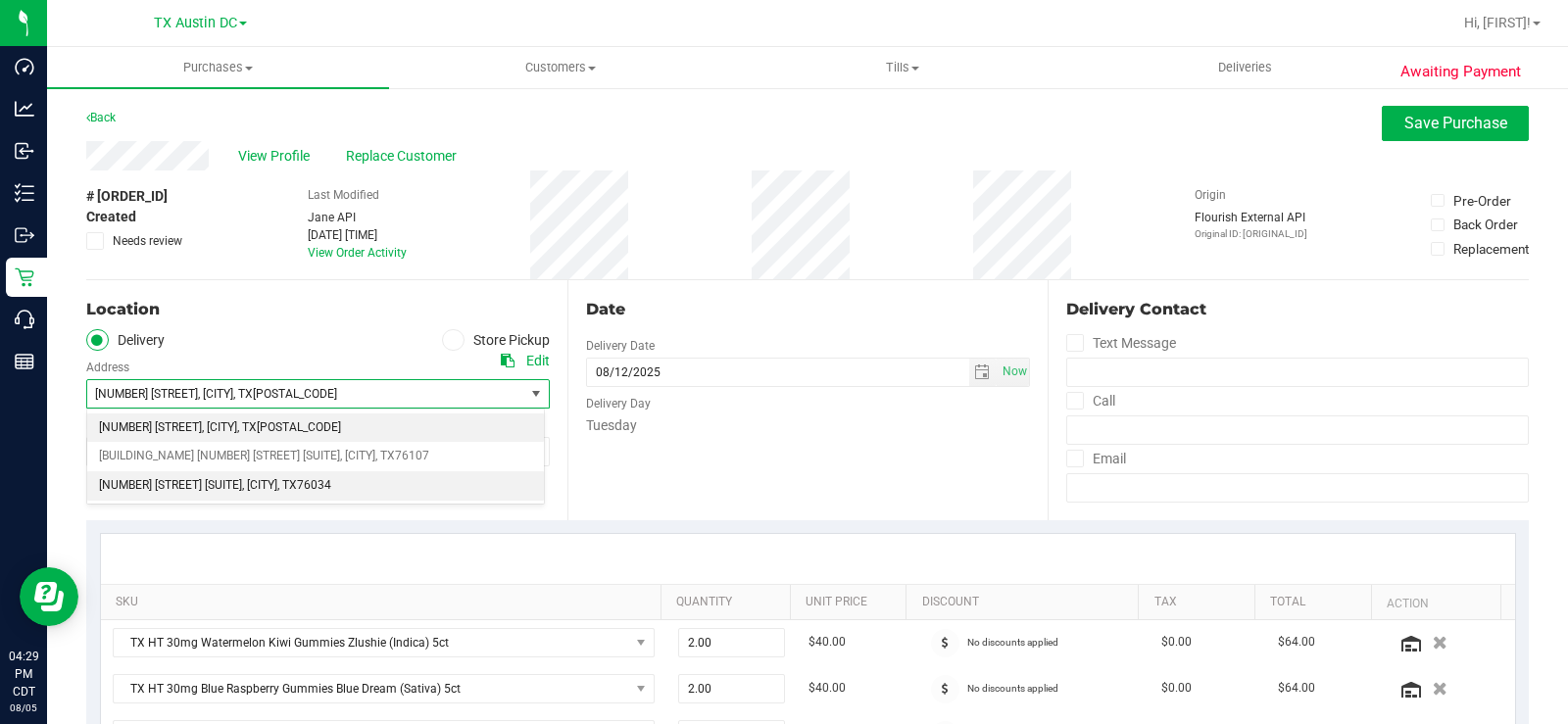 click on "6213 Colleyville Blvd Suite 100" at bounding box center [171, 486] 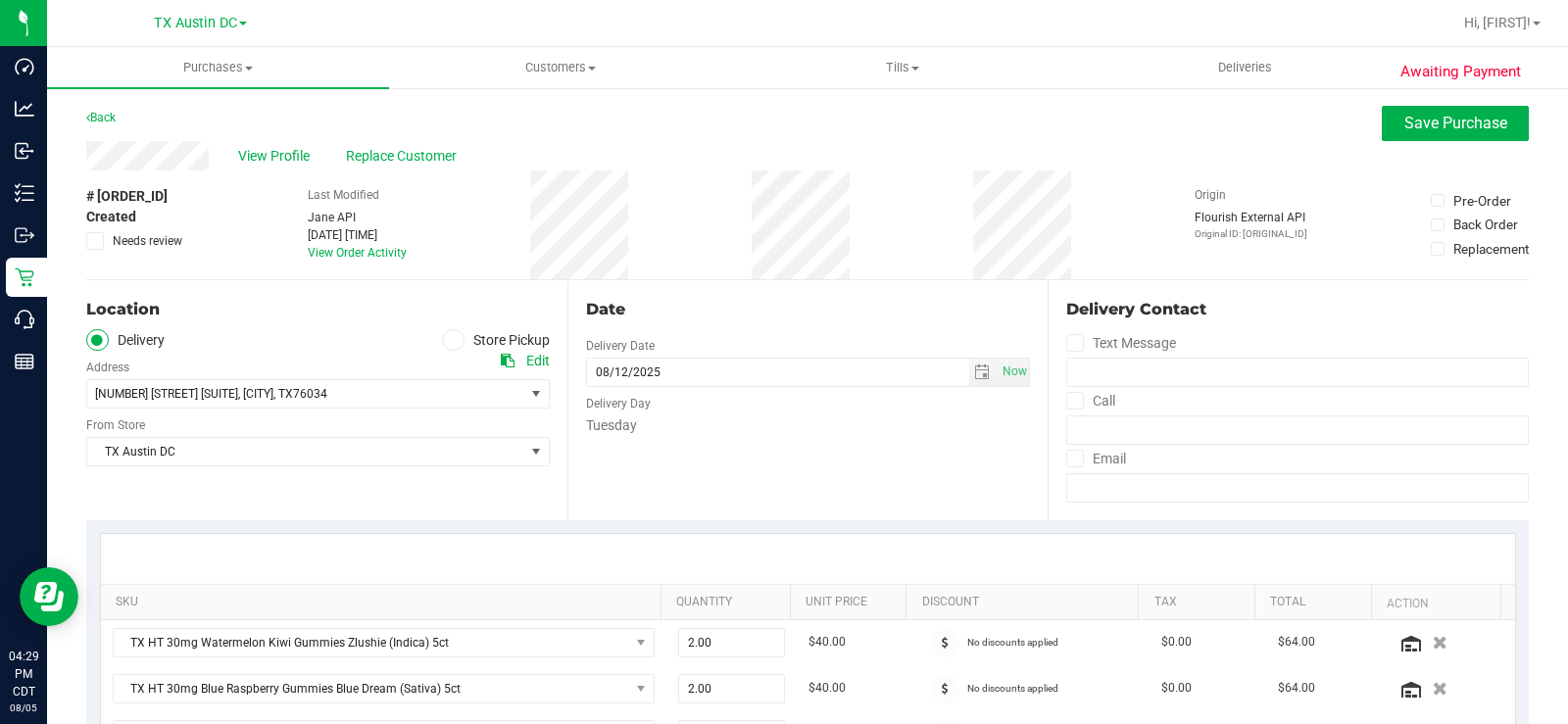 click on "Location
Delivery
Store Pickup
Address
Edit
6213 Colleyville Blvd Suite 100
, Colleyville
, TX
76034
Select address 1702 Pebble Beach Ln FORT WORTH- 3600 West 7th ST STE A 6213 Colleyville Blvd Suite 100
From Store
TX Austin DC Select Store Bonita Springs WC Boynton Beach WC Bradenton WC Brandon WC Brooksville WC Call Center Clermont WC Crestview WC Jax WC" at bounding box center [326, 400] 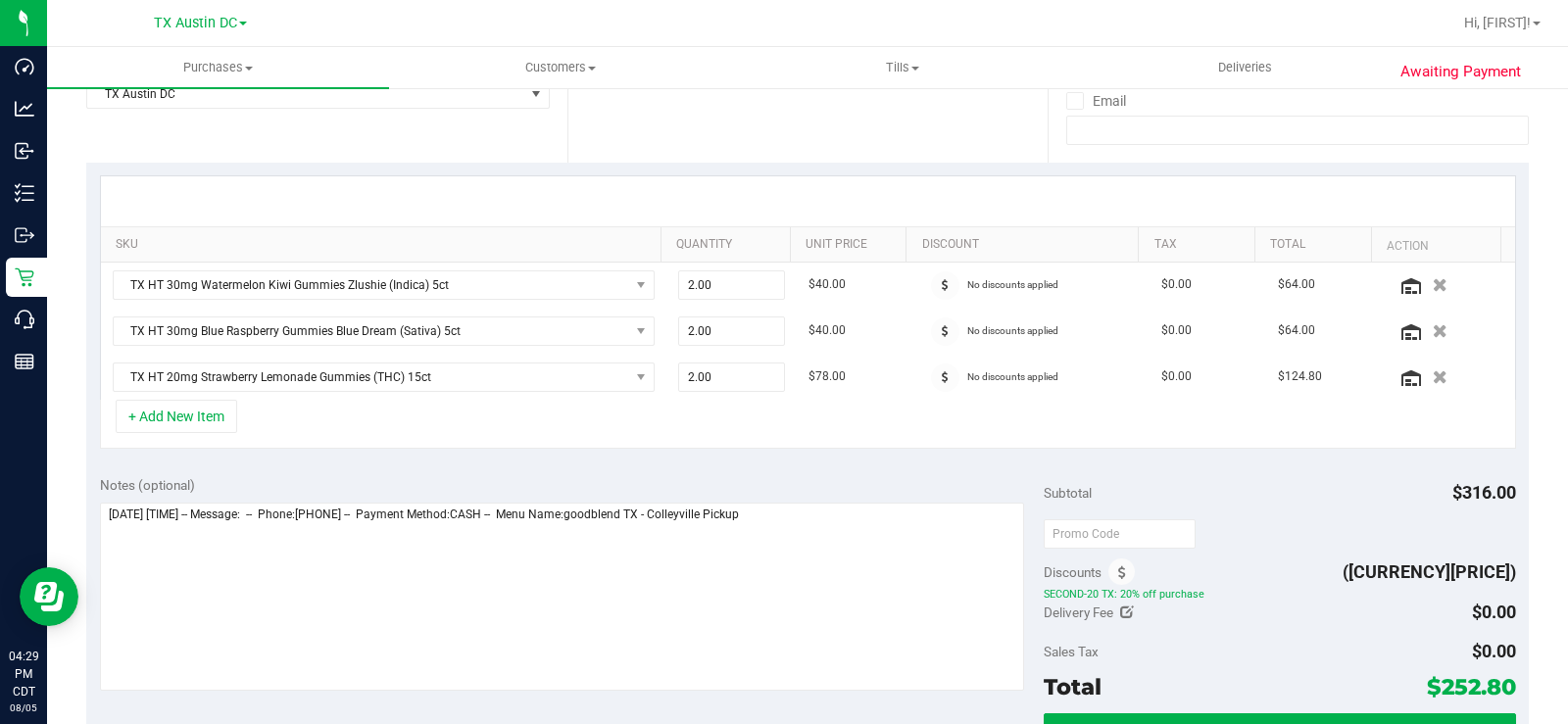 scroll, scrollTop: 392, scrollLeft: 0, axis: vertical 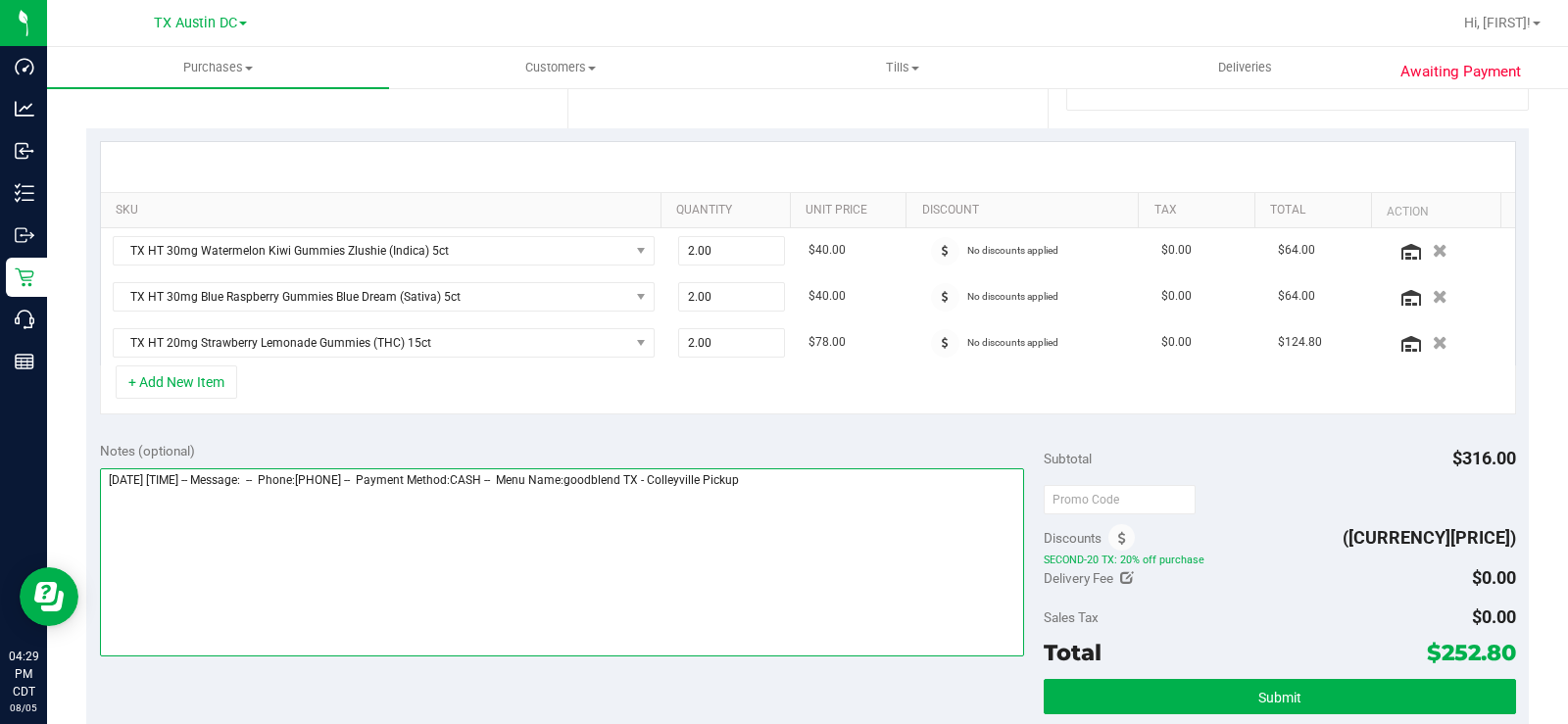 click at bounding box center [562, 562] 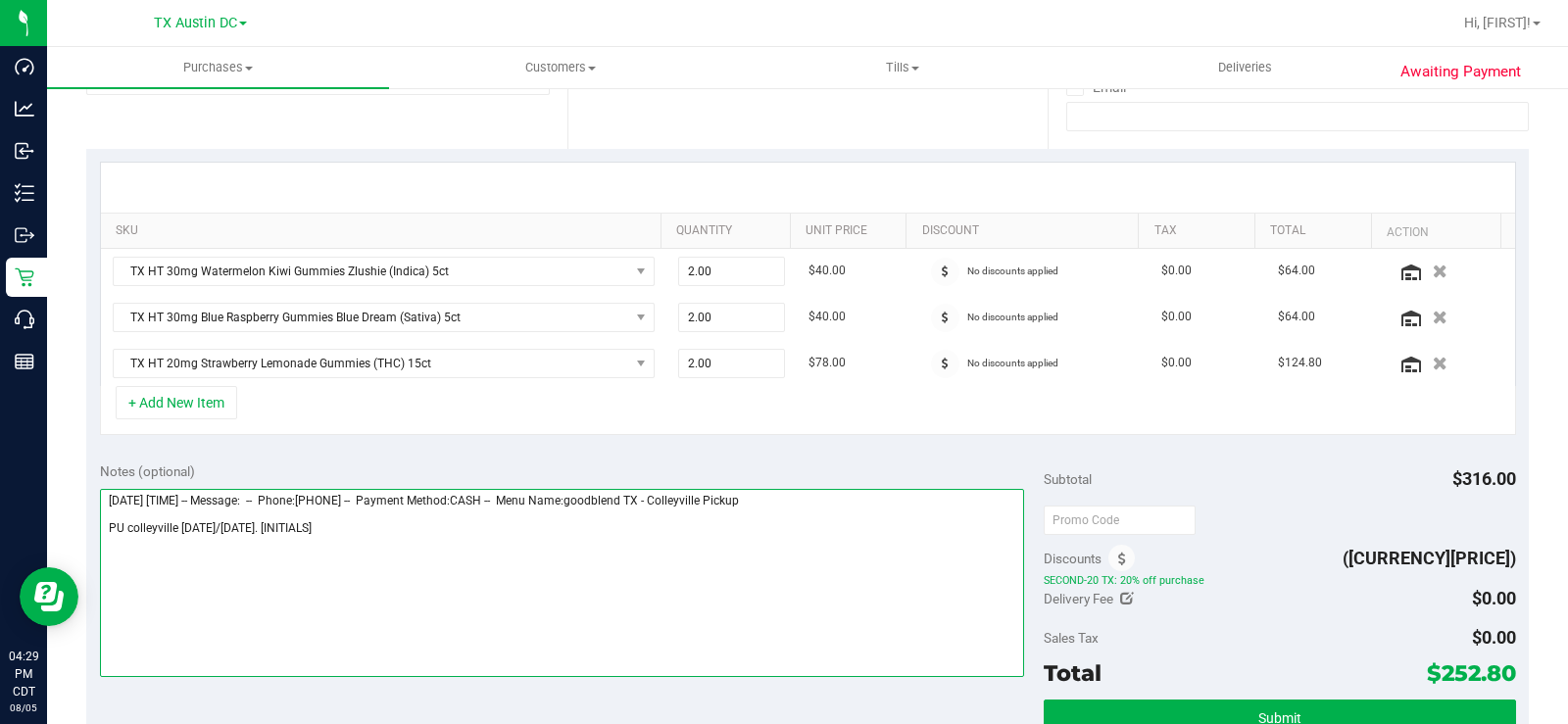 scroll, scrollTop: 490, scrollLeft: 0, axis: vertical 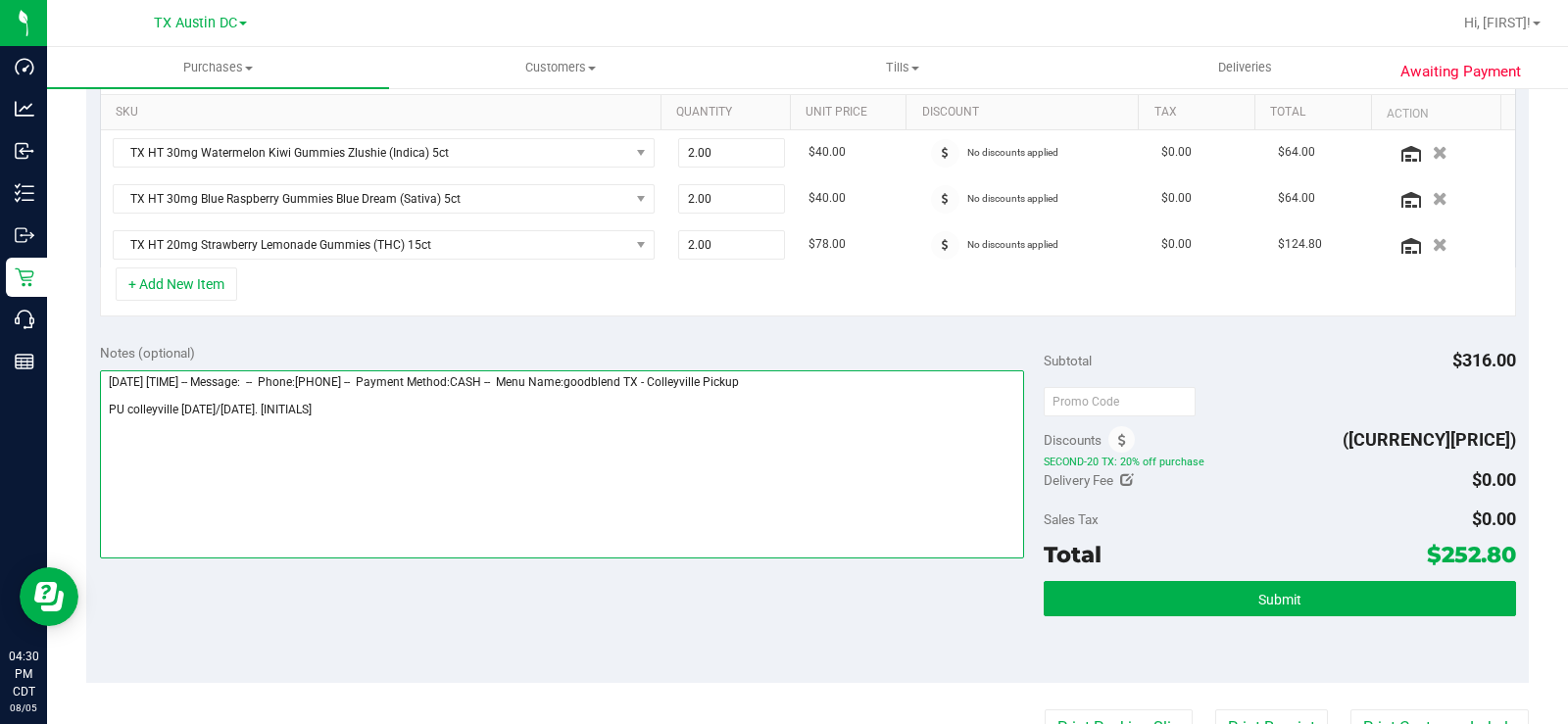 type on "Tuesday 08/12/2025 10:00-14:00 -- Message:  --  Phone:2147736972 --  Payment Method:CASH --  Menu Name:goodblend TX - Colleyville Pickup
PU colleyville 08/12. JR" 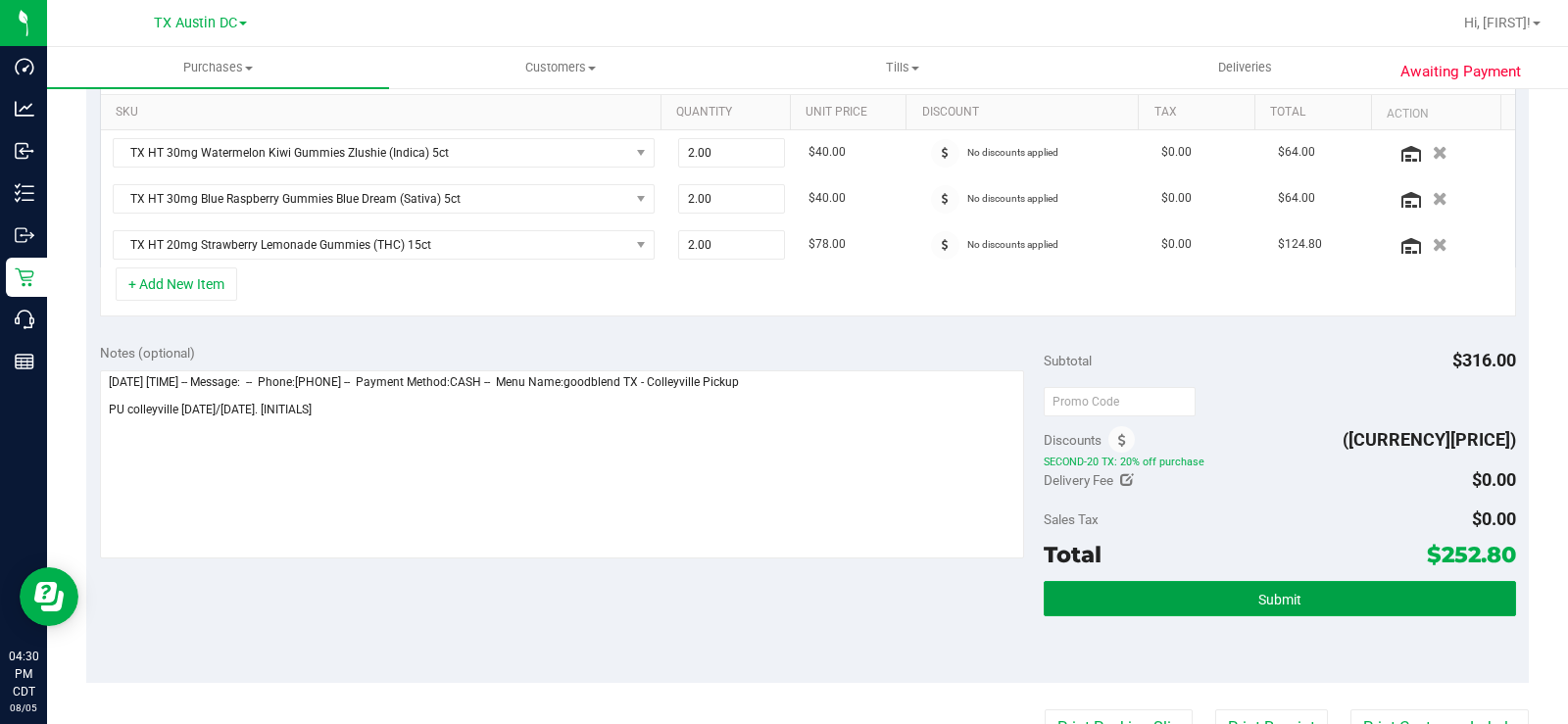 click on "Submit" at bounding box center (1280, 599) 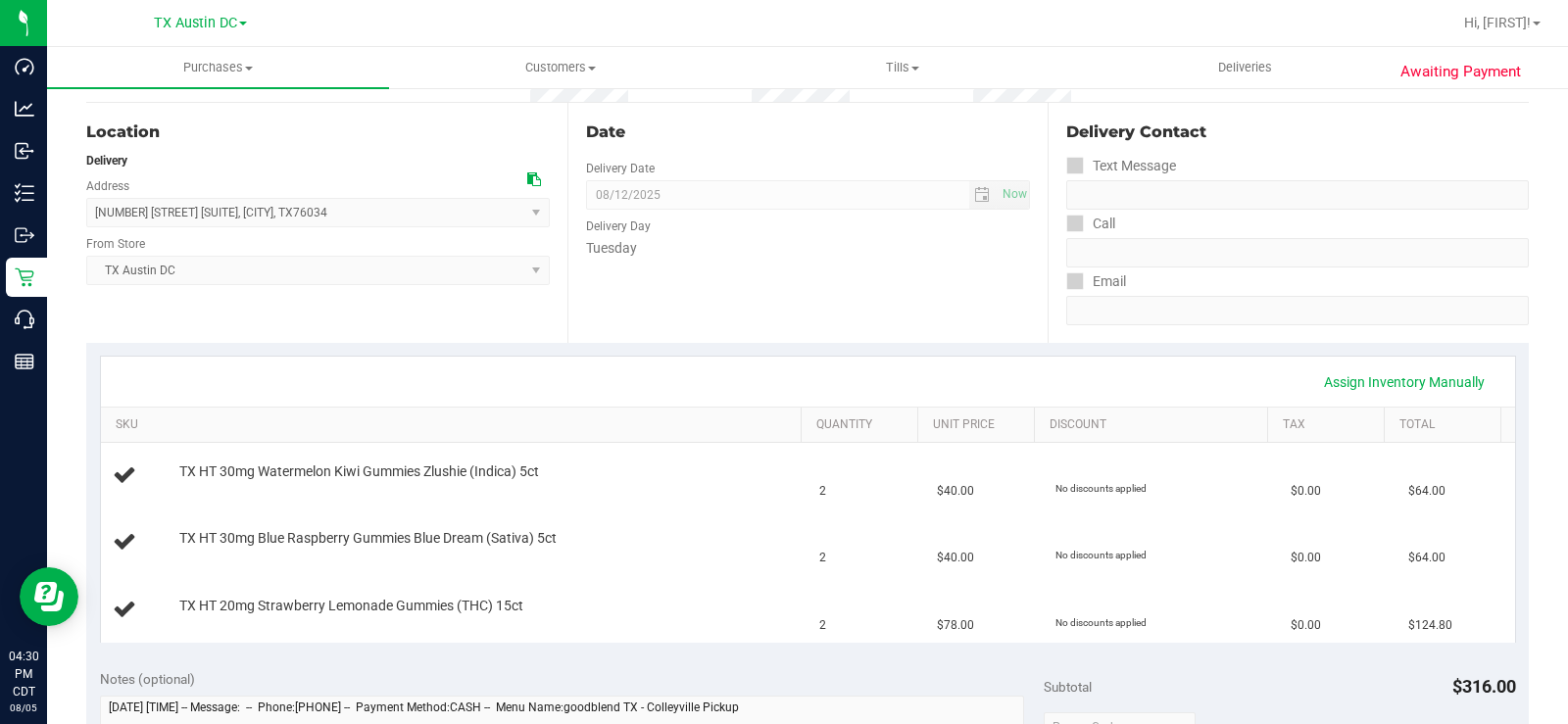 scroll, scrollTop: 0, scrollLeft: 0, axis: both 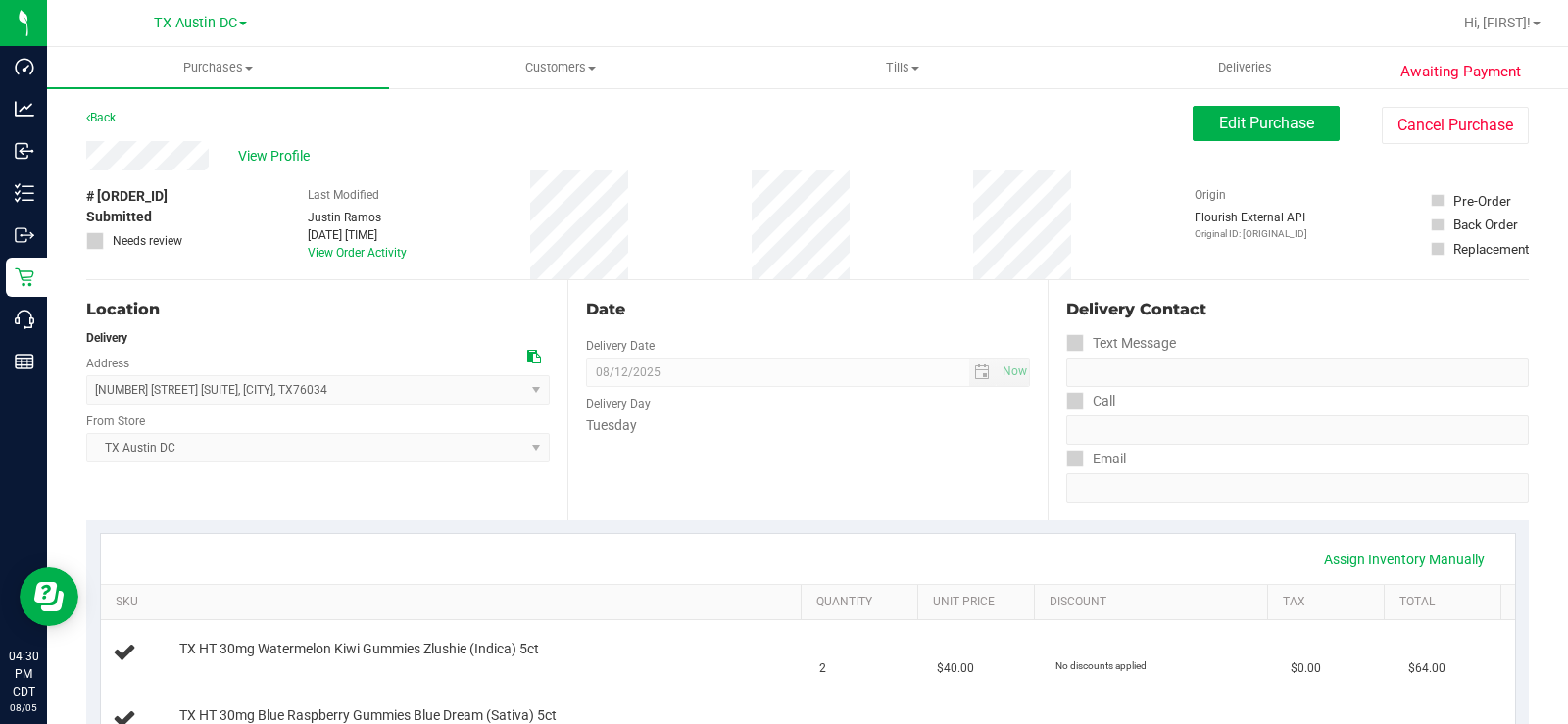 drag, startPoint x: 218, startPoint y: 150, endPoint x: 73, endPoint y: 159, distance: 145.27904 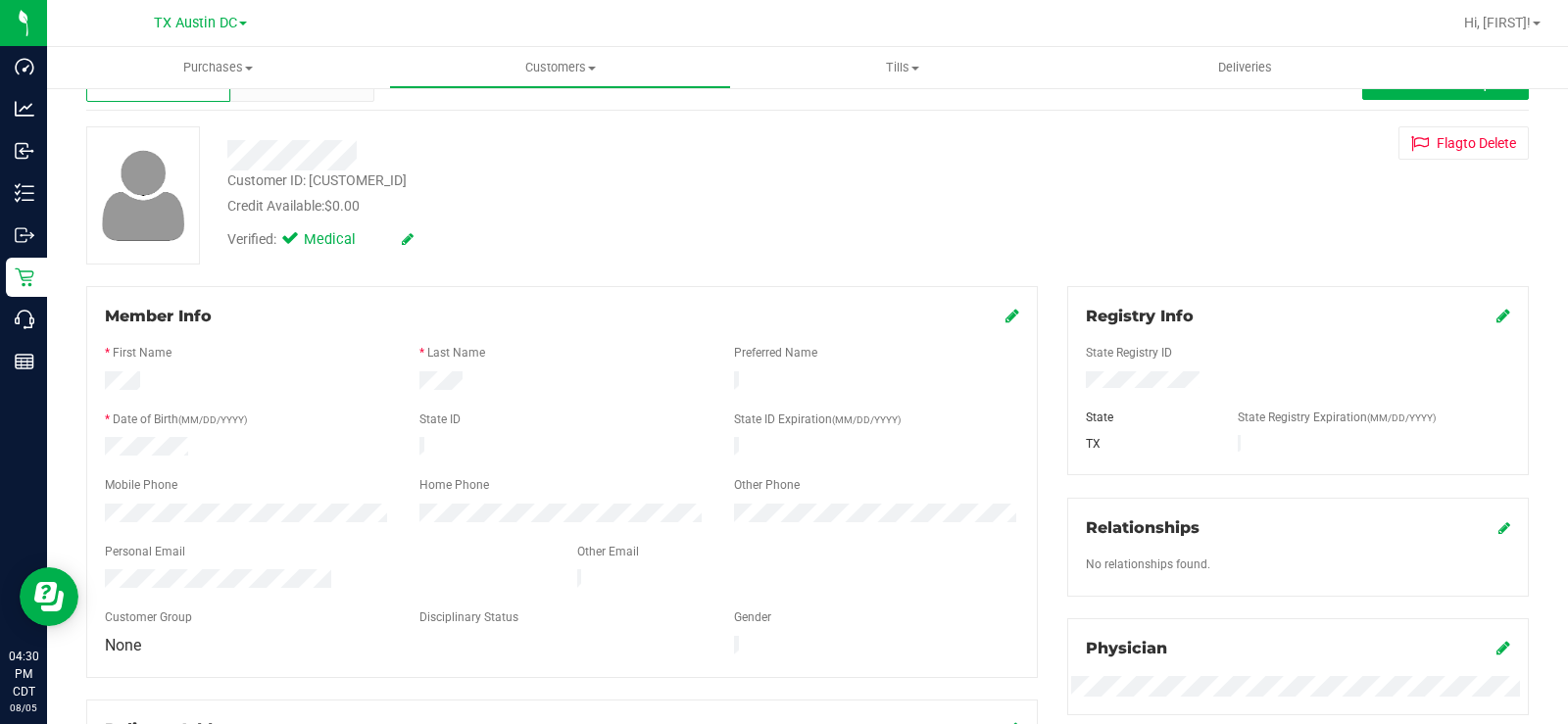 scroll, scrollTop: 98, scrollLeft: 0, axis: vertical 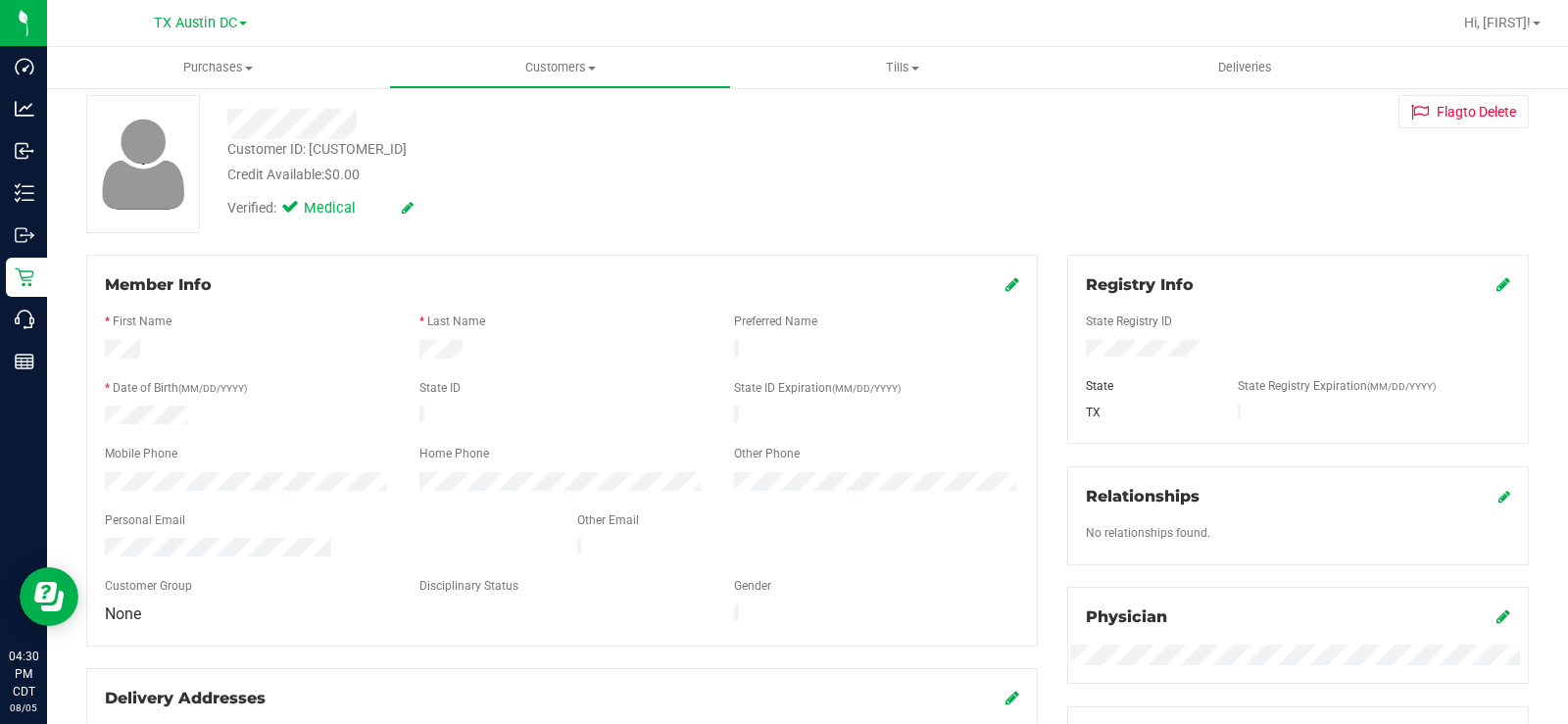 drag, startPoint x: 333, startPoint y: 532, endPoint x: 90, endPoint y: 541, distance: 243.16661 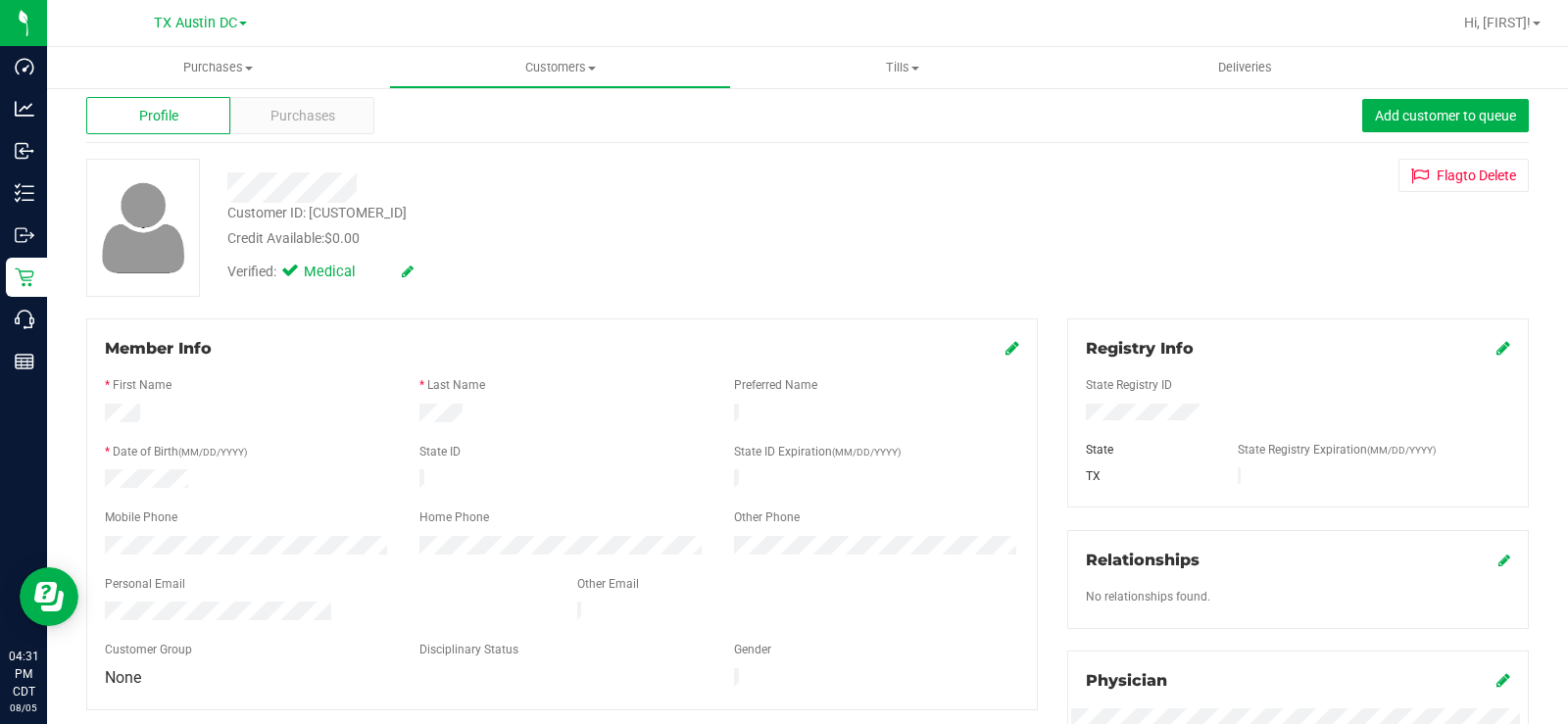 scroll, scrollTop: 0, scrollLeft: 0, axis: both 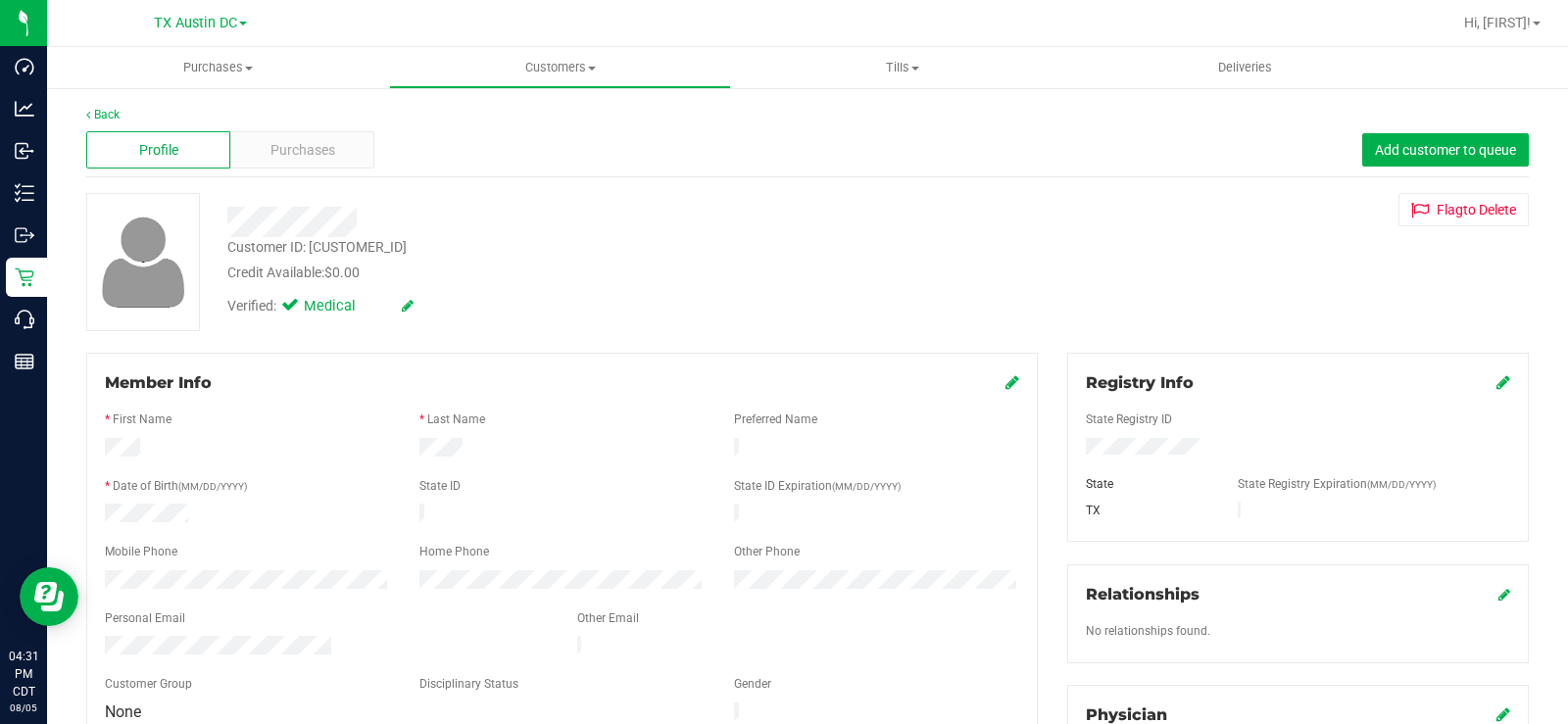 click on "Purchases" at bounding box center [303, 150] 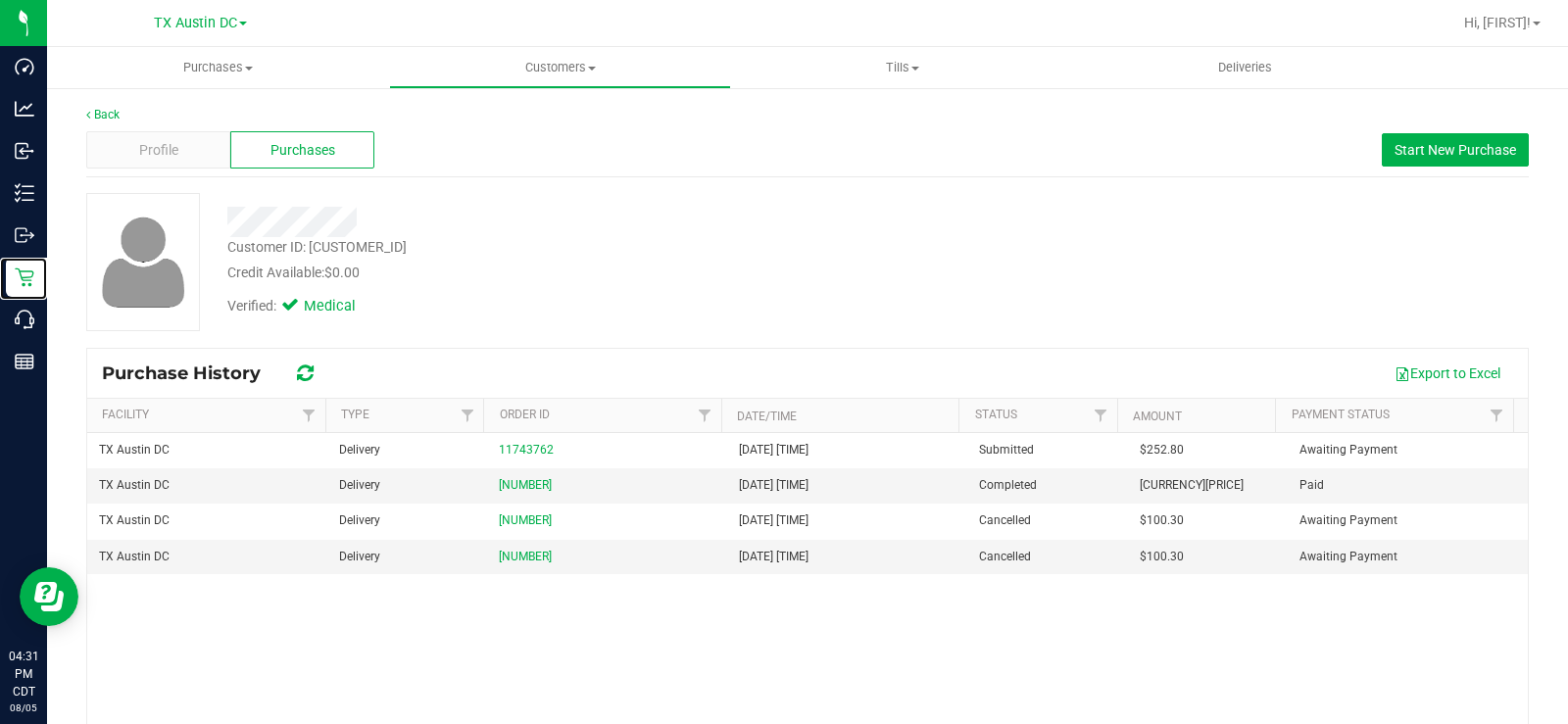 click on "Retail" at bounding box center (0, 0) 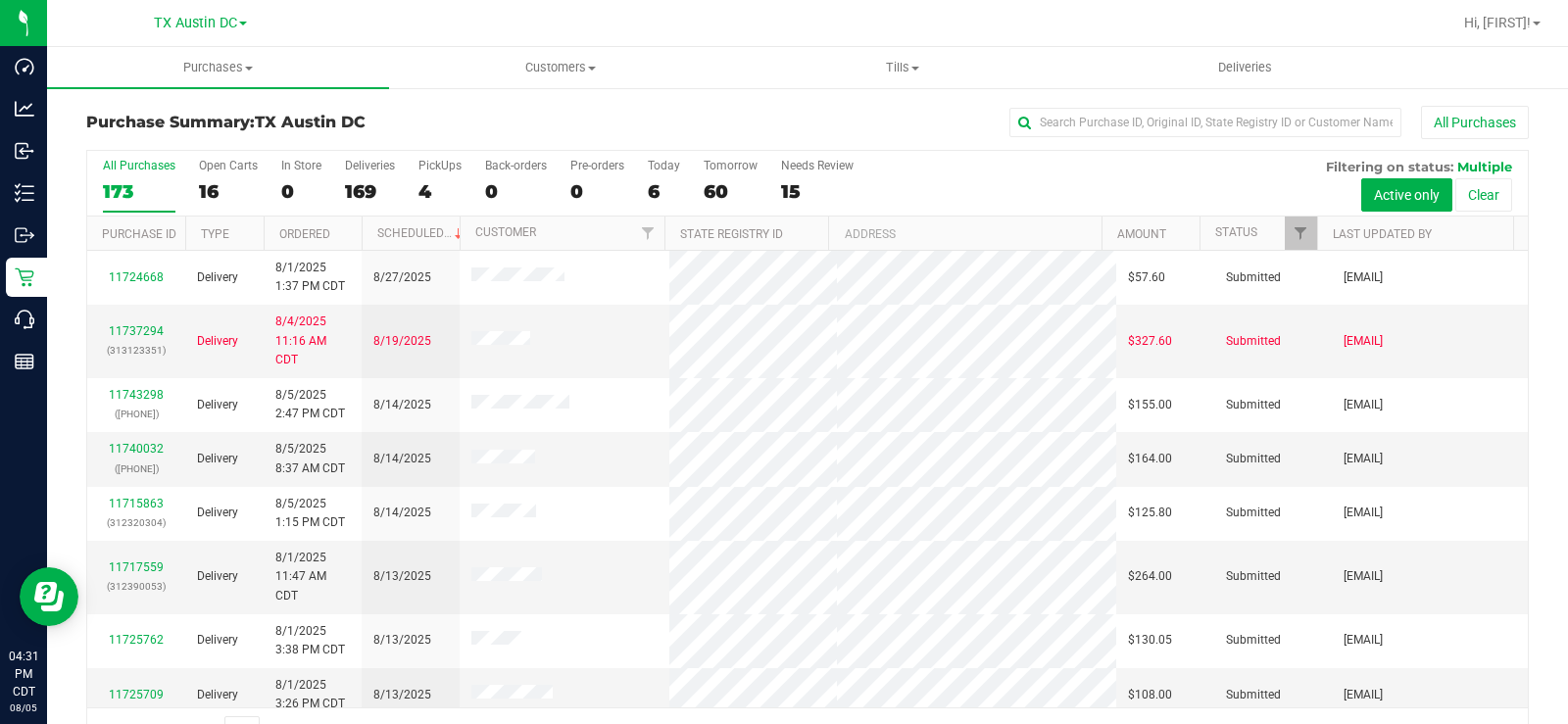 click on "16" at bounding box center (228, 191) 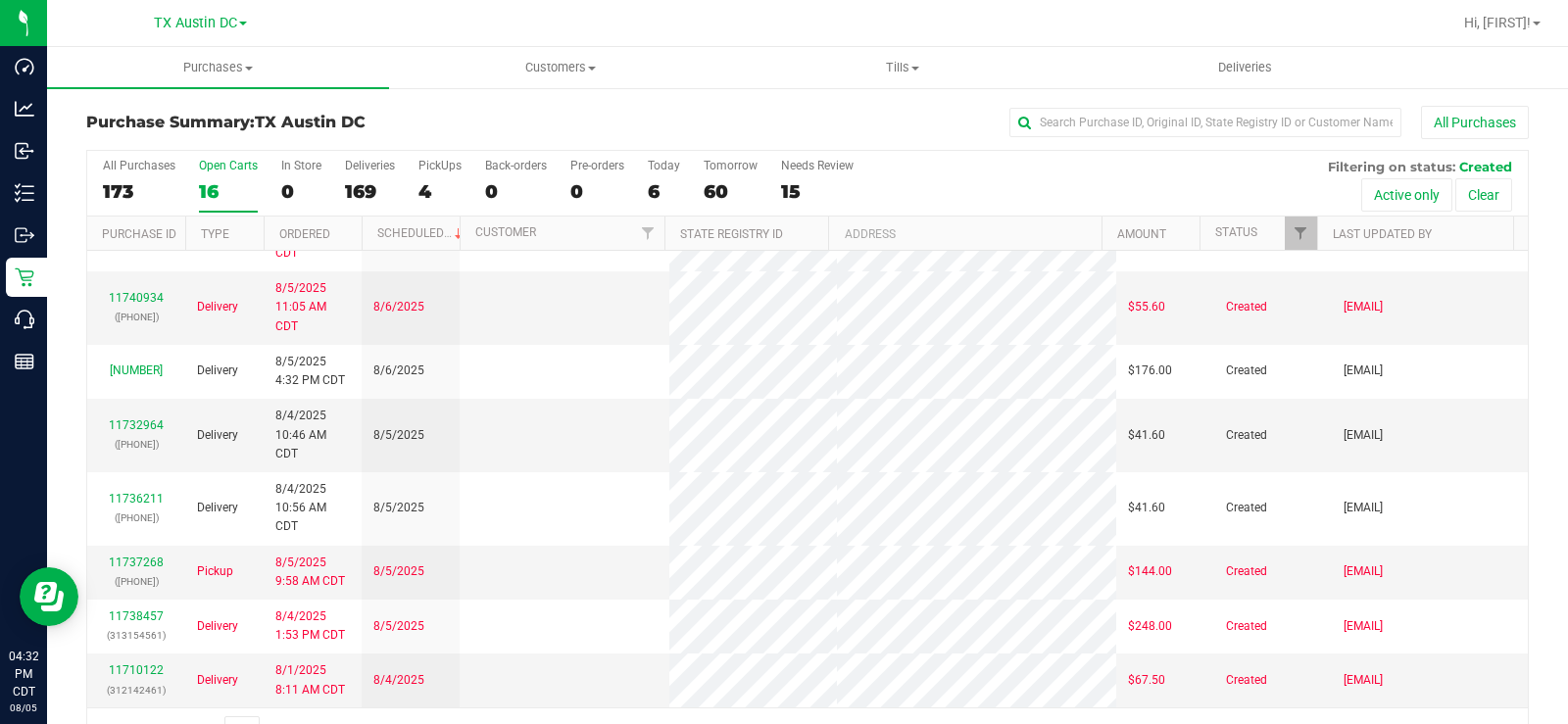 scroll, scrollTop: 0, scrollLeft: 0, axis: both 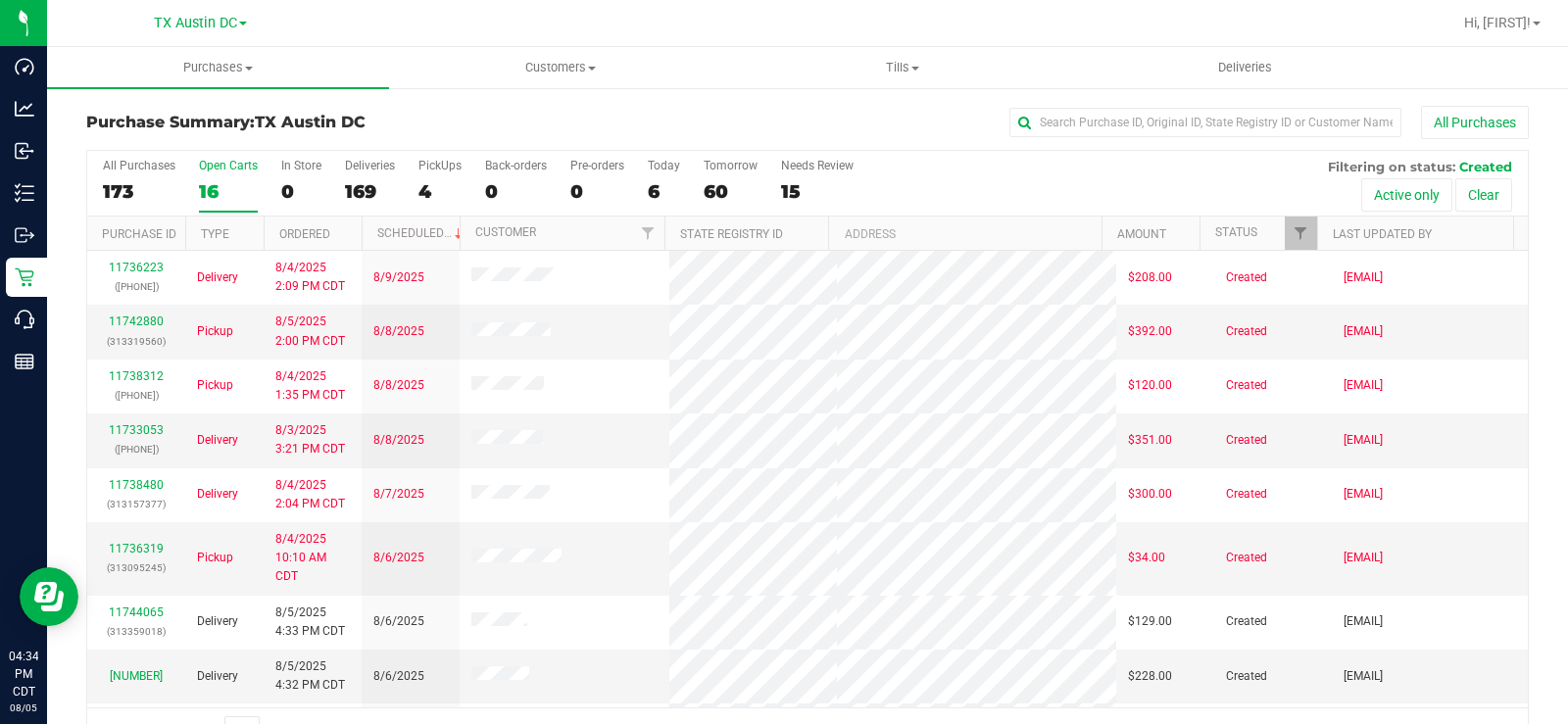click on "Open Carts" at bounding box center (228, 166) 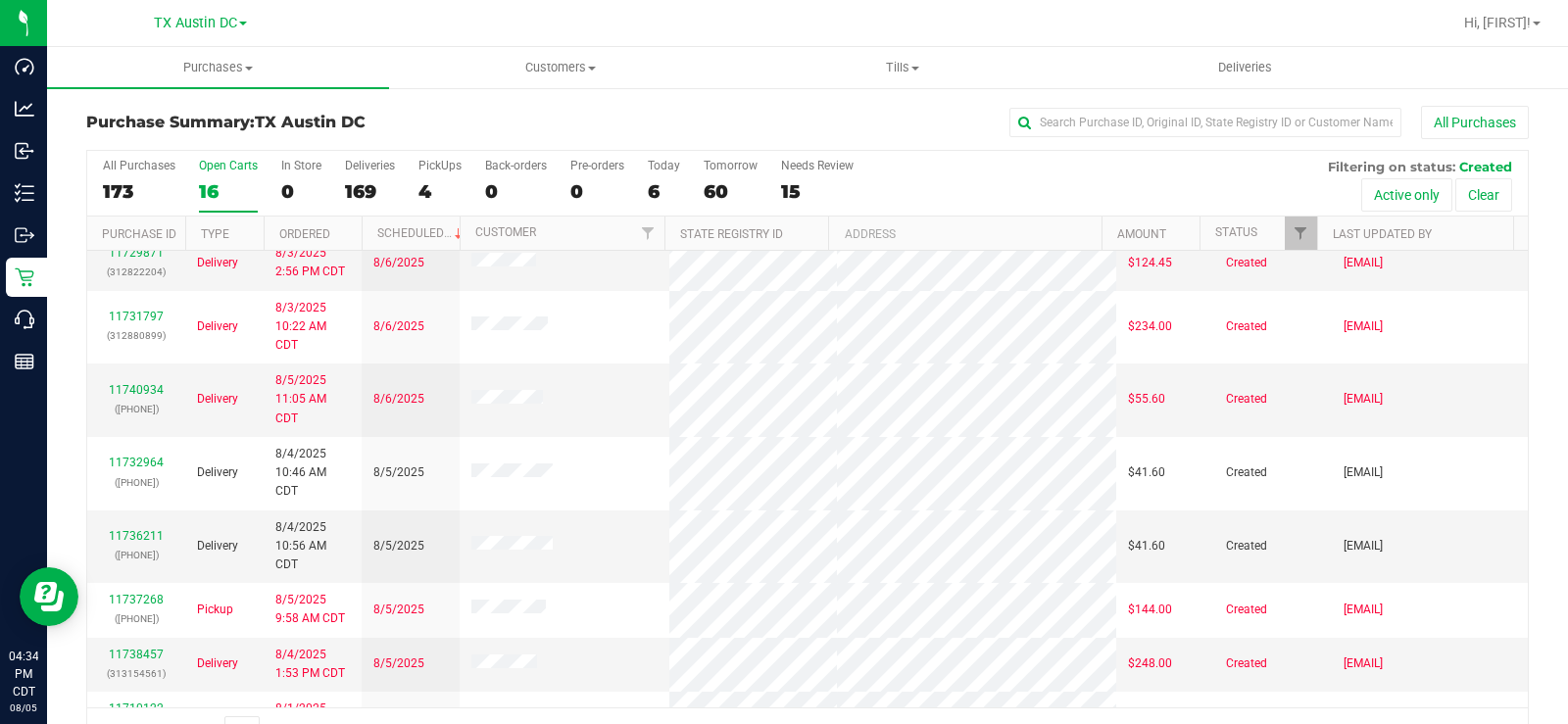 scroll, scrollTop: 469, scrollLeft: 0, axis: vertical 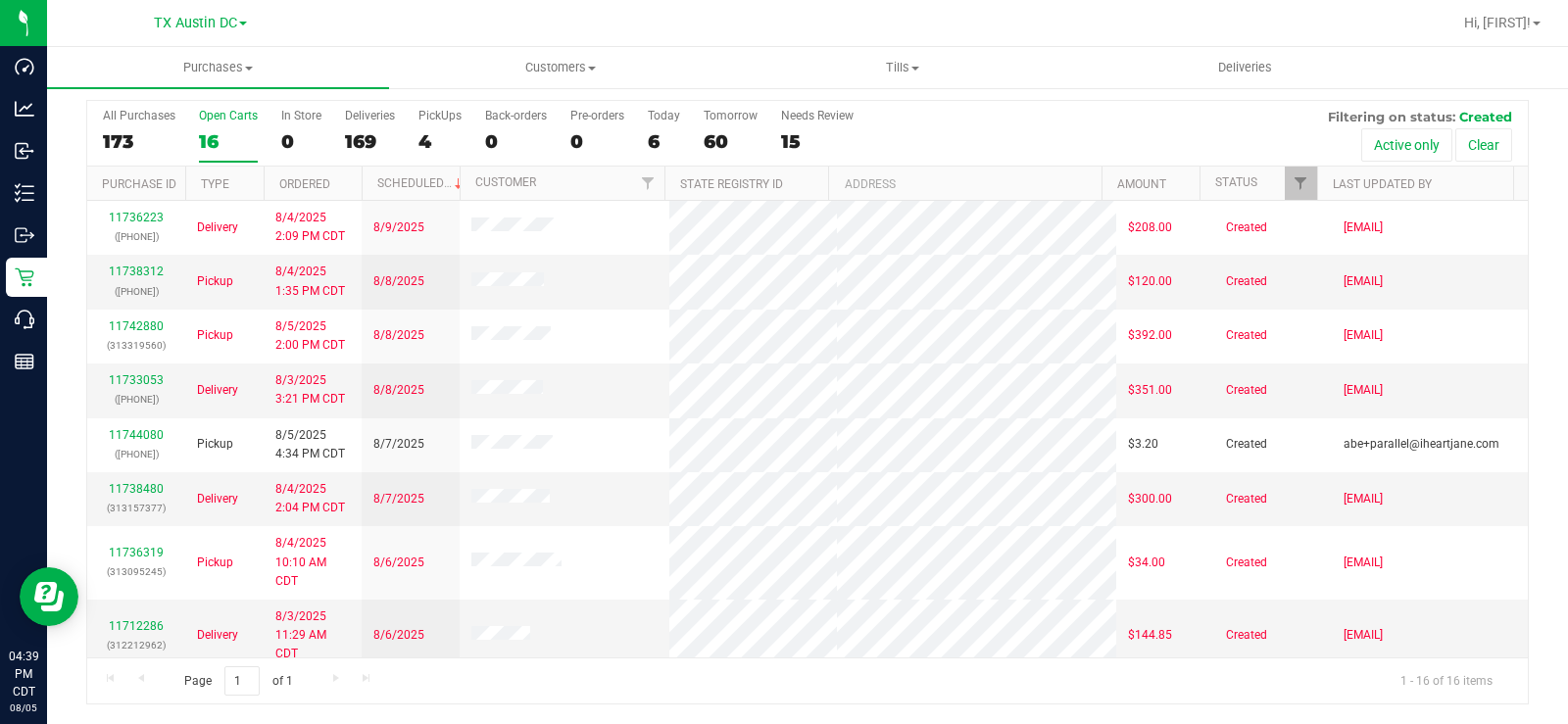 click on "16" at bounding box center (228, 141) 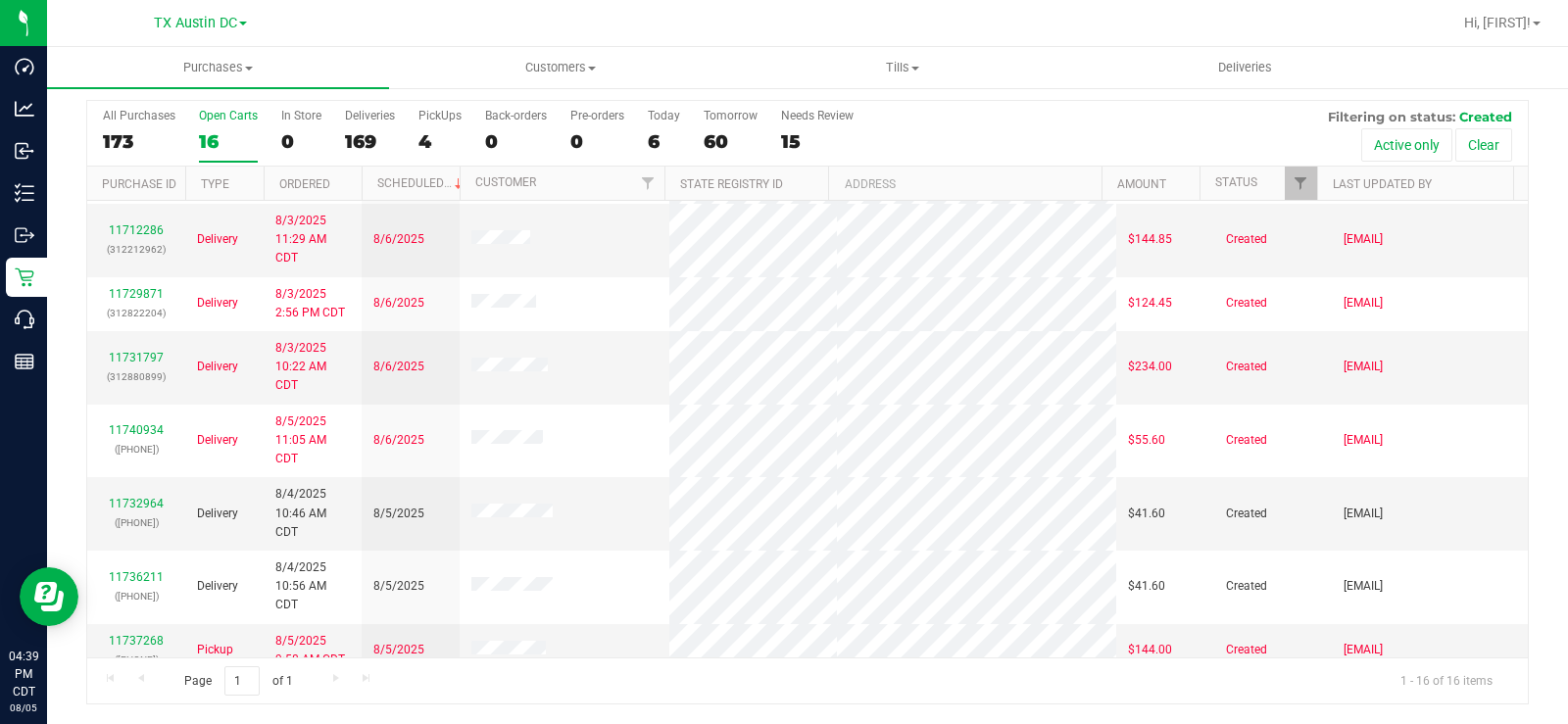 scroll, scrollTop: 524, scrollLeft: 0, axis: vertical 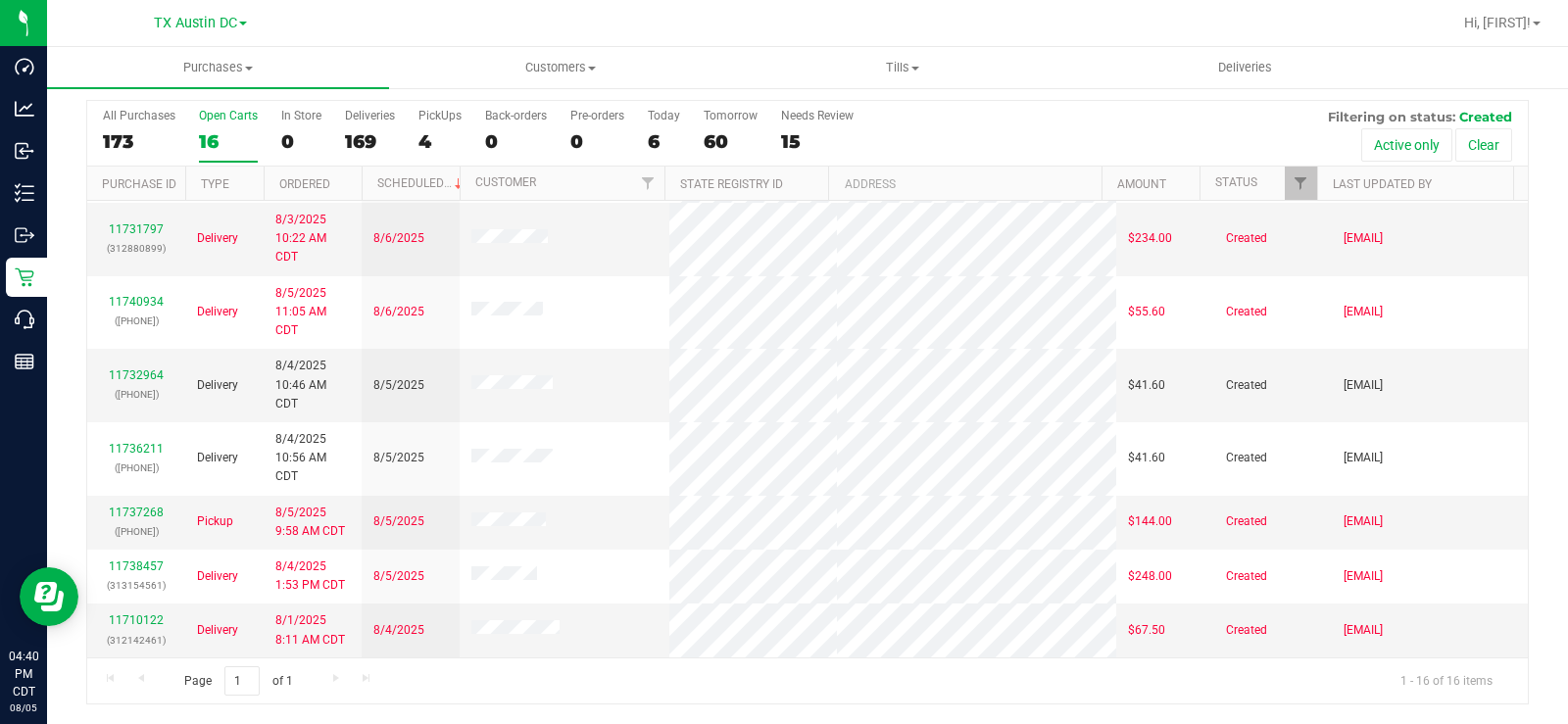 click on "Open Carts" at bounding box center [228, 116] 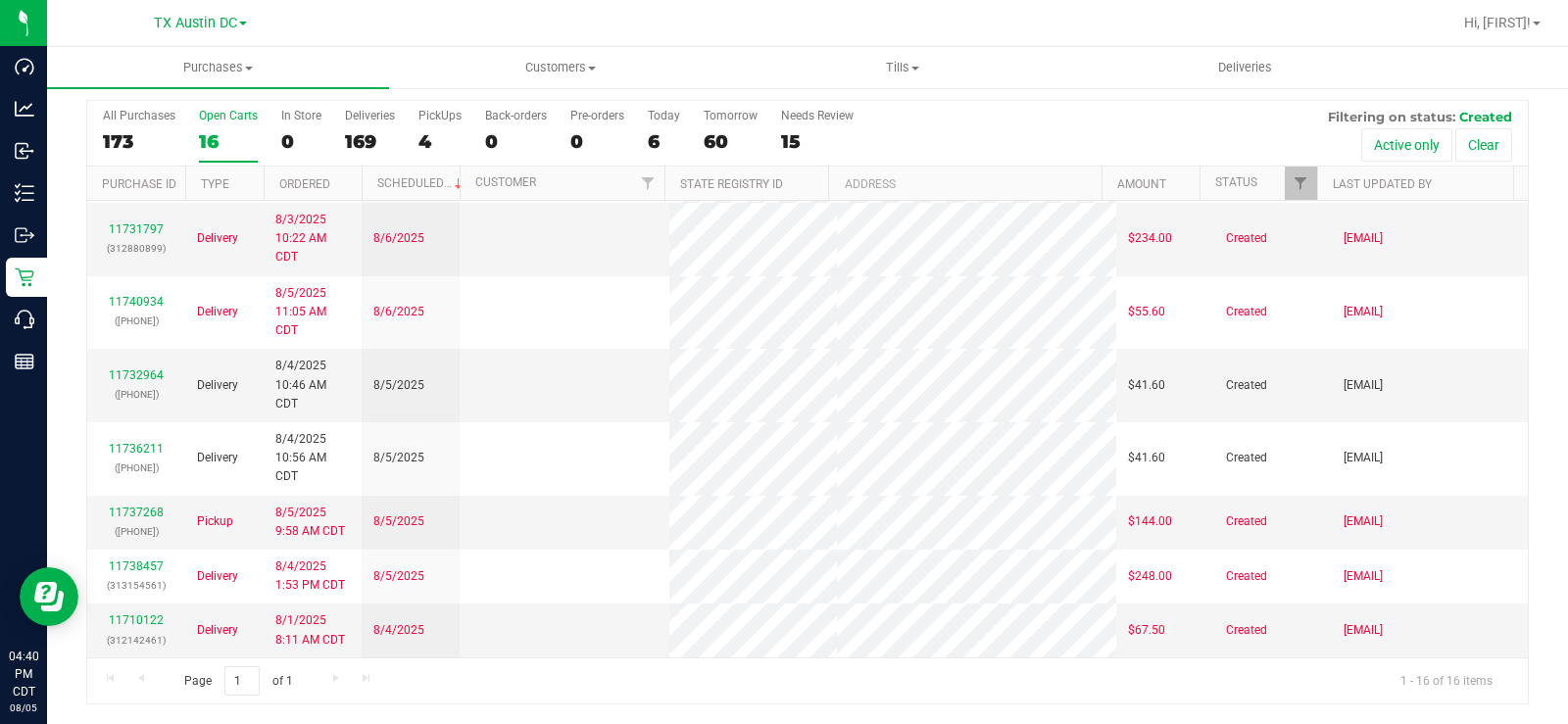 scroll, scrollTop: 0, scrollLeft: 0, axis: both 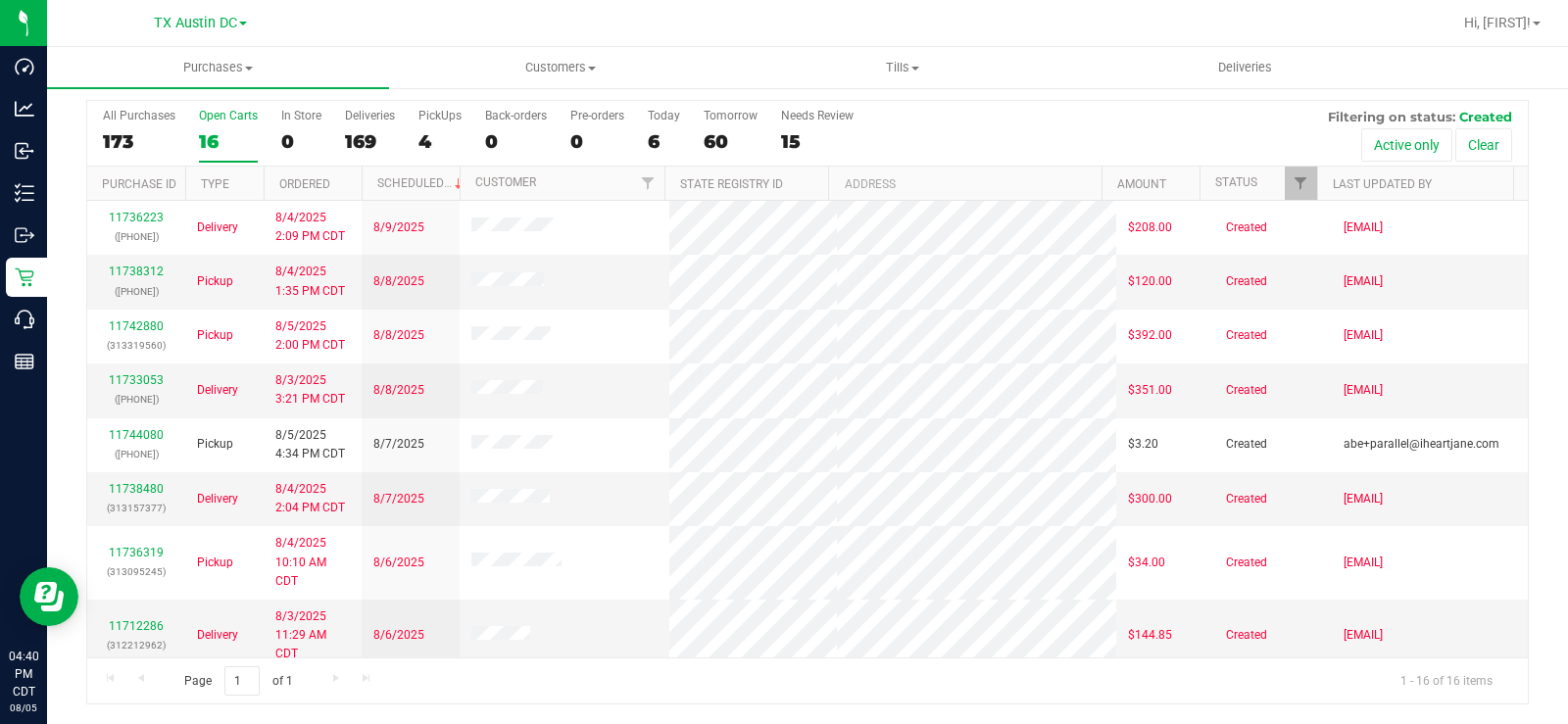 click on "Open Carts
16" at bounding box center [228, 135] 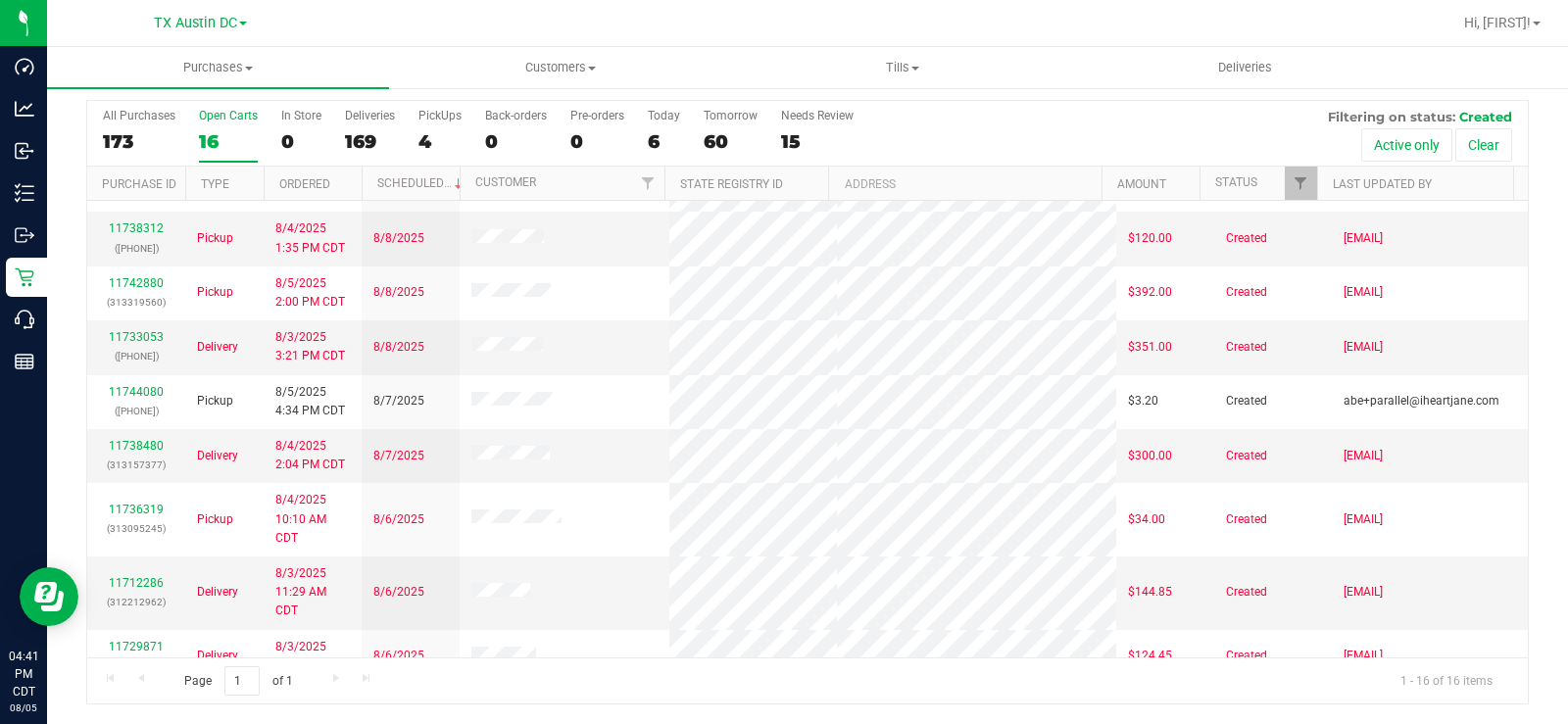 scroll, scrollTop: 0, scrollLeft: 0, axis: both 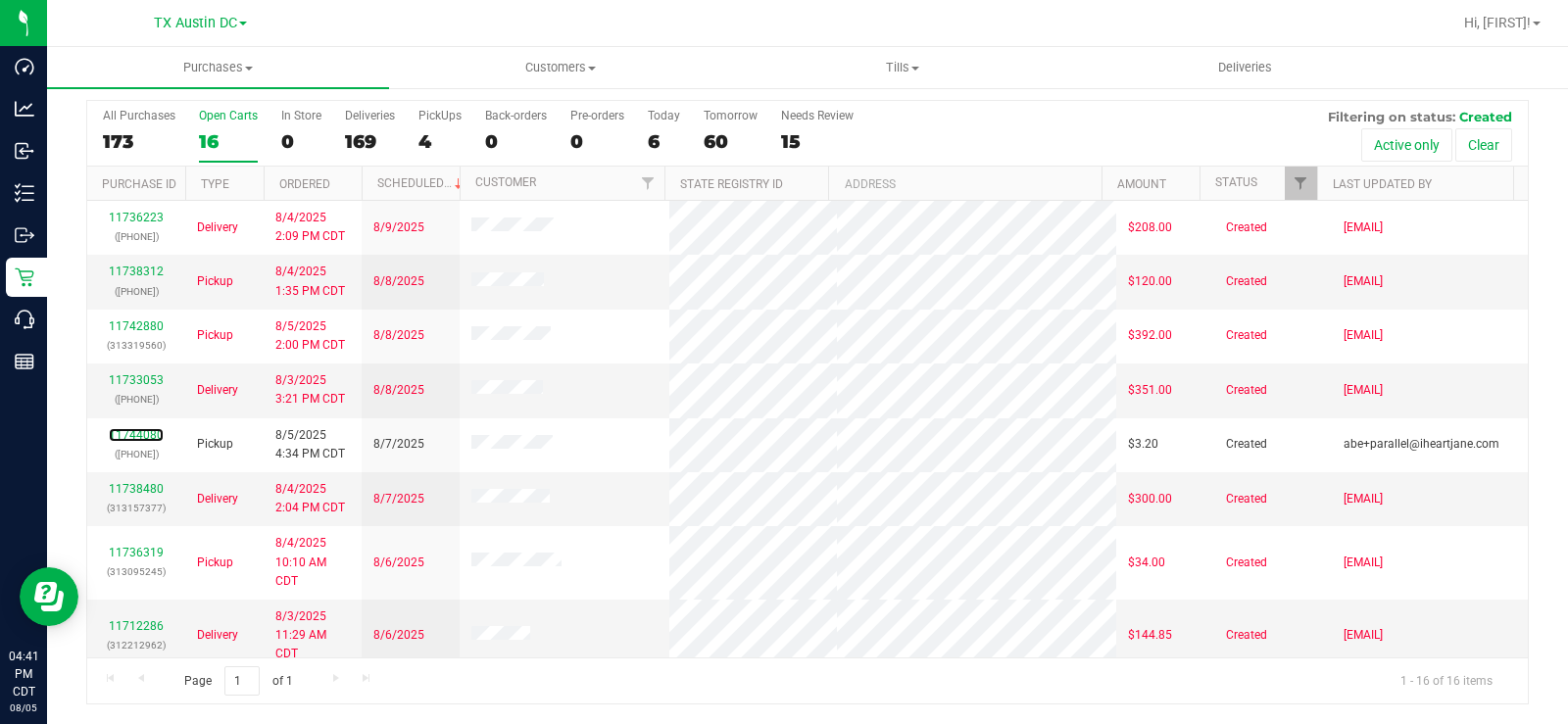 click on "11744080" at bounding box center (136, 435) 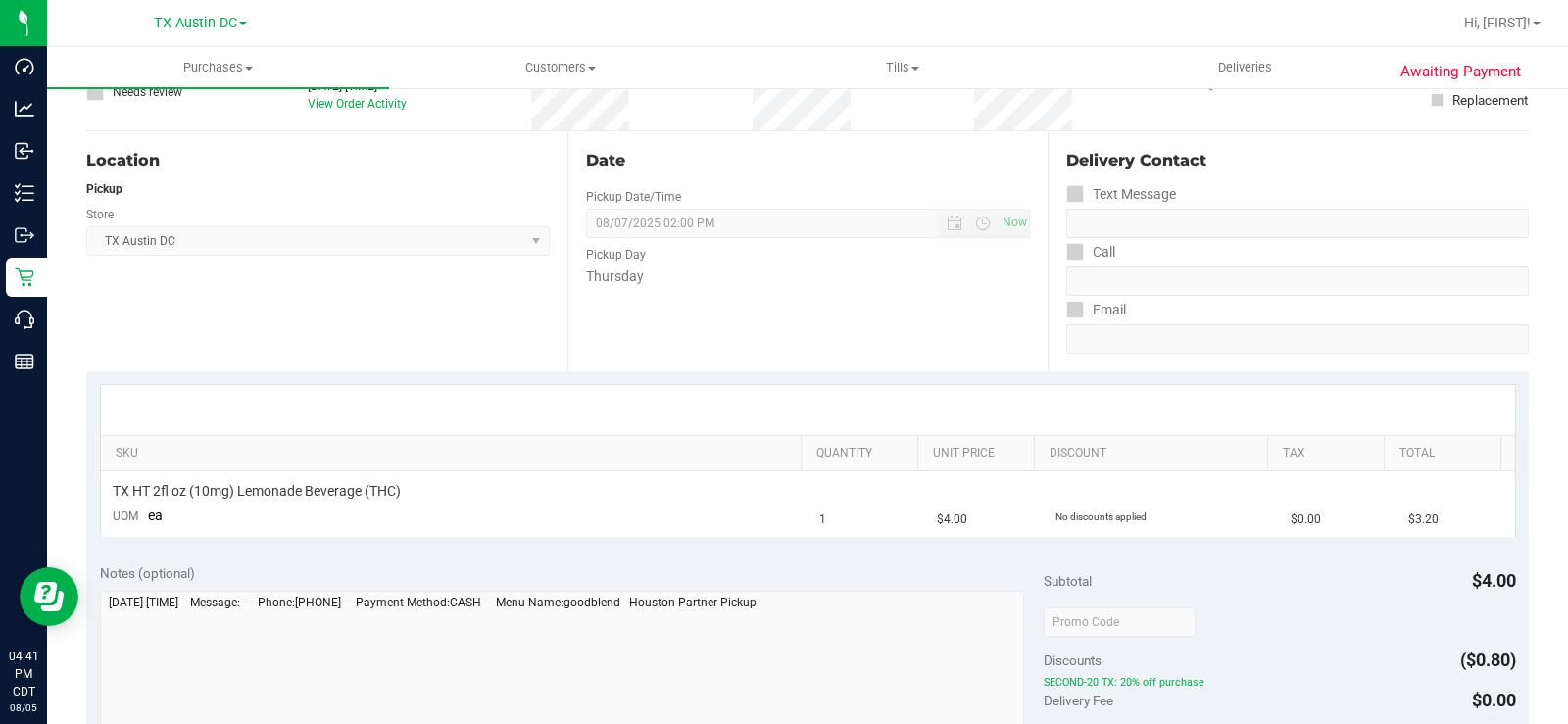 scroll, scrollTop: 0, scrollLeft: 0, axis: both 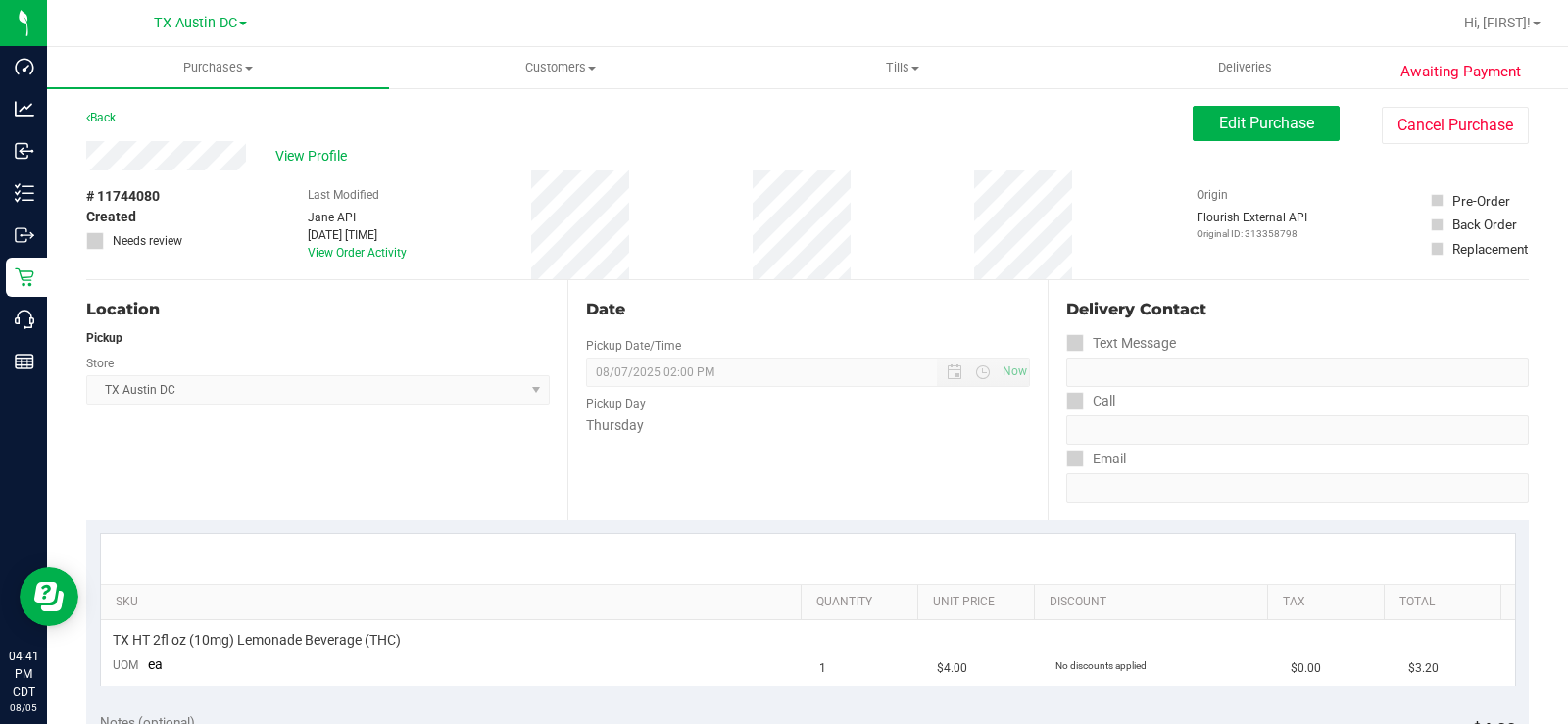click on "View Profile" at bounding box center (639, 156) 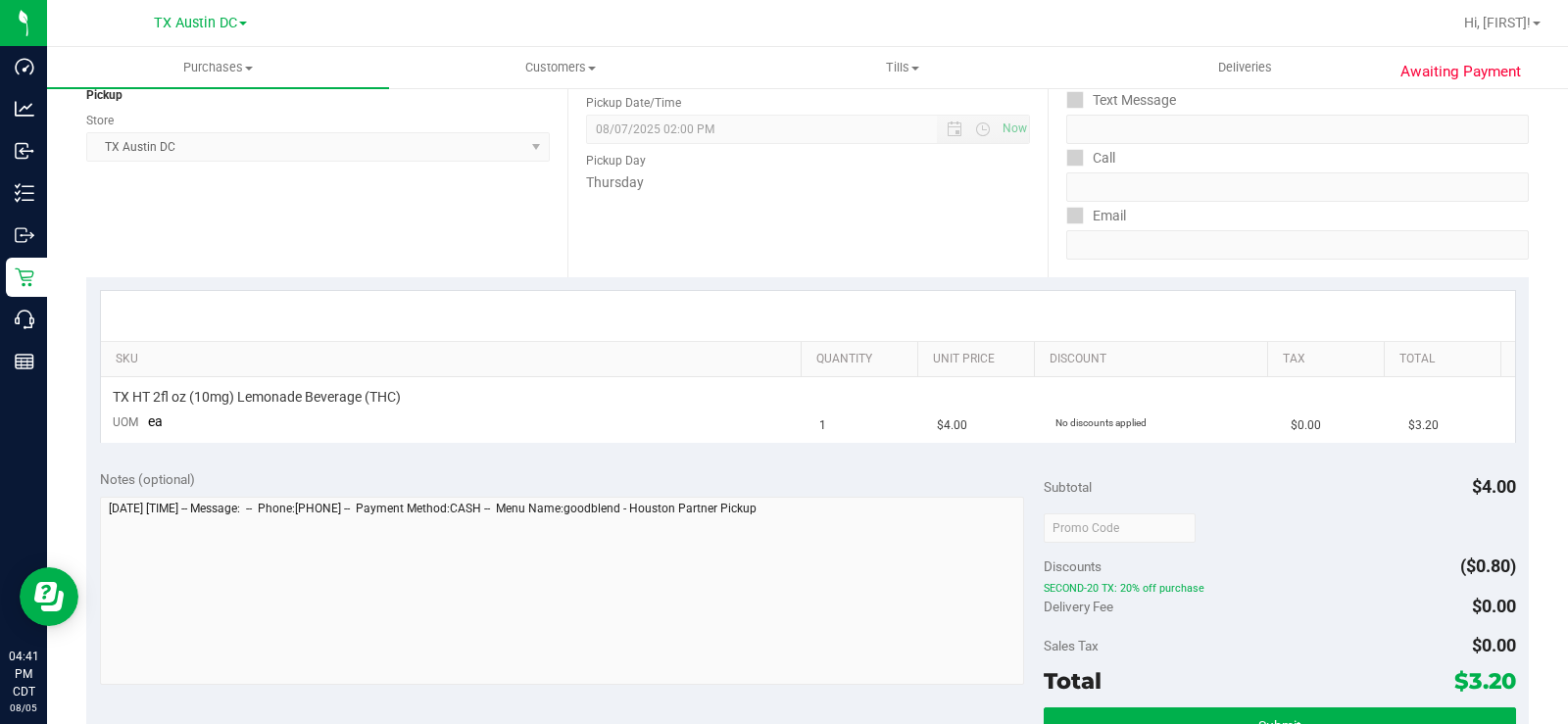scroll, scrollTop: 0, scrollLeft: 0, axis: both 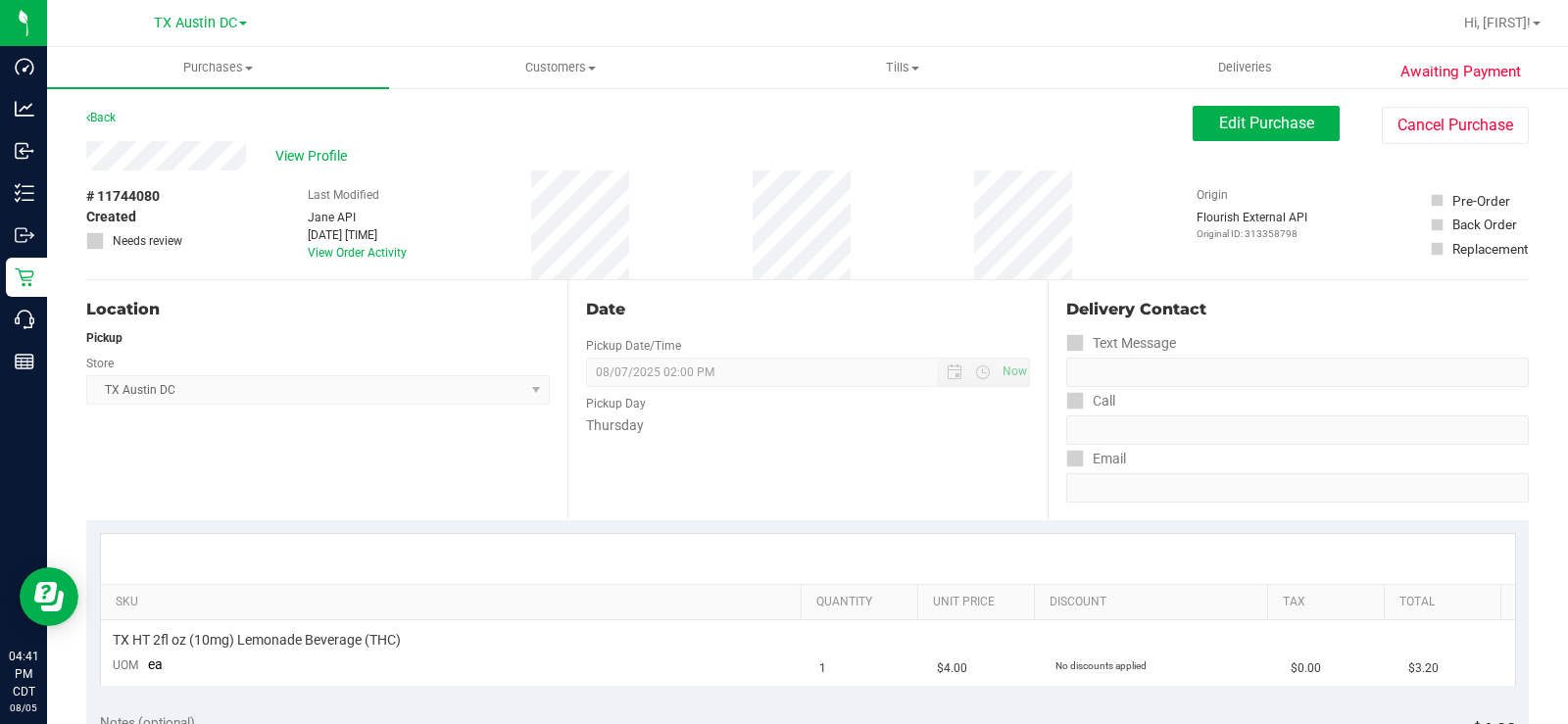 click on "Pickup" at bounding box center (318, 338) 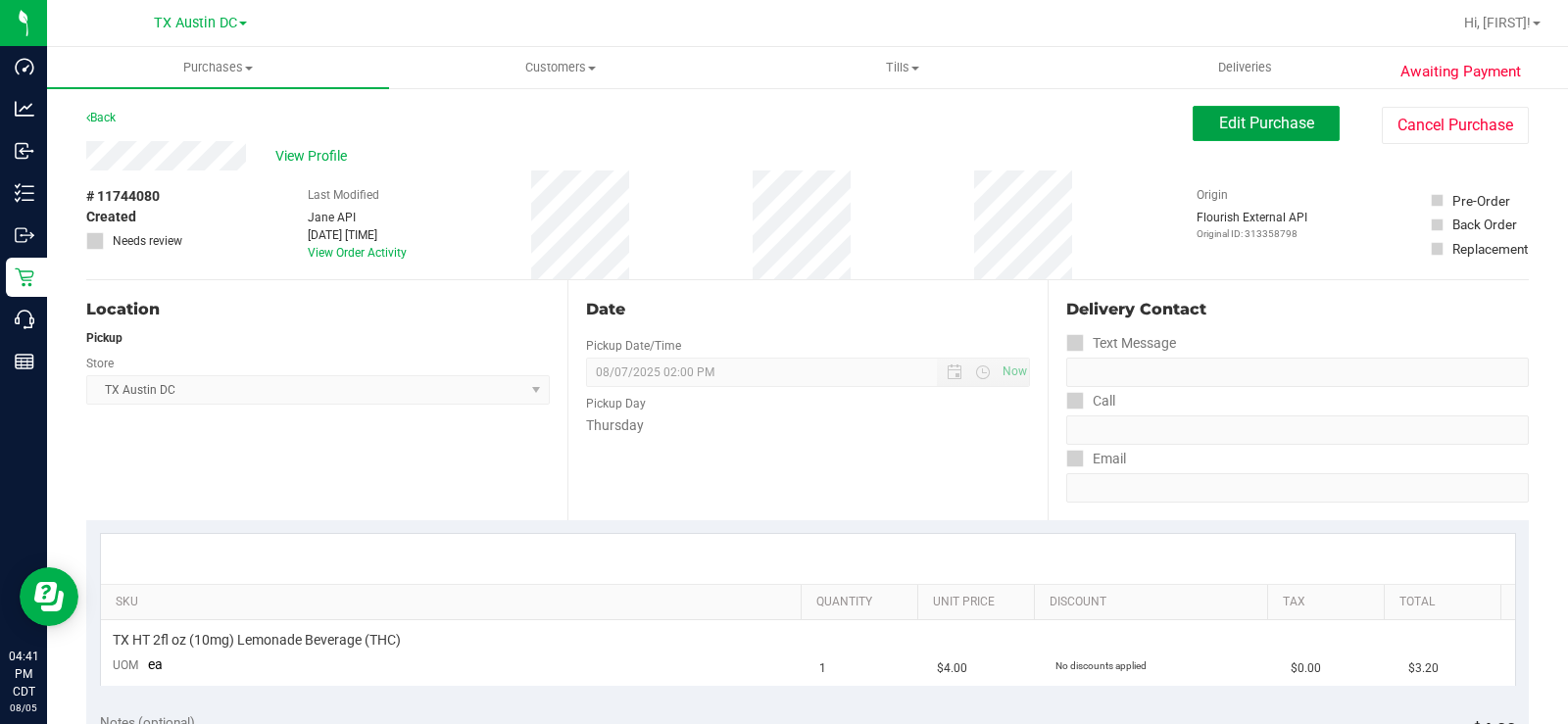 click on "Edit Purchase" at bounding box center [1266, 122] 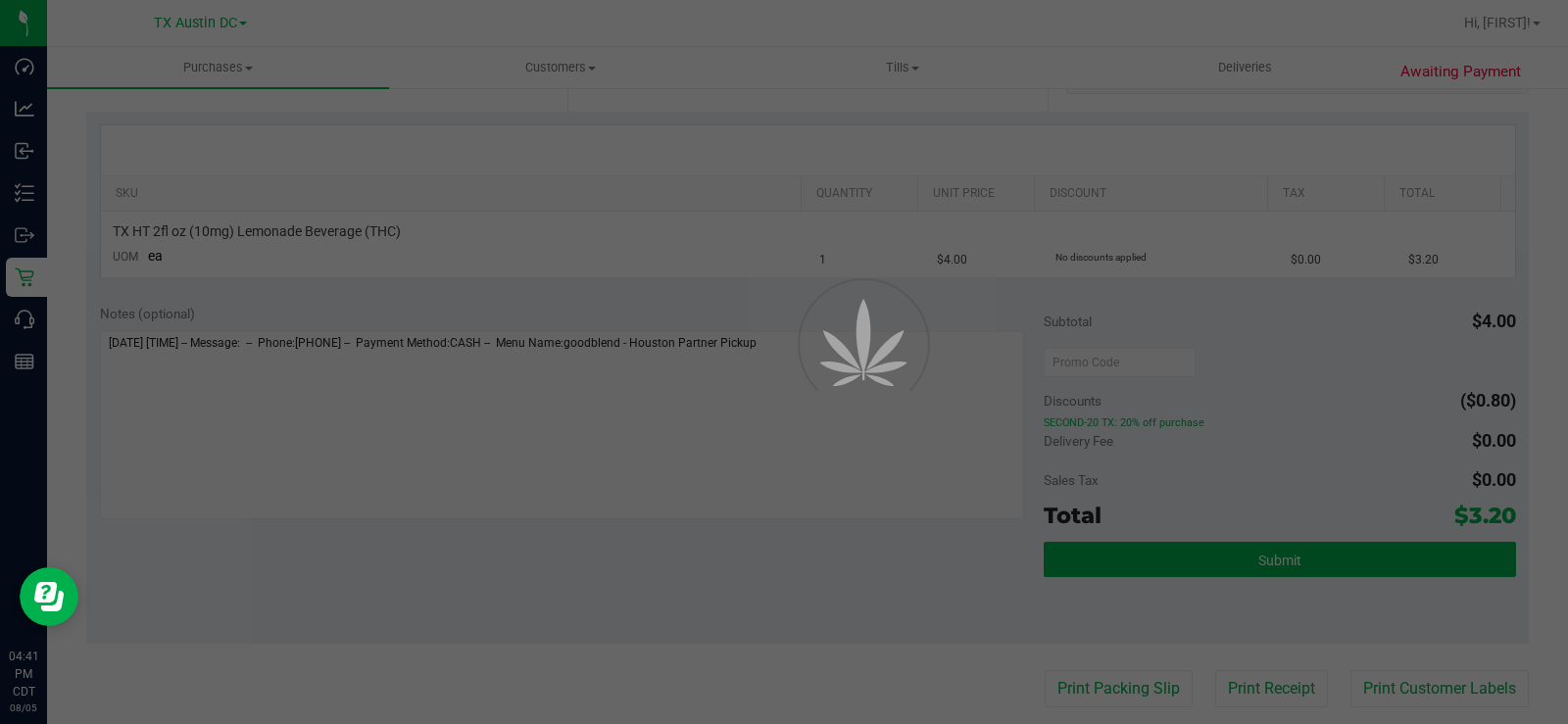 scroll, scrollTop: 490, scrollLeft: 0, axis: vertical 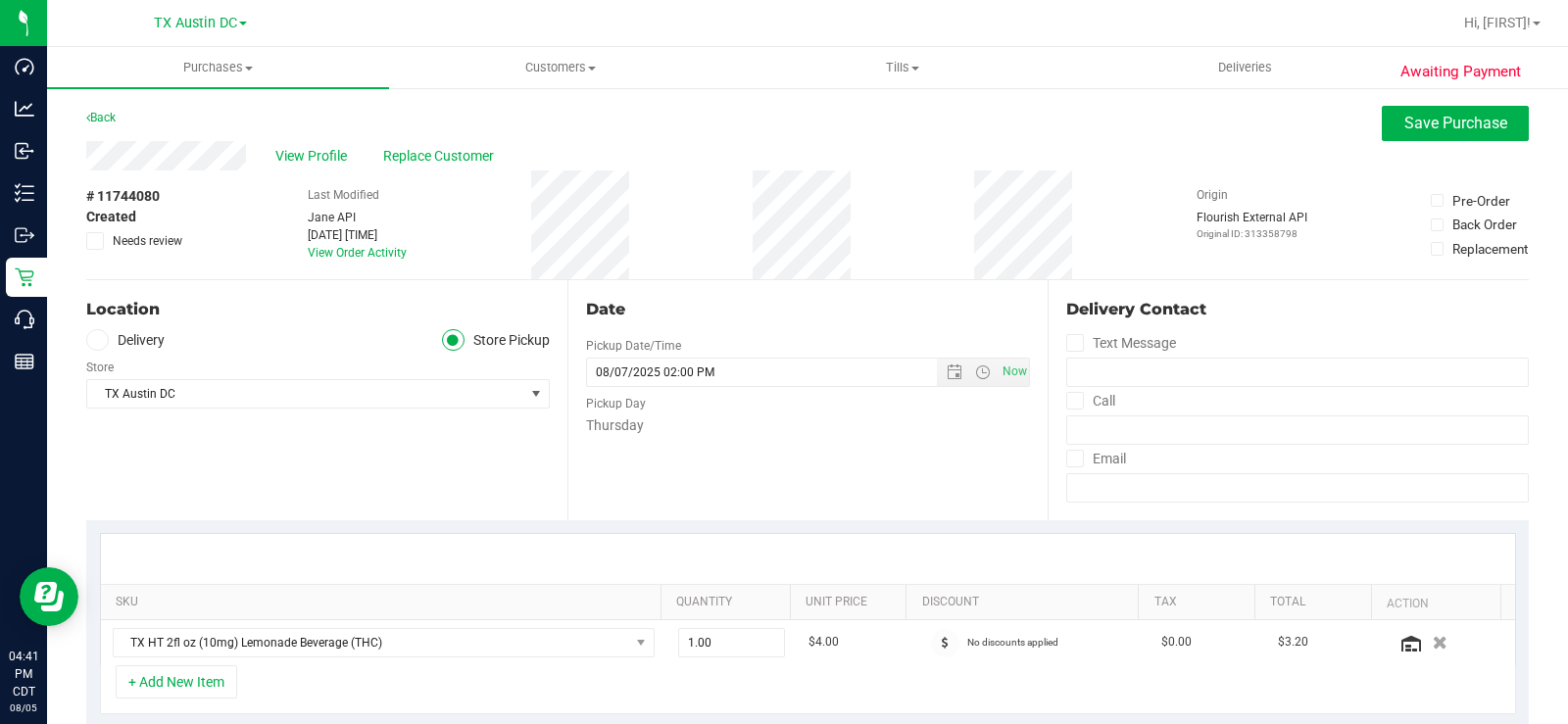 click at bounding box center [97, 340] 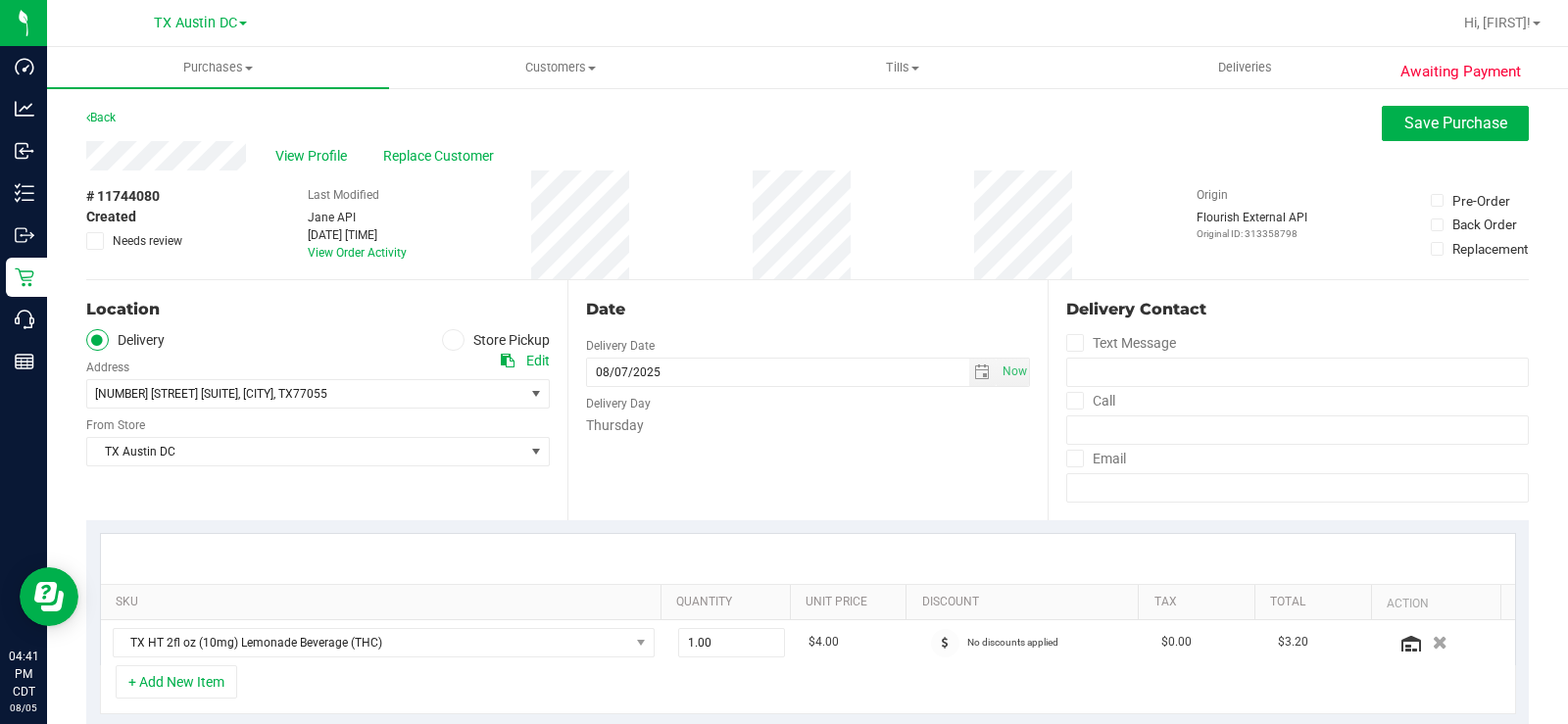 click on "Location
Delivery
Store Pickup
Address
Edit
9432 Katy Fwy #400
, Houston
, TX
77055
Select address 9432 Katy Fwy #400
From Store
TX Austin DC Select Store Bonita Springs WC Boynton Beach WC Bradenton WC Brandon WC Brooksville WC Call Center Clermont WC Crestview WC Deerfield Beach WC Delray Beach WC Deltona WC Ft Walton Beach WC Ft. Lauderdale WC JAX DC REP" at bounding box center [326, 400] 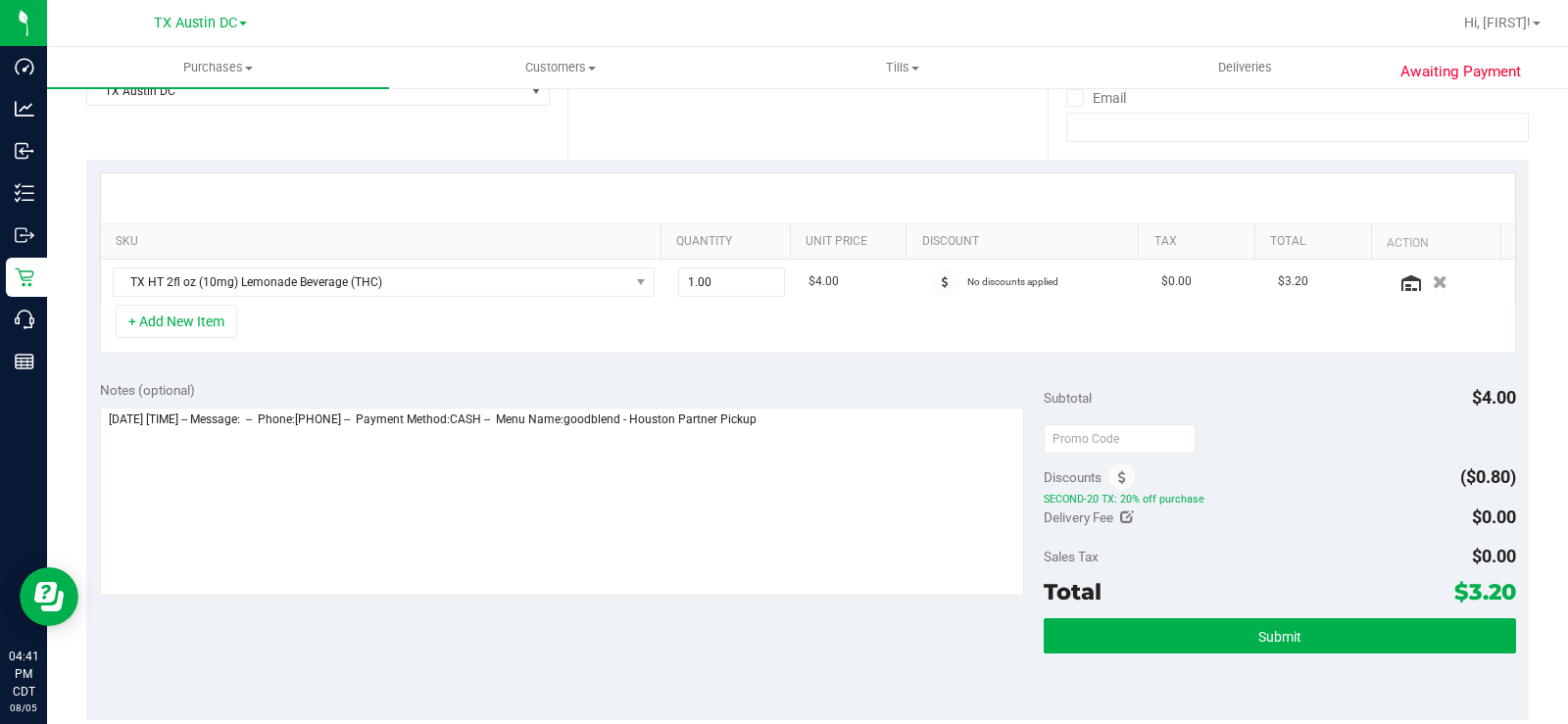 scroll, scrollTop: 392, scrollLeft: 0, axis: vertical 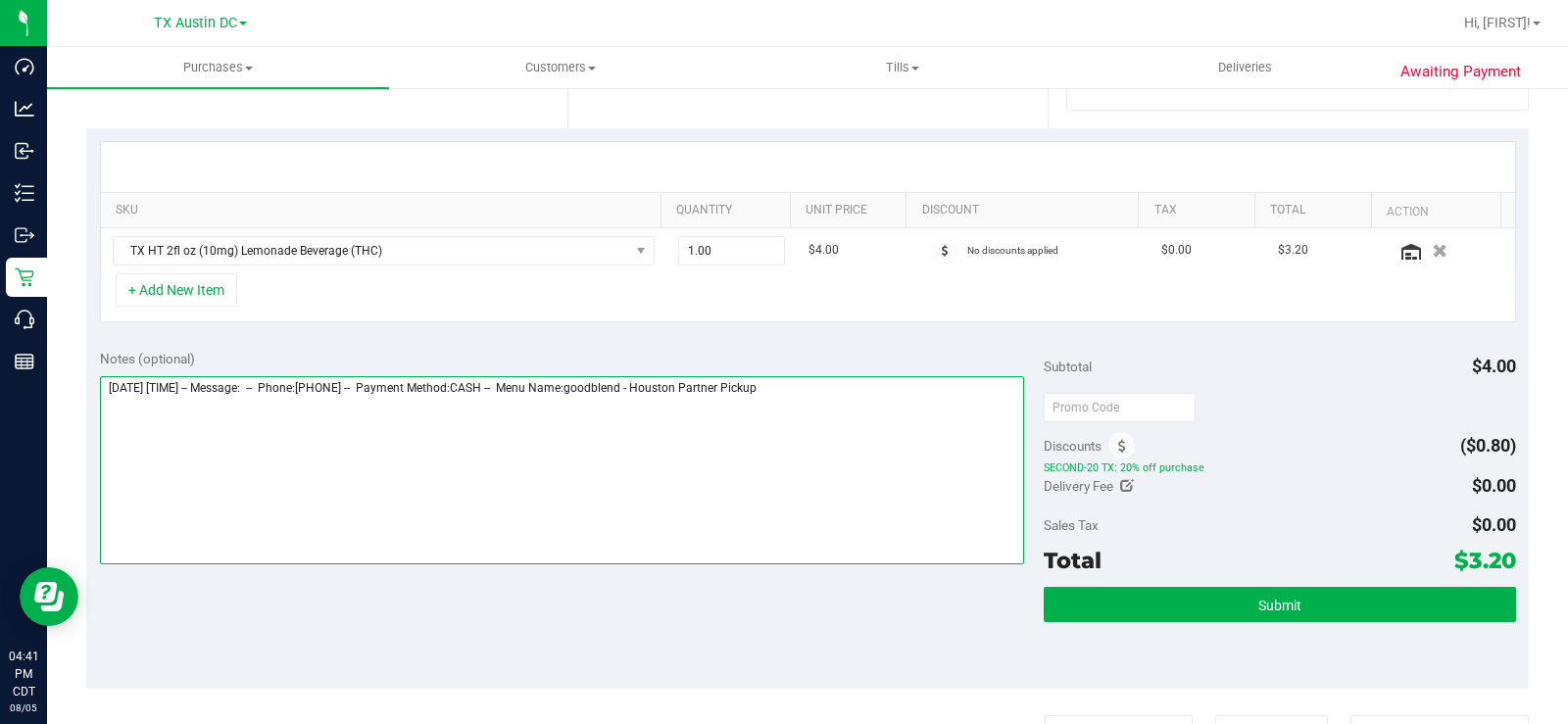 click at bounding box center (562, 470) 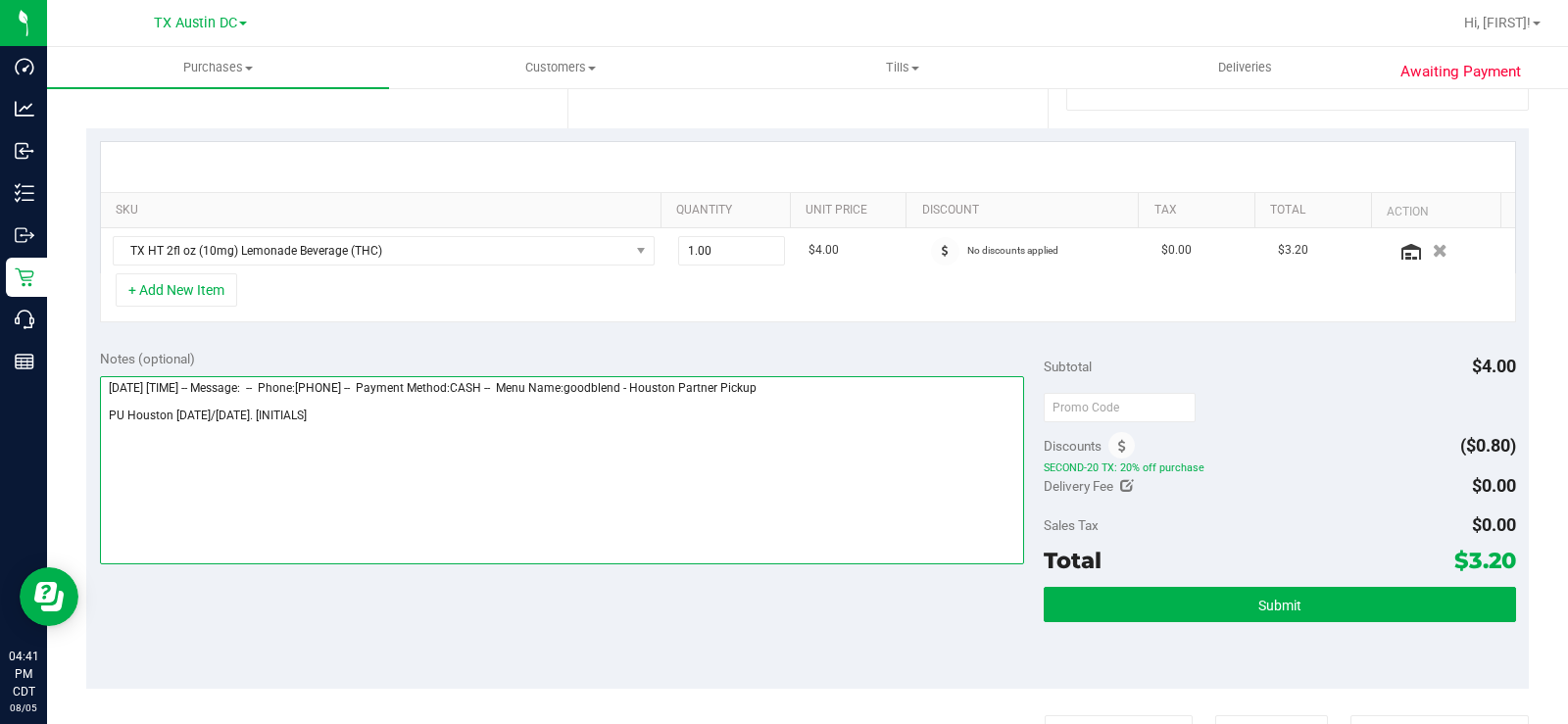 type on "Thursday 08/07/2025 10:00-14:00 -- Message:  --  Phone:7132645380 --  Payment Method:CASH --  Menu Name:goodblend - Houston Partner Pickup
PU Houston 08/07. JR" 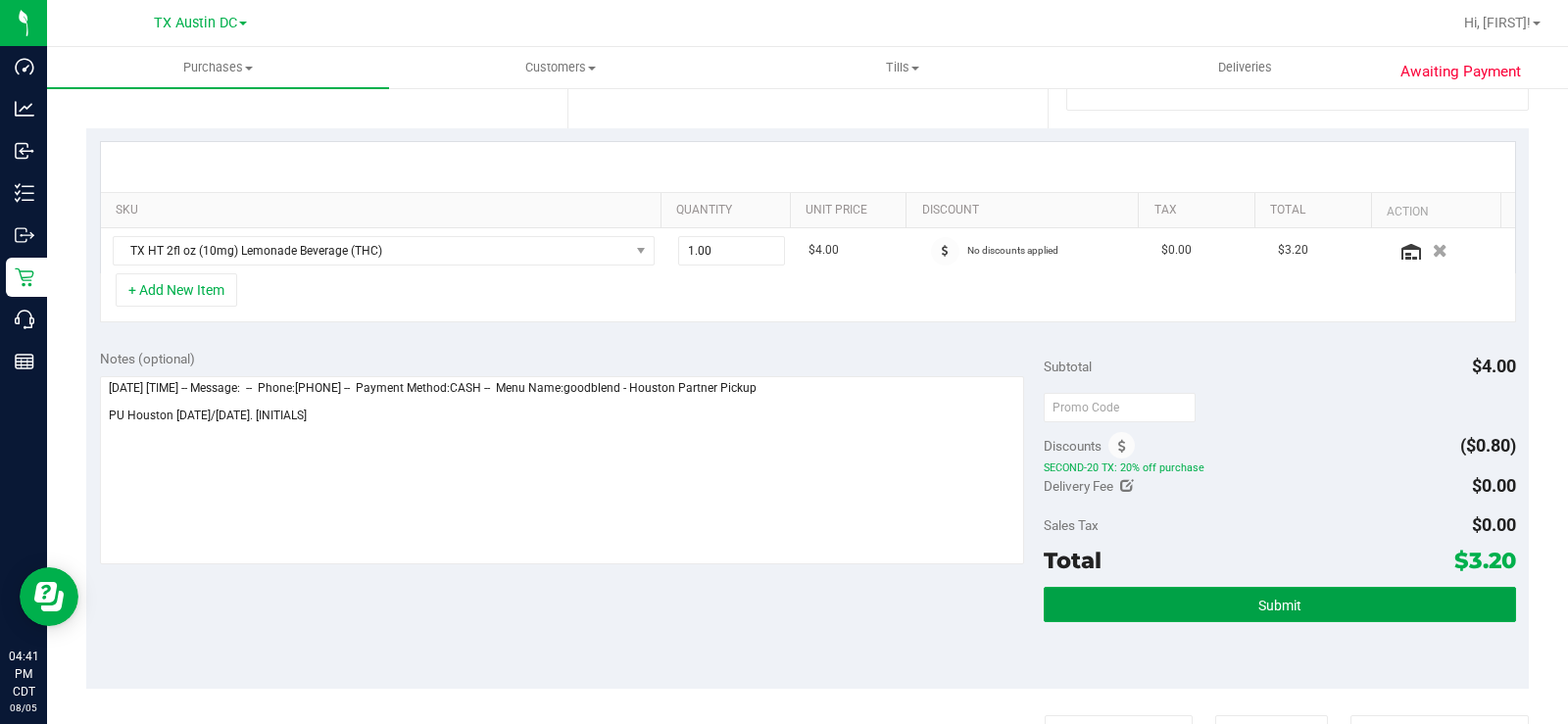 click on "Submit" at bounding box center (1280, 604) 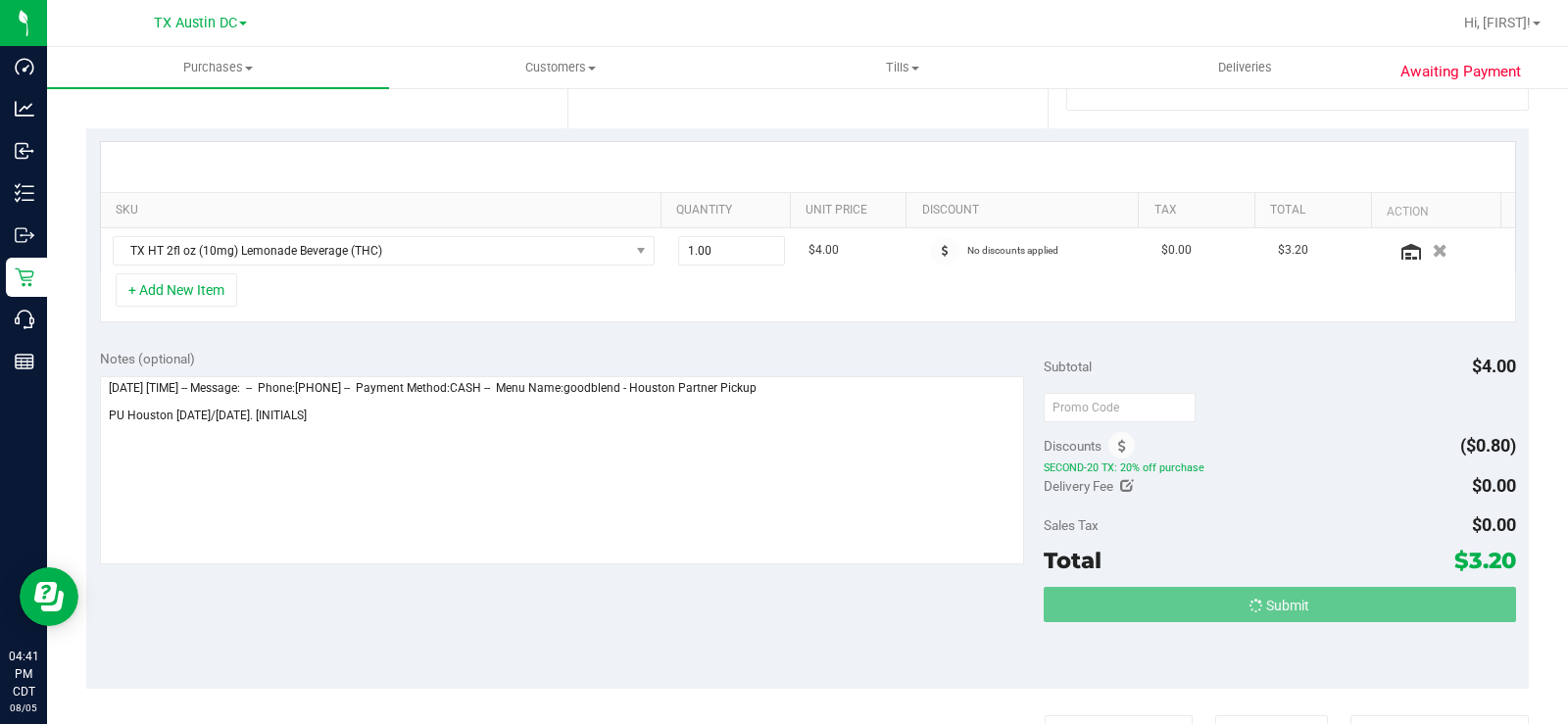scroll, scrollTop: 0, scrollLeft: 0, axis: both 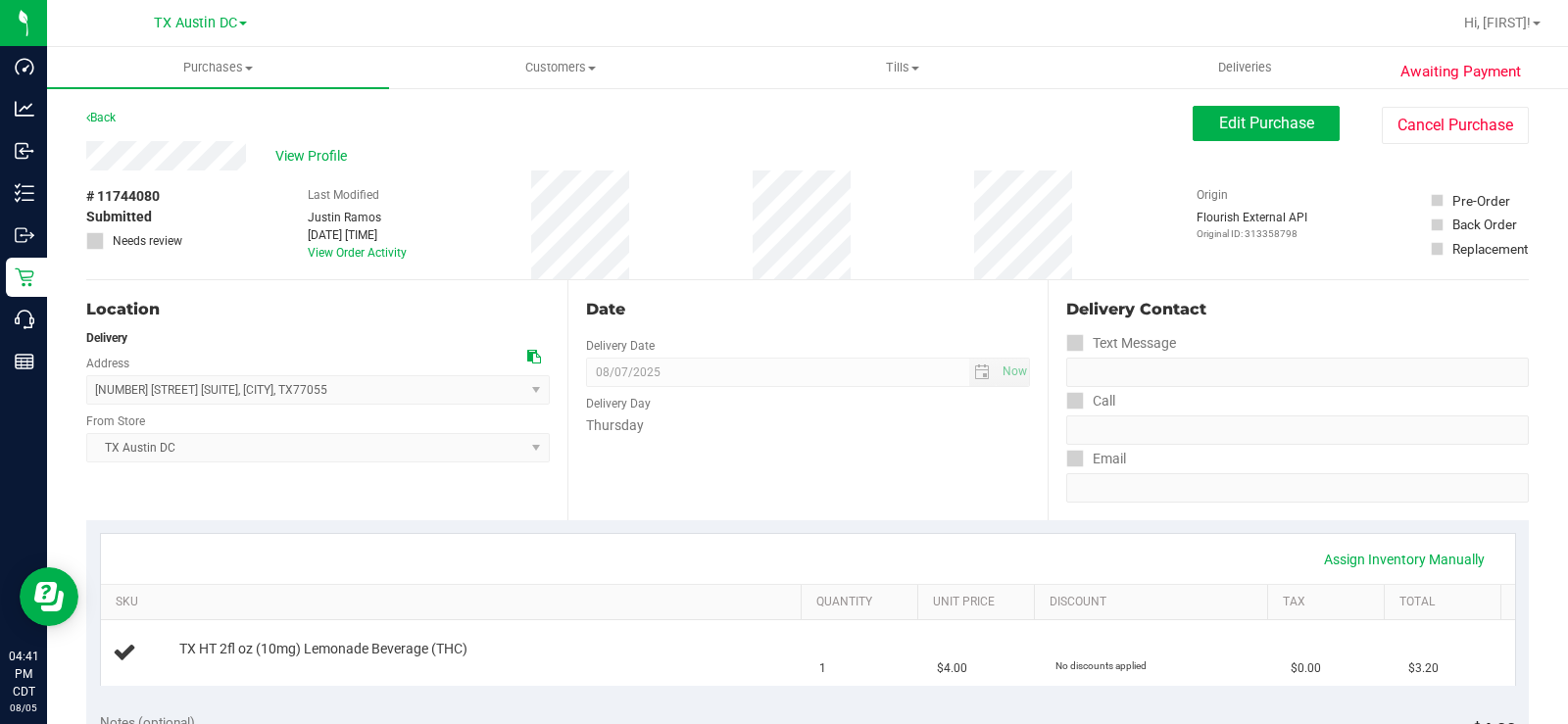 click on "View Profile" at bounding box center (315, 156) 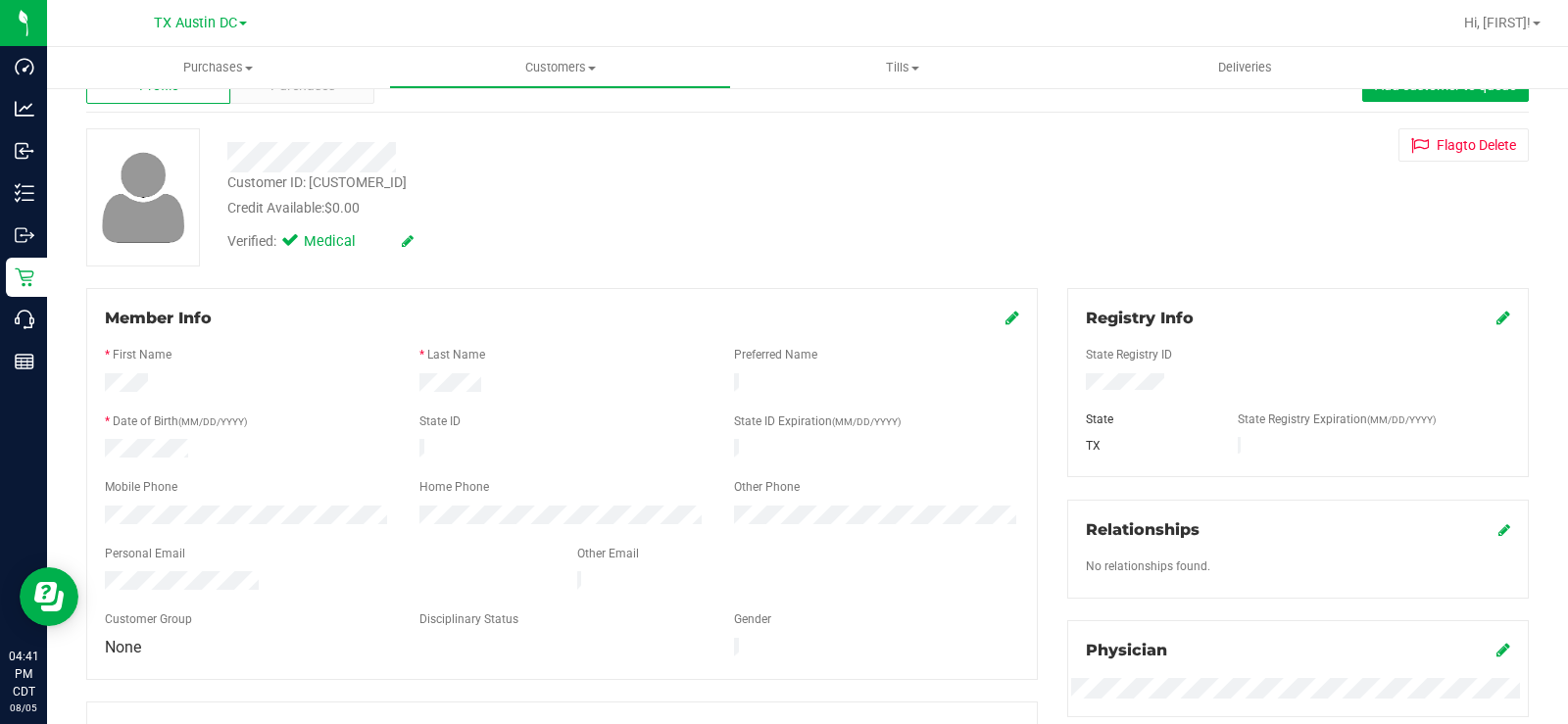 scroll, scrollTop: 98, scrollLeft: 0, axis: vertical 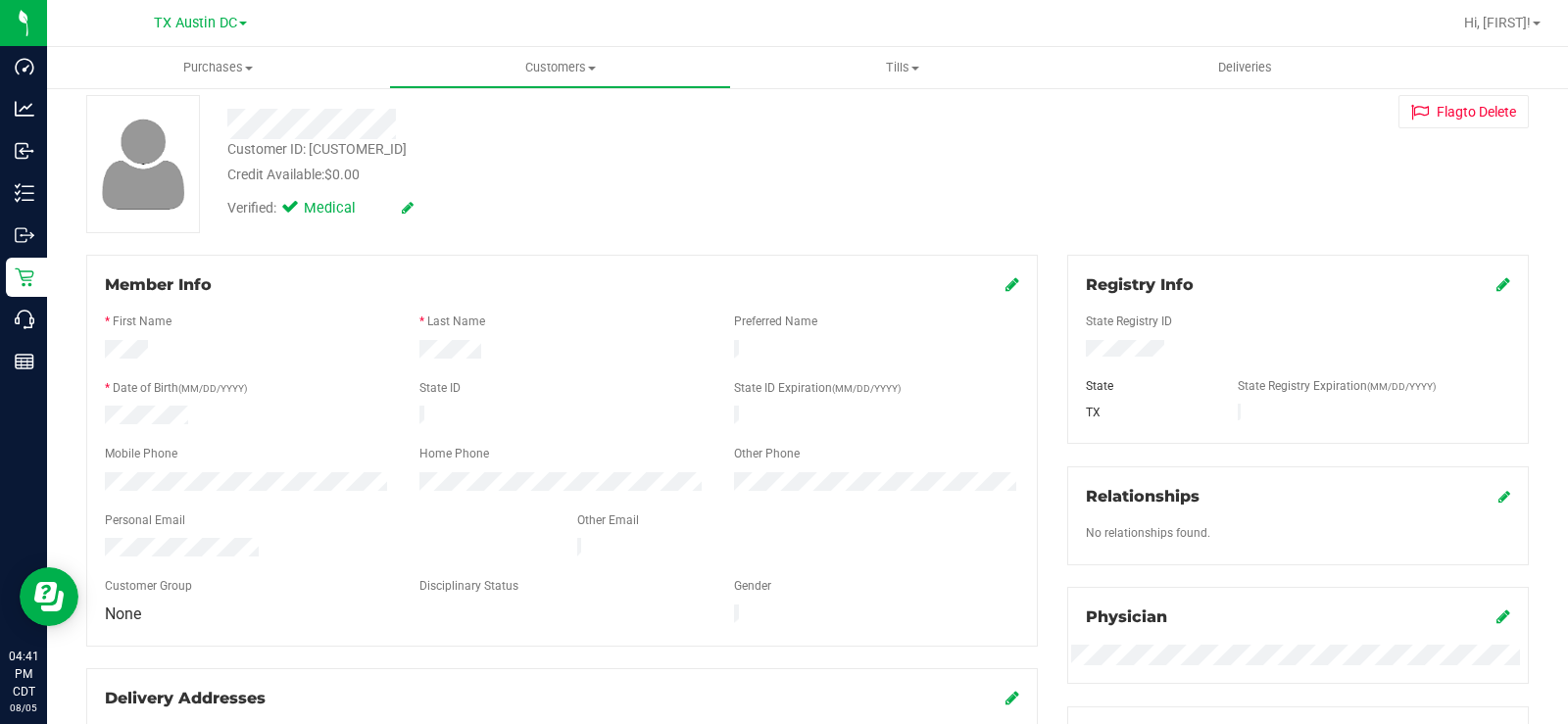 drag, startPoint x: 261, startPoint y: 537, endPoint x: 89, endPoint y: 541, distance: 172.04651 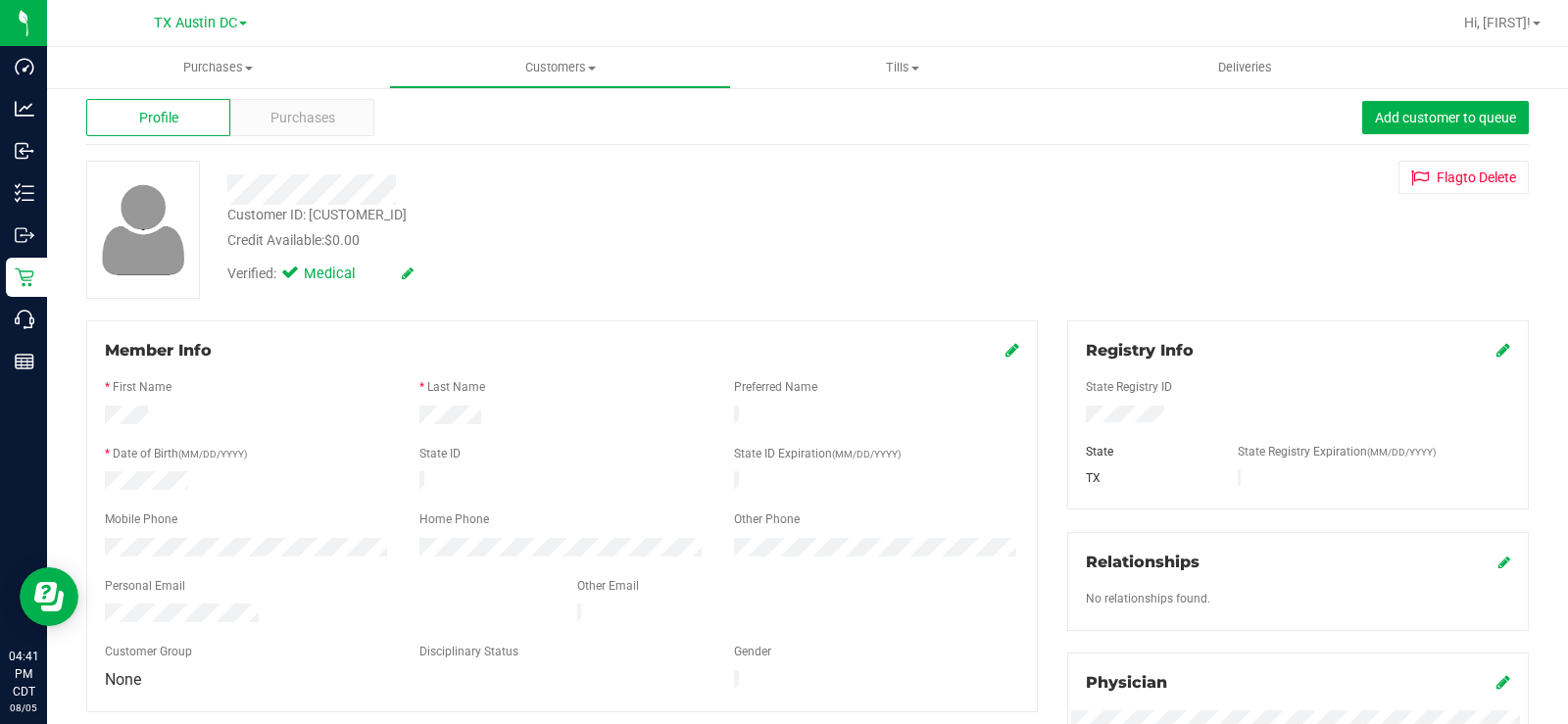 scroll, scrollTop: 0, scrollLeft: 0, axis: both 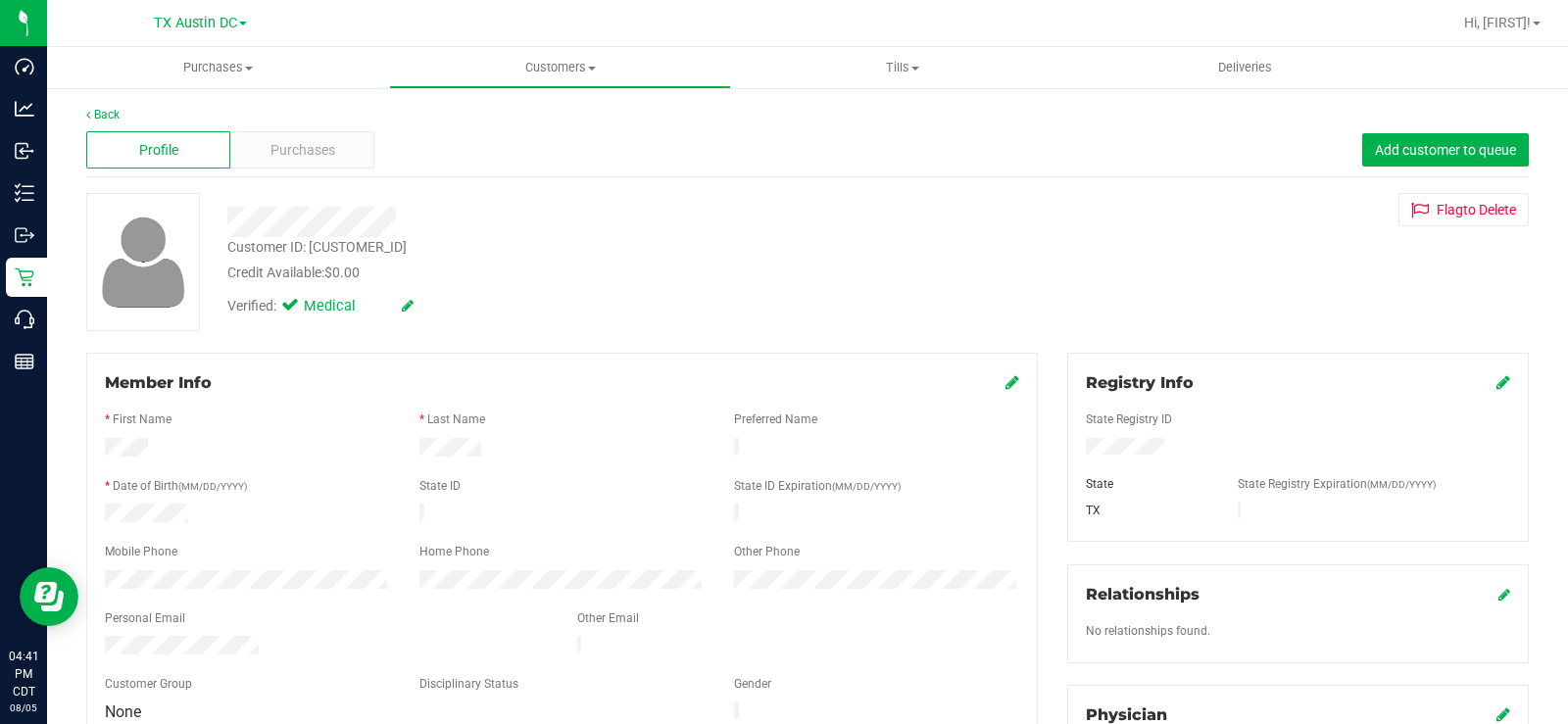 click on "Purchases" at bounding box center [303, 150] 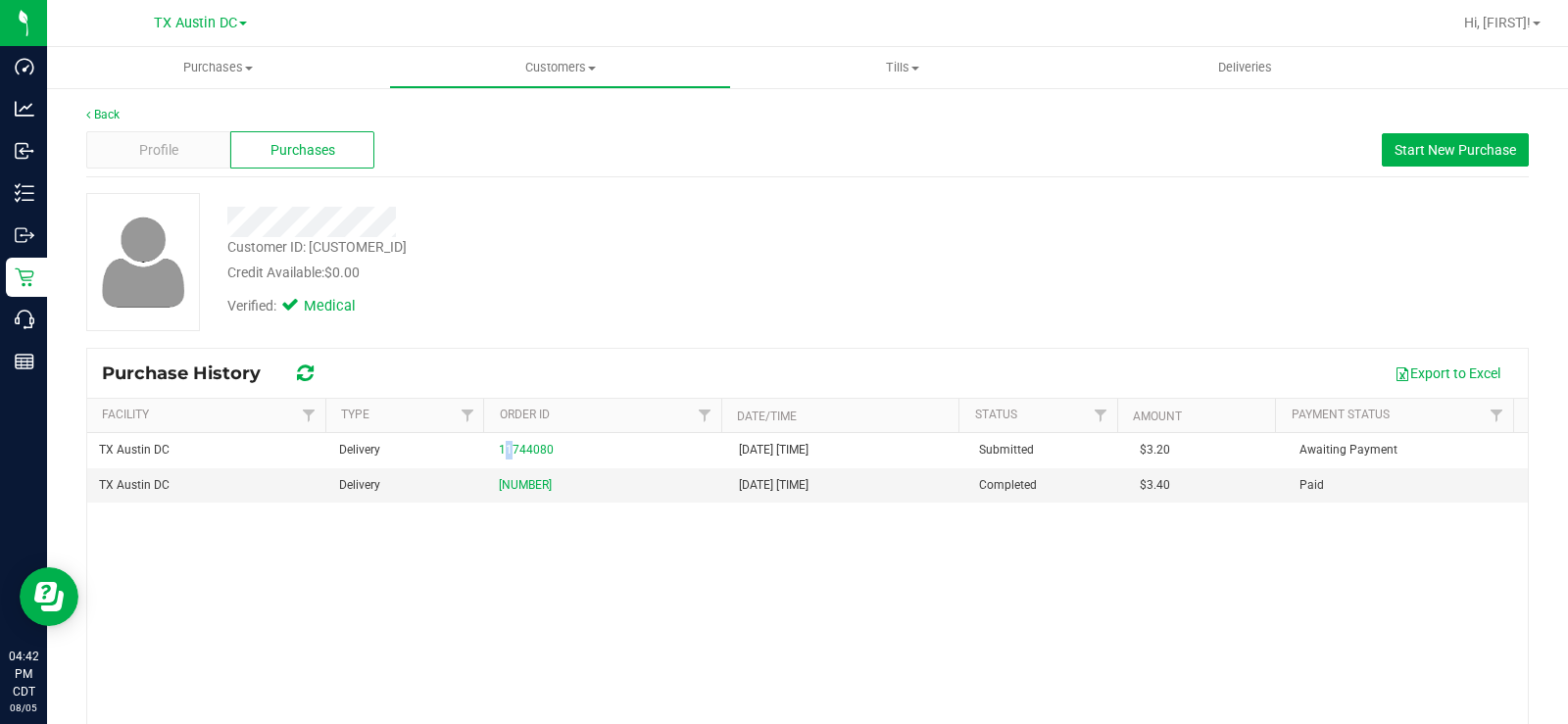 click on "11744080" at bounding box center (607, 450) 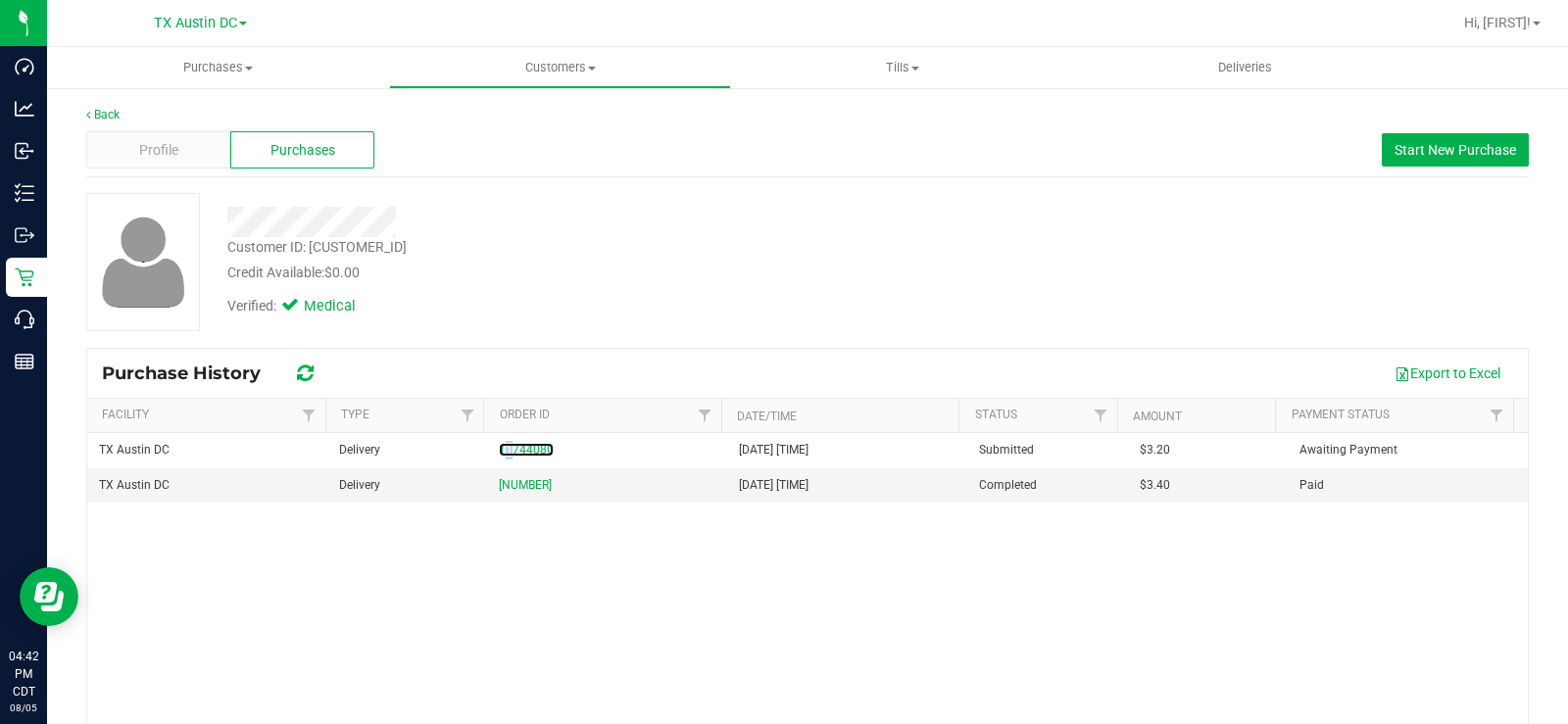 click on "11744080" at bounding box center (526, 450) 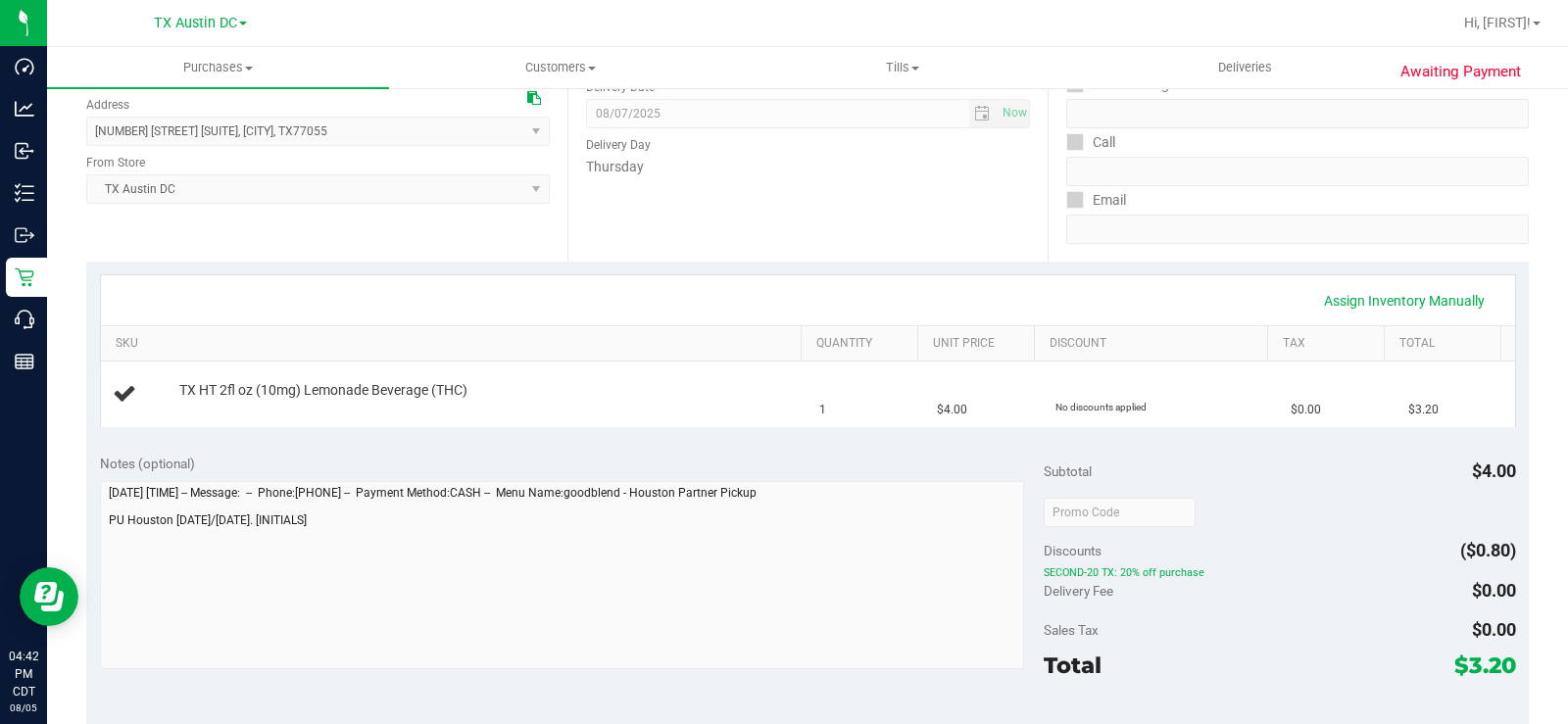 scroll, scrollTop: 0, scrollLeft: 0, axis: both 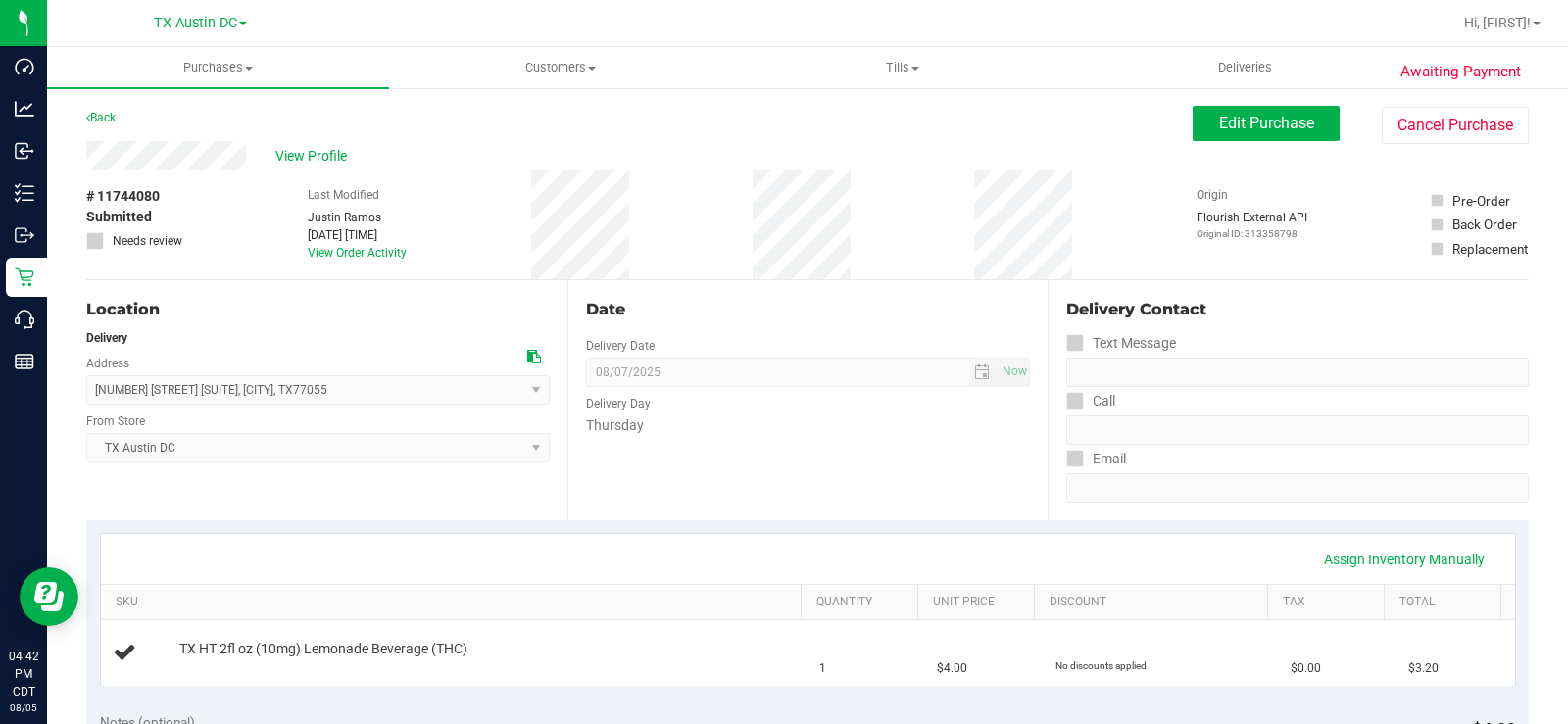 drag, startPoint x: 247, startPoint y: 158, endPoint x: 84, endPoint y: 154, distance: 163.04907 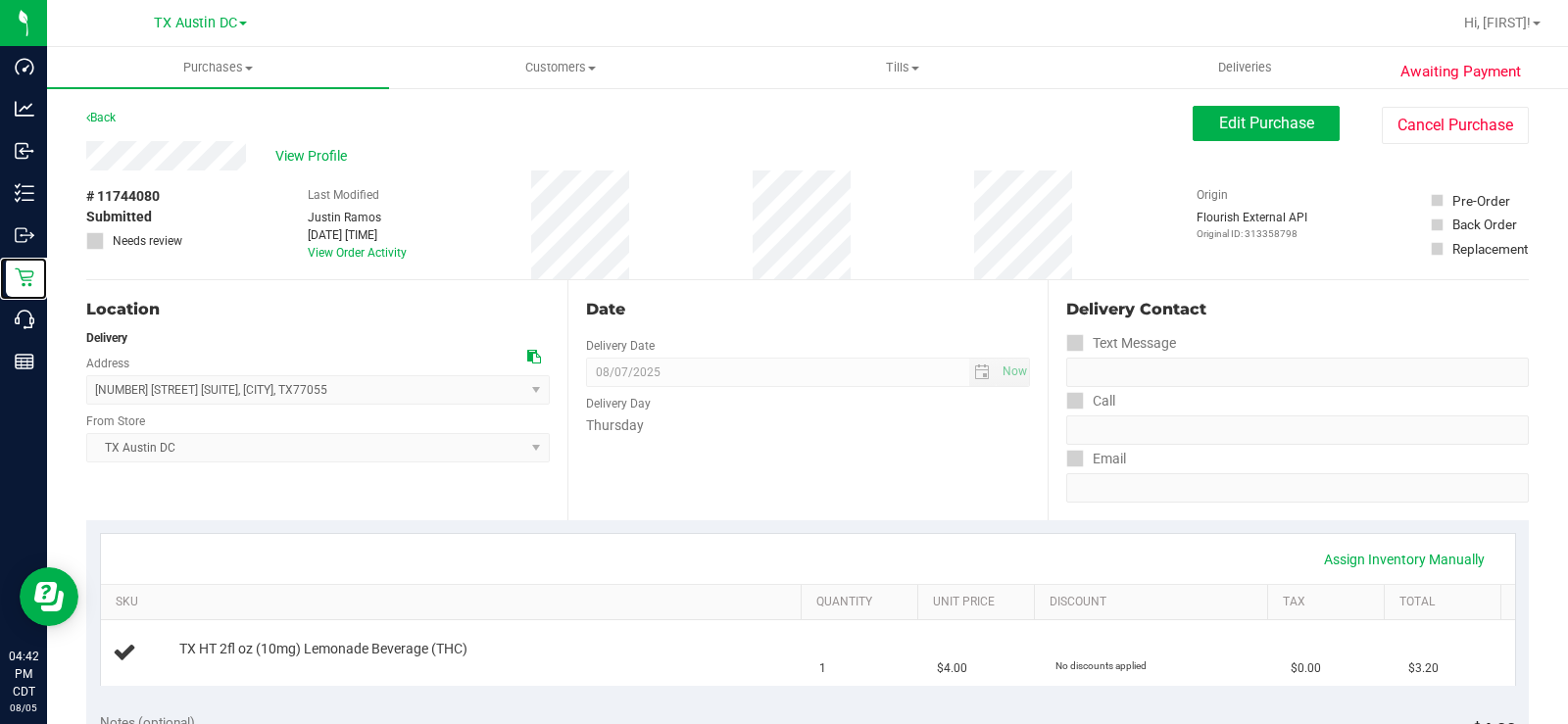 click on "Retail" at bounding box center [0, 0] 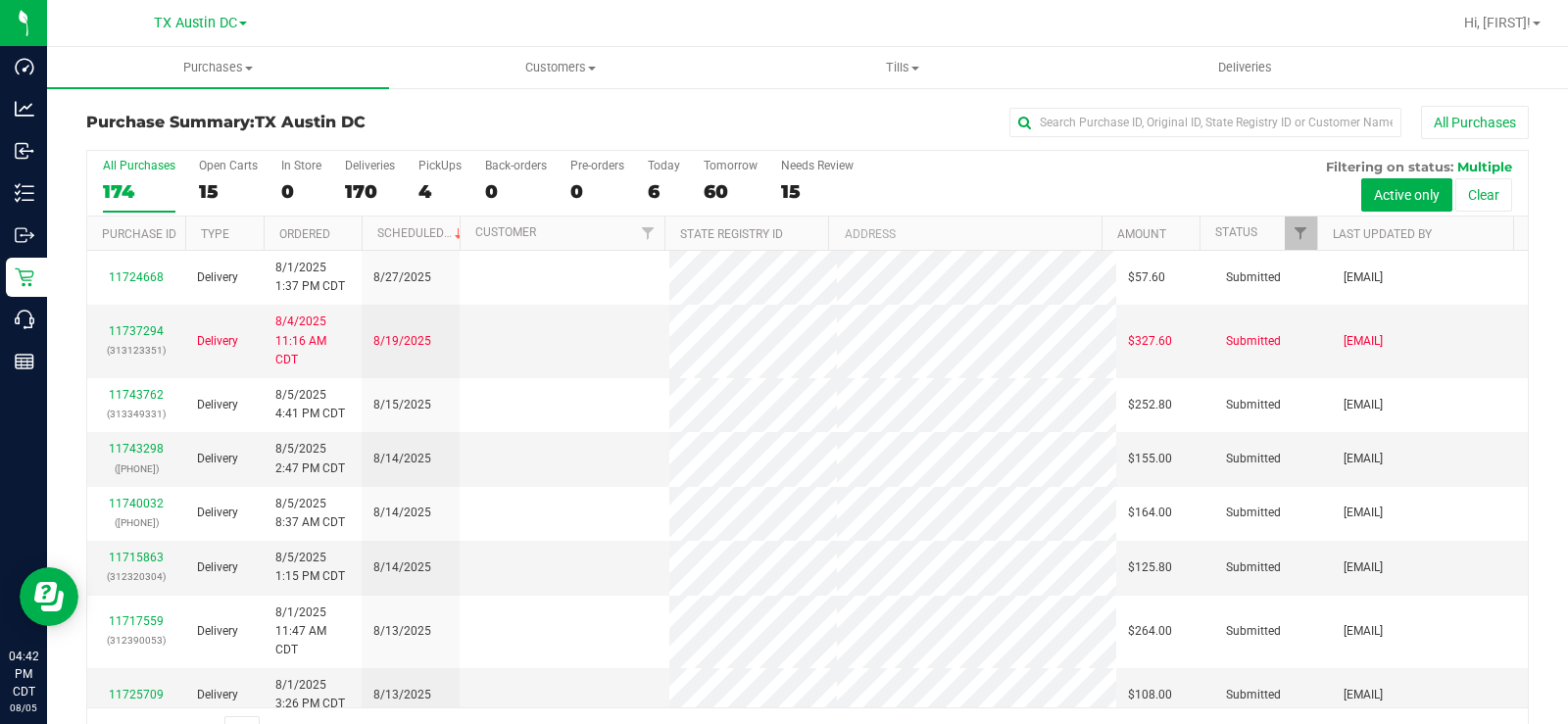 click on "15" at bounding box center (228, 191) 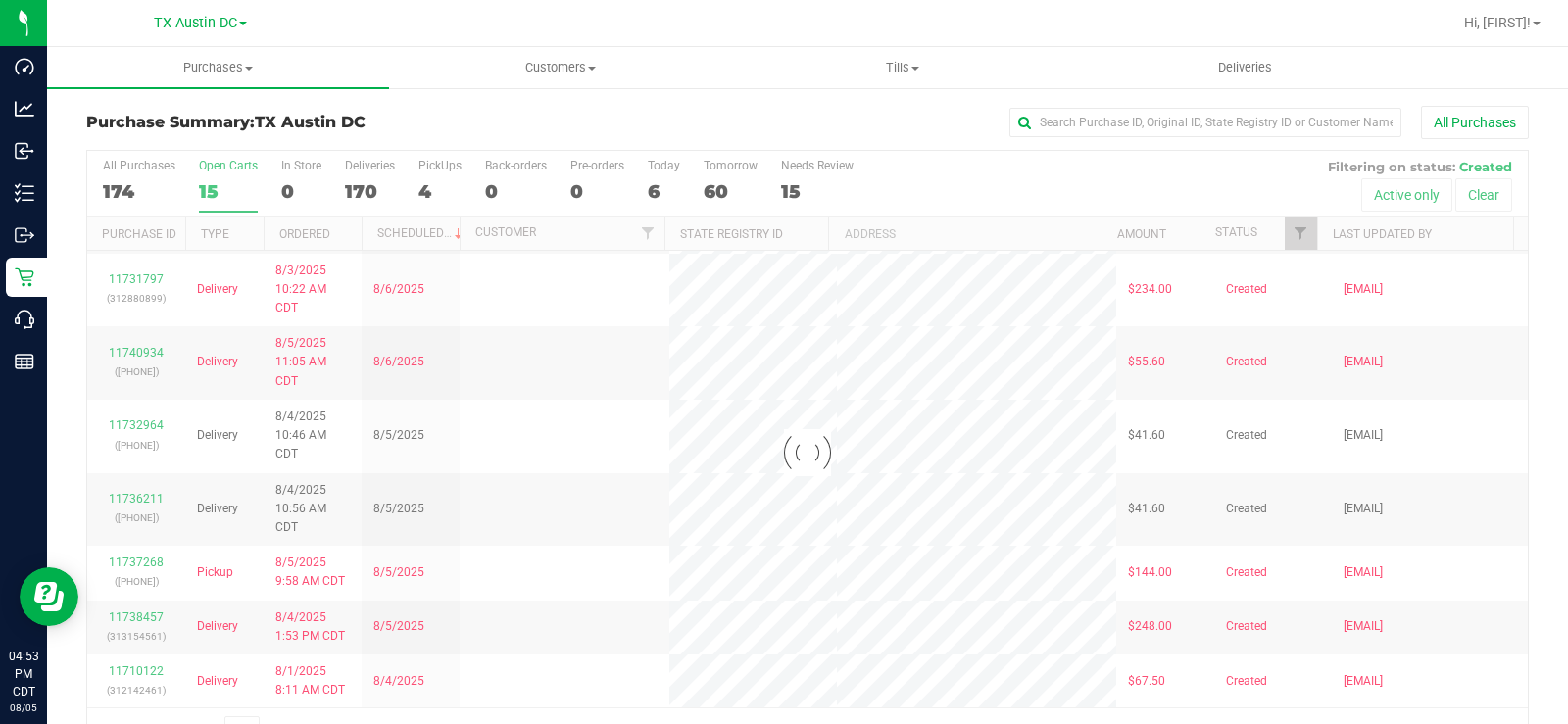 scroll, scrollTop: 0, scrollLeft: 0, axis: both 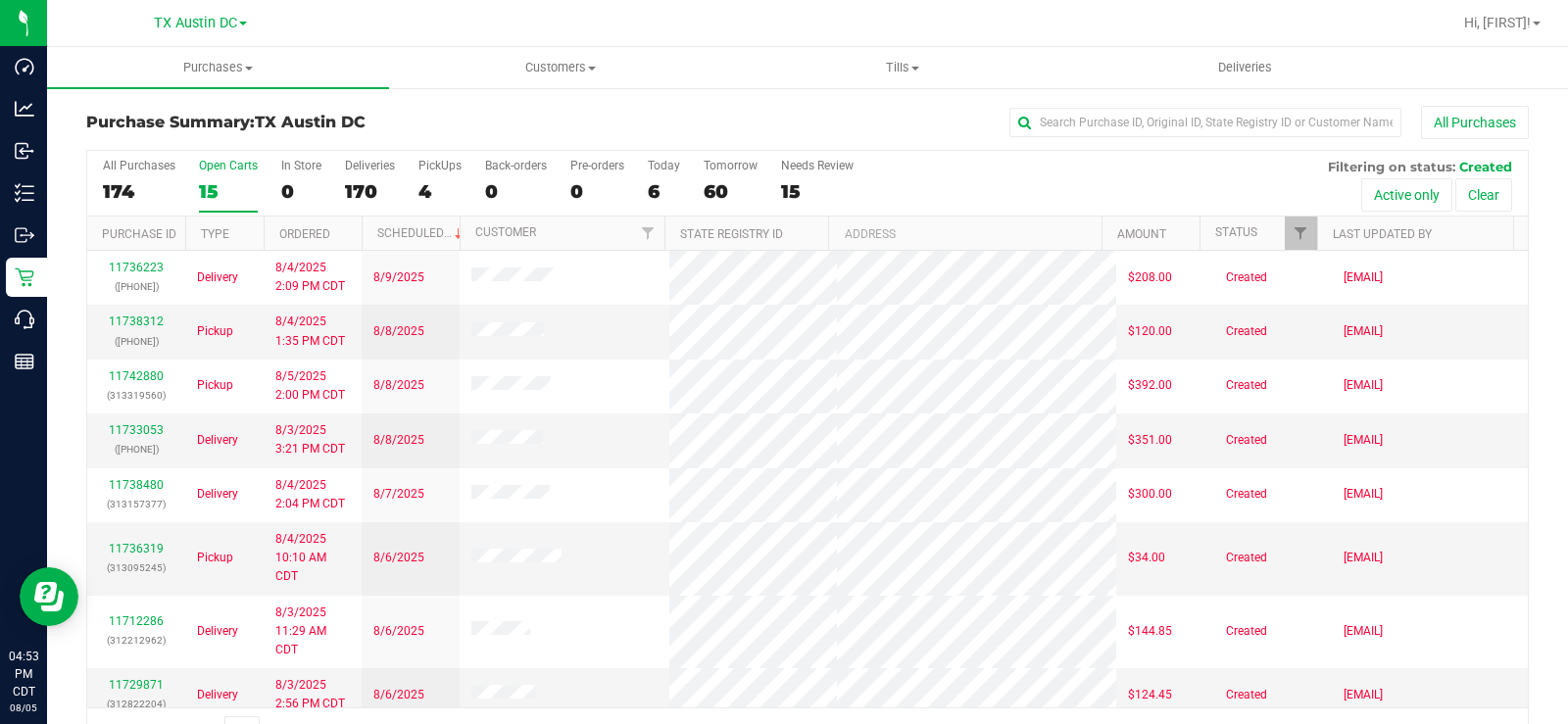 click on "15" at bounding box center (228, 191) 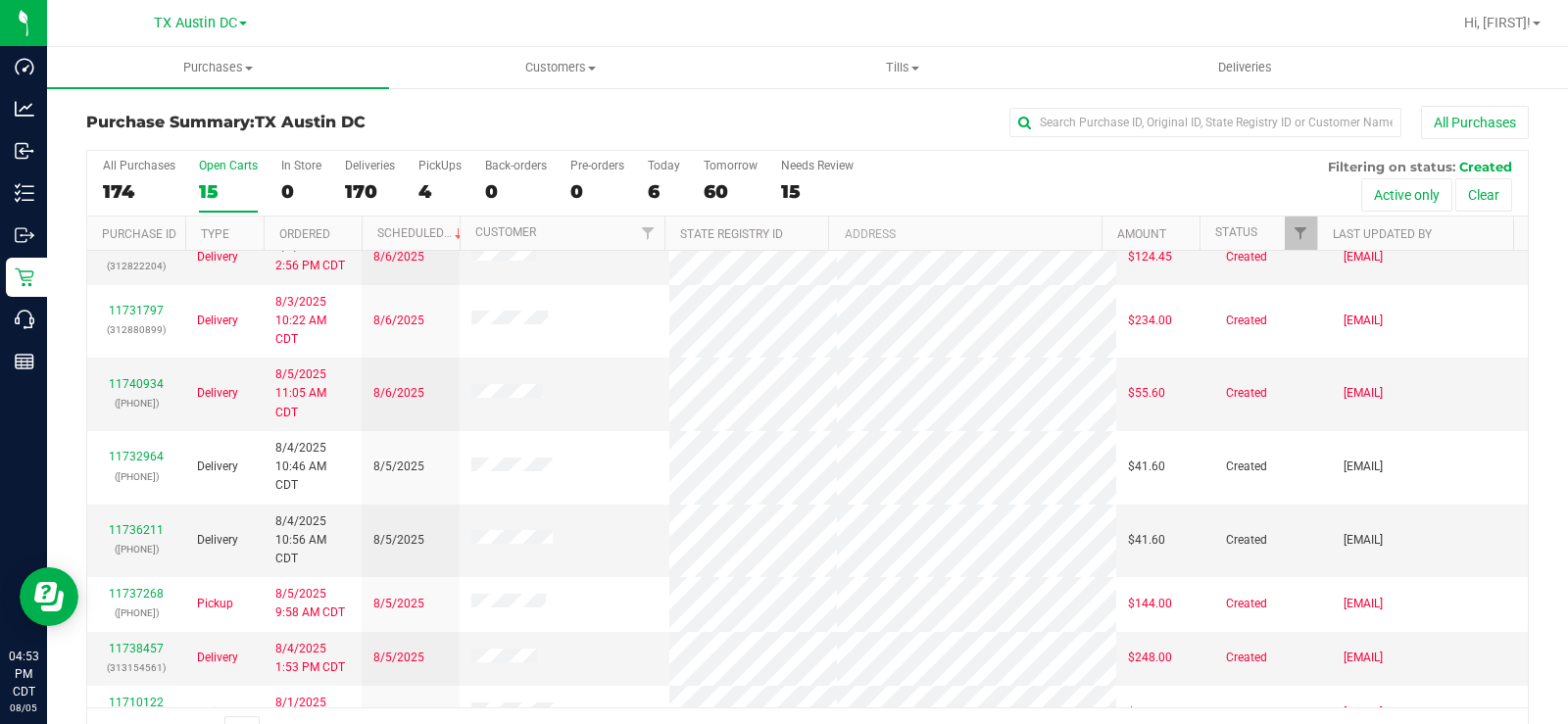scroll, scrollTop: 469, scrollLeft: 0, axis: vertical 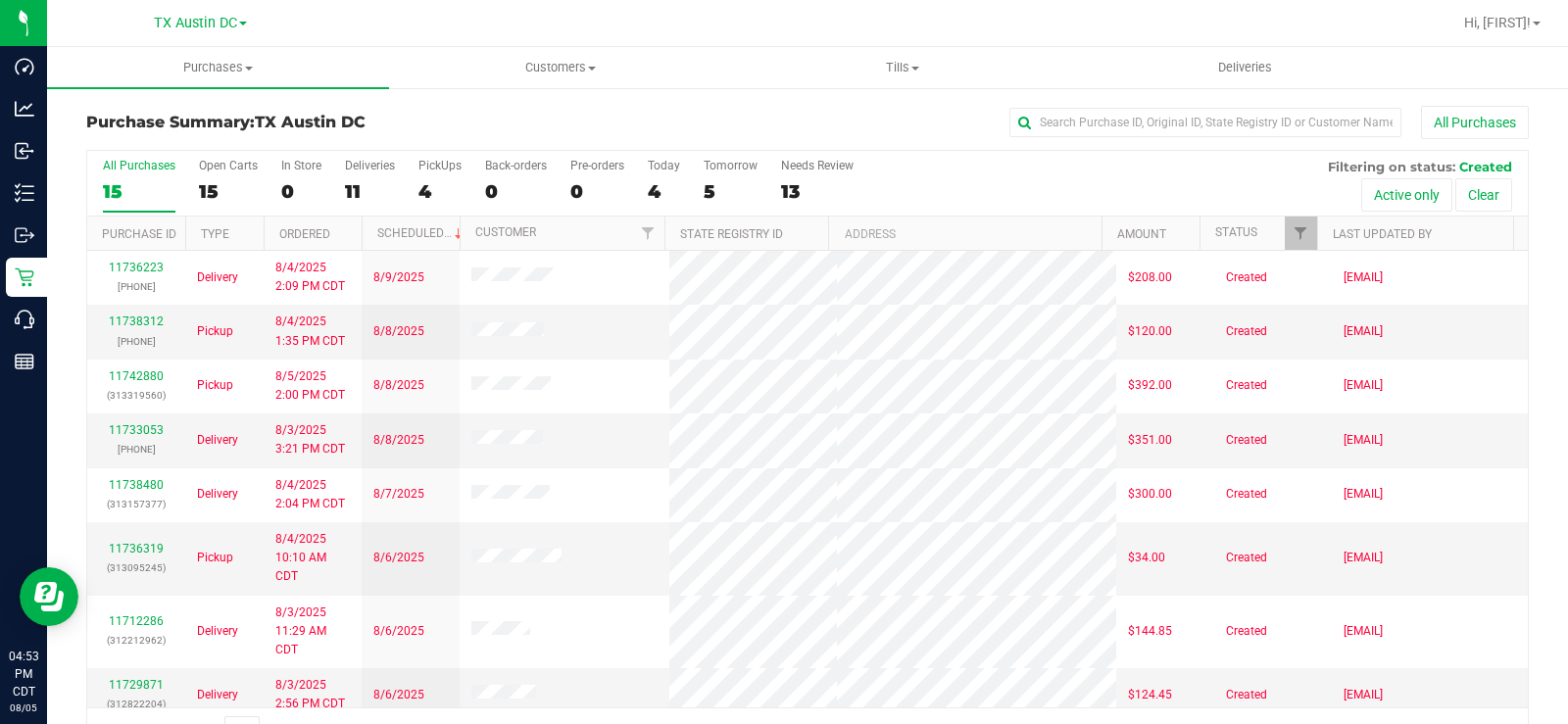 click on "15" at bounding box center (228, 191) 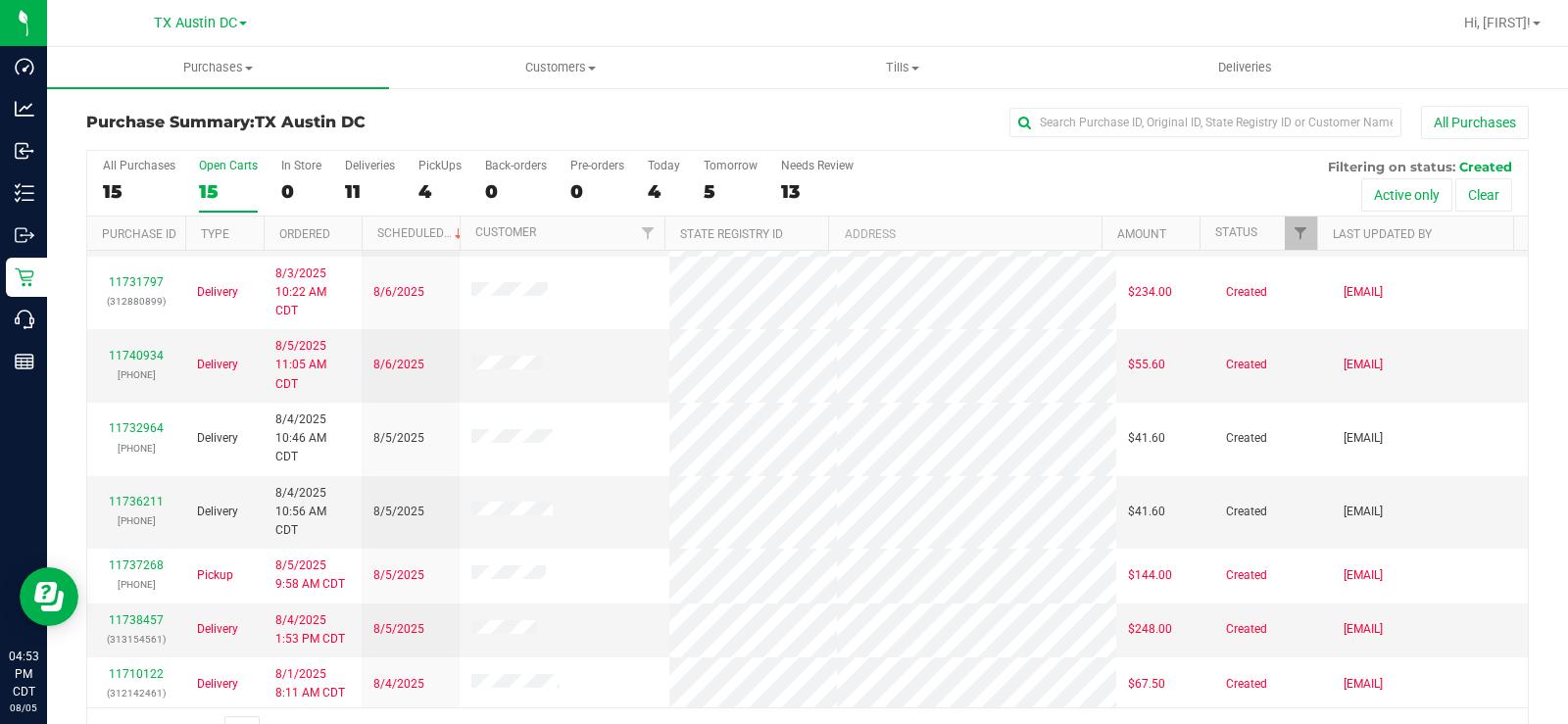 scroll, scrollTop: 469, scrollLeft: 0, axis: vertical 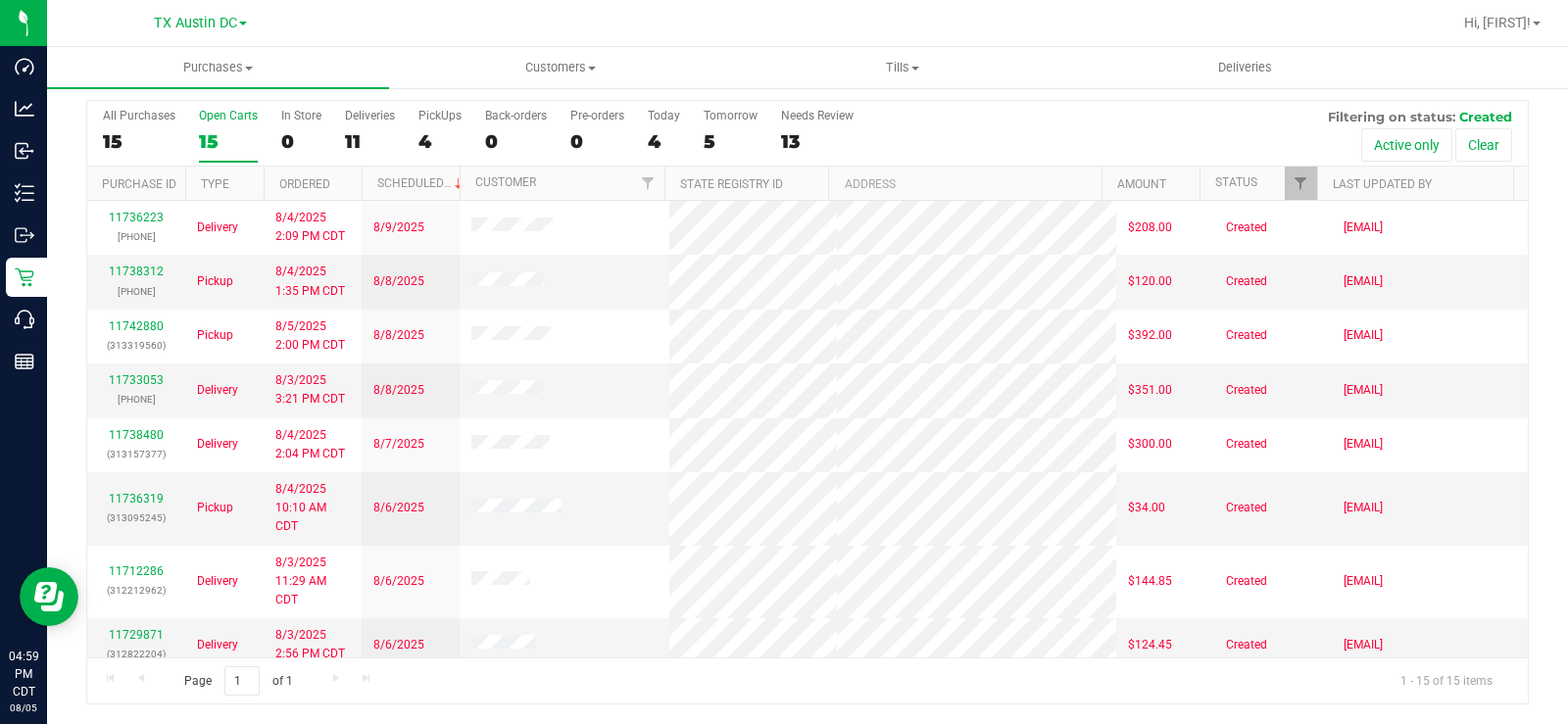 click on "Open Carts" at bounding box center (228, 116) 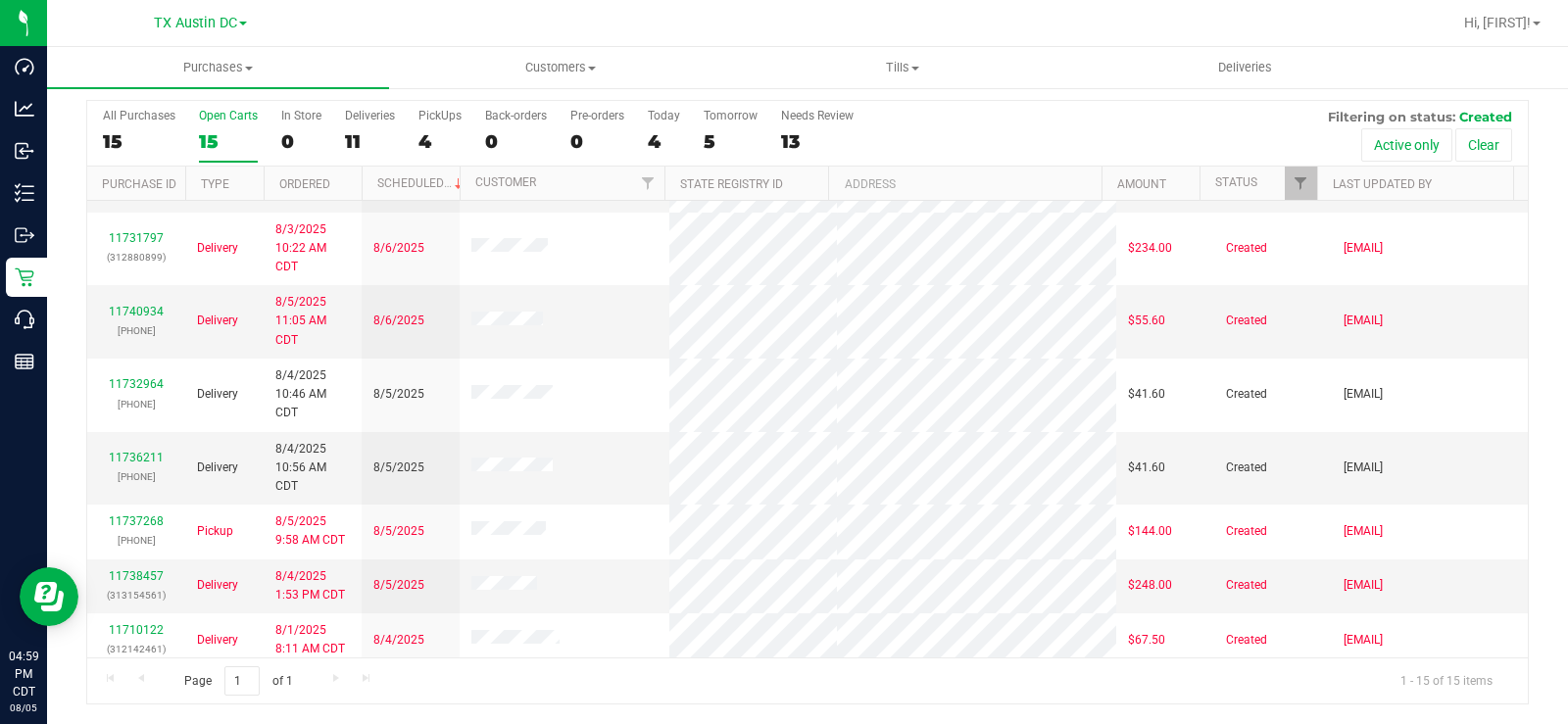 scroll, scrollTop: 469, scrollLeft: 0, axis: vertical 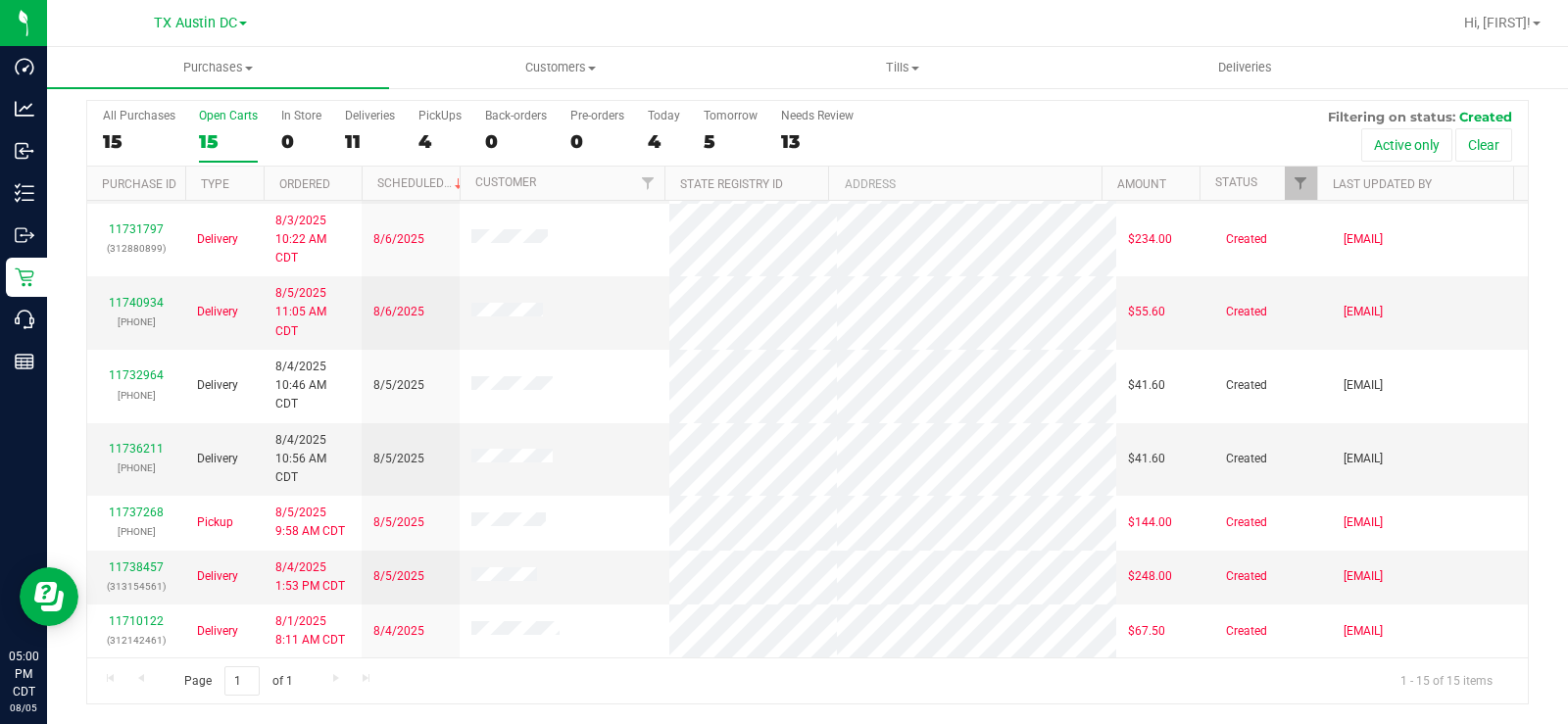 click on "Open Carts
15" at bounding box center [228, 135] 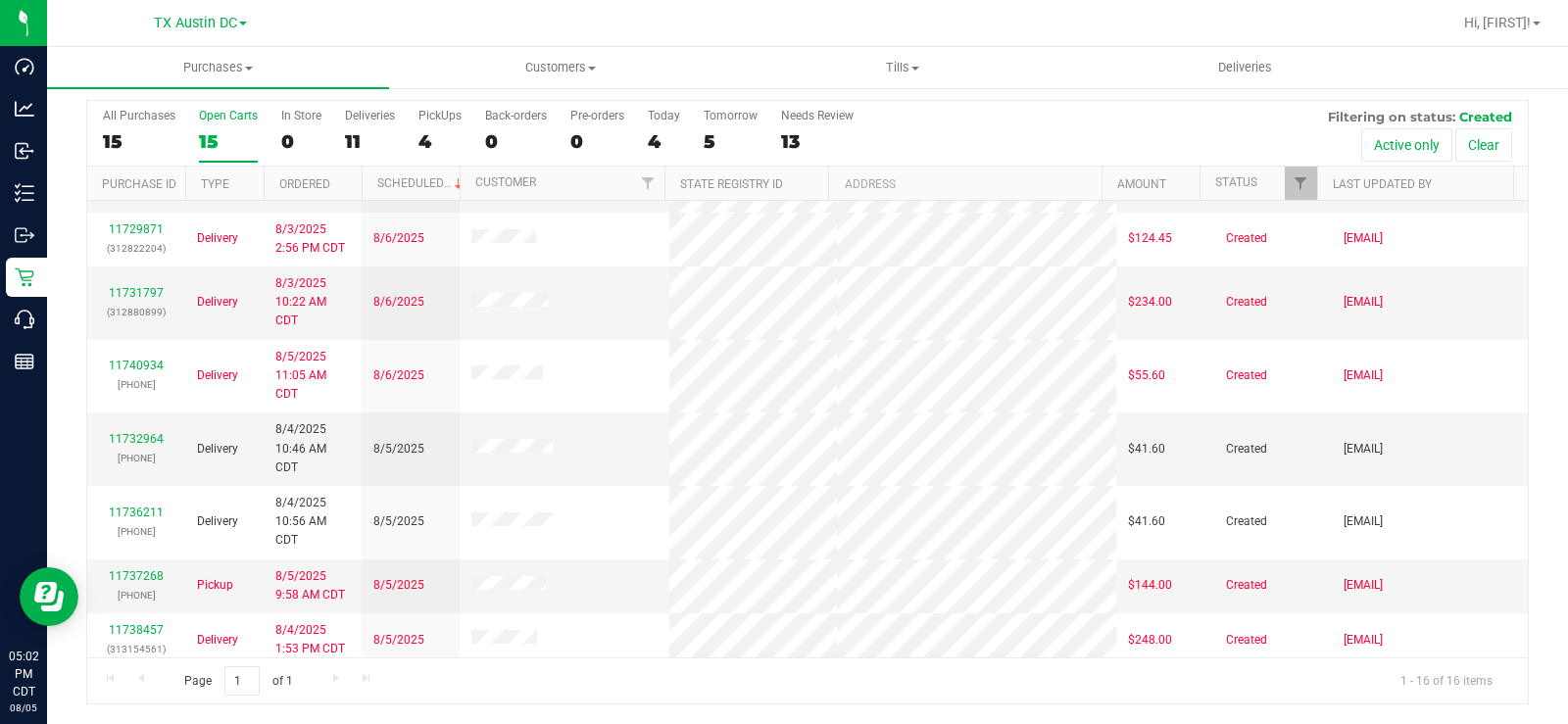 scroll, scrollTop: 524, scrollLeft: 0, axis: vertical 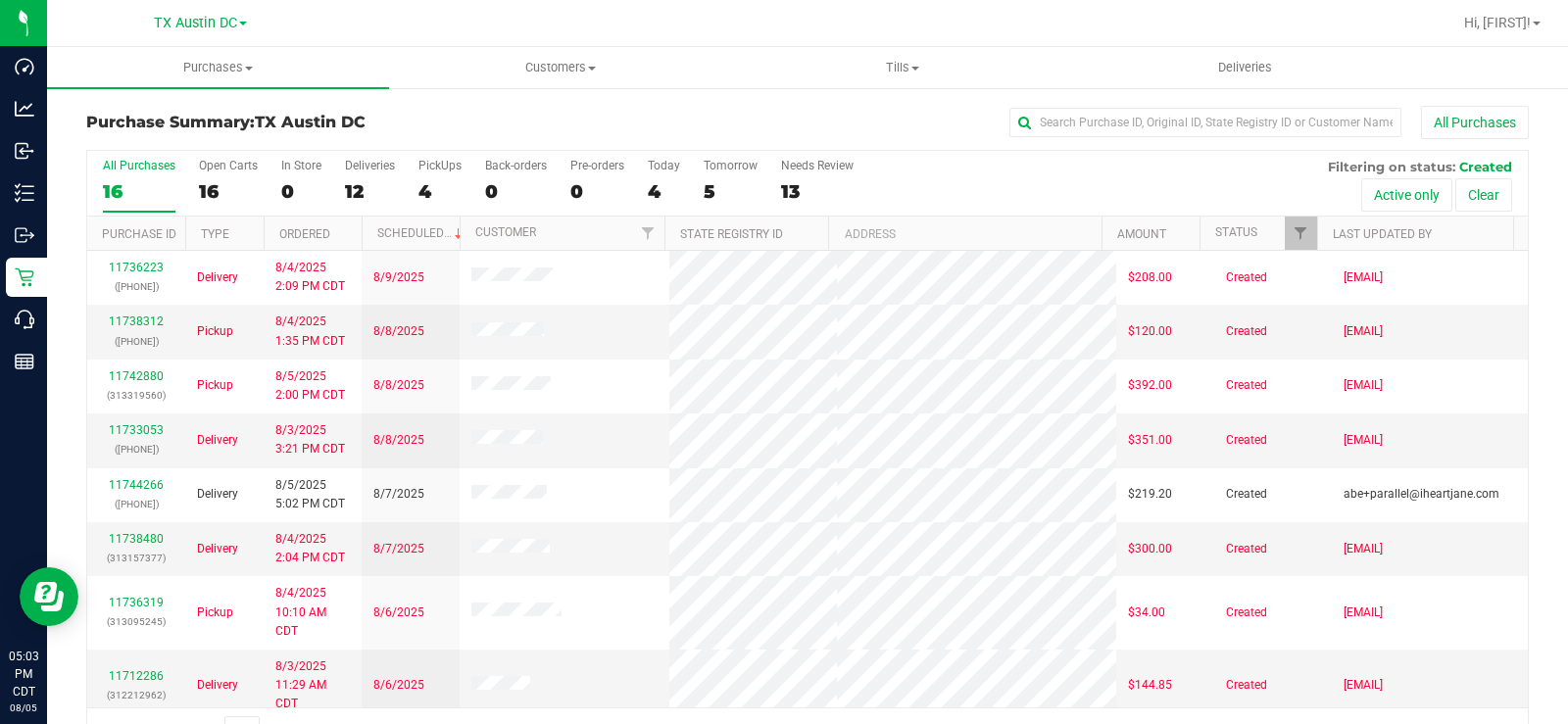 click on "Open Carts" at bounding box center [228, 166] 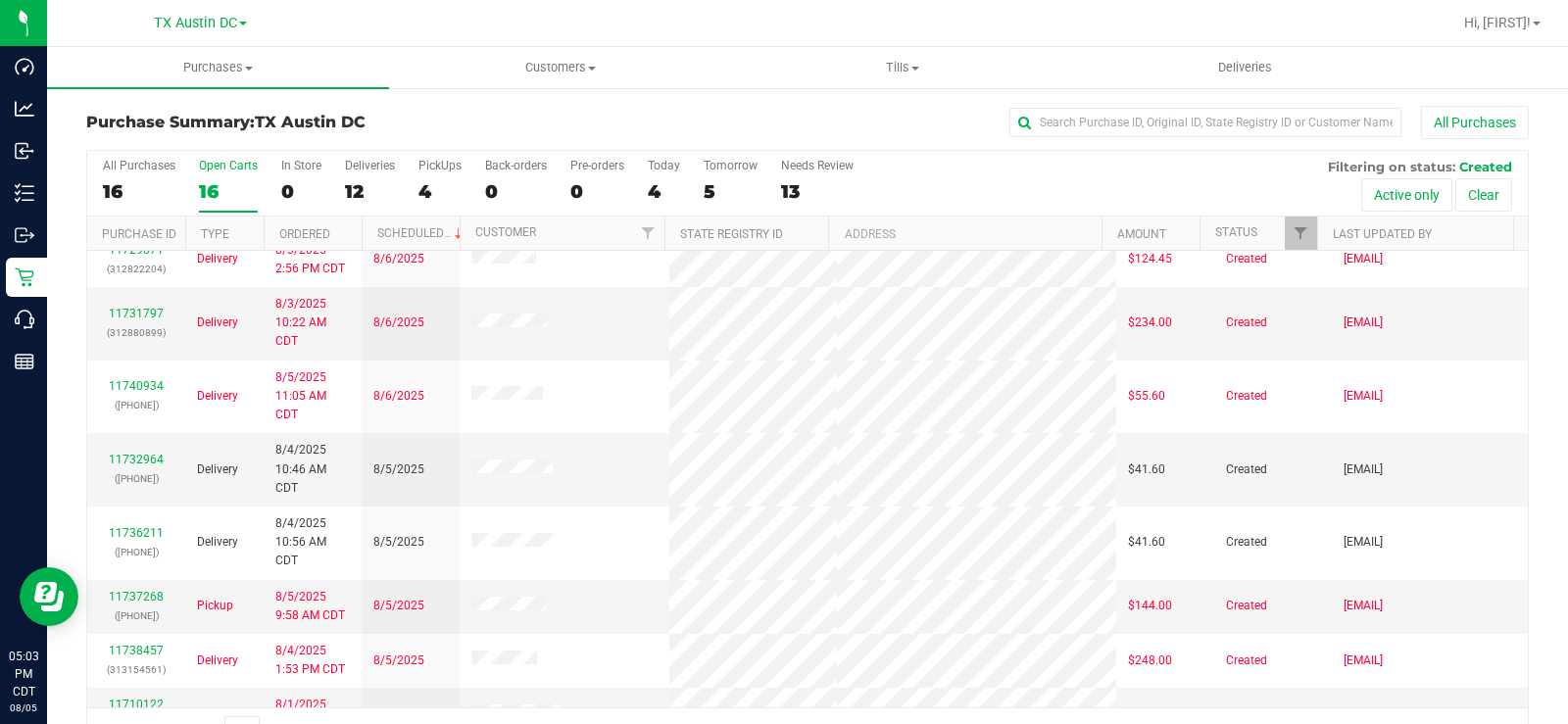 scroll, scrollTop: 524, scrollLeft: 0, axis: vertical 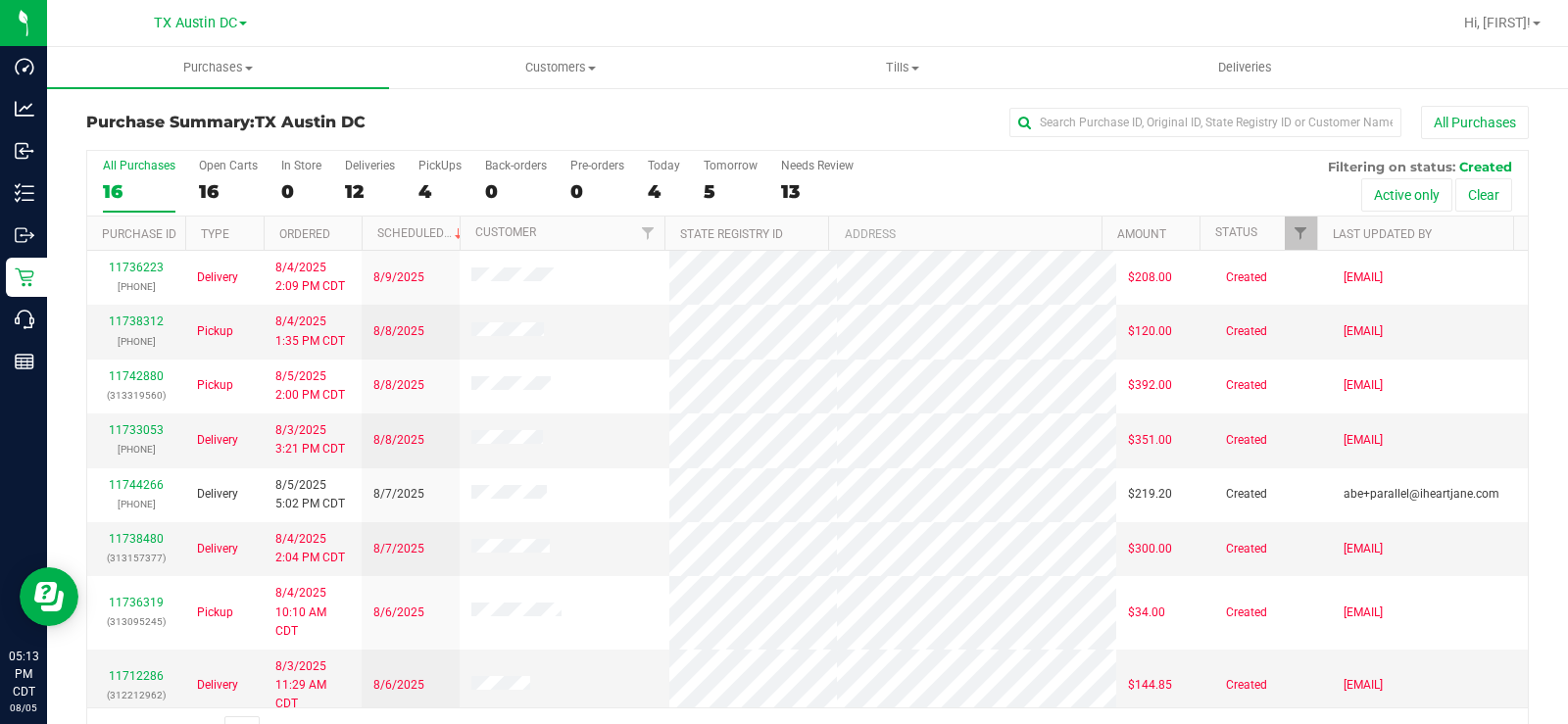 click on "Open Carts
16" at bounding box center [228, 185] 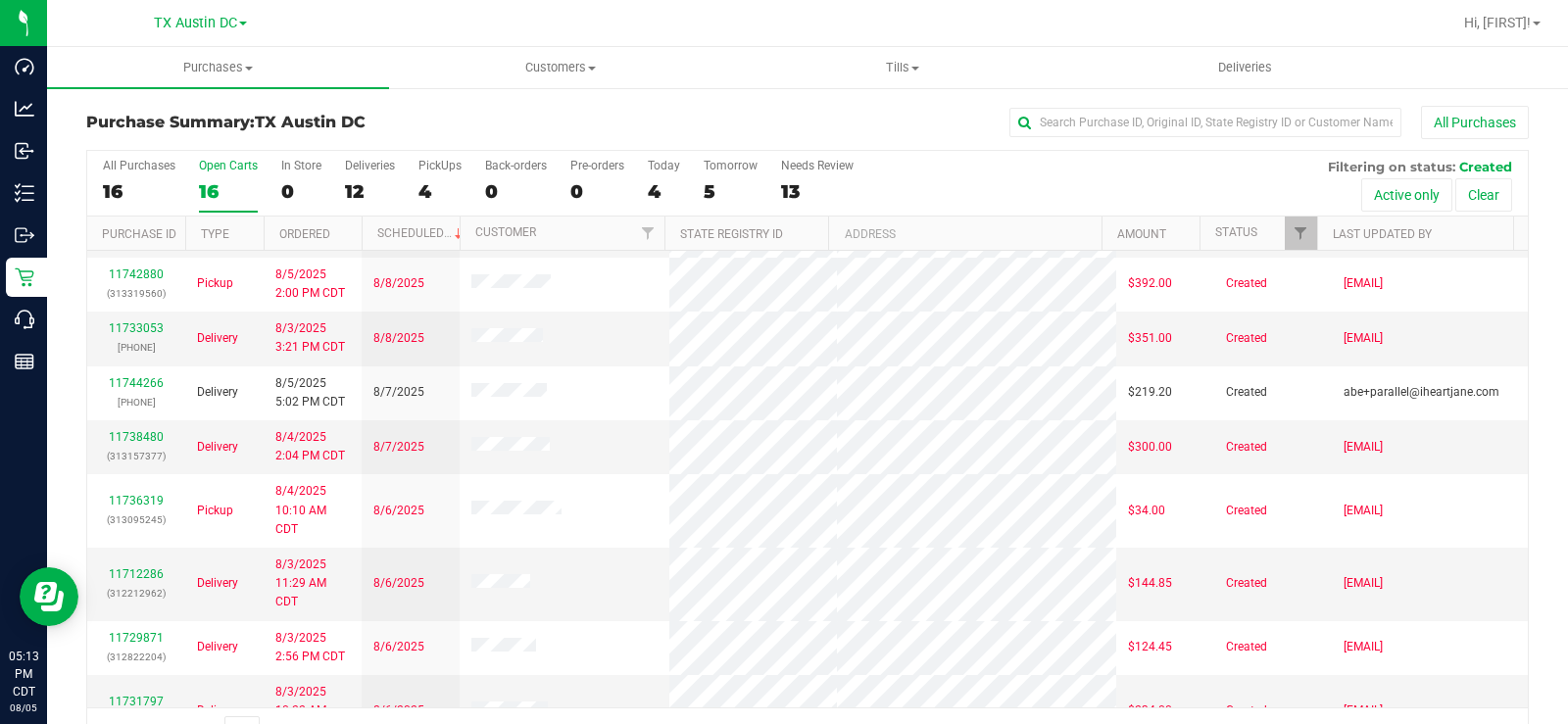 scroll, scrollTop: 0, scrollLeft: 0, axis: both 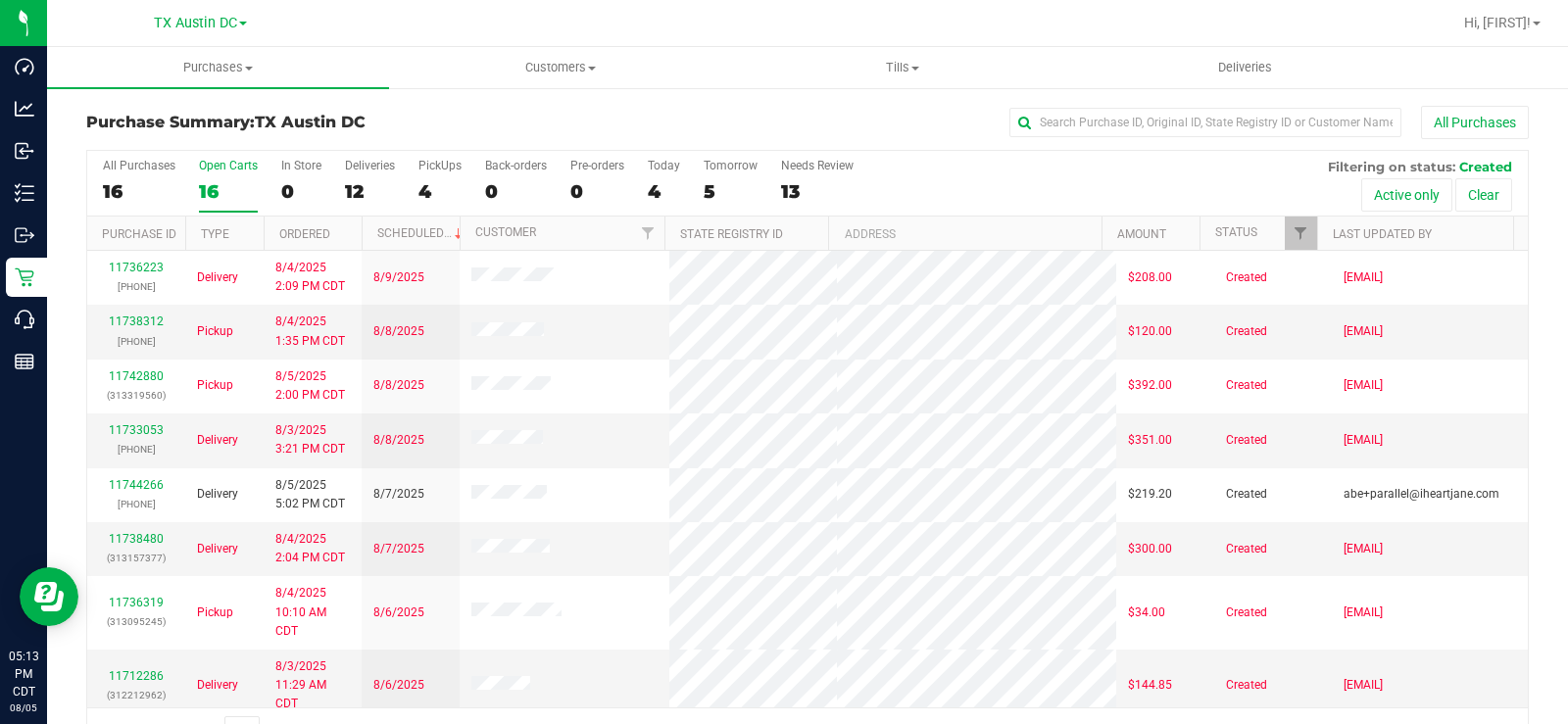 click on "16" at bounding box center (228, 191) 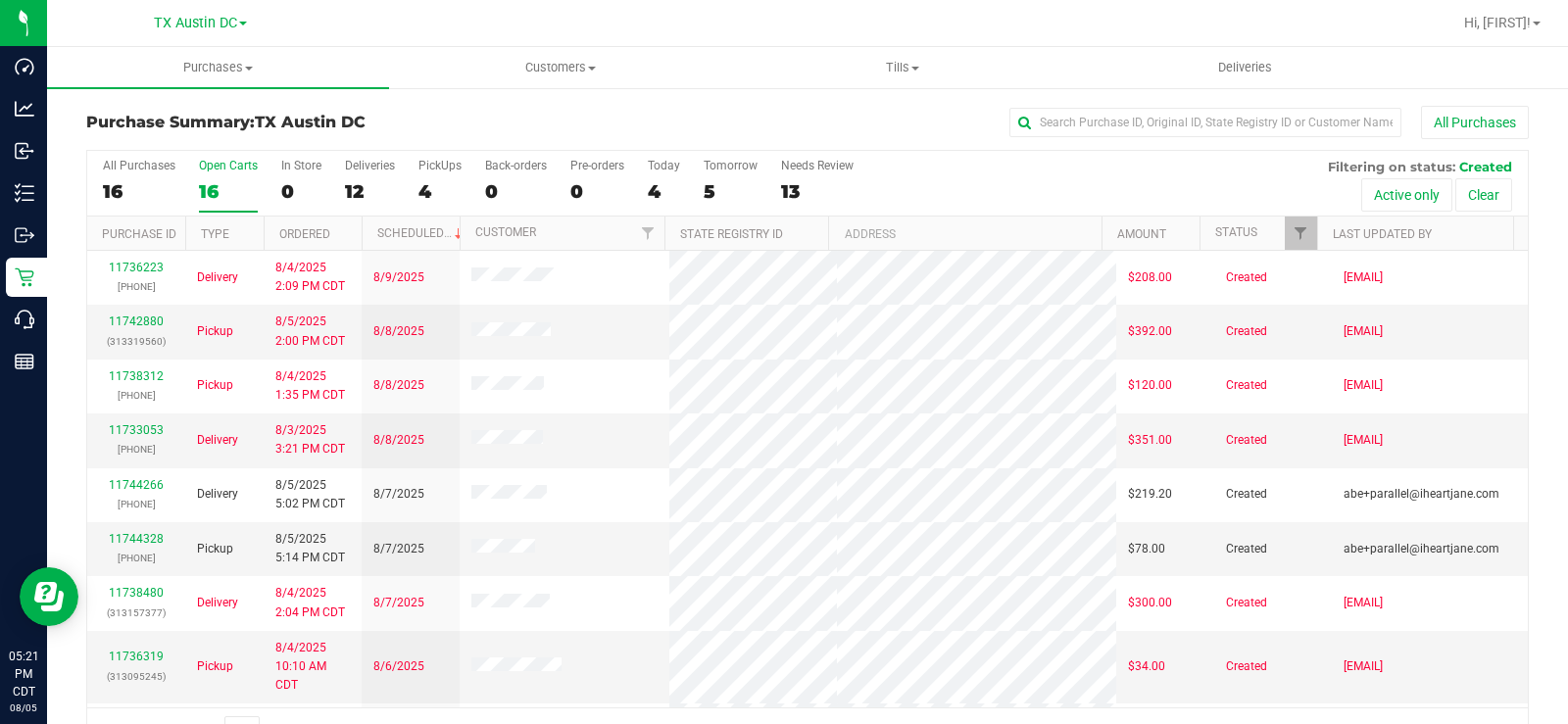 click on "Open Carts
16" at bounding box center (228, 185) 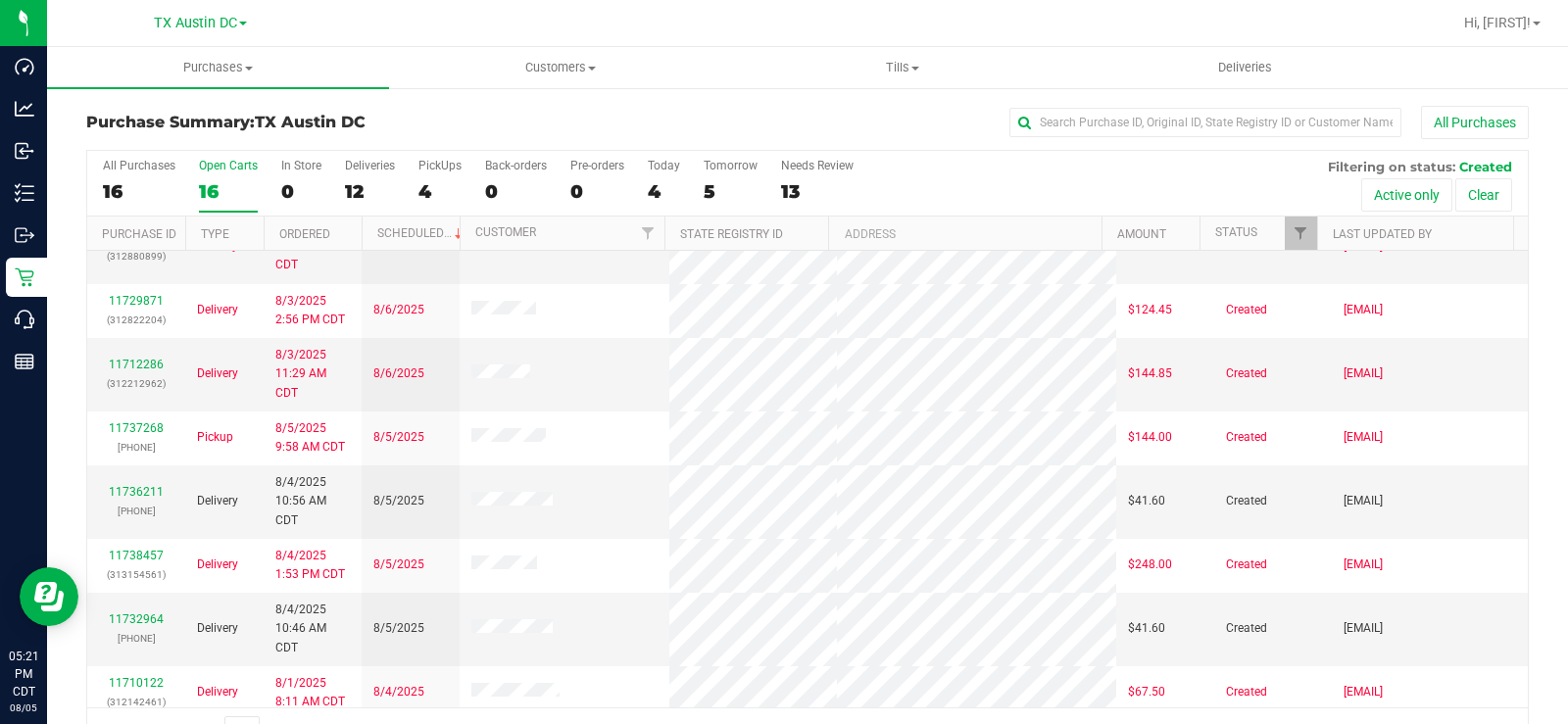 scroll, scrollTop: 578, scrollLeft: 0, axis: vertical 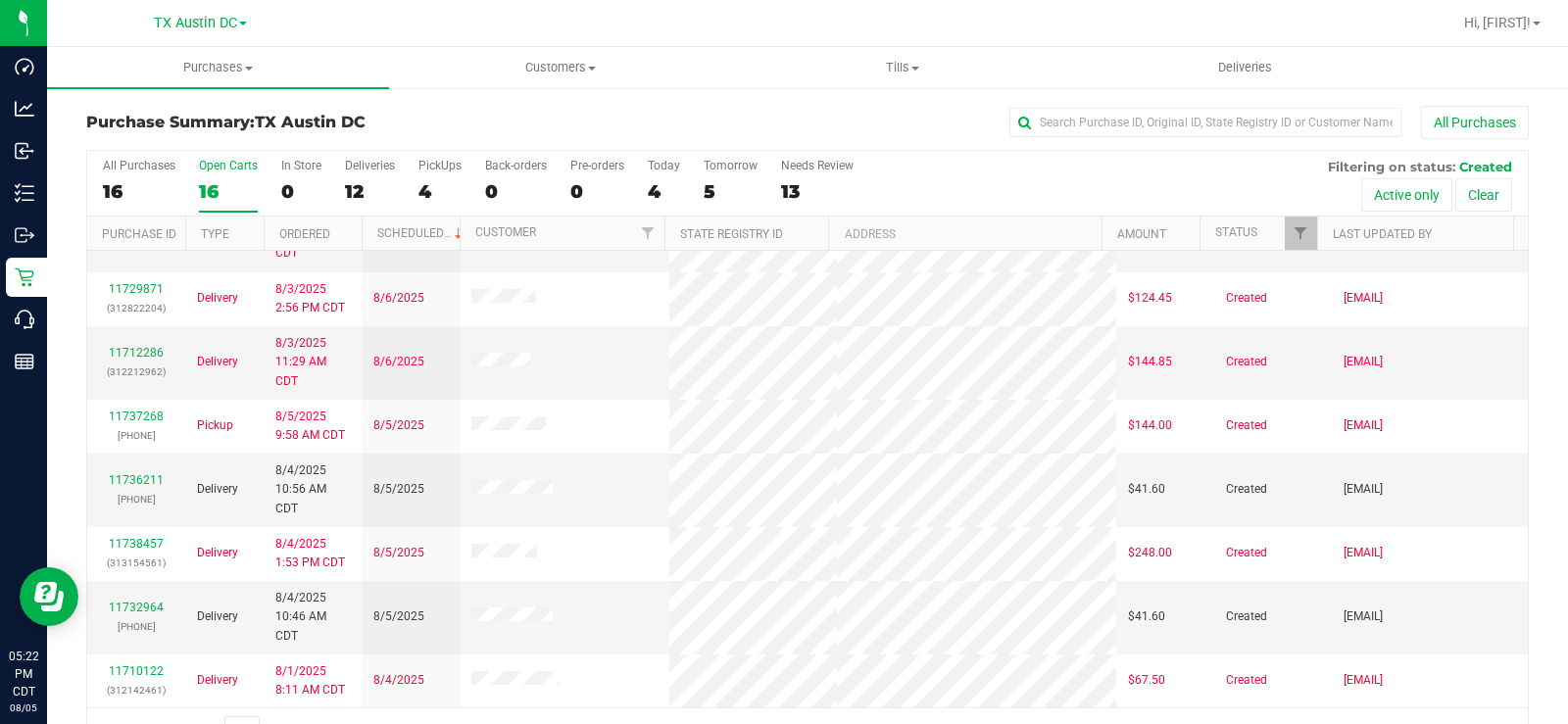 click on "16" at bounding box center (228, 191) 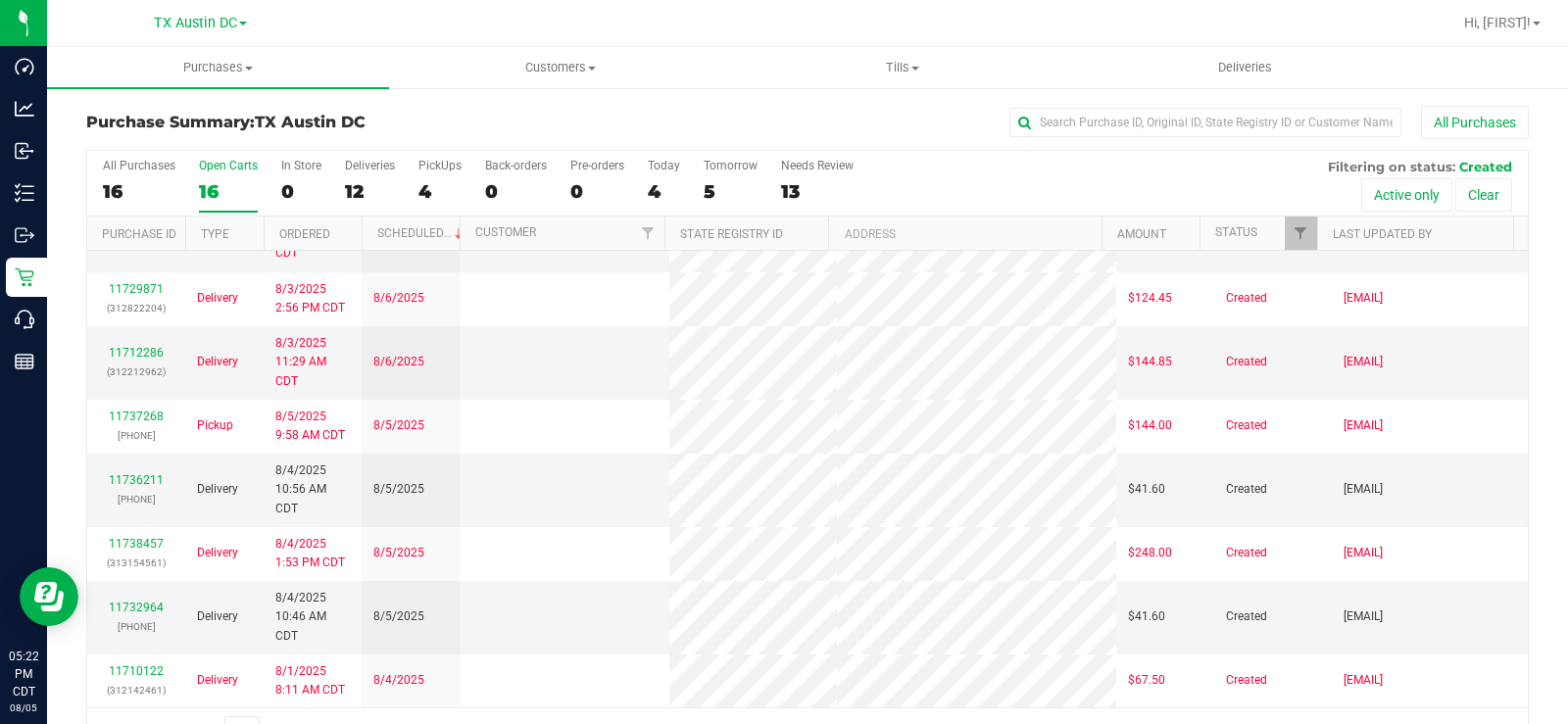 scroll, scrollTop: 0, scrollLeft: 0, axis: both 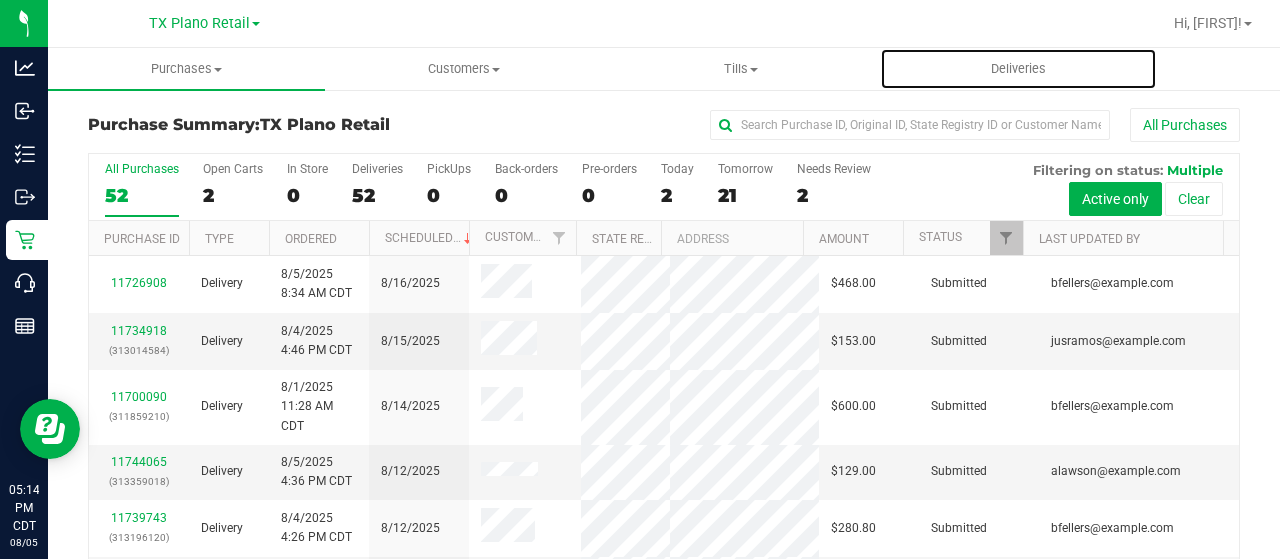 click on "Deliveries" at bounding box center (1018, 69) 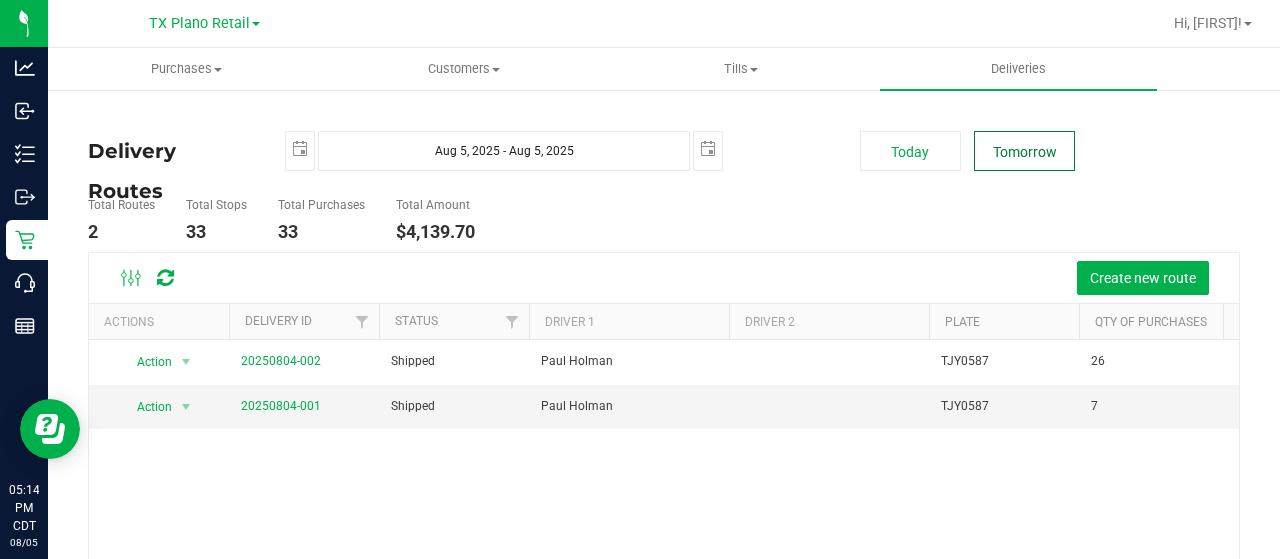 click on "Tomorrow" at bounding box center (1024, 151) 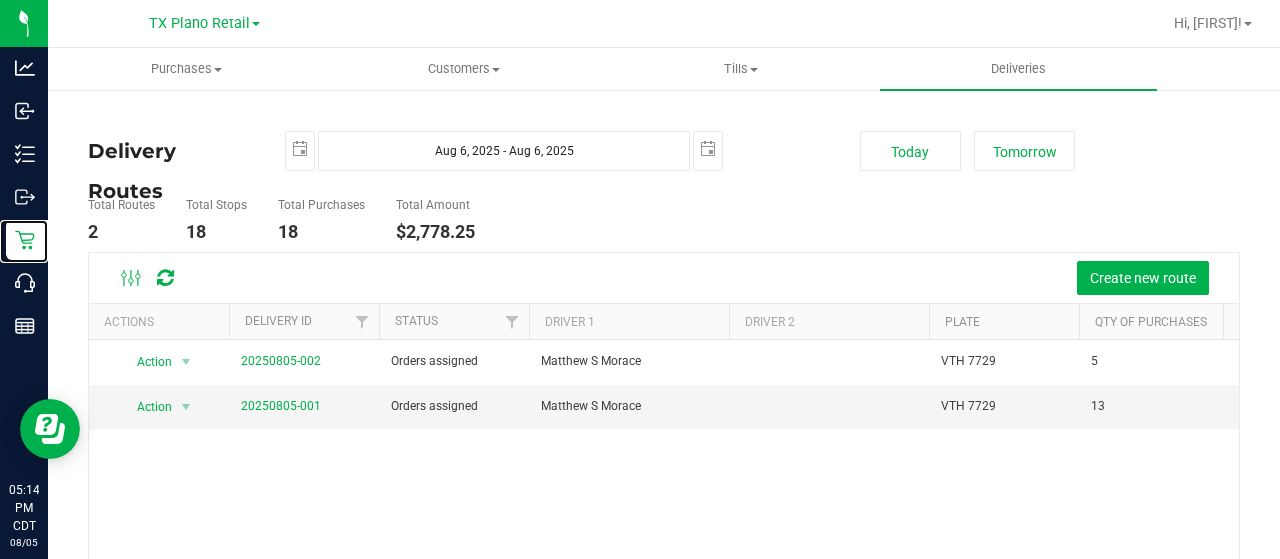 click 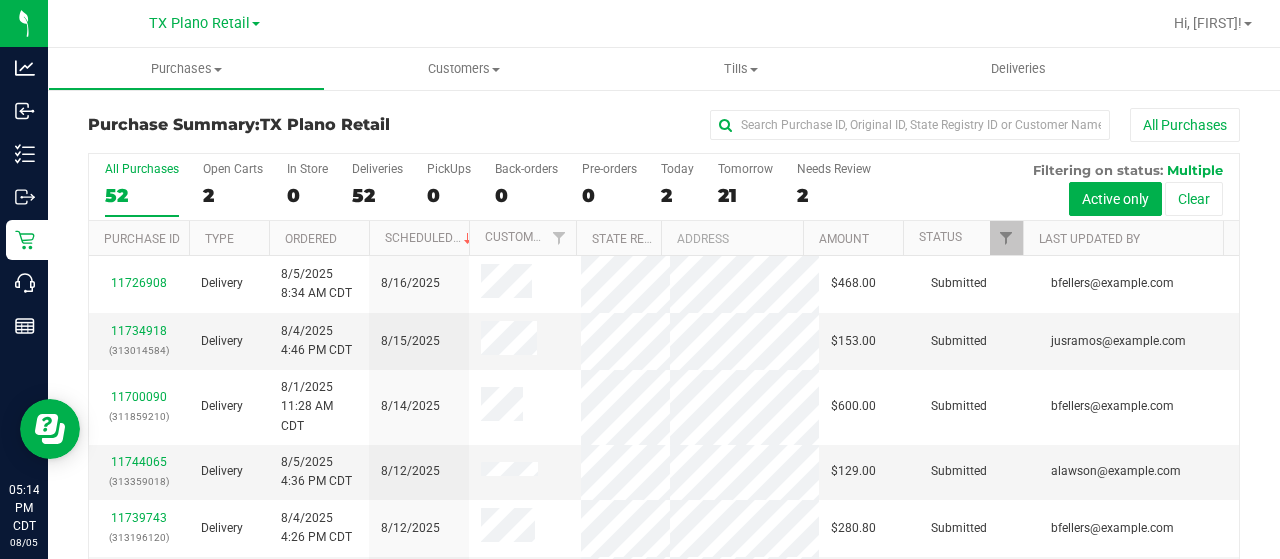 click on "Today" at bounding box center (677, 169) 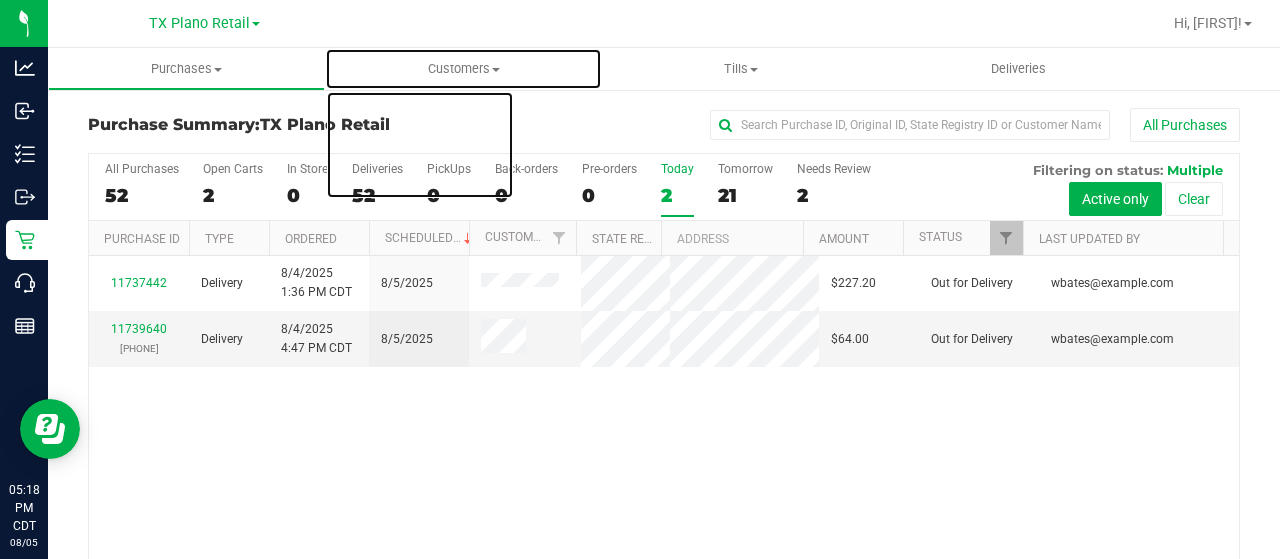 click on "Customers" at bounding box center [463, 69] 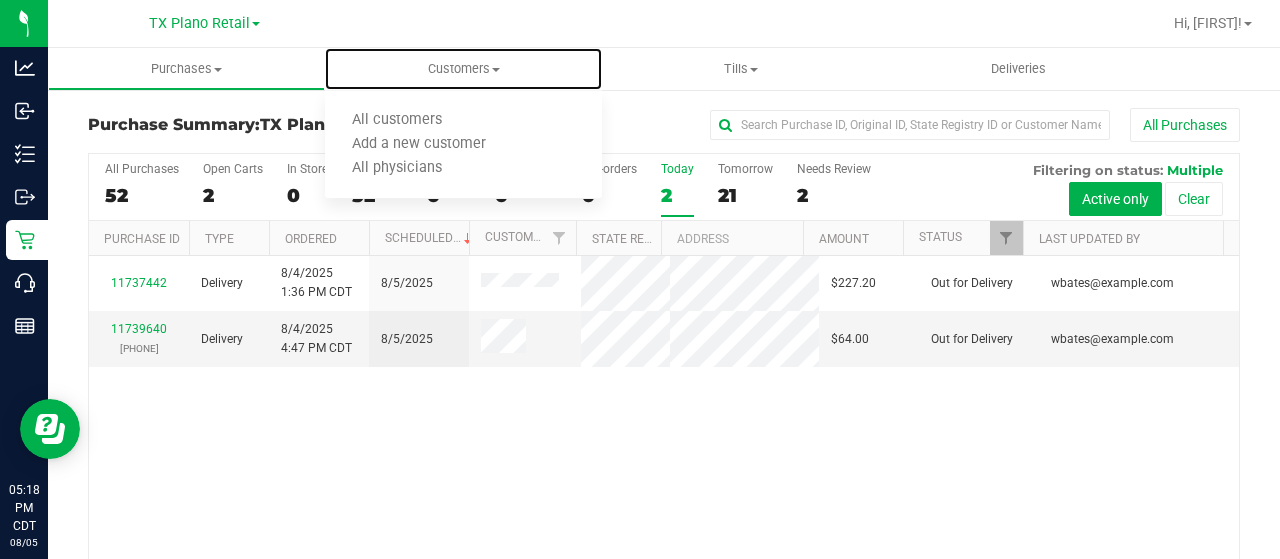 click on "All customers" at bounding box center (397, 120) 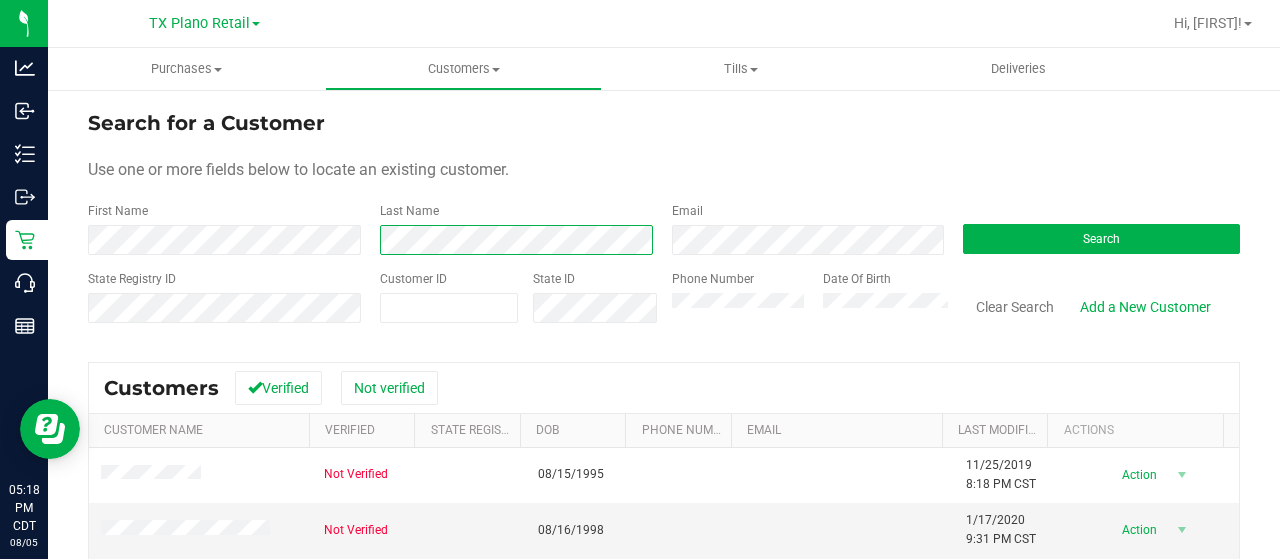 scroll, scrollTop: 100, scrollLeft: 0, axis: vertical 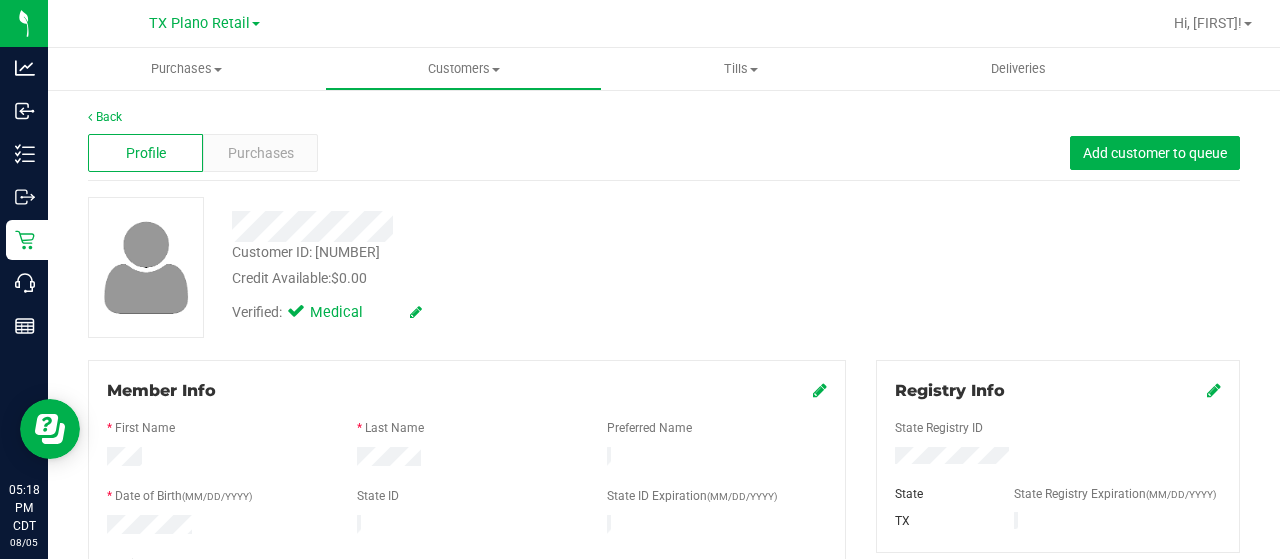 click on "Purchases" at bounding box center (261, 153) 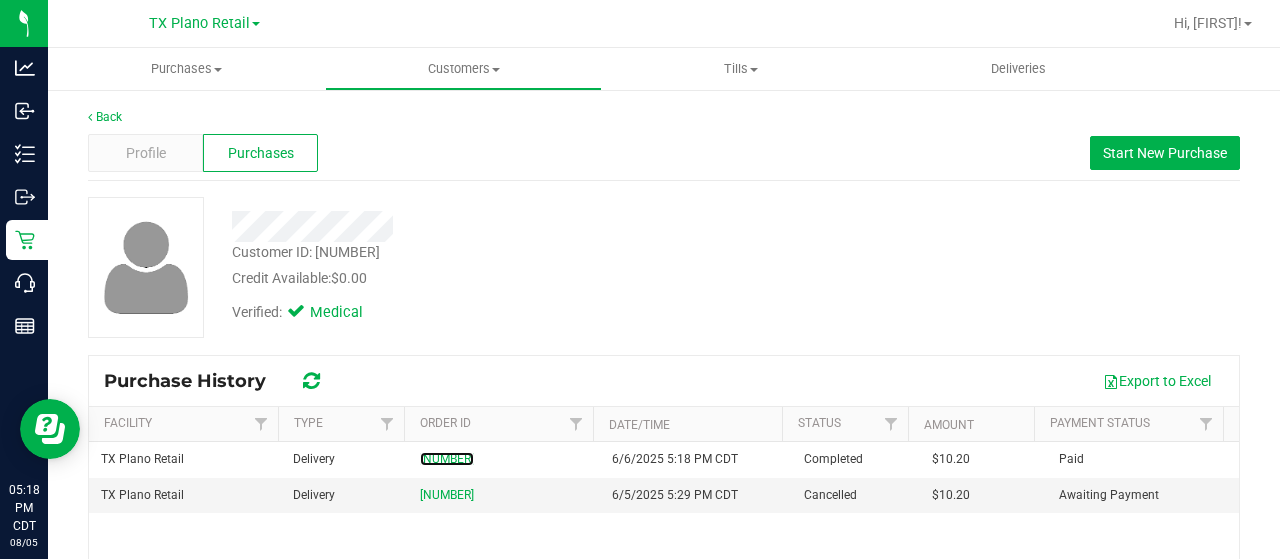click on "11430870" at bounding box center [447, 459] 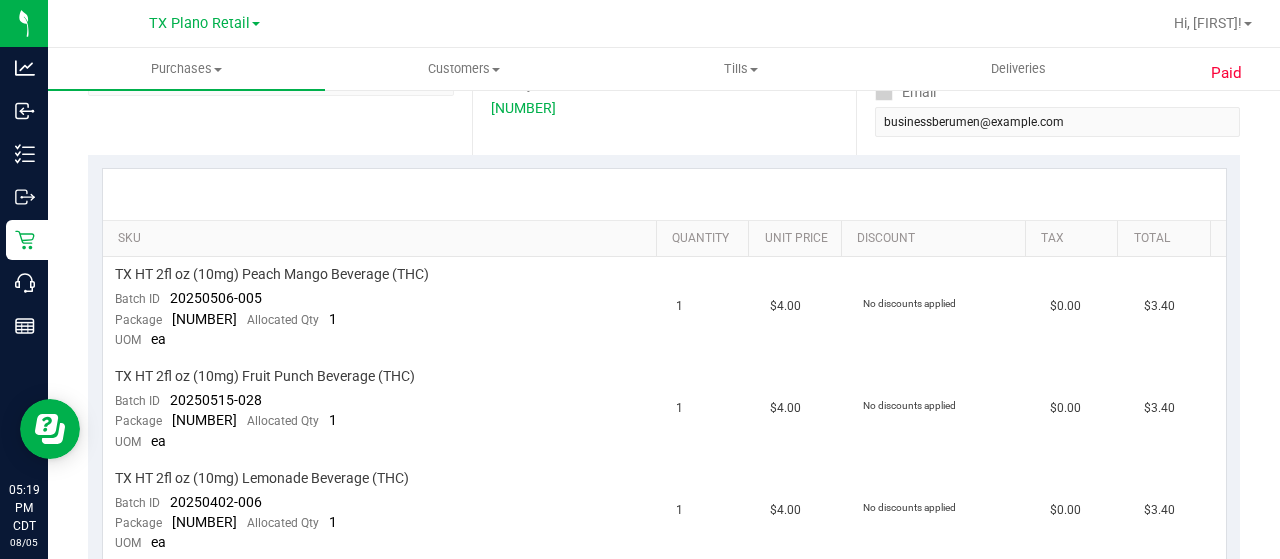 scroll, scrollTop: 0, scrollLeft: 0, axis: both 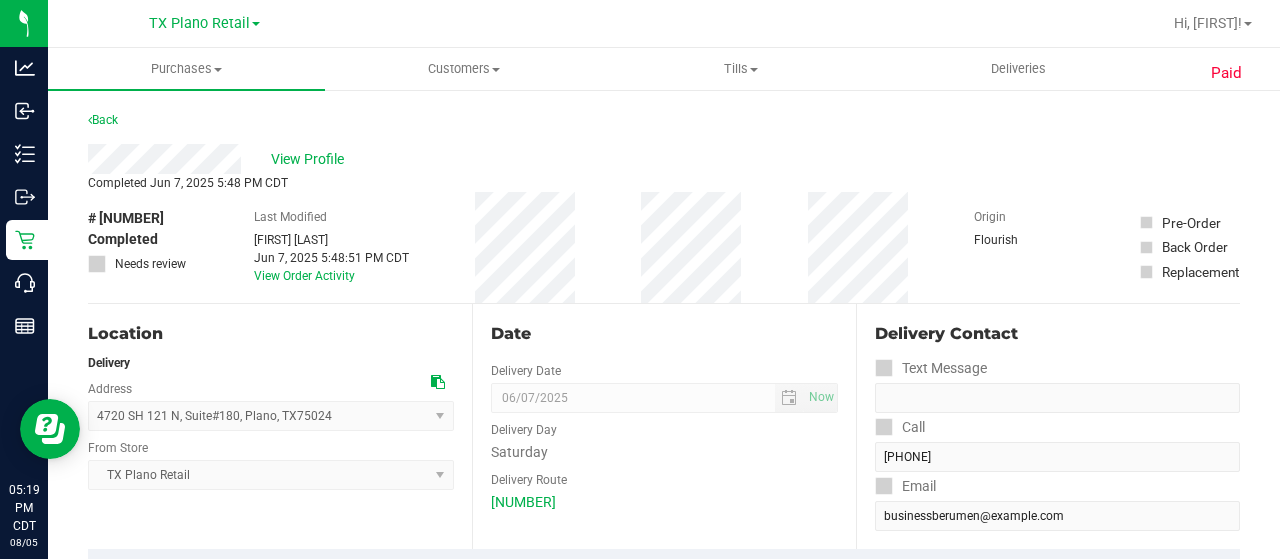 click on "View Profile" at bounding box center (311, 159) 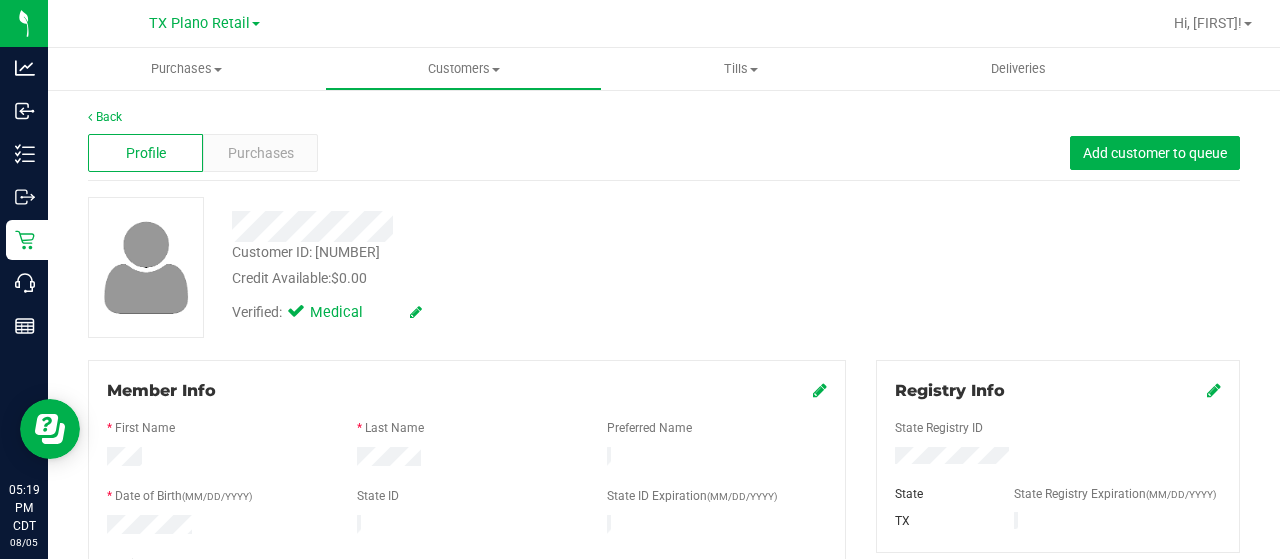 click at bounding box center (512, 226) 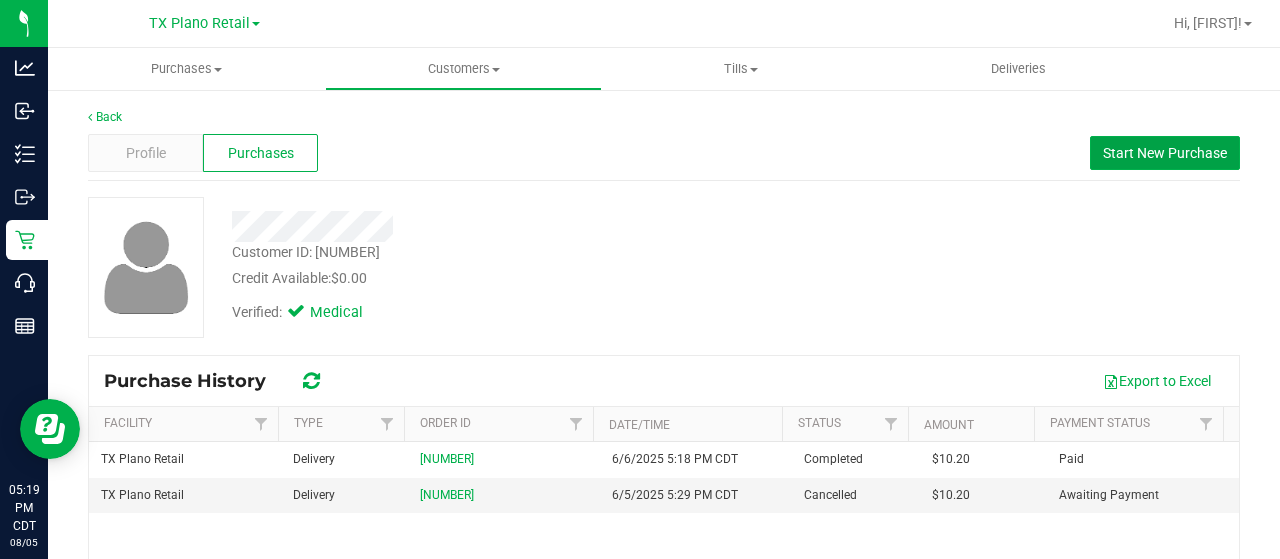 click on "Start New Purchase" at bounding box center [1165, 153] 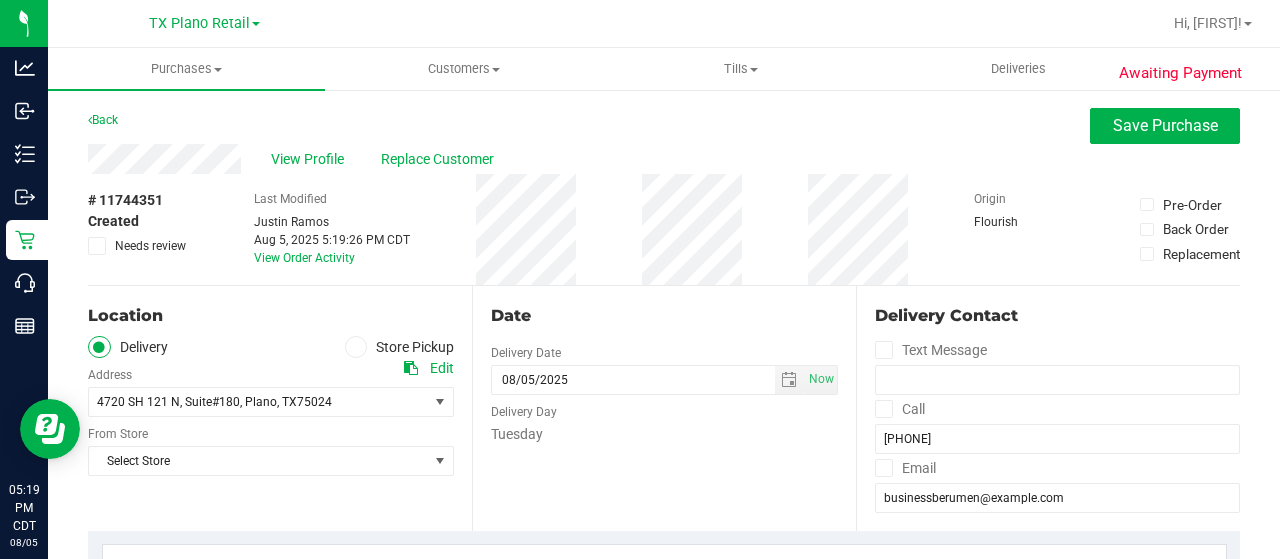 click on "Location
Delivery
Store Pickup
Address
Edit
4720 SH 121 N, Suite#180
, Plano
, TX
75024
Select address 4720 SH 121 N, Suite#180
From Store
Select Store Select Store Bonita Springs WC Boynton Beach WC Bradenton WC Brandon WC Brooksville WC Call Center Clermont WC Crestview WC Deerfield Beach WC Delray Beach WC Deltona WC Ft Walton Beach WC Ft. Lauderdale WC" at bounding box center (280, 408) 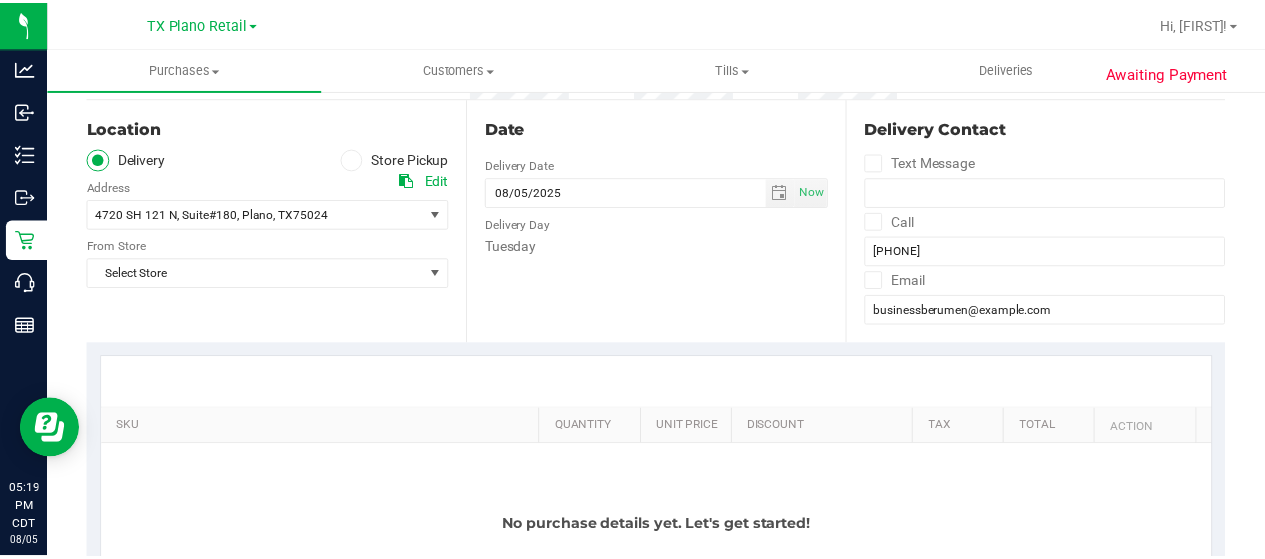 scroll, scrollTop: 200, scrollLeft: 0, axis: vertical 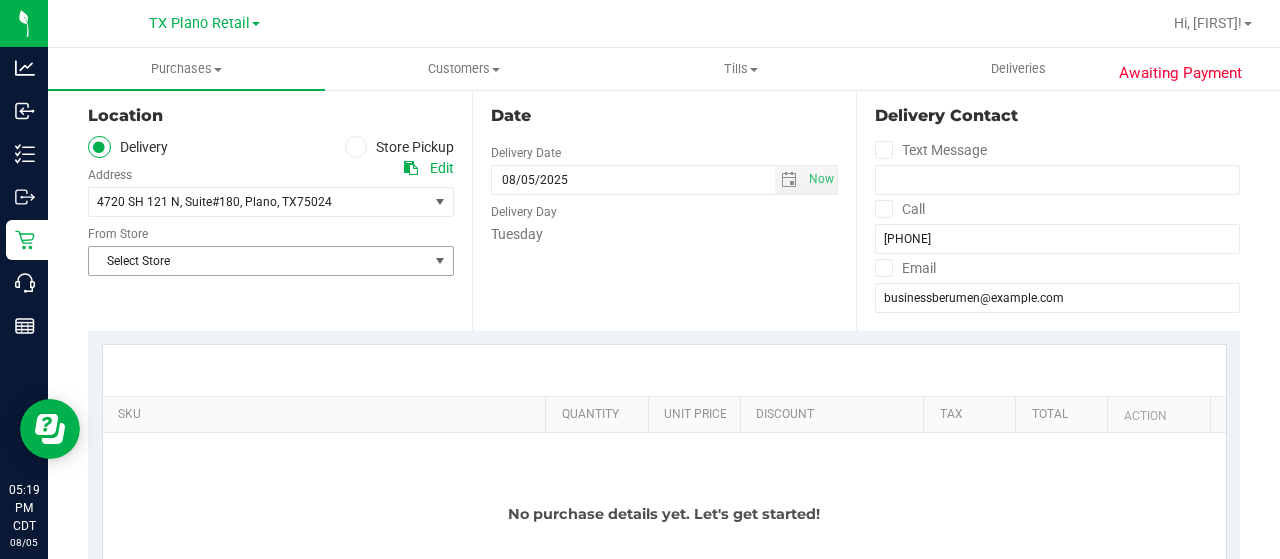 click on "Select Store" at bounding box center [258, 261] 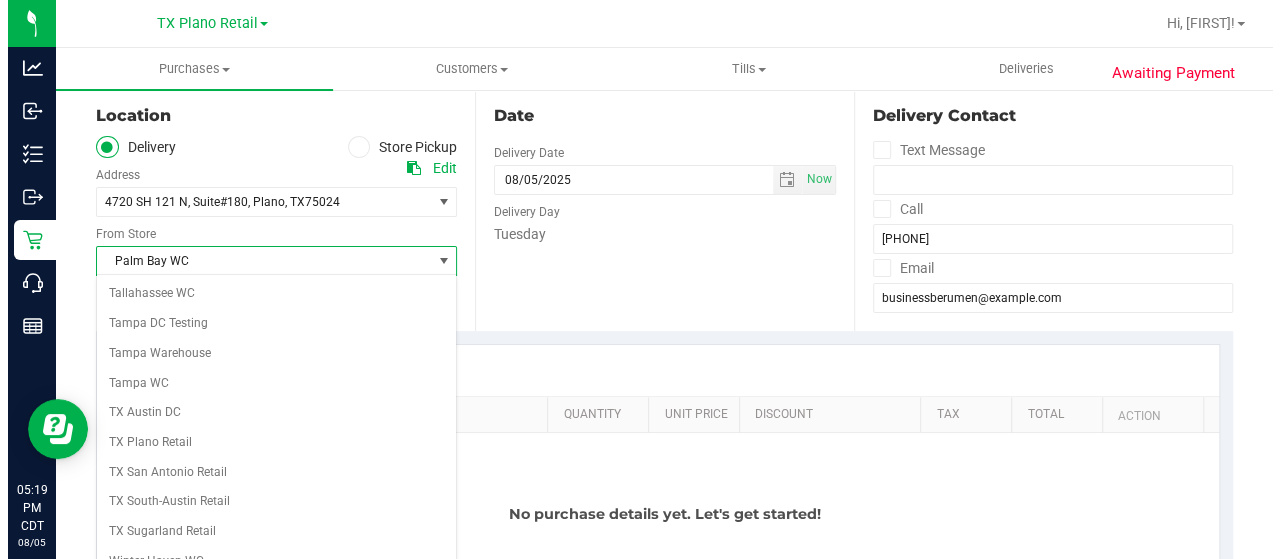 scroll, scrollTop: 1414, scrollLeft: 0, axis: vertical 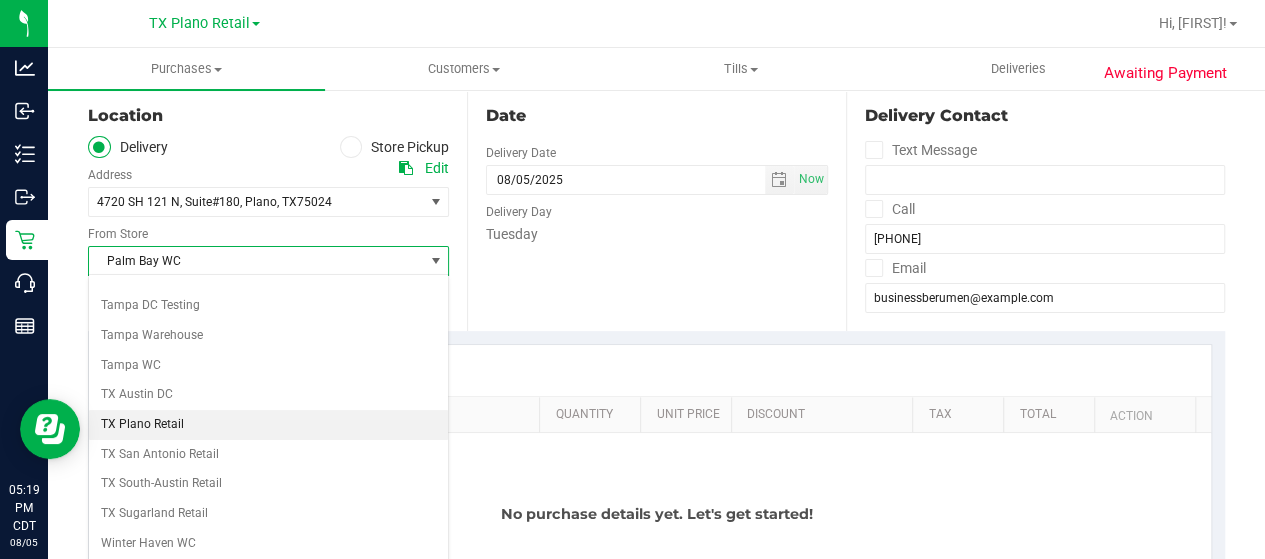 drag, startPoint x: 180, startPoint y: 381, endPoint x: 208, endPoint y: 386, distance: 28.442924 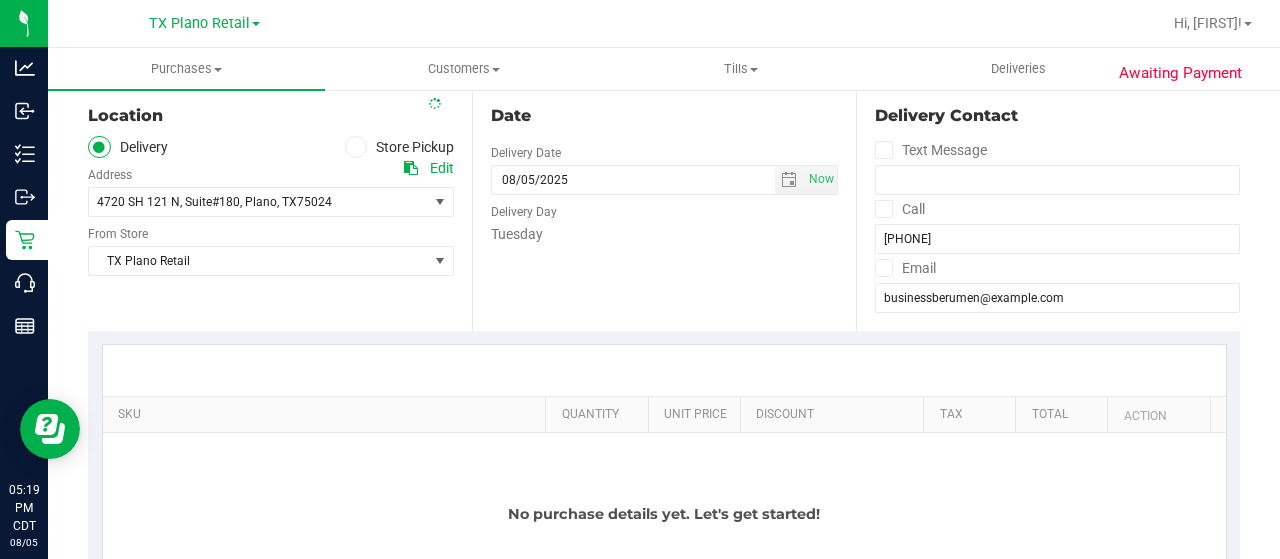 click on "Date
Delivery Date
08/05/2025
Now
08/05/2025 05:19 PM
Now
Delivery Day
Tuesday" at bounding box center (664, 208) 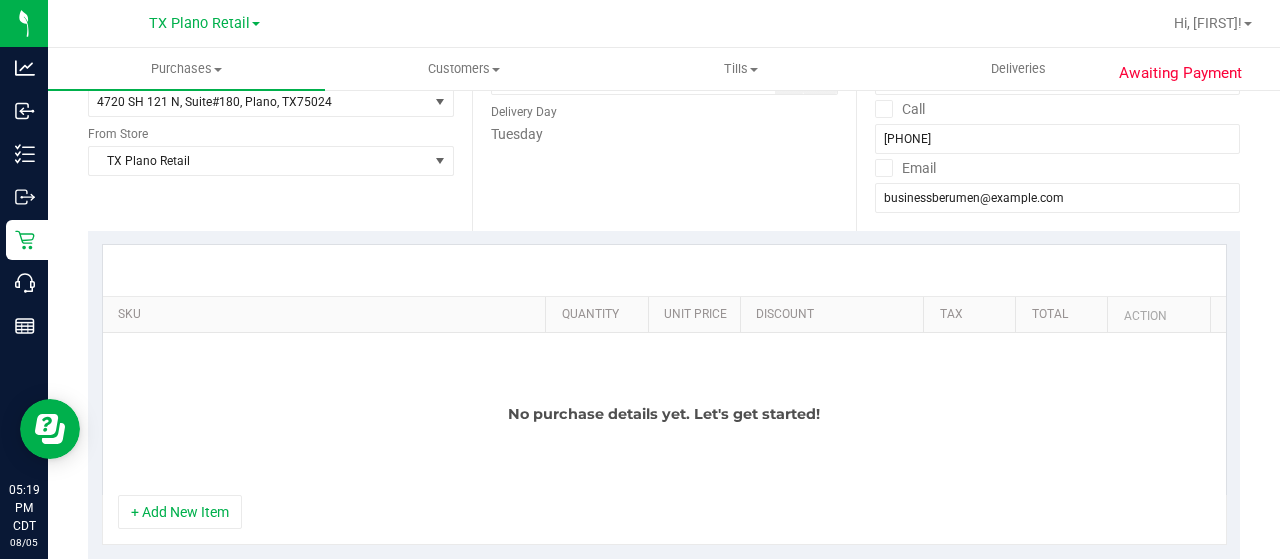 scroll, scrollTop: 200, scrollLeft: 0, axis: vertical 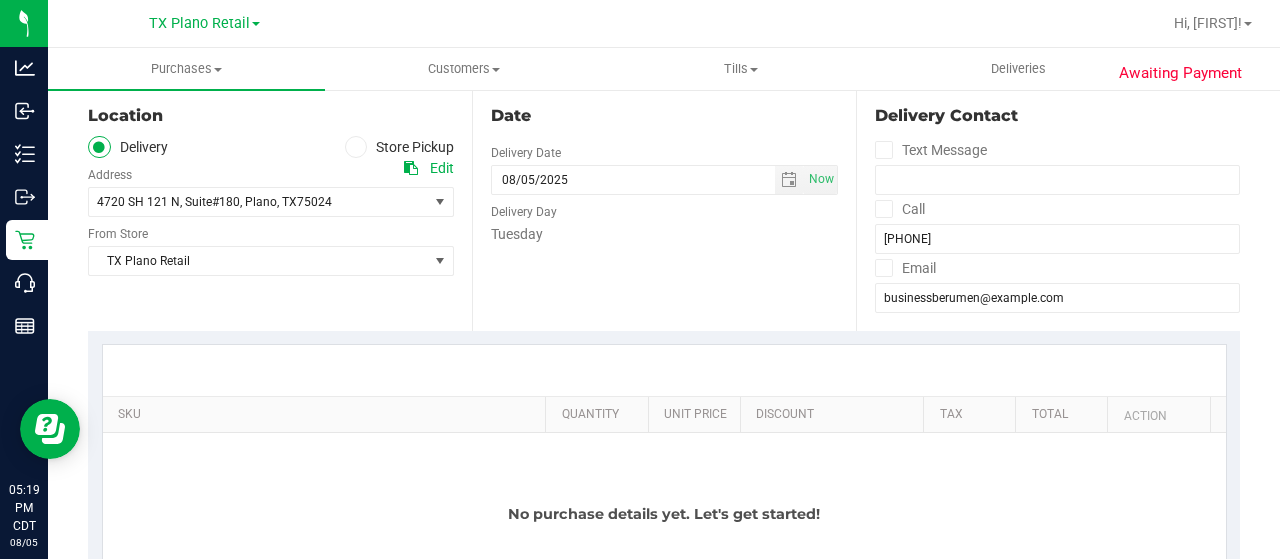 click on "Date
Delivery Date
08/05/2025
Now
08/05/2025 05:19 PM
Now
Delivery Day
Tuesday" at bounding box center [664, 208] 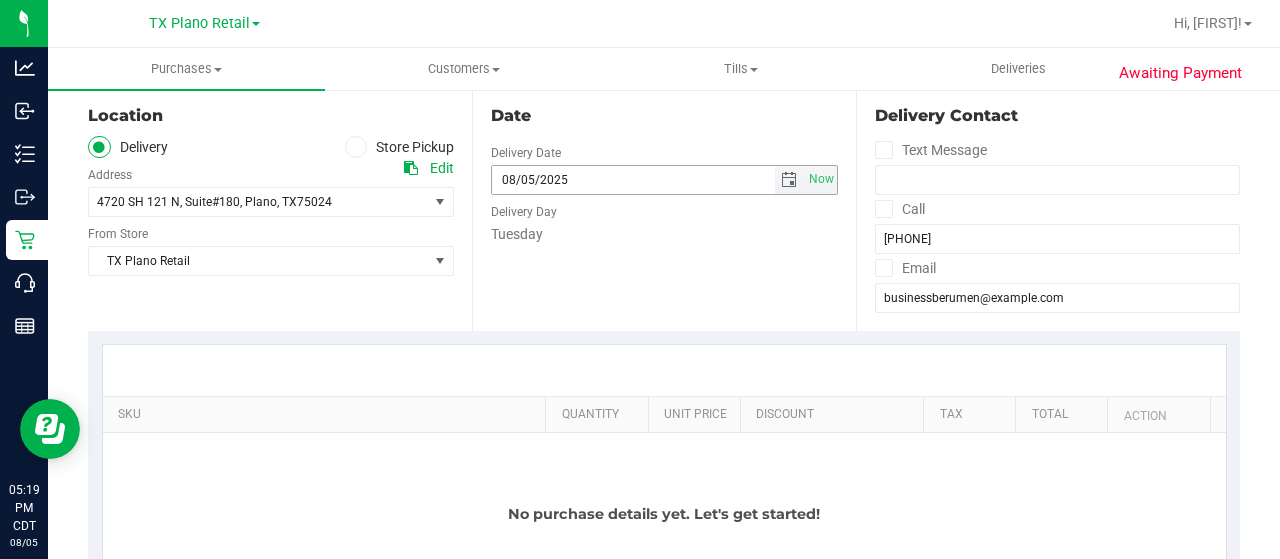 click at bounding box center (789, 180) 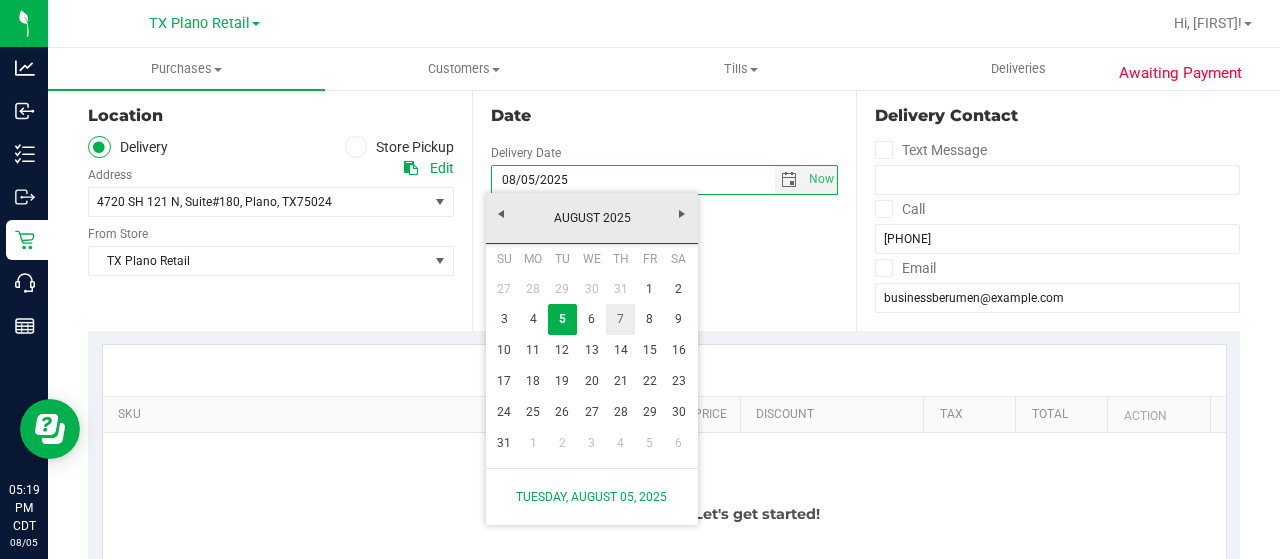 click on "7" at bounding box center [620, 319] 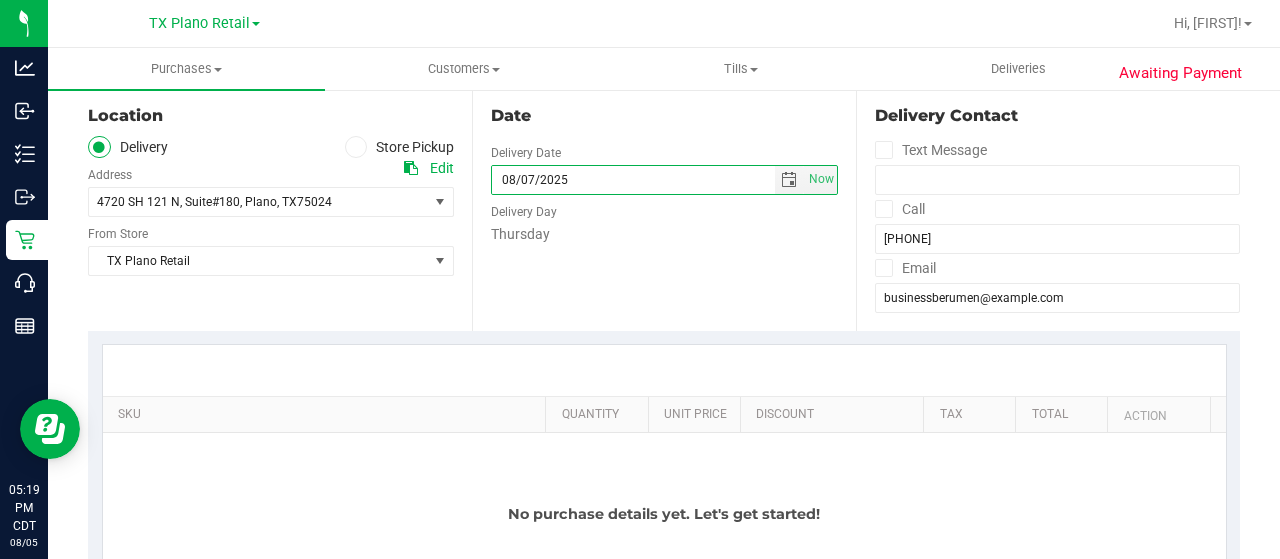 click on "Date
Delivery Date
08/07/2025
Now
08/07/2025 05:19 PM
Now
Delivery Day
Thursday" at bounding box center [664, 208] 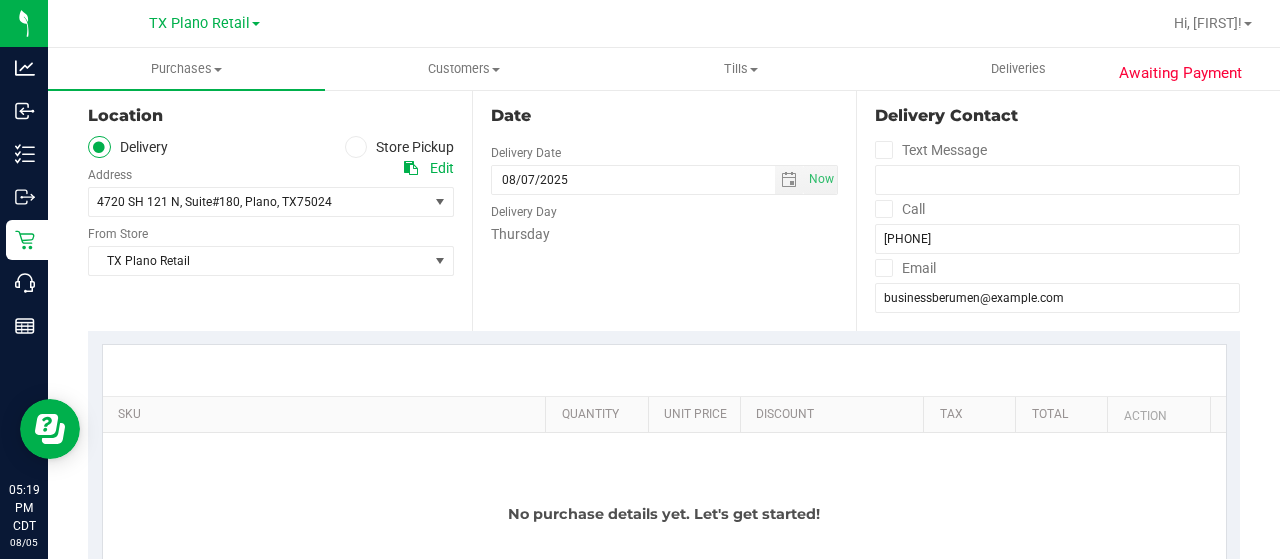 scroll, scrollTop: 300, scrollLeft: 0, axis: vertical 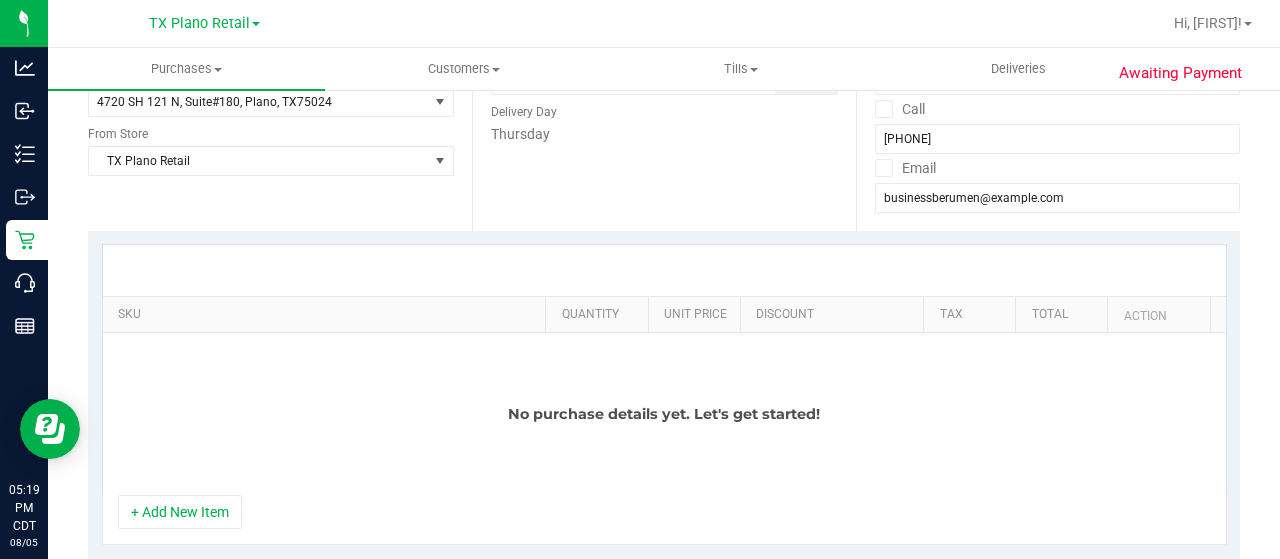 click on "+ Add New Item" at bounding box center [180, 512] 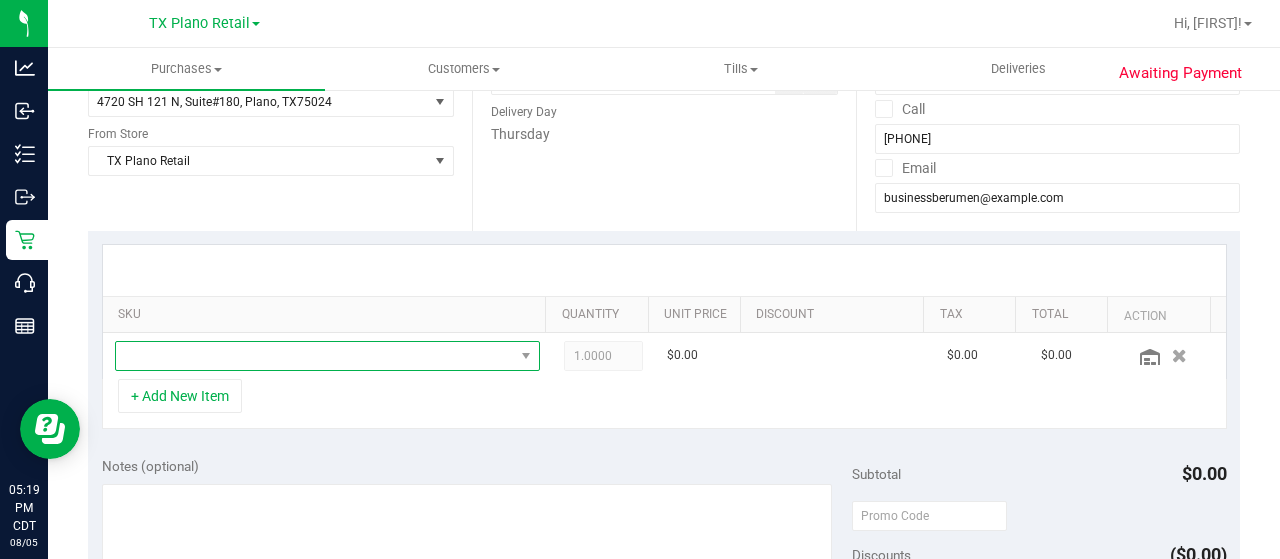 click at bounding box center [315, 356] 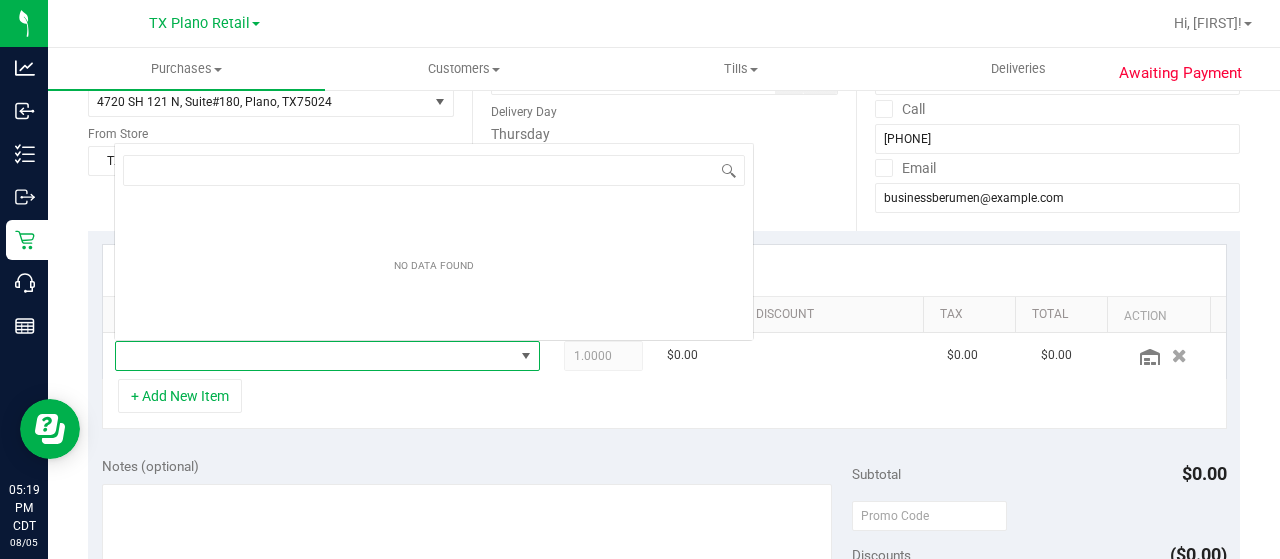scroll, scrollTop: 0, scrollLeft: 0, axis: both 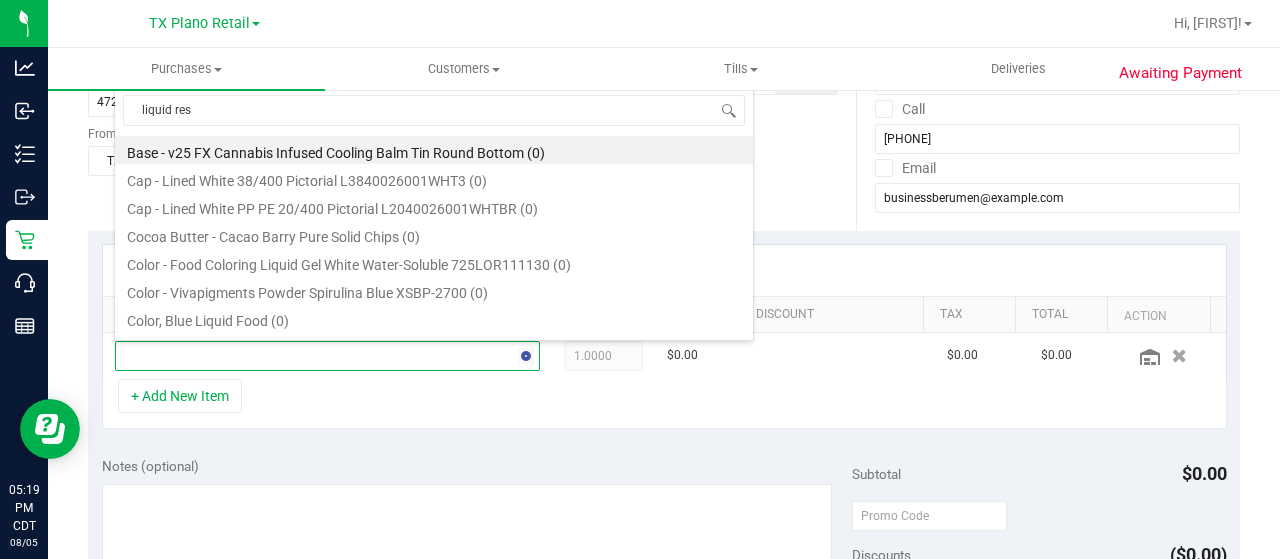 type on "liquid rest" 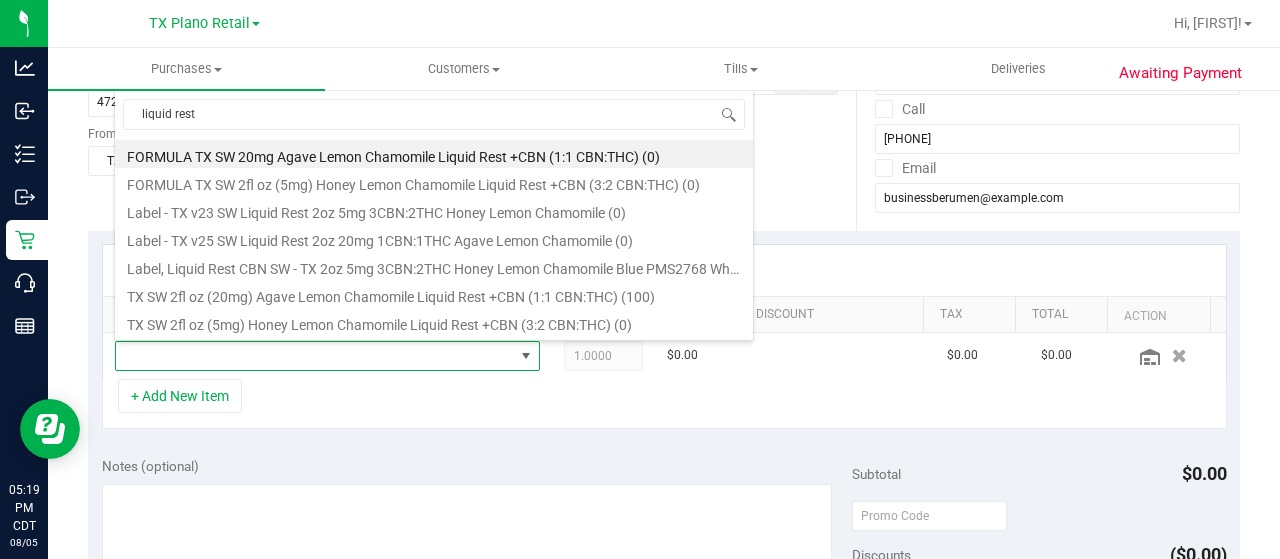 click on "TX SW 2fl oz (20mg) Agave Lemon Chamomile Liquid Rest +CBN (1:1 CBN:THC) (100)" at bounding box center (434, 294) 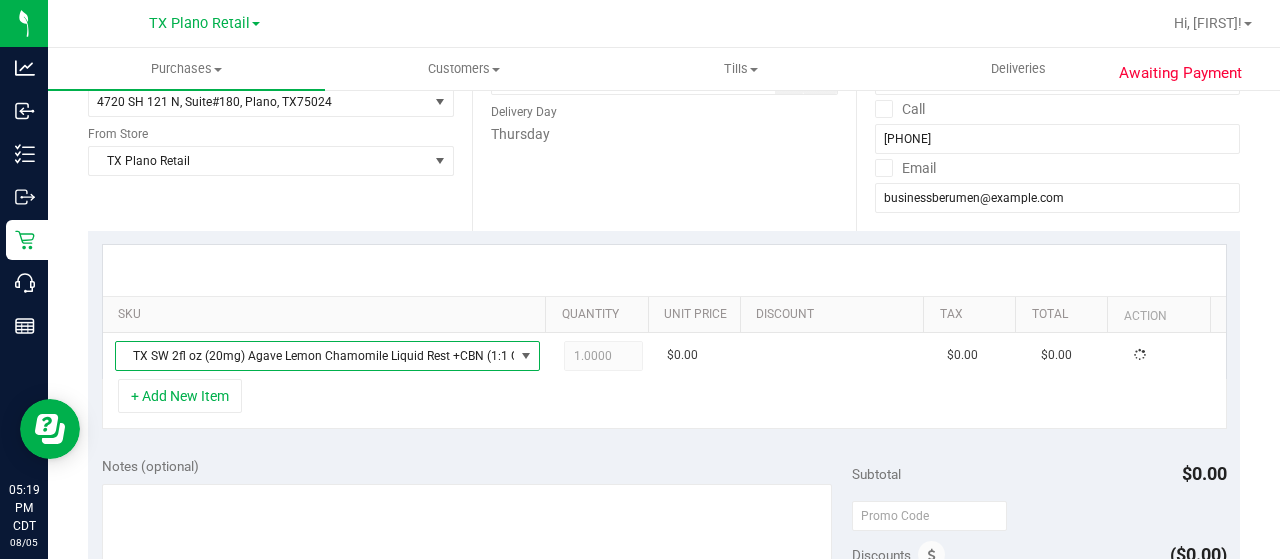 click on "+ Add New Item" at bounding box center (664, 404) 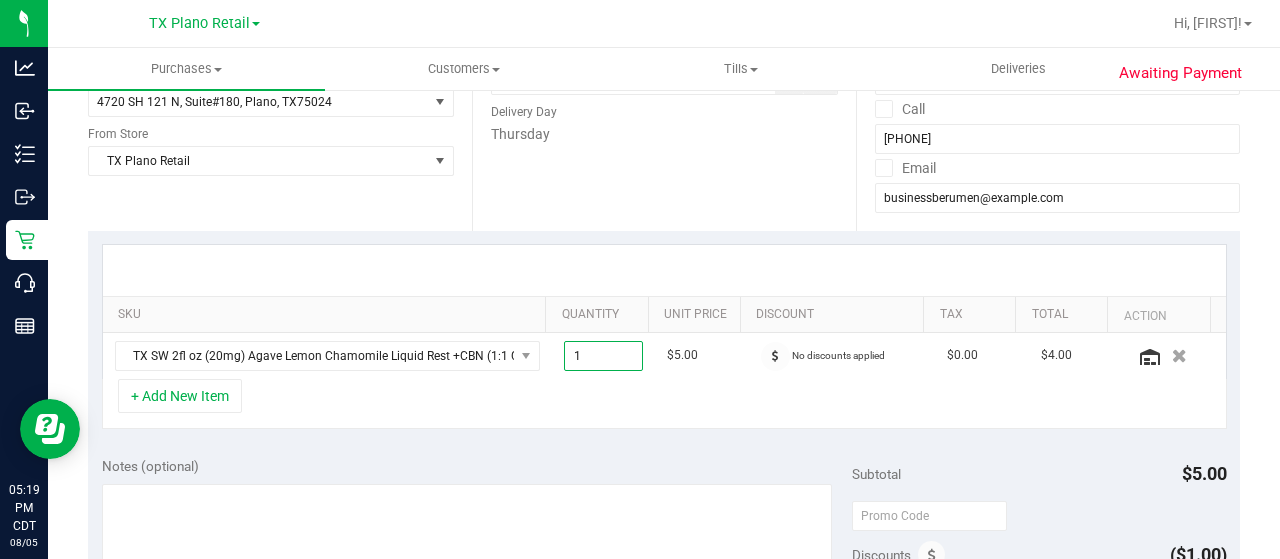 drag, startPoint x: 598, startPoint y: 358, endPoint x: 543, endPoint y: 351, distance: 55.443665 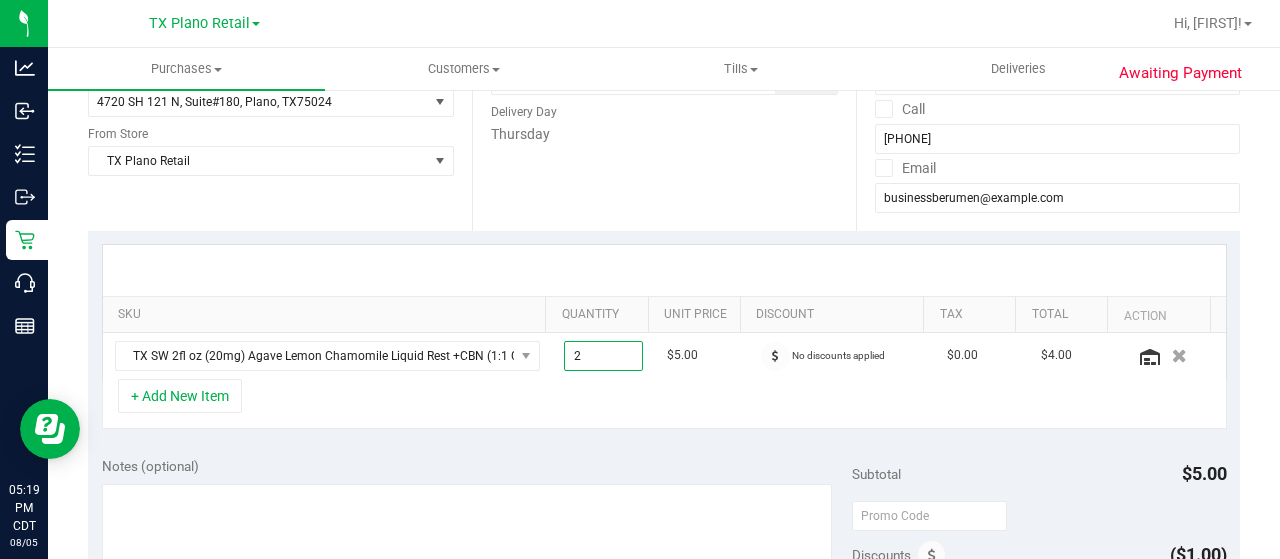 type on "2.00" 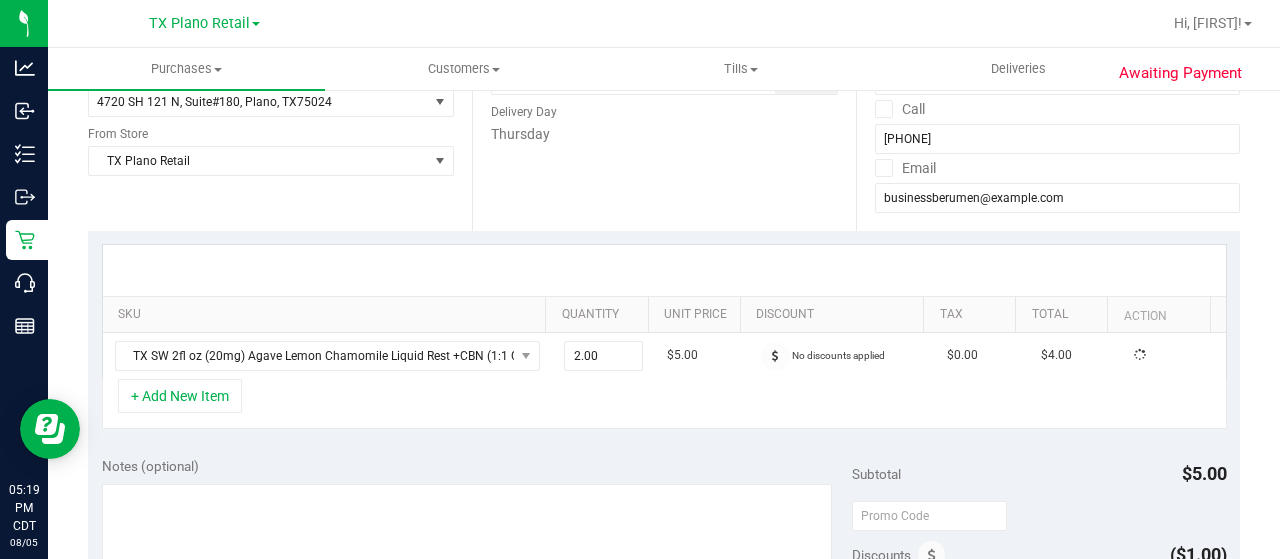 click on "+ Add New Item" at bounding box center [664, 404] 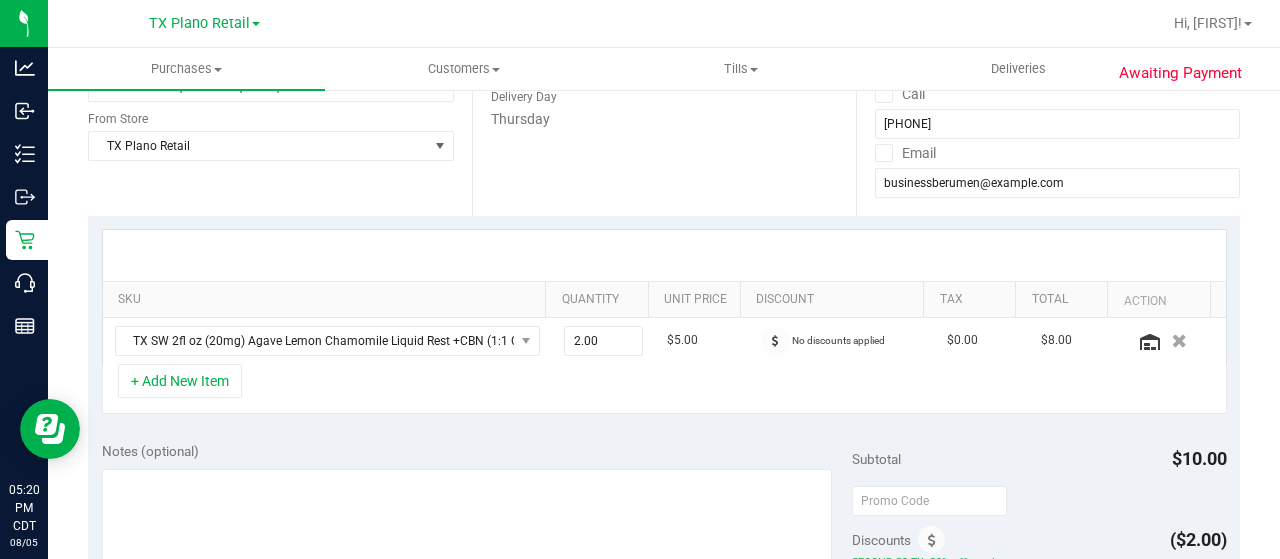 scroll, scrollTop: 300, scrollLeft: 0, axis: vertical 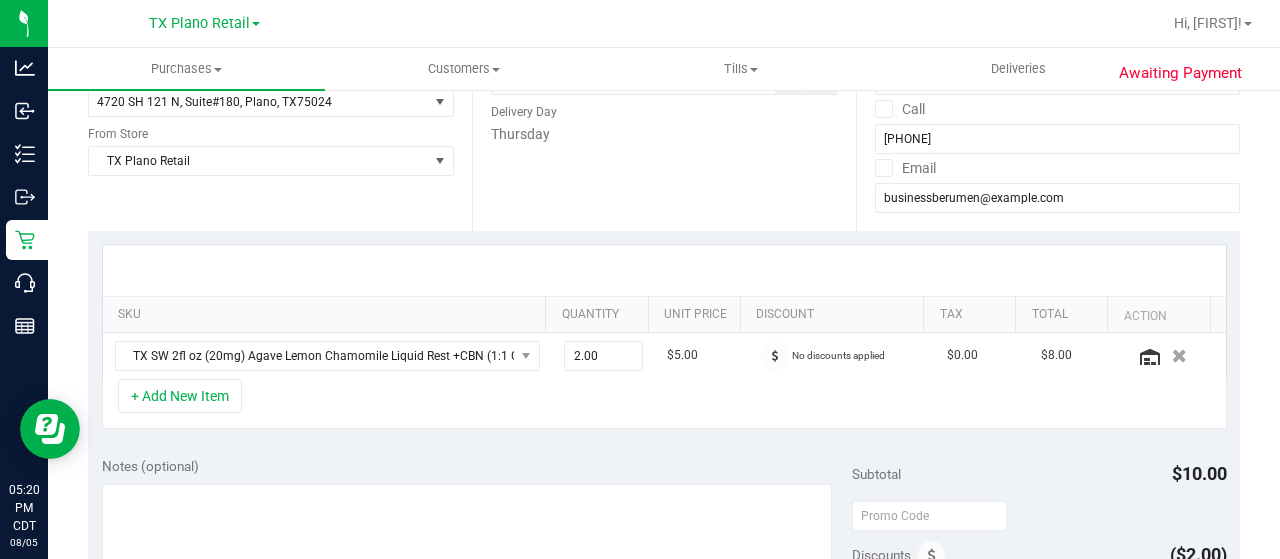 click on "+ Add New Item" at bounding box center (664, 404) 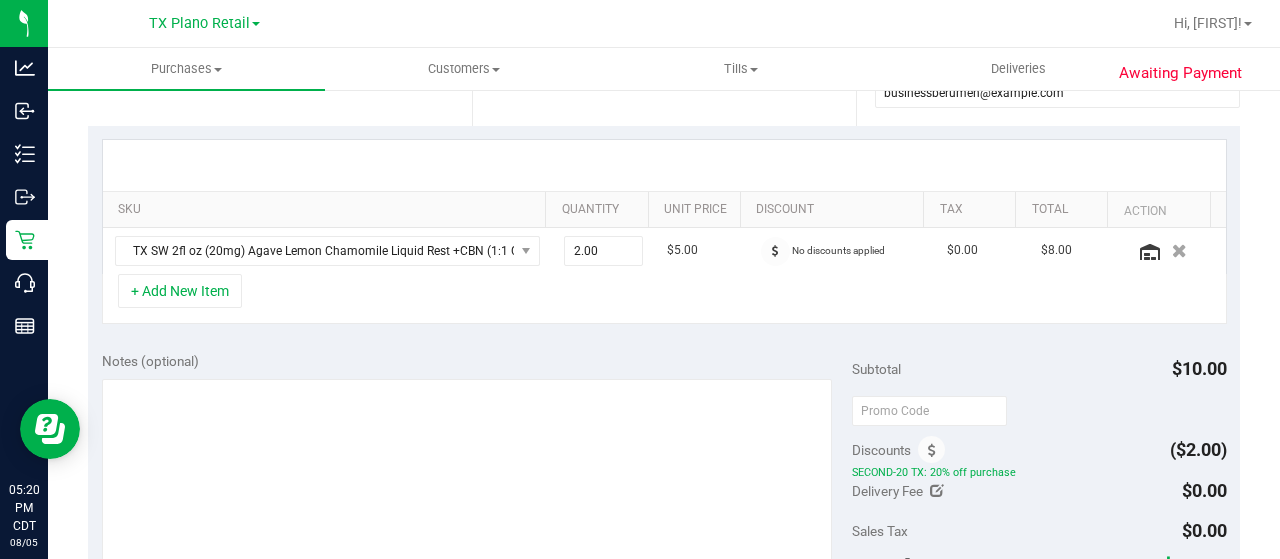 scroll, scrollTop: 600, scrollLeft: 0, axis: vertical 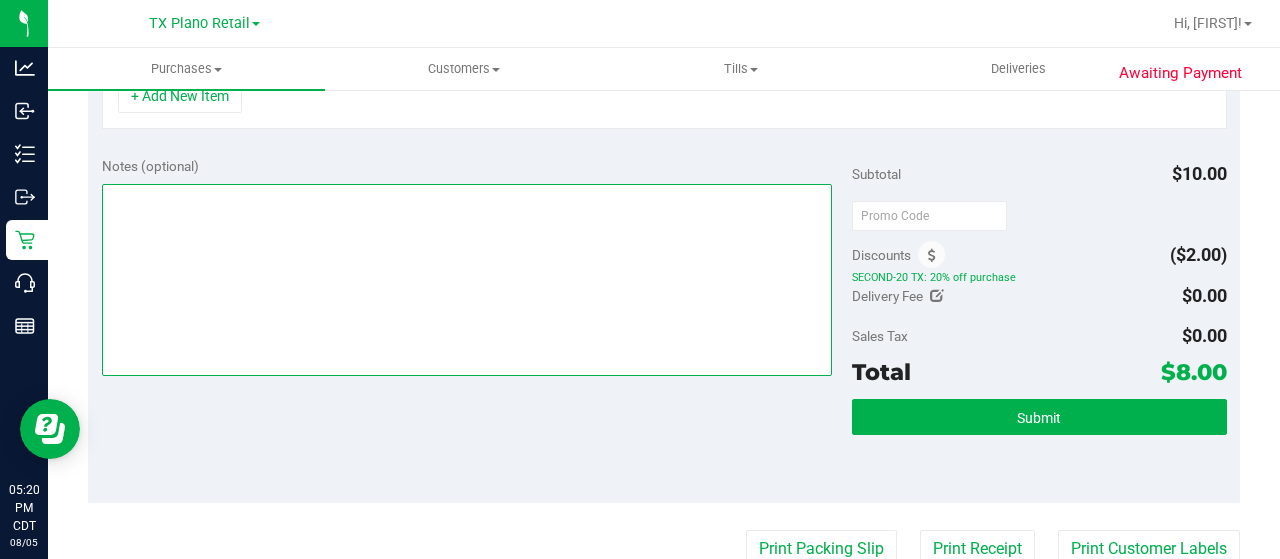 click at bounding box center [467, 280] 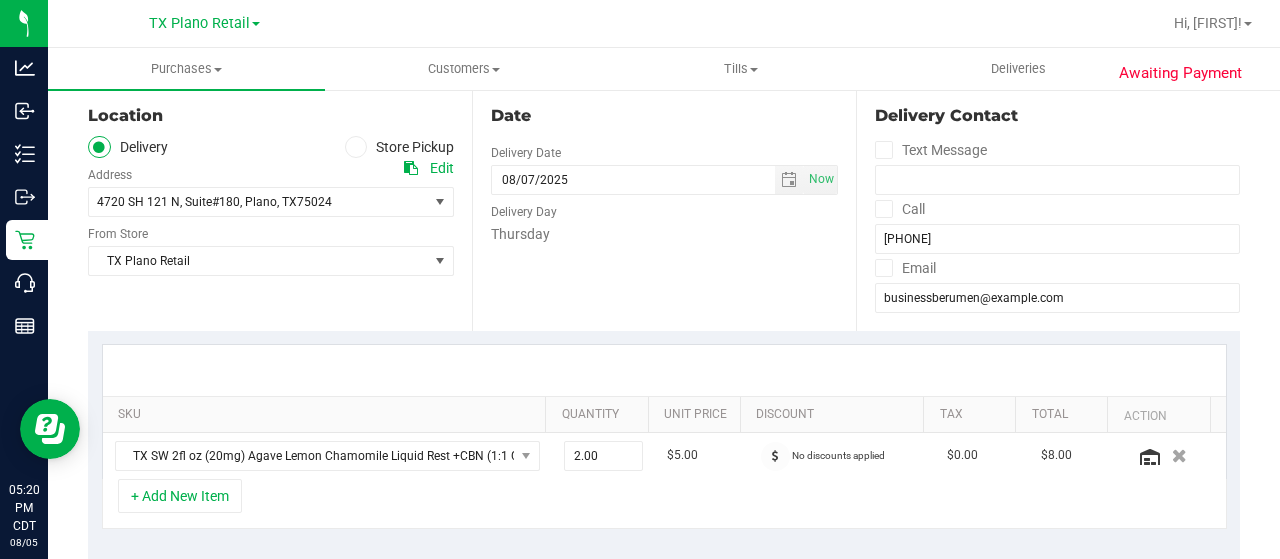 scroll, scrollTop: 300, scrollLeft: 0, axis: vertical 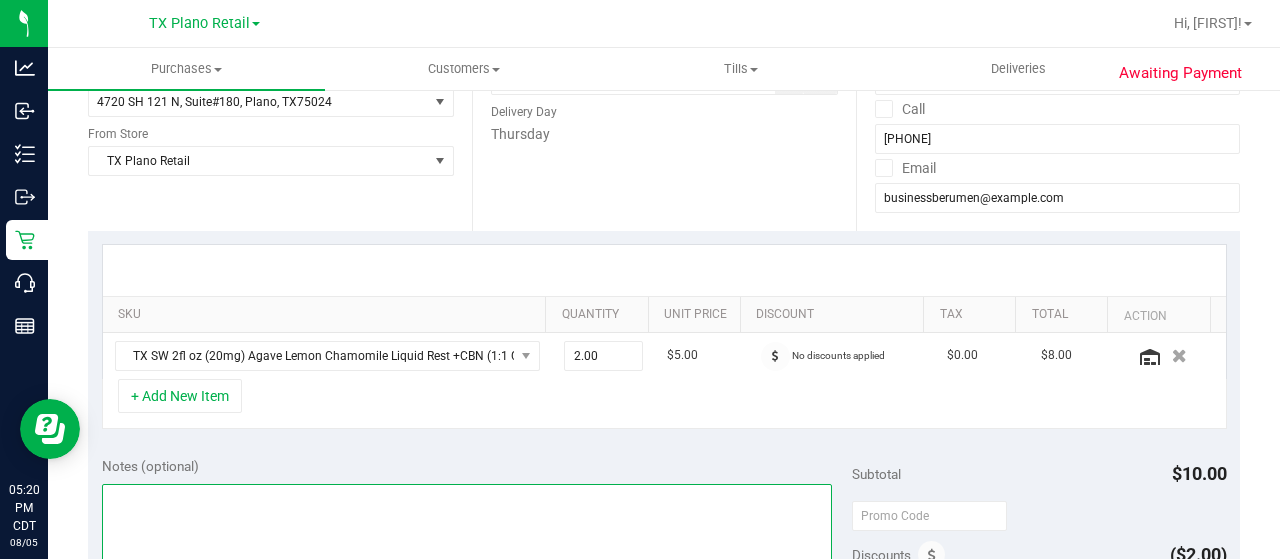 click at bounding box center (467, 580) 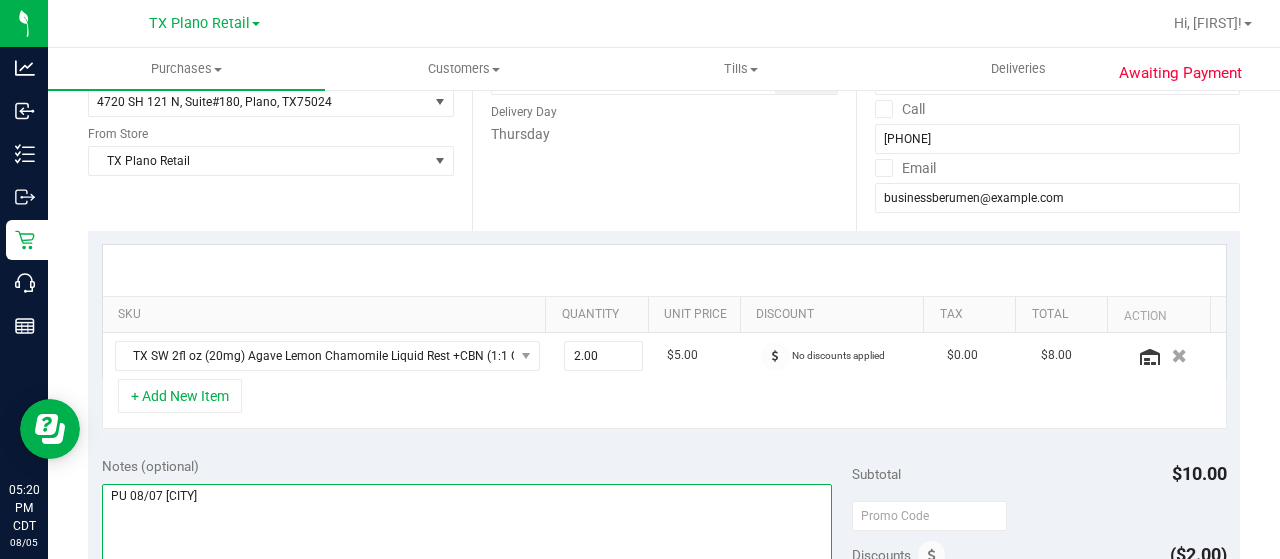 click at bounding box center (467, 580) 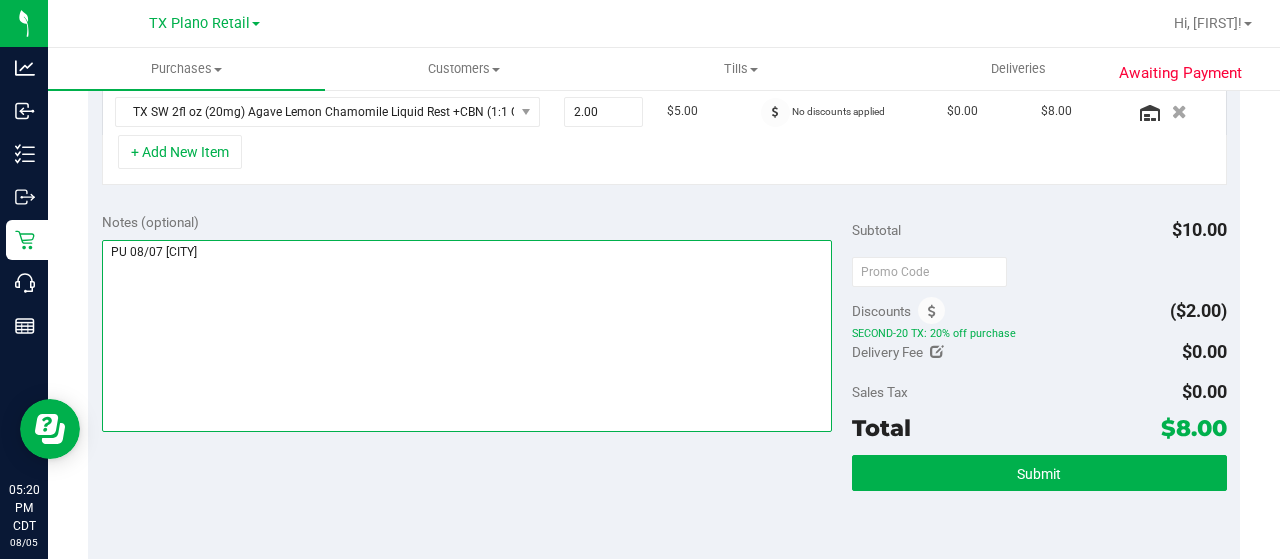 scroll, scrollTop: 500, scrollLeft: 0, axis: vertical 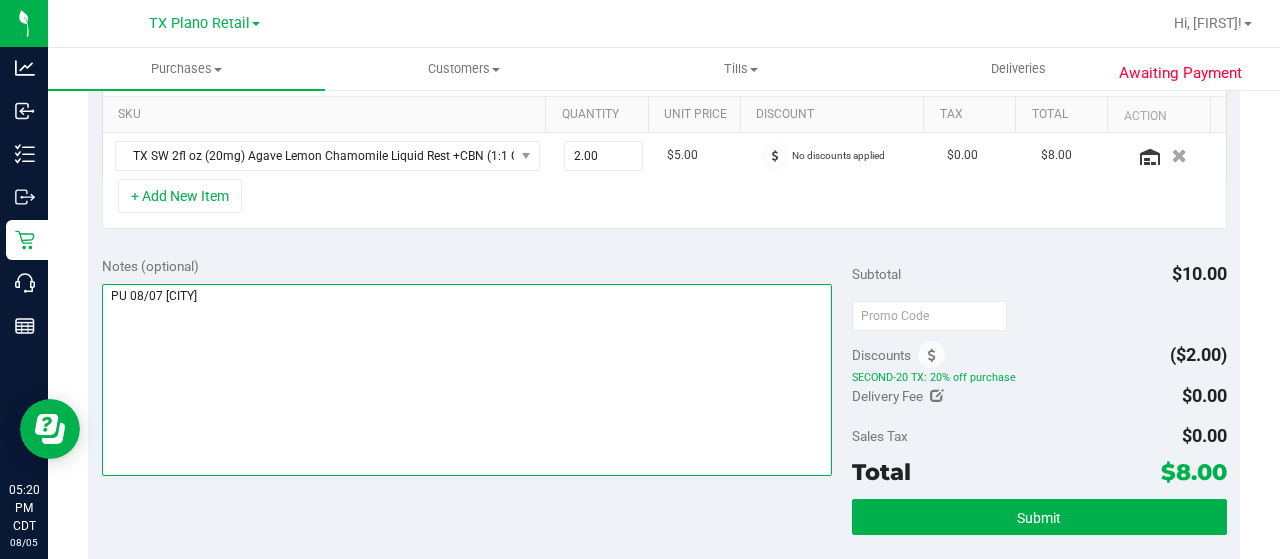 type on "PU 08/07 Plano" 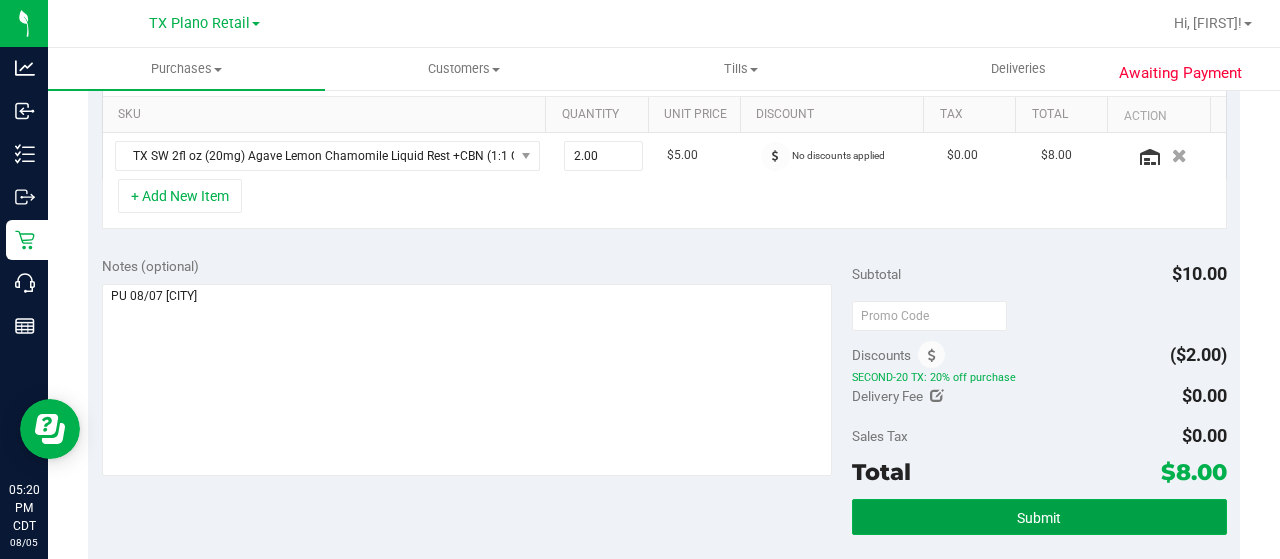 click on "Submit" at bounding box center (1039, 518) 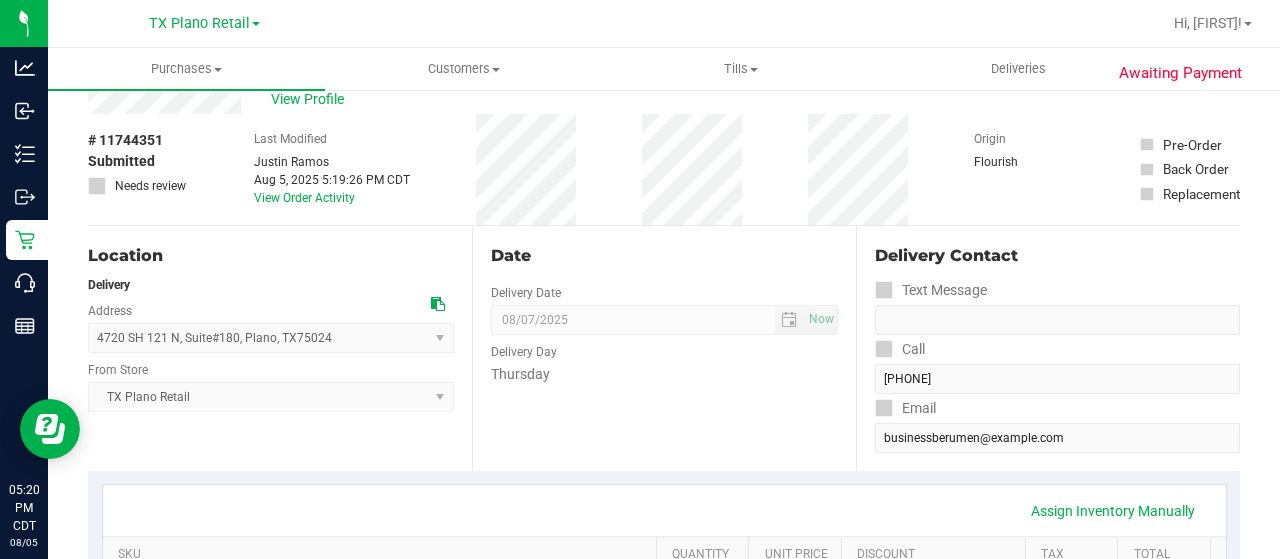 scroll, scrollTop: 0, scrollLeft: 0, axis: both 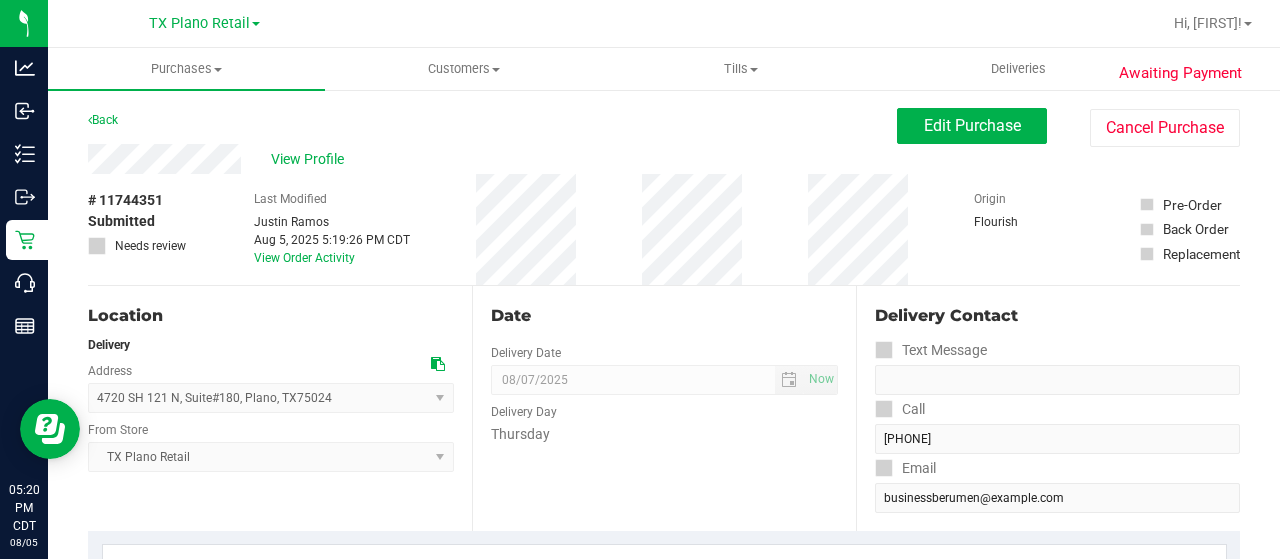 click on "View Profile" at bounding box center [311, 159] 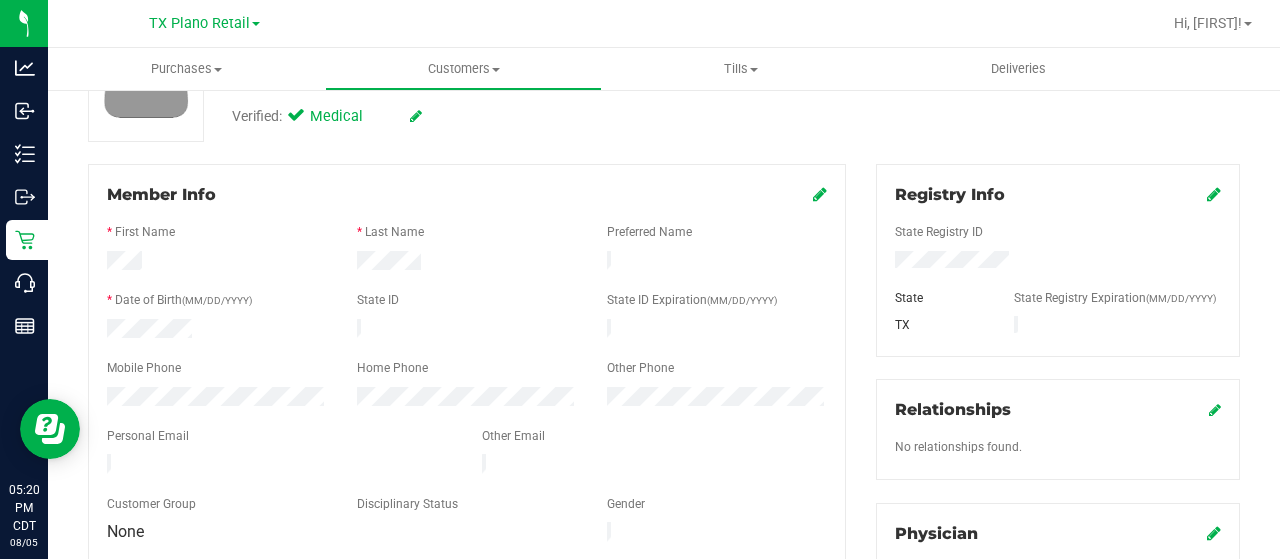 scroll, scrollTop: 200, scrollLeft: 0, axis: vertical 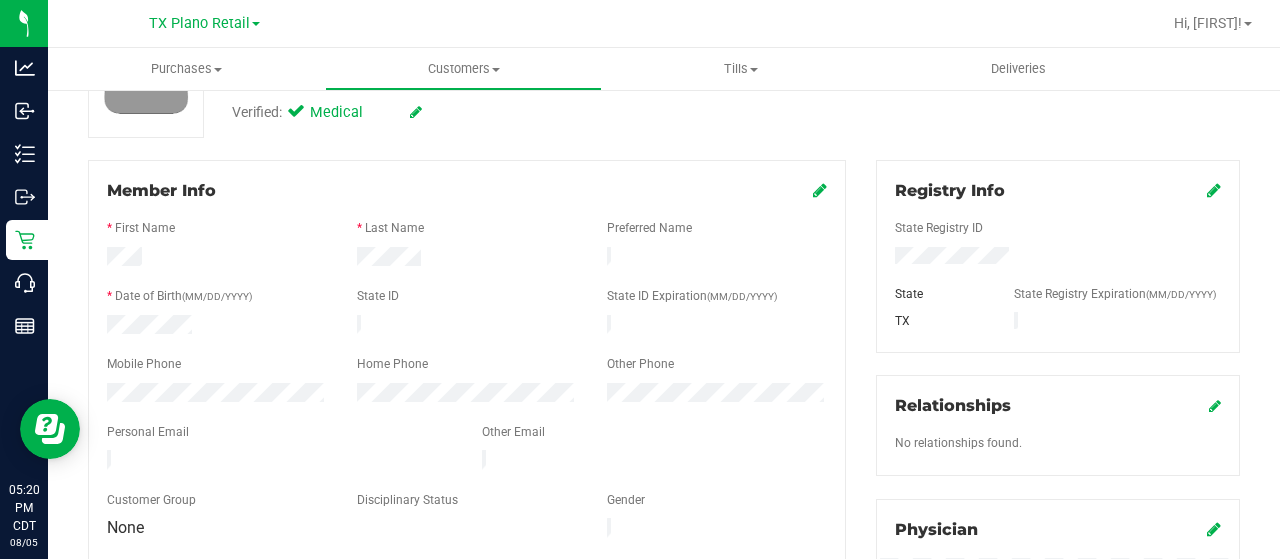 drag, startPoint x: 329, startPoint y: 454, endPoint x: 87, endPoint y: 449, distance: 242.05165 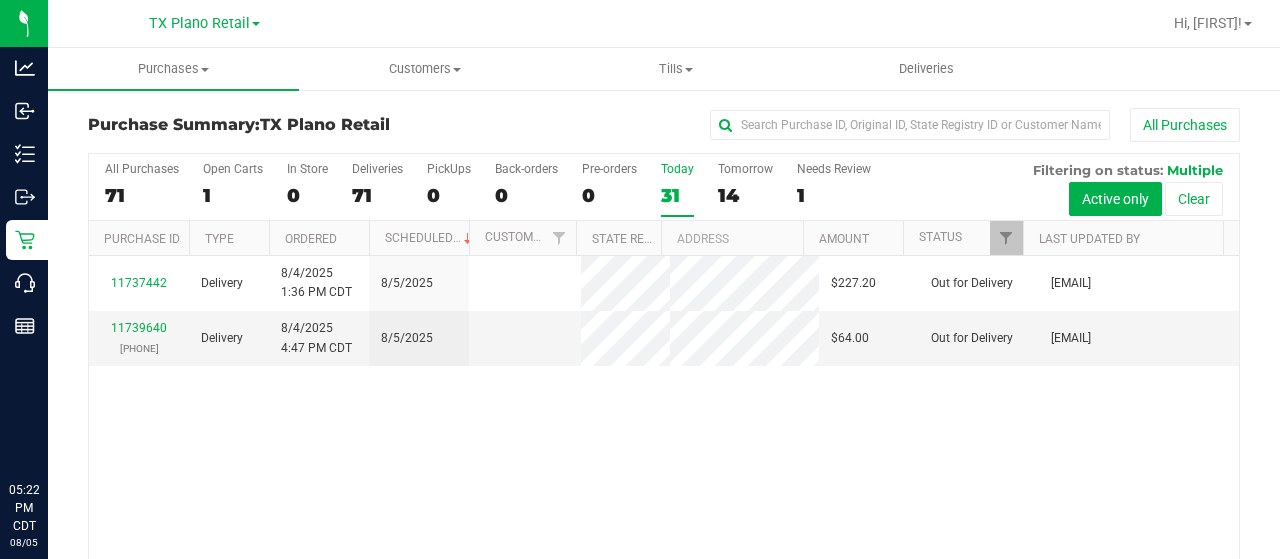 scroll, scrollTop: 0, scrollLeft: 0, axis: both 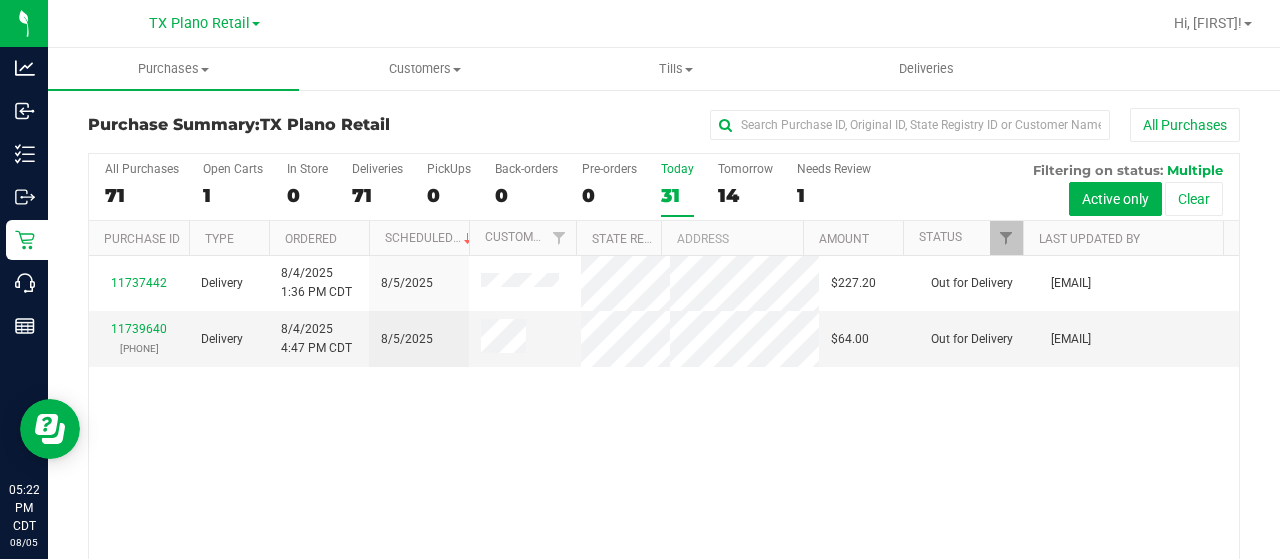 click on "31" at bounding box center (677, 195) 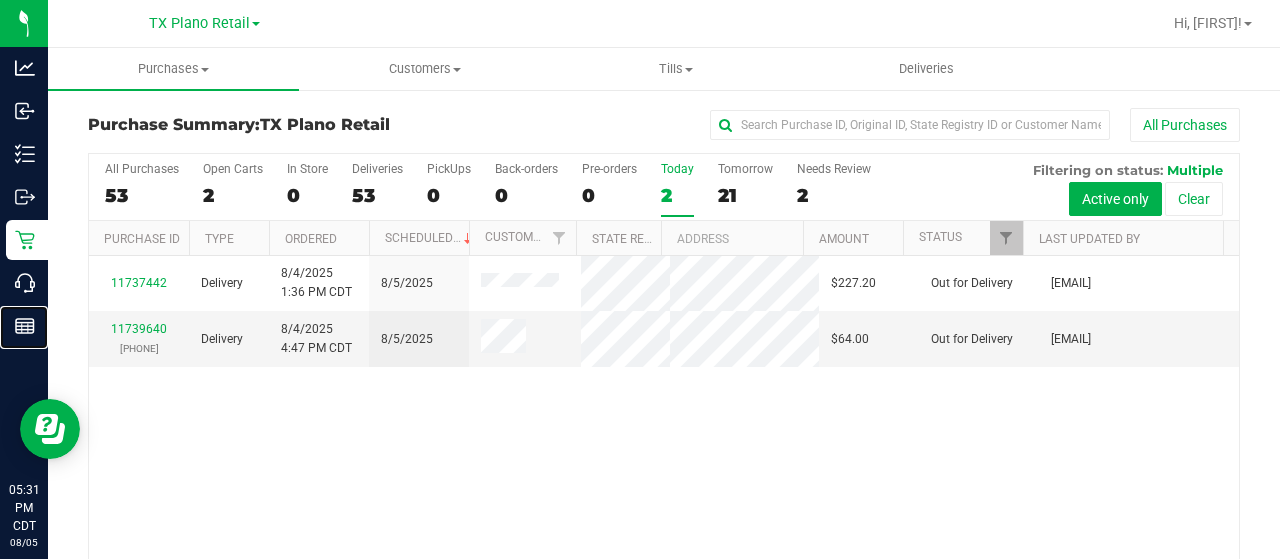 click on "Reports" at bounding box center [0, 0] 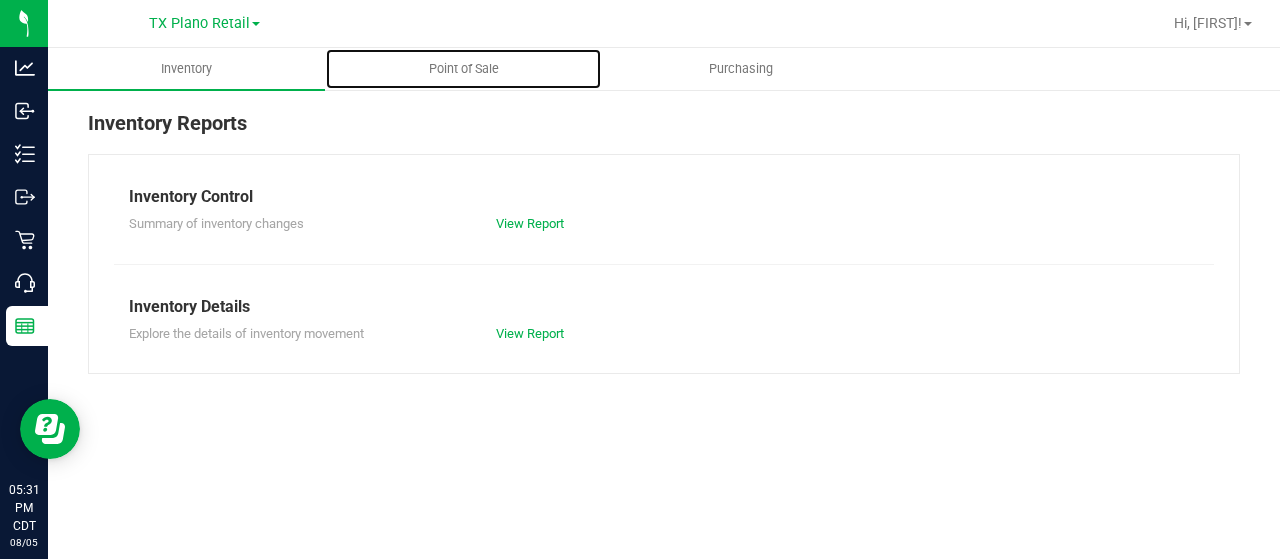 click on "Point of Sale" at bounding box center [464, 69] 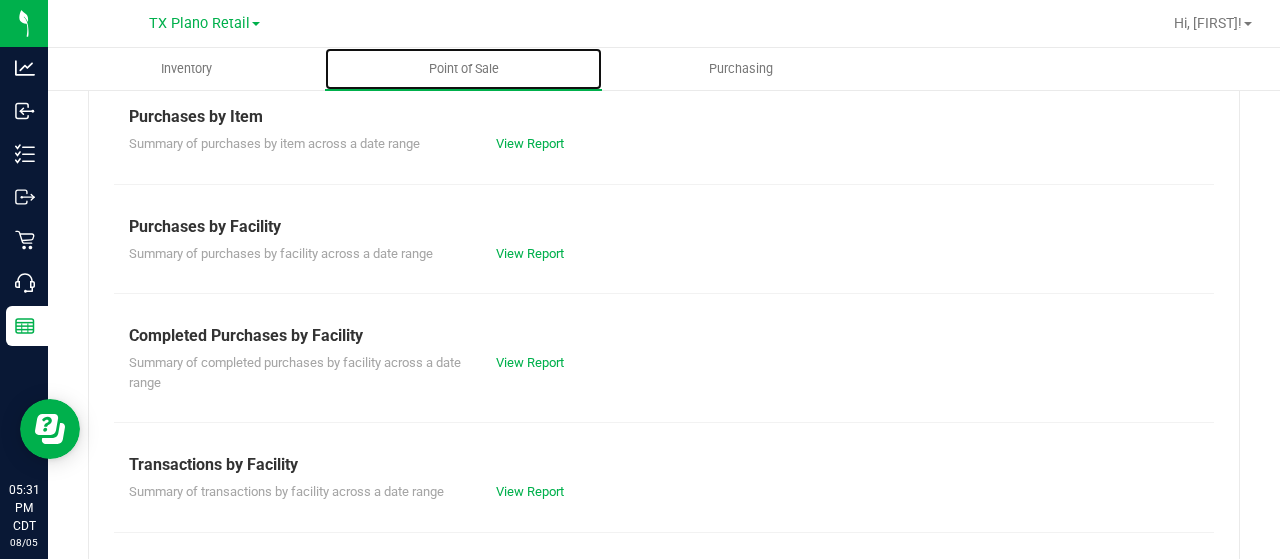 scroll, scrollTop: 300, scrollLeft: 0, axis: vertical 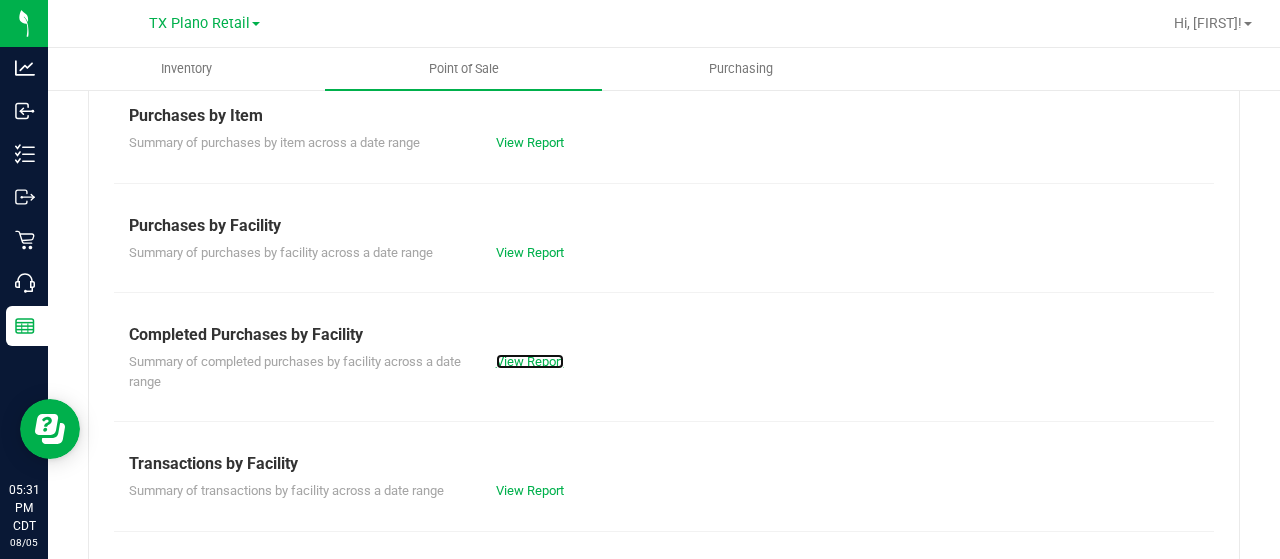 click on "View Report" at bounding box center (530, 361) 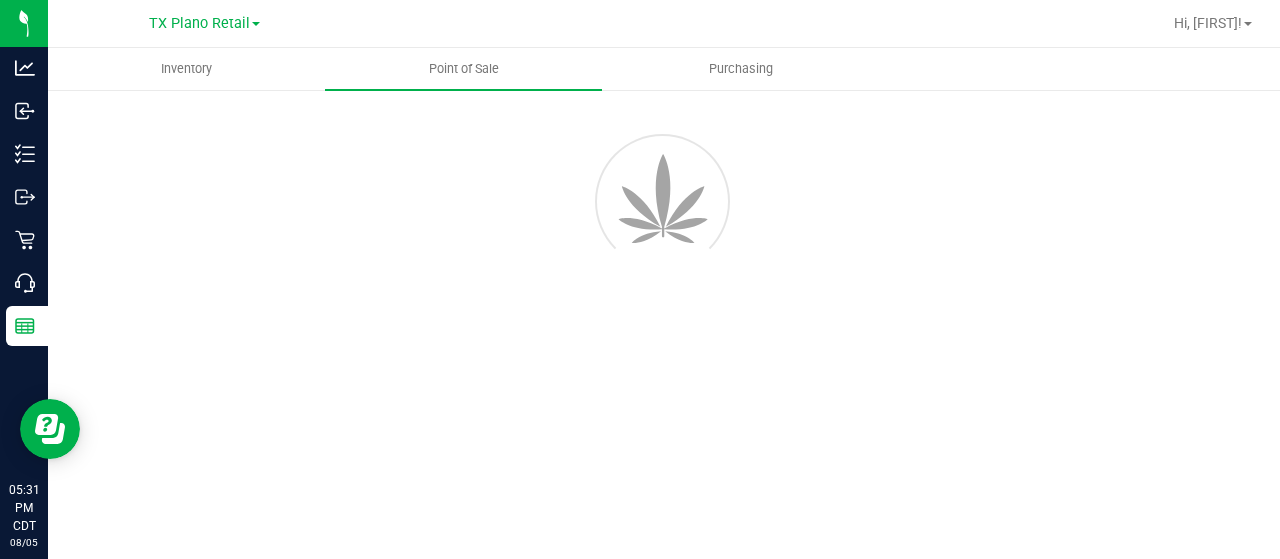scroll, scrollTop: 0, scrollLeft: 0, axis: both 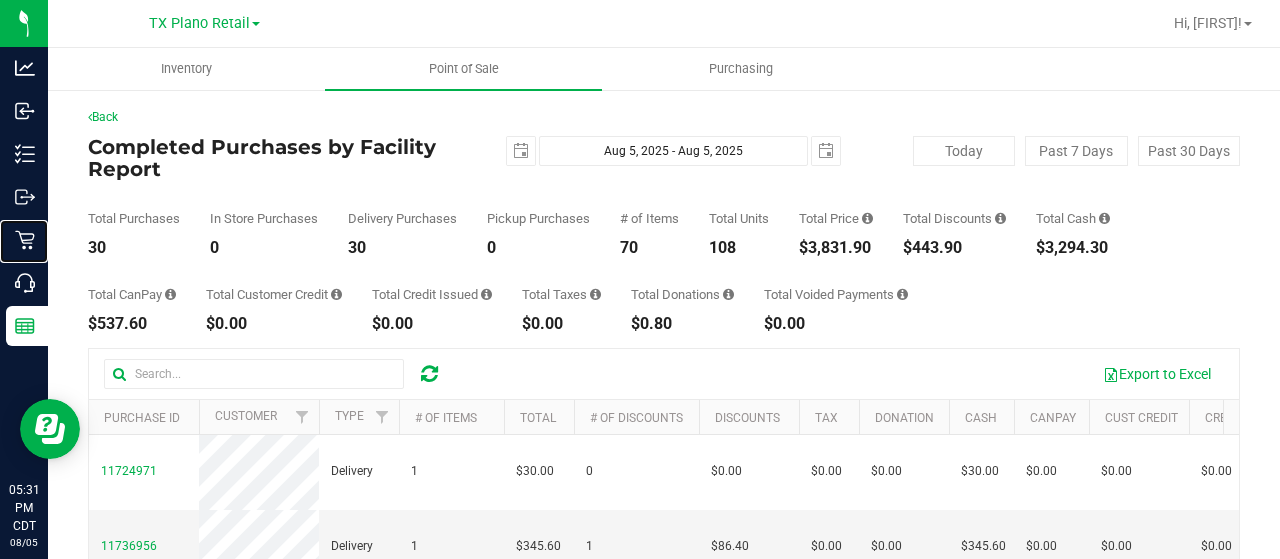 click on "Retail" at bounding box center (0, 0) 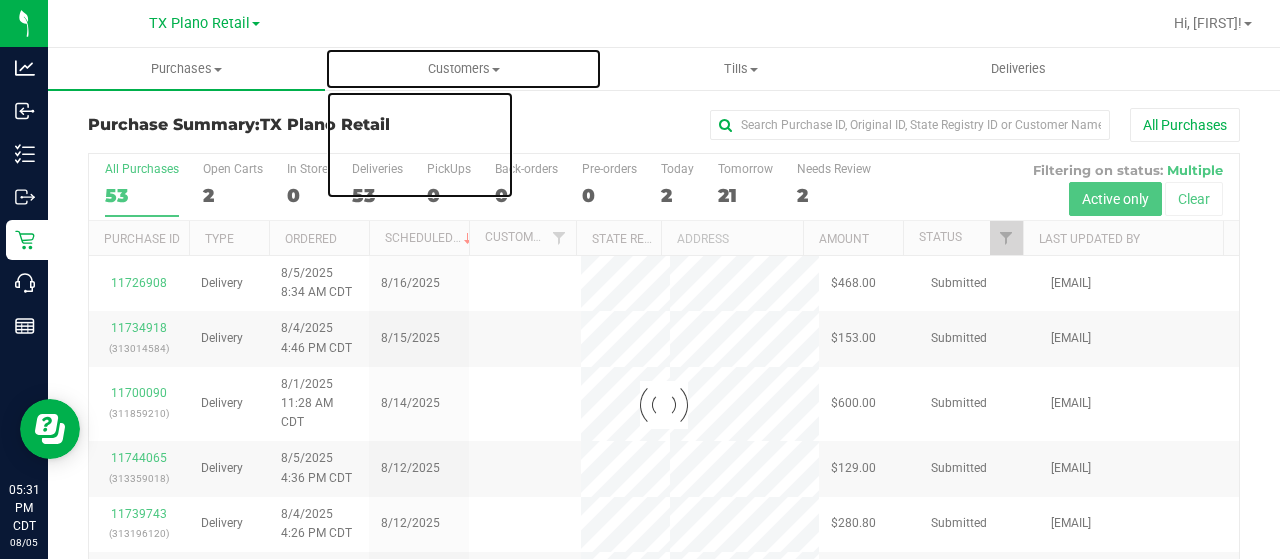 click on "Customers" at bounding box center [463, 69] 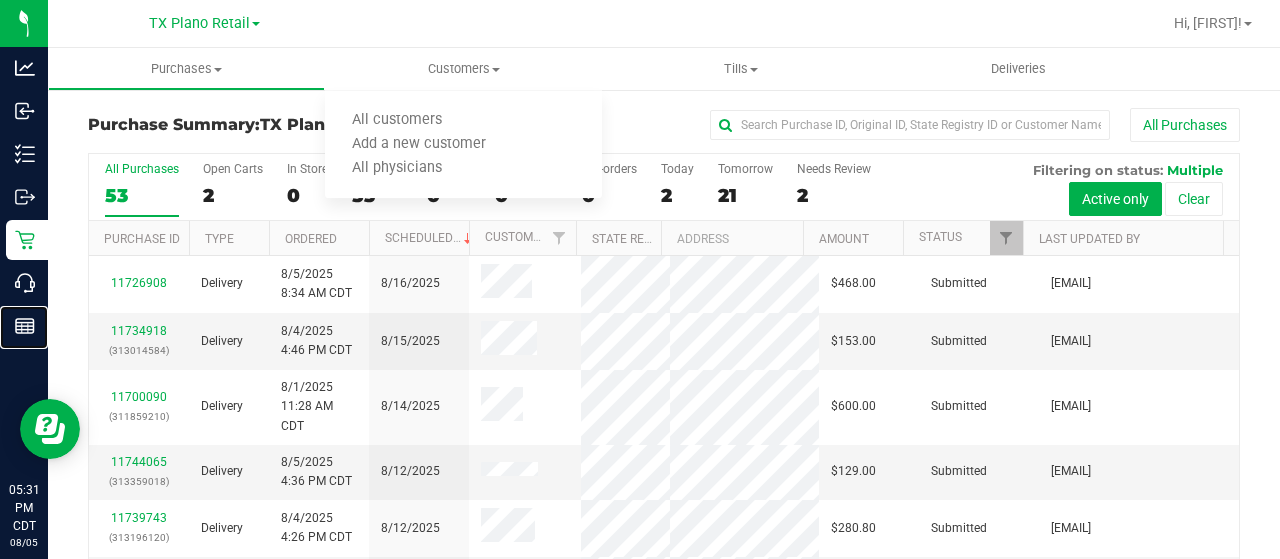 click on "Reports" at bounding box center [0, 0] 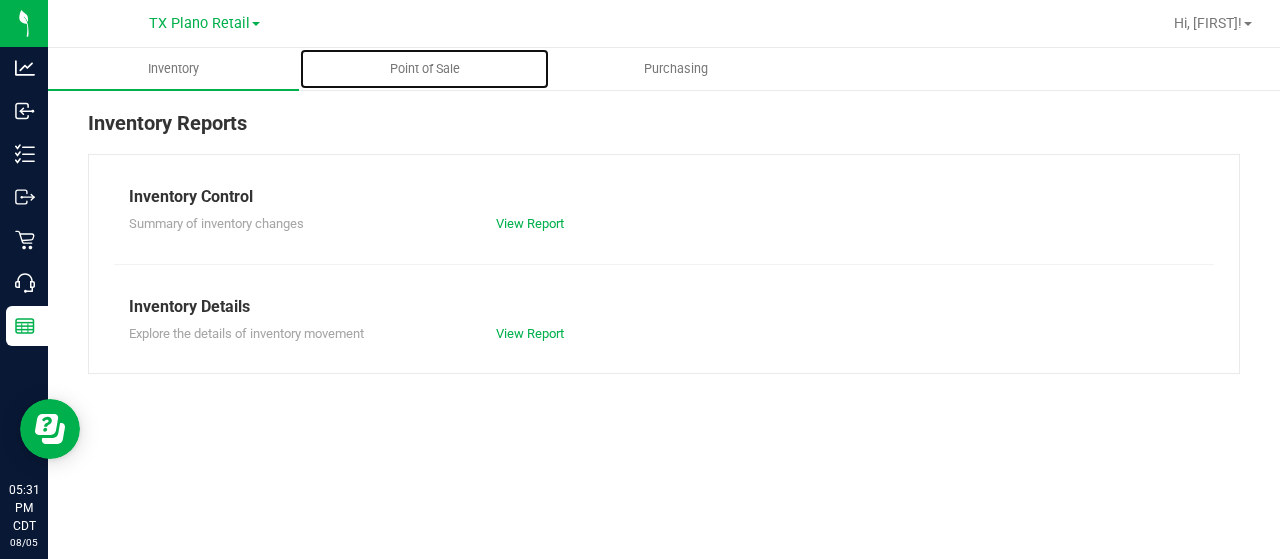 click on "Point of Sale" at bounding box center [425, 69] 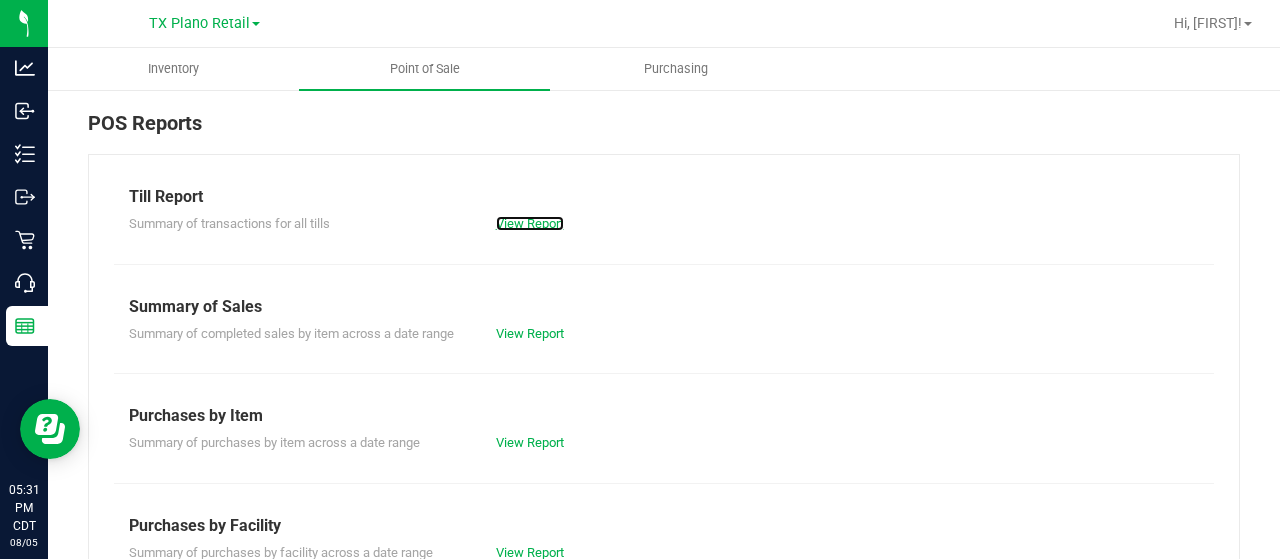 click on "View Report" at bounding box center [530, 223] 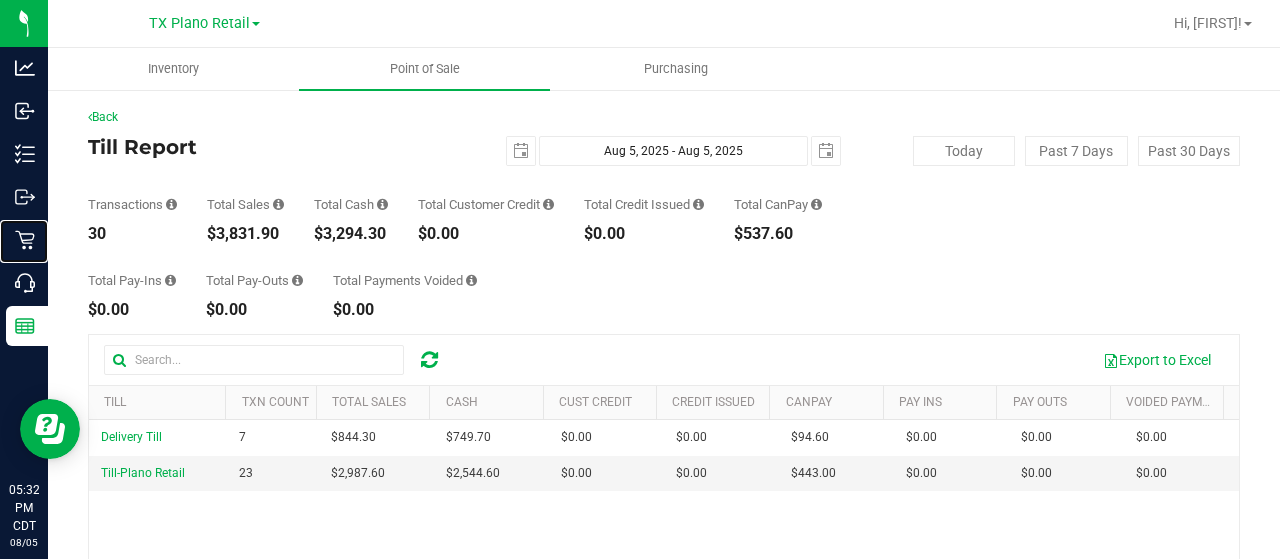 click on "Retail" at bounding box center (0, 0) 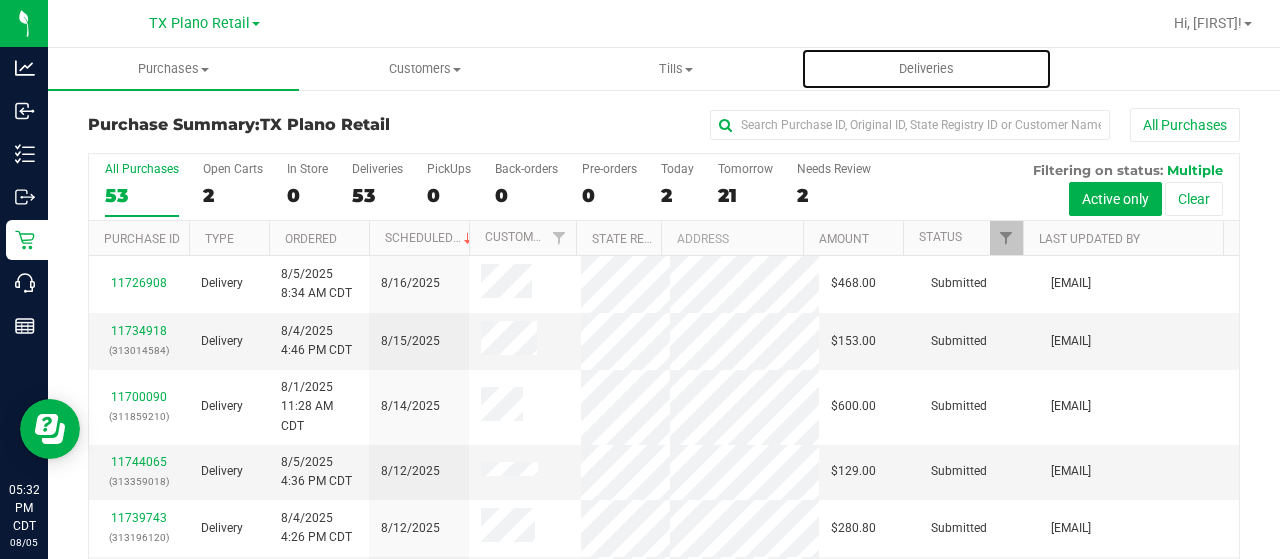 click on "Deliveries" at bounding box center (926, 69) 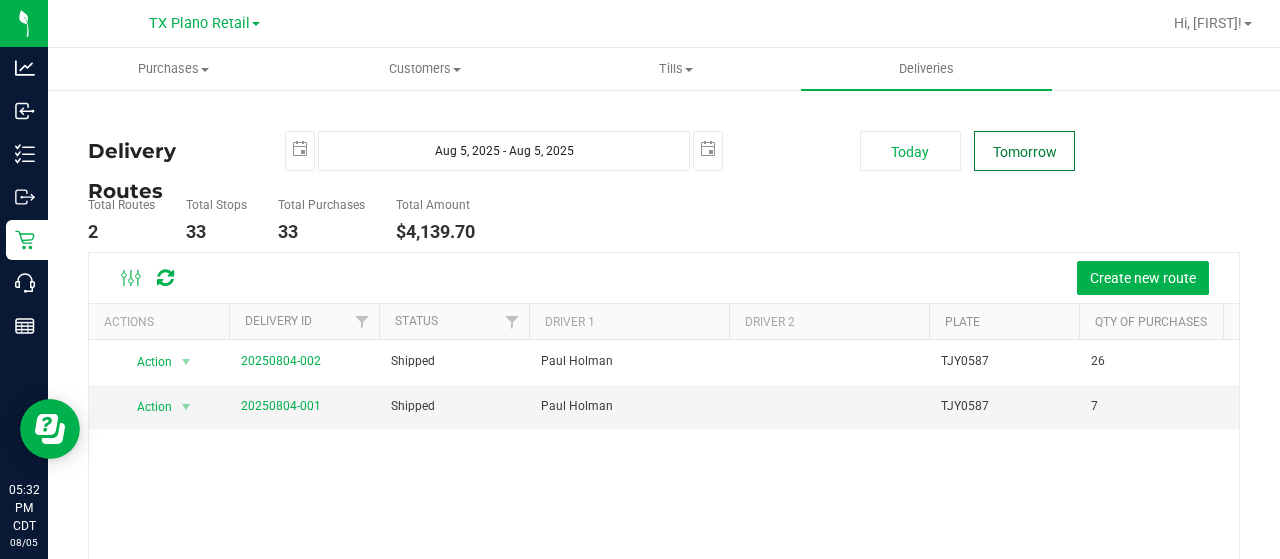 click on "Tomorrow" at bounding box center [1024, 151] 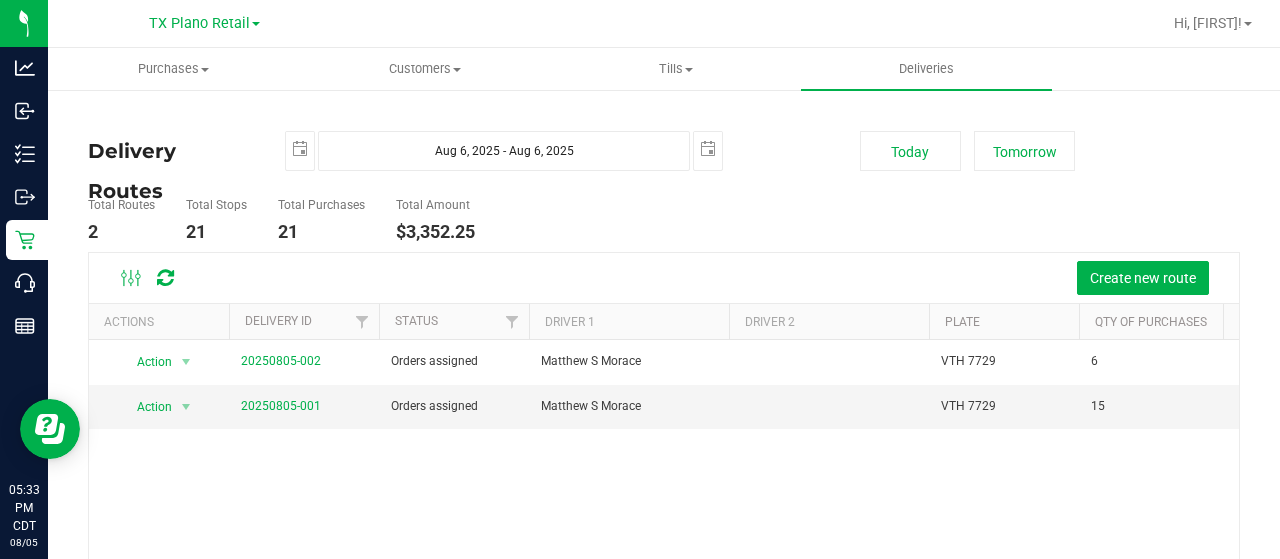 click on "20250805-001" at bounding box center (281, 406) 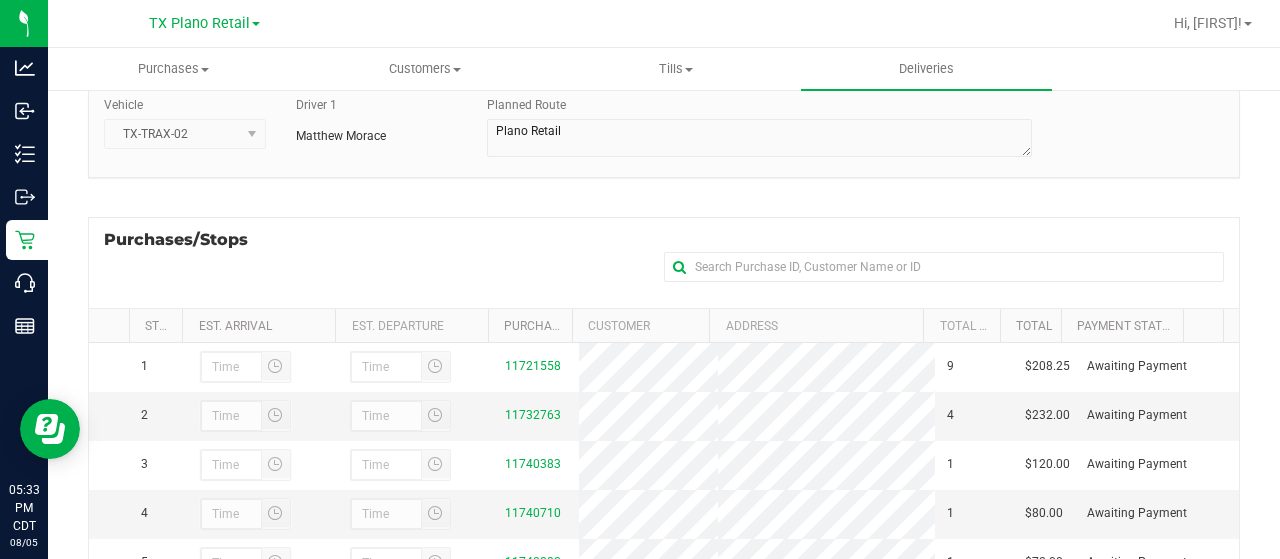 scroll, scrollTop: 398, scrollLeft: 0, axis: vertical 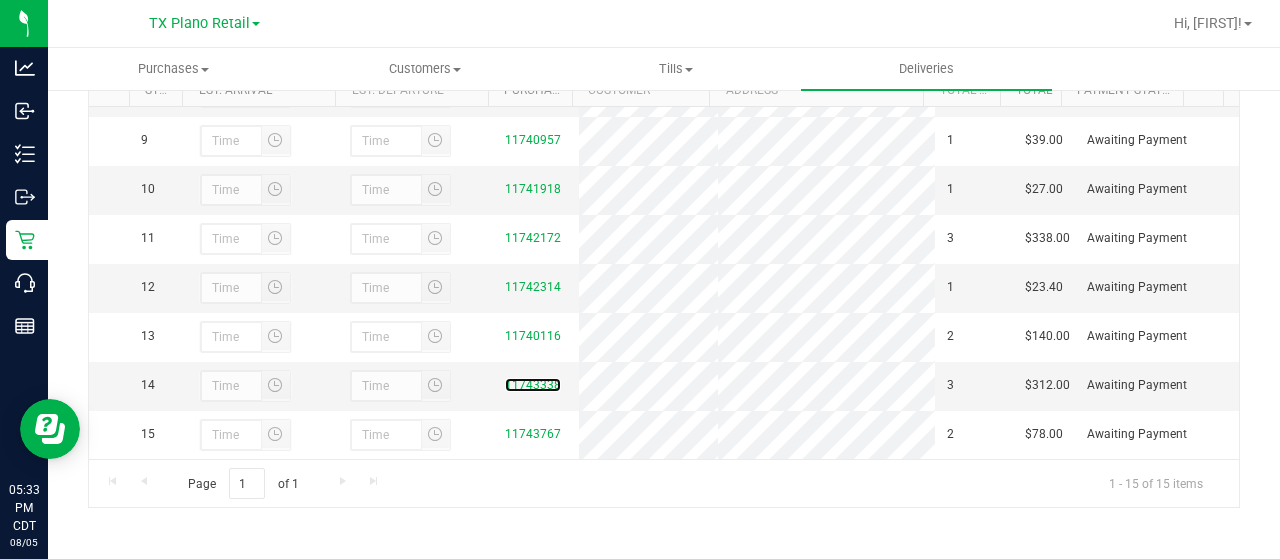 click on "11743338" at bounding box center [533, 385] 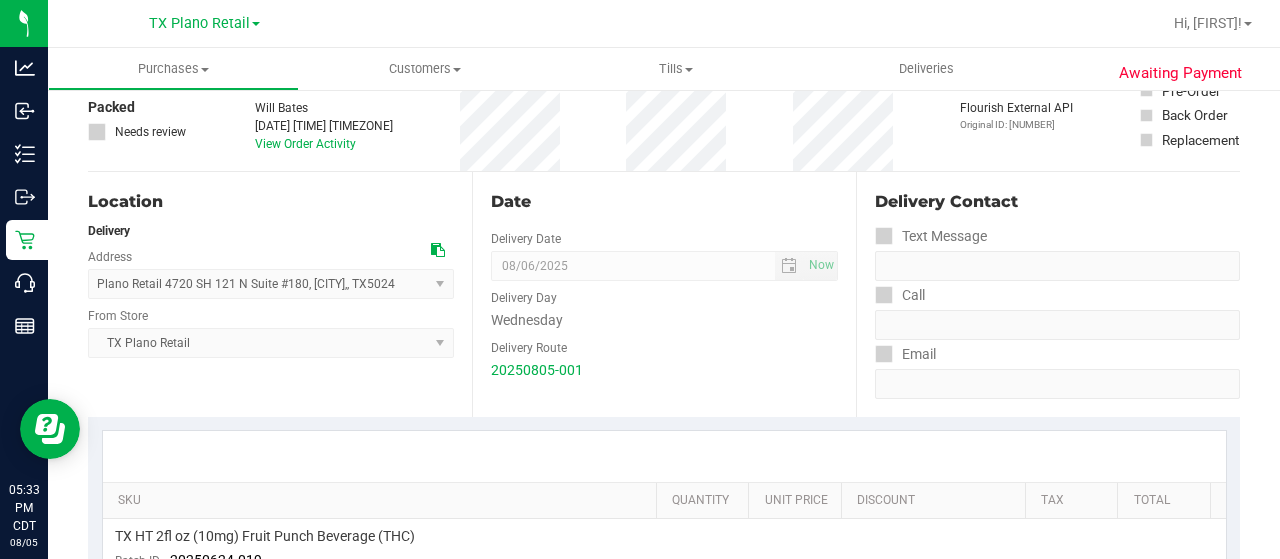 scroll, scrollTop: 0, scrollLeft: 0, axis: both 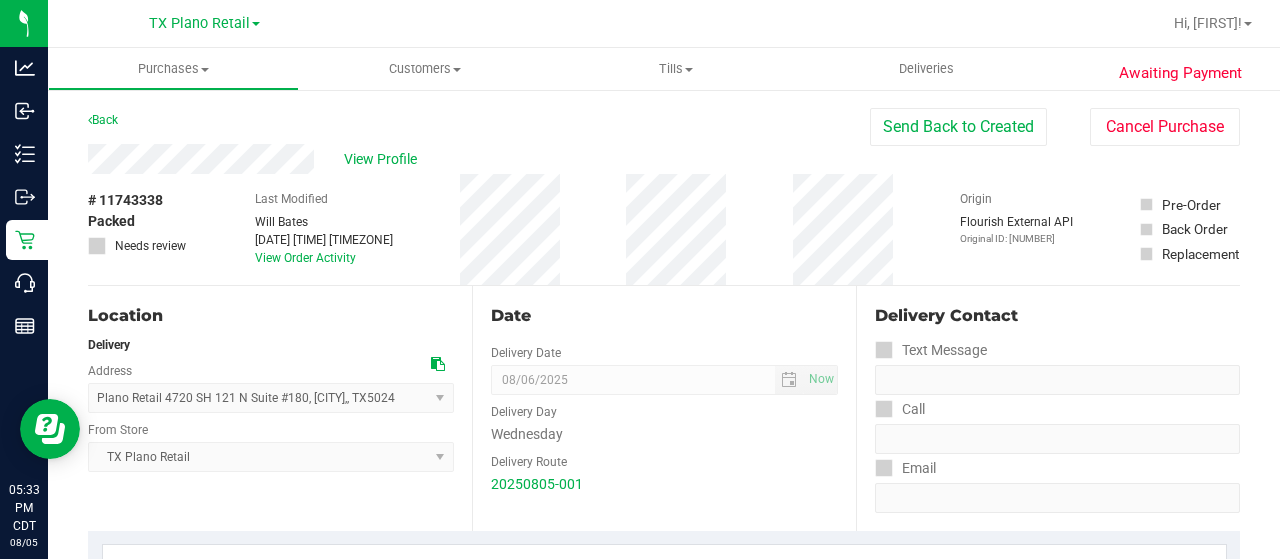 click on "View Profile" at bounding box center (479, 159) 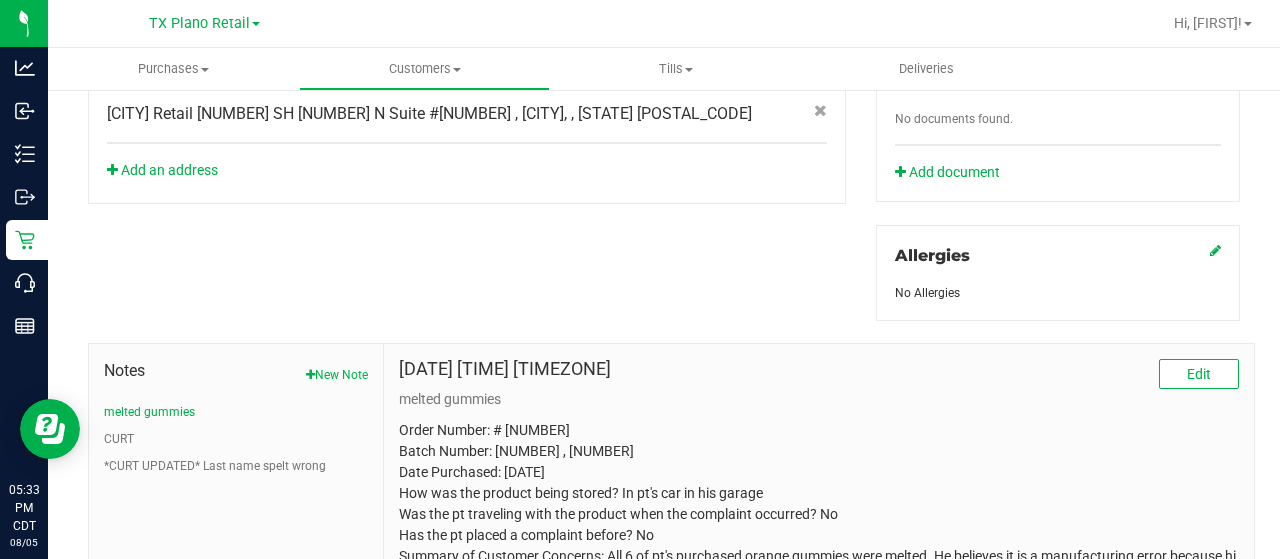 scroll, scrollTop: 800, scrollLeft: 0, axis: vertical 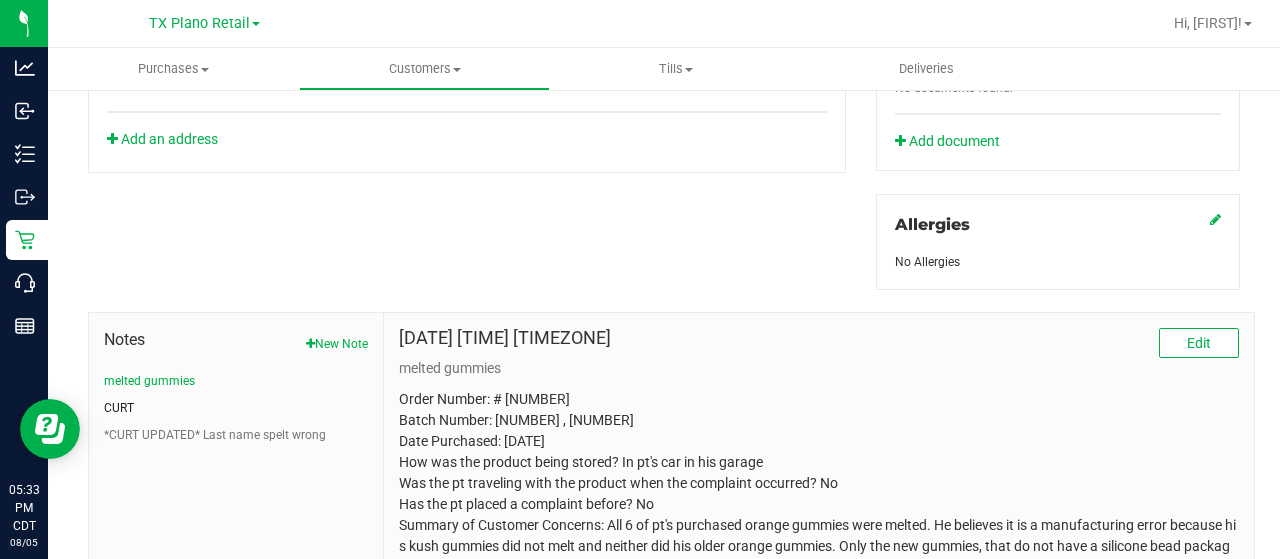click on "CURT" at bounding box center [119, 408] 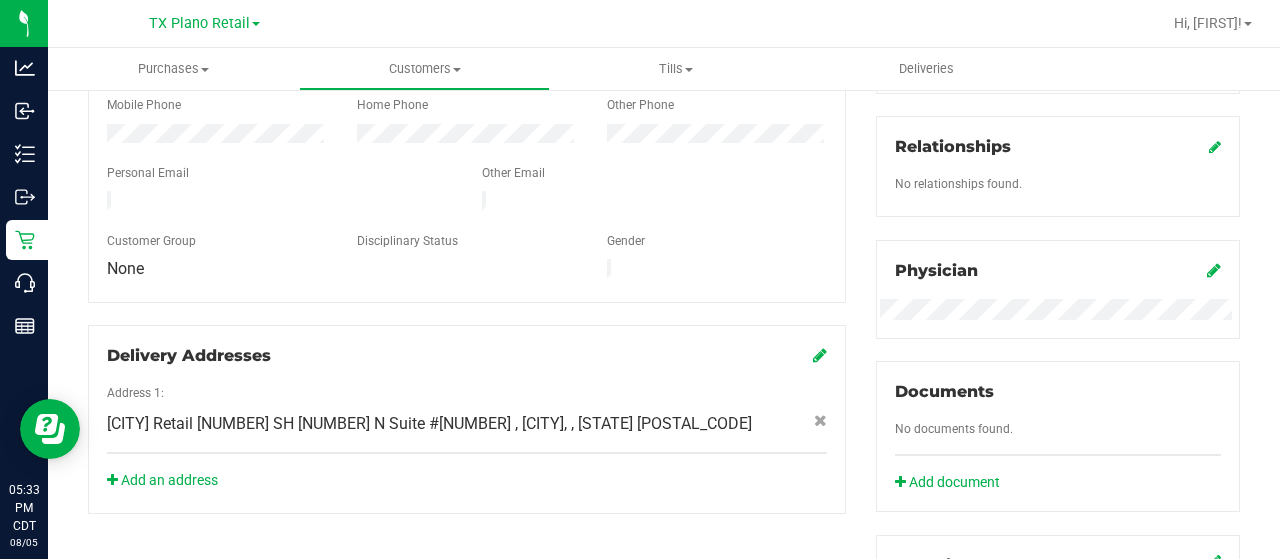 scroll, scrollTop: 235, scrollLeft: 0, axis: vertical 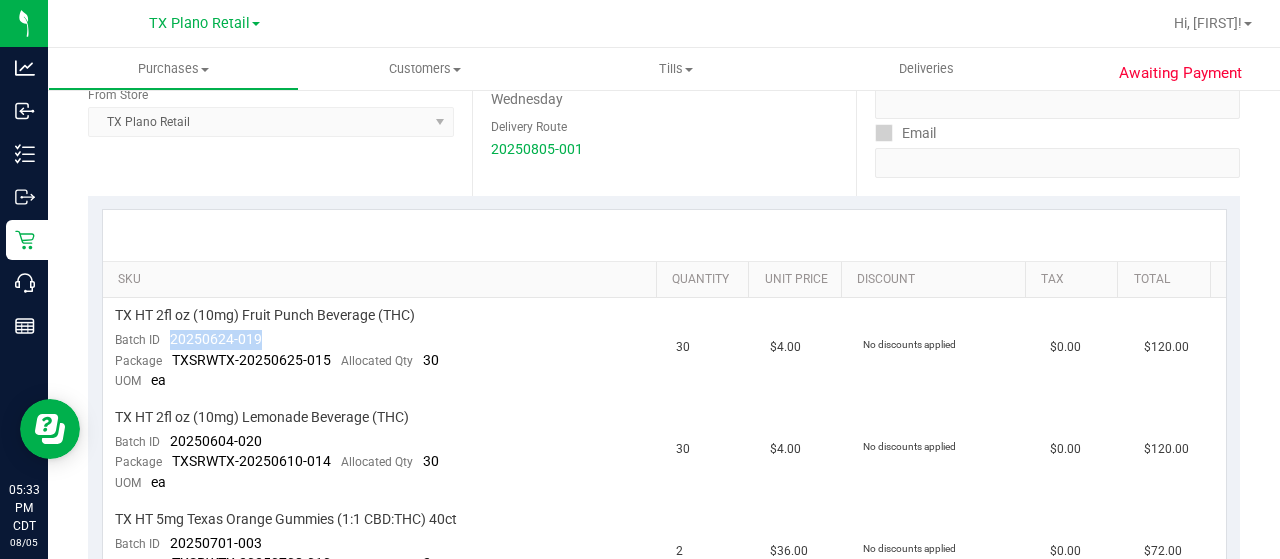 drag, startPoint x: 261, startPoint y: 333, endPoint x: 164, endPoint y: 333, distance: 97 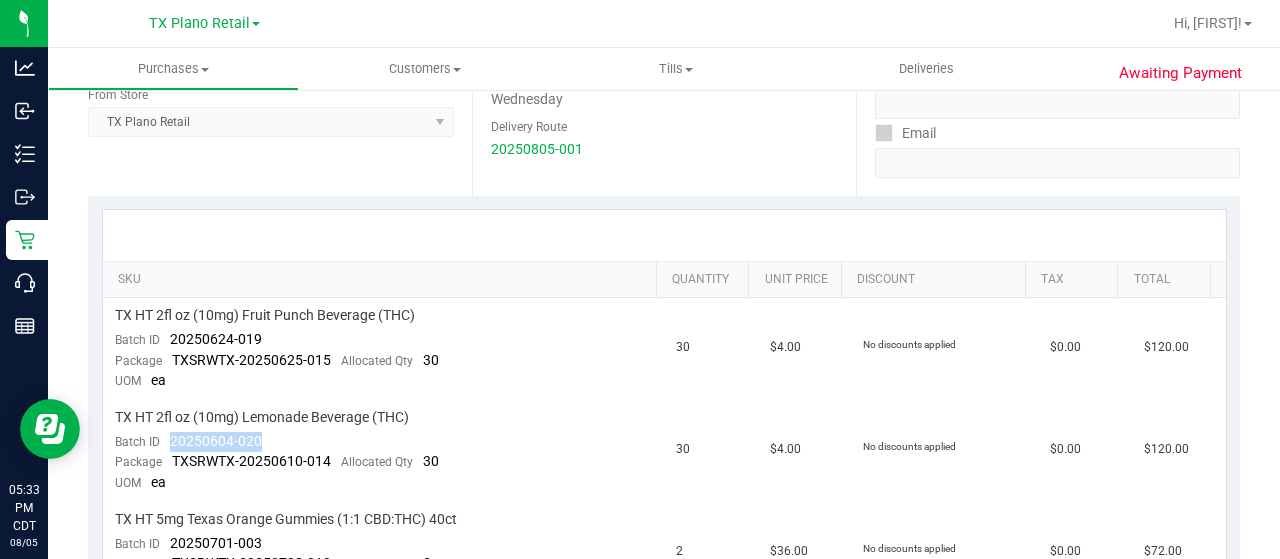 drag, startPoint x: 252, startPoint y: 436, endPoint x: 168, endPoint y: 439, distance: 84.05355 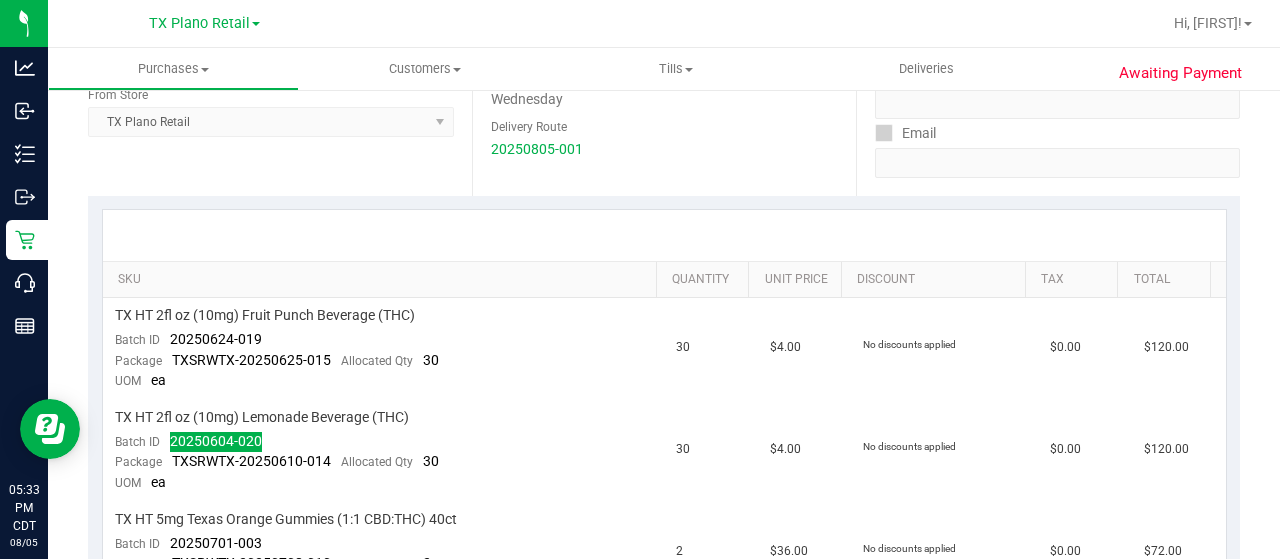 scroll, scrollTop: 435, scrollLeft: 0, axis: vertical 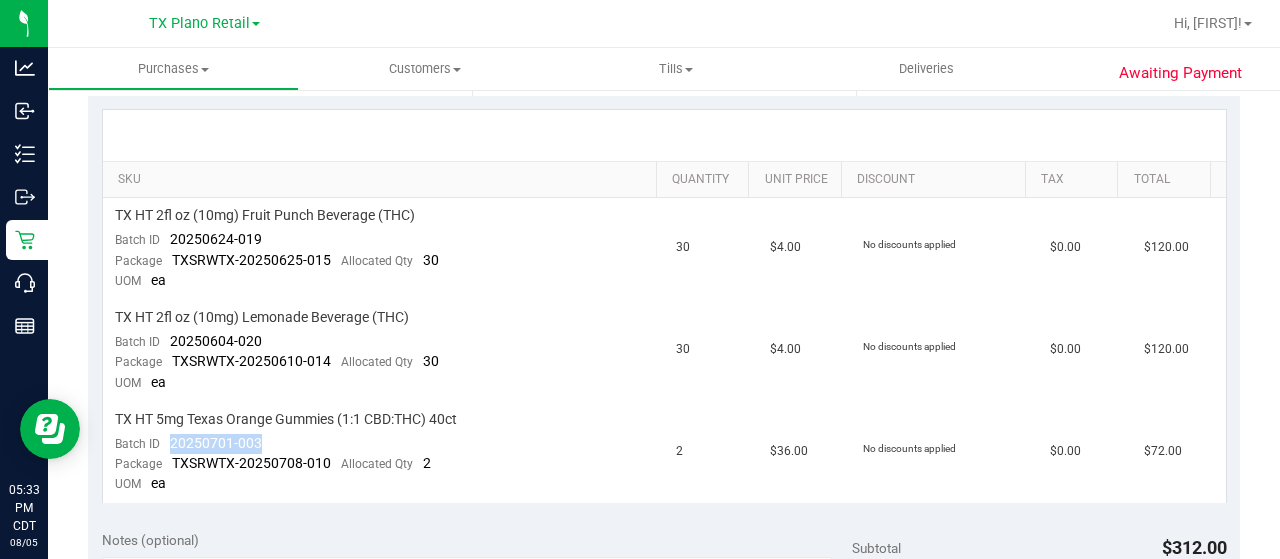 drag, startPoint x: 268, startPoint y: 440, endPoint x: 169, endPoint y: 441, distance: 99.00505 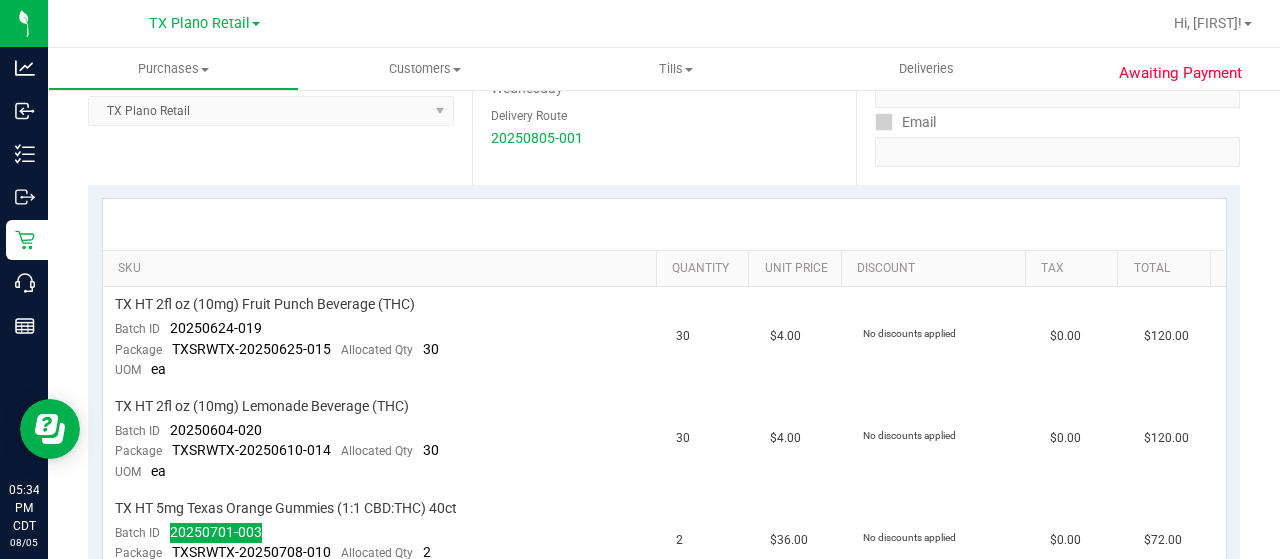 scroll, scrollTop: 0, scrollLeft: 0, axis: both 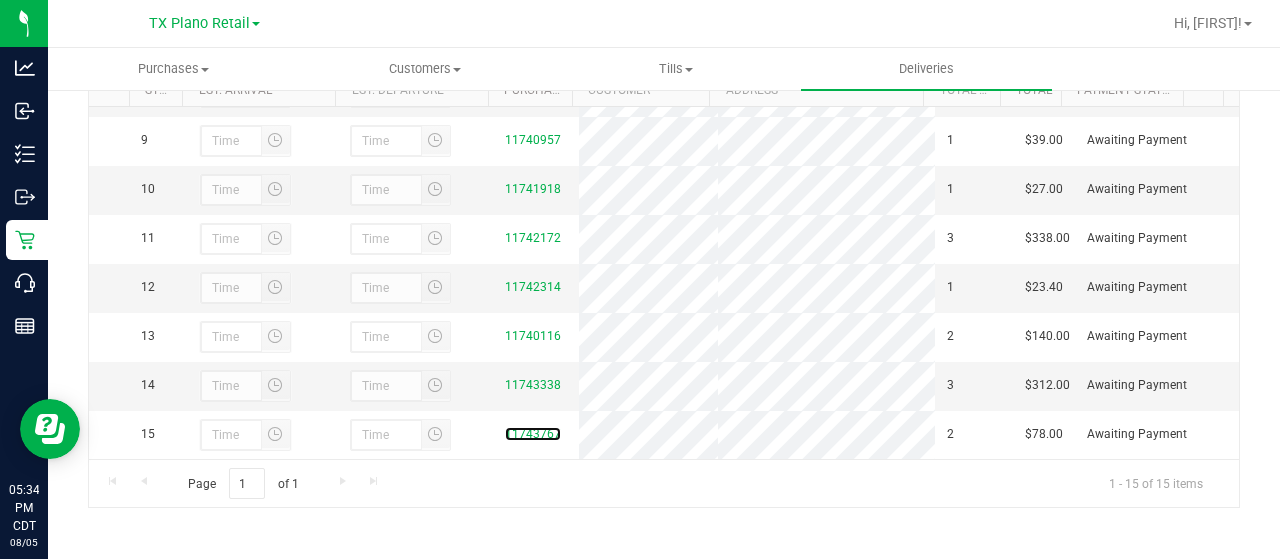 click on "11743767" at bounding box center (533, 434) 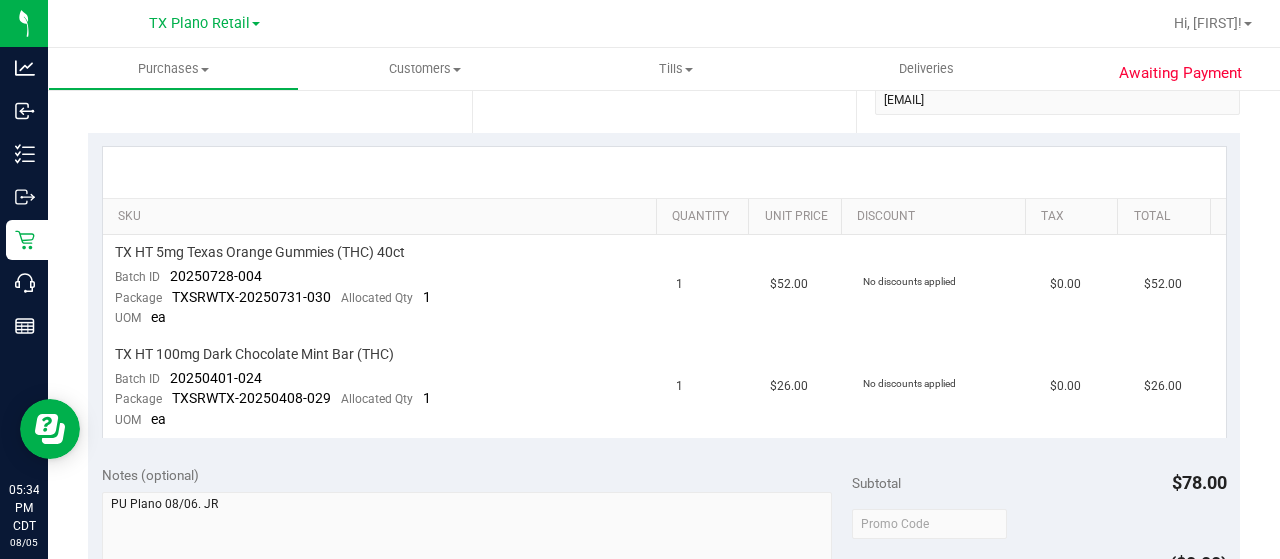 scroll, scrollTop: 0, scrollLeft: 0, axis: both 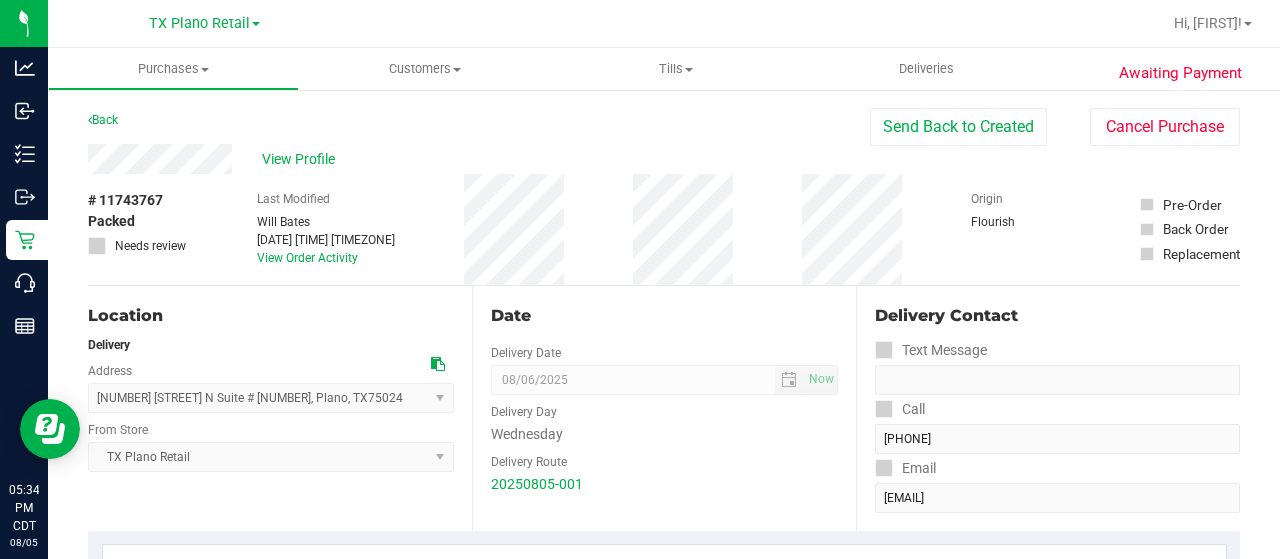click on "View Profile" at bounding box center (479, 159) 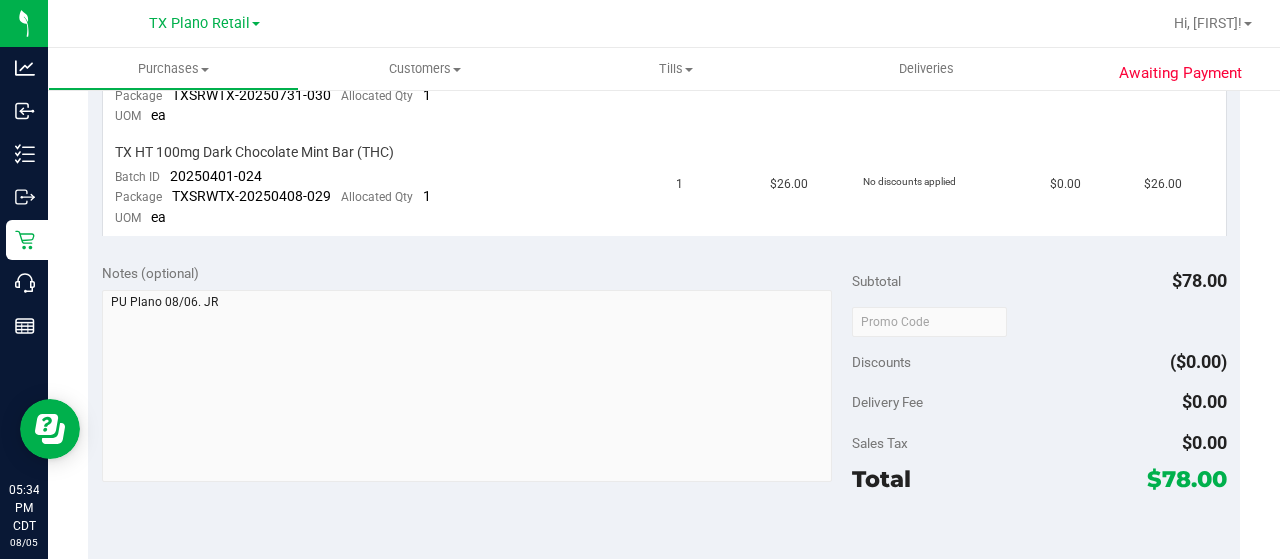 scroll, scrollTop: 400, scrollLeft: 0, axis: vertical 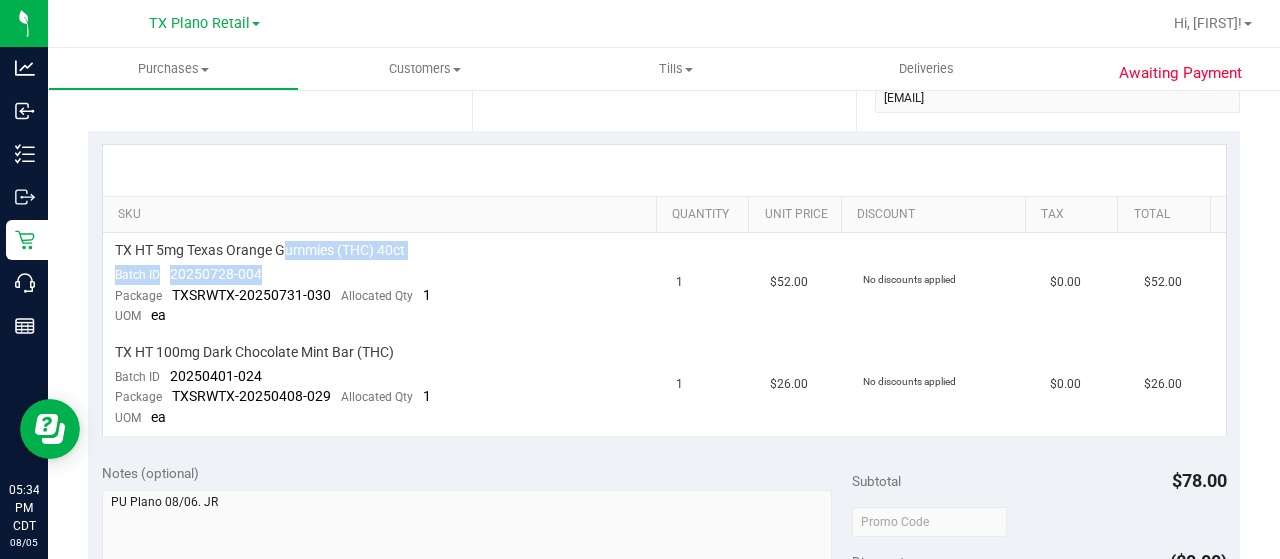 drag, startPoint x: 274, startPoint y: 259, endPoint x: 196, endPoint y: 265, distance: 78.23043 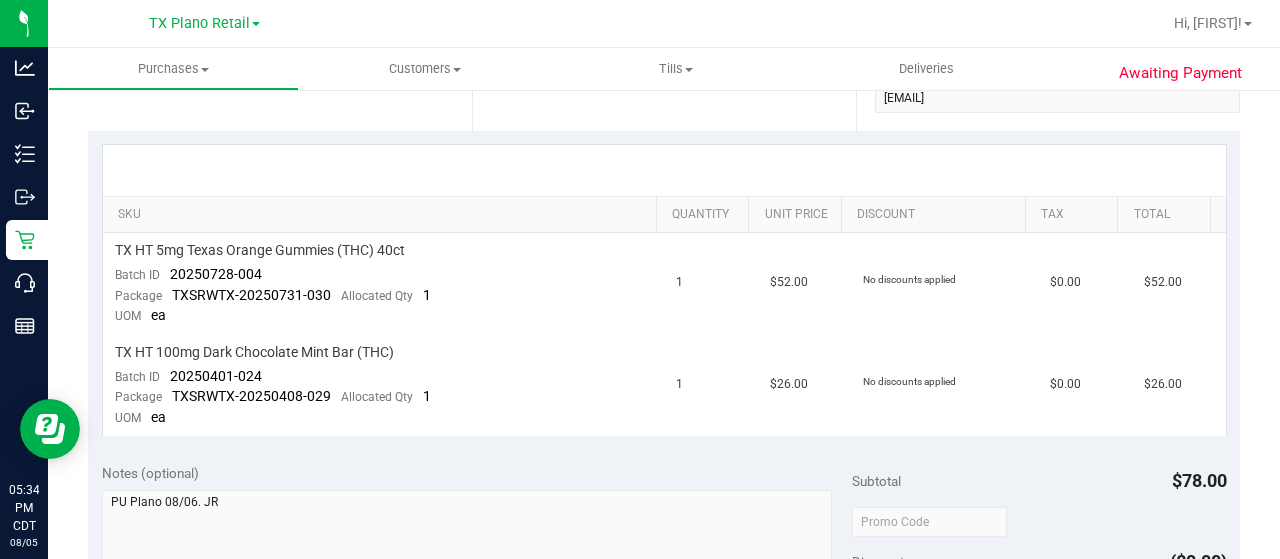 drag, startPoint x: 196, startPoint y: 265, endPoint x: 258, endPoint y: 281, distance: 64.03124 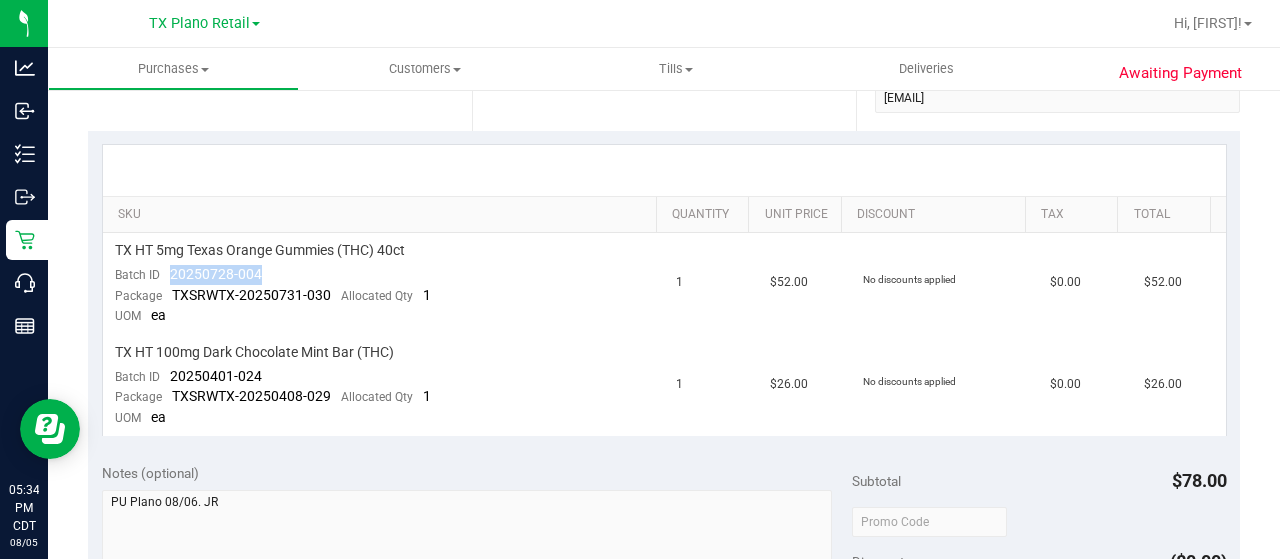drag, startPoint x: 262, startPoint y: 274, endPoint x: 171, endPoint y: 279, distance: 91.13726 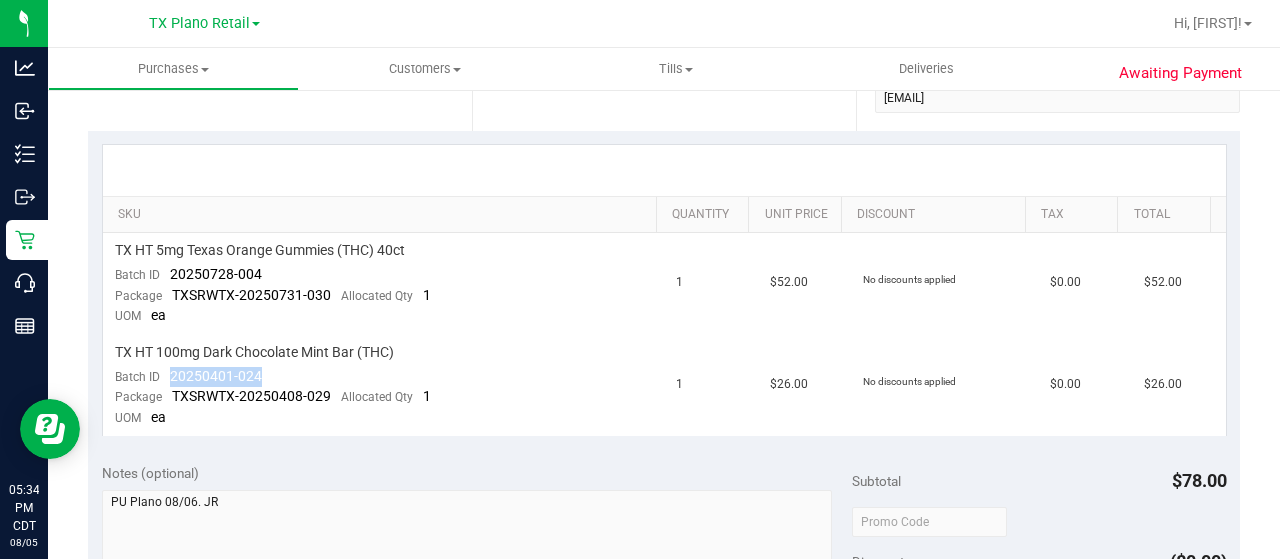 drag, startPoint x: 268, startPoint y: 369, endPoint x: 168, endPoint y: 368, distance: 100.005 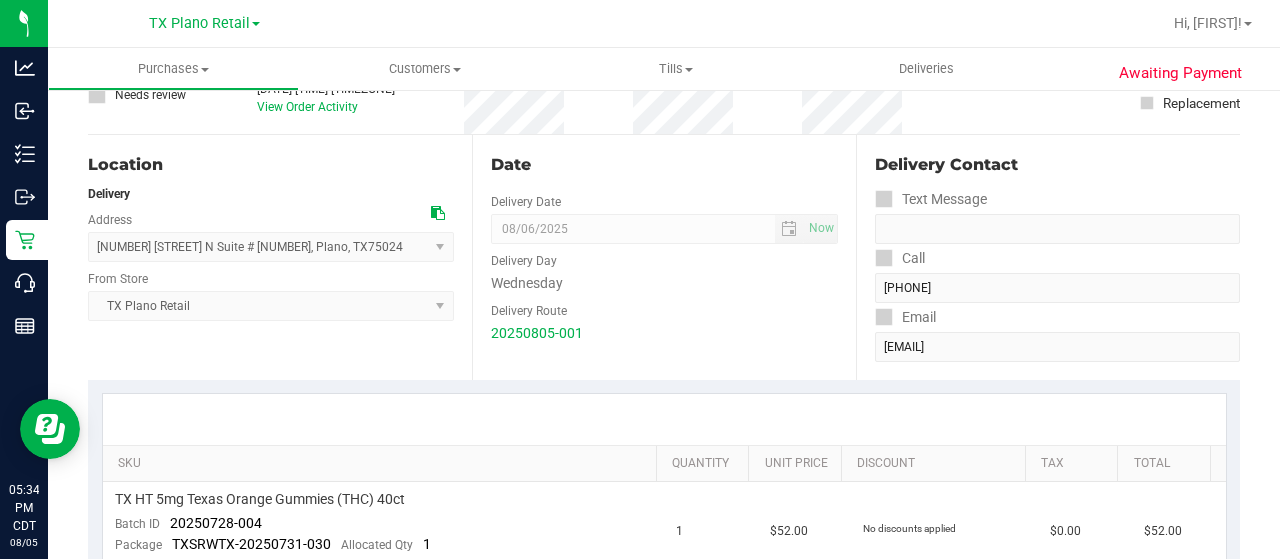 scroll, scrollTop: 0, scrollLeft: 0, axis: both 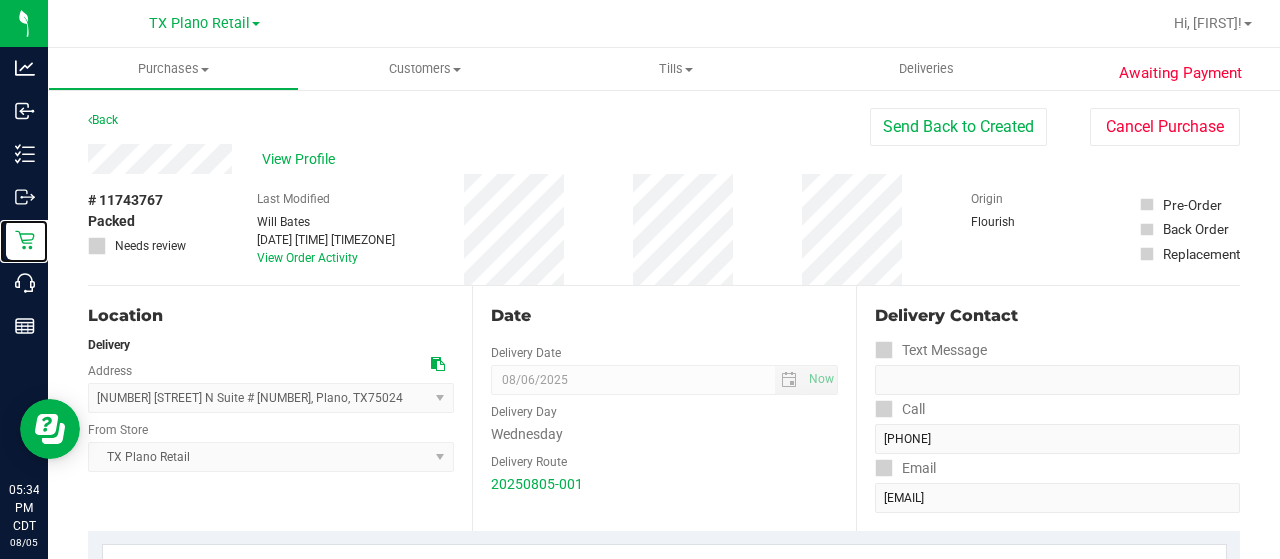 click on "Retail" at bounding box center (0, 0) 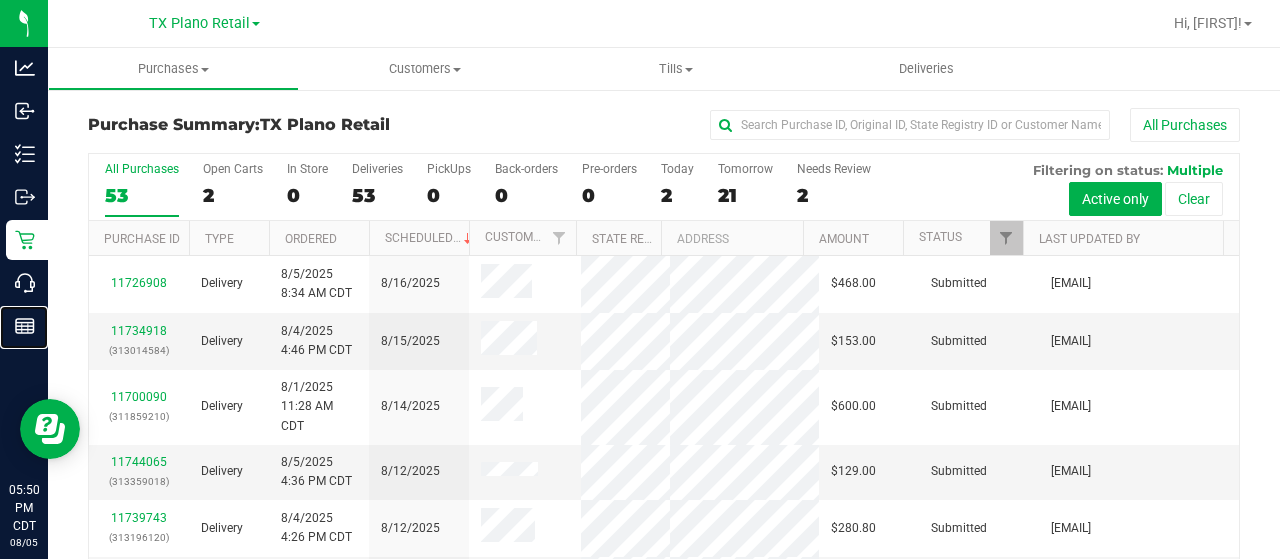 click 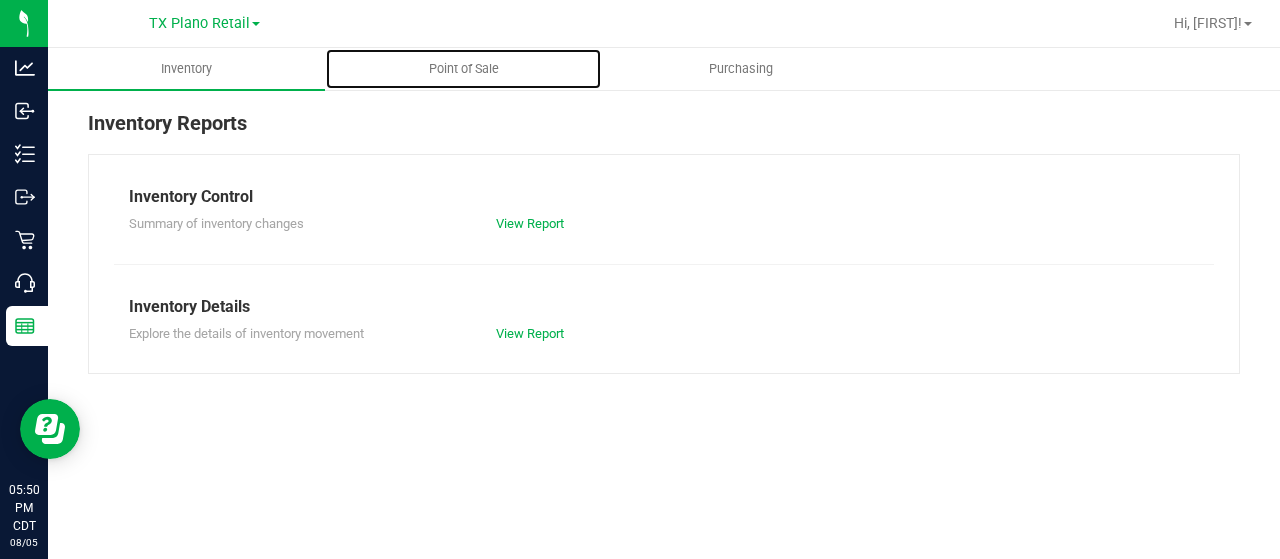 click on "Point of Sale" at bounding box center (464, 69) 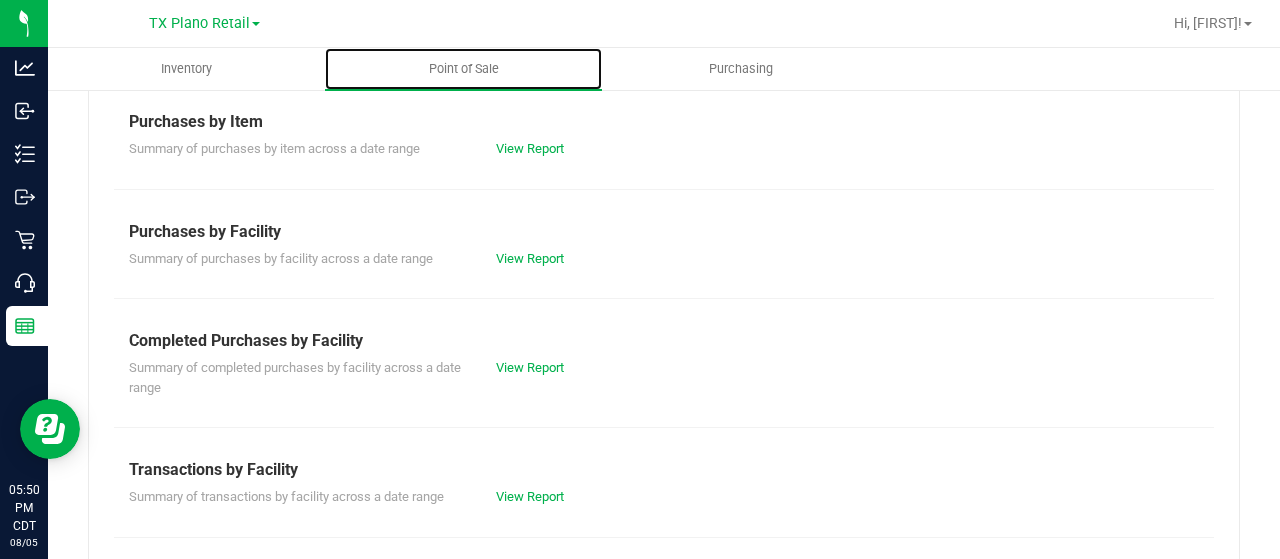 scroll, scrollTop: 500, scrollLeft: 0, axis: vertical 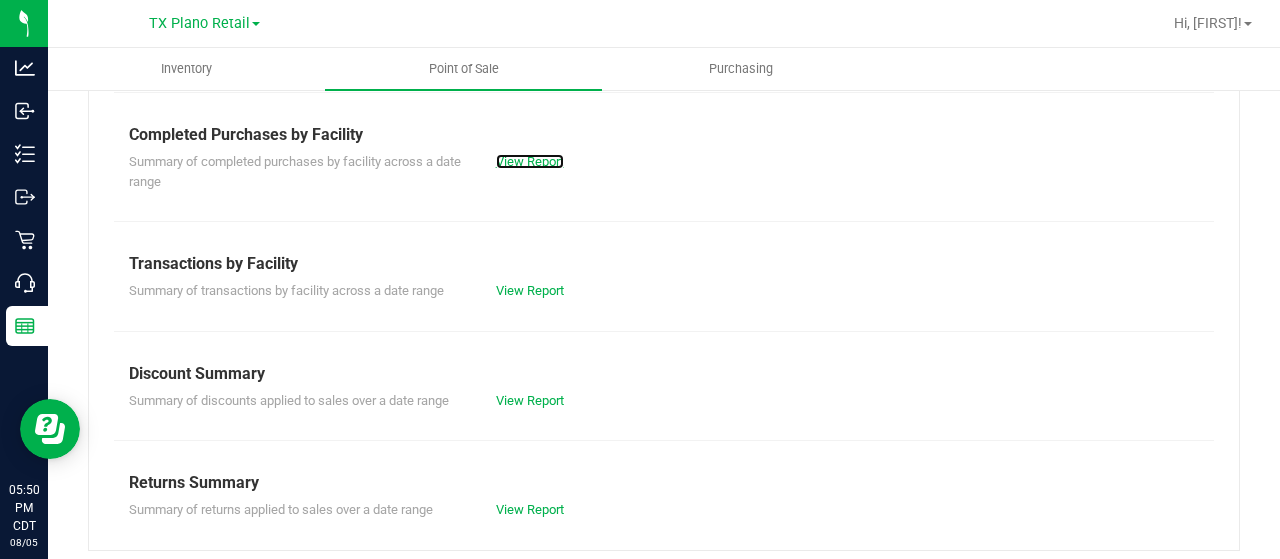 click on "View Report" at bounding box center (530, 161) 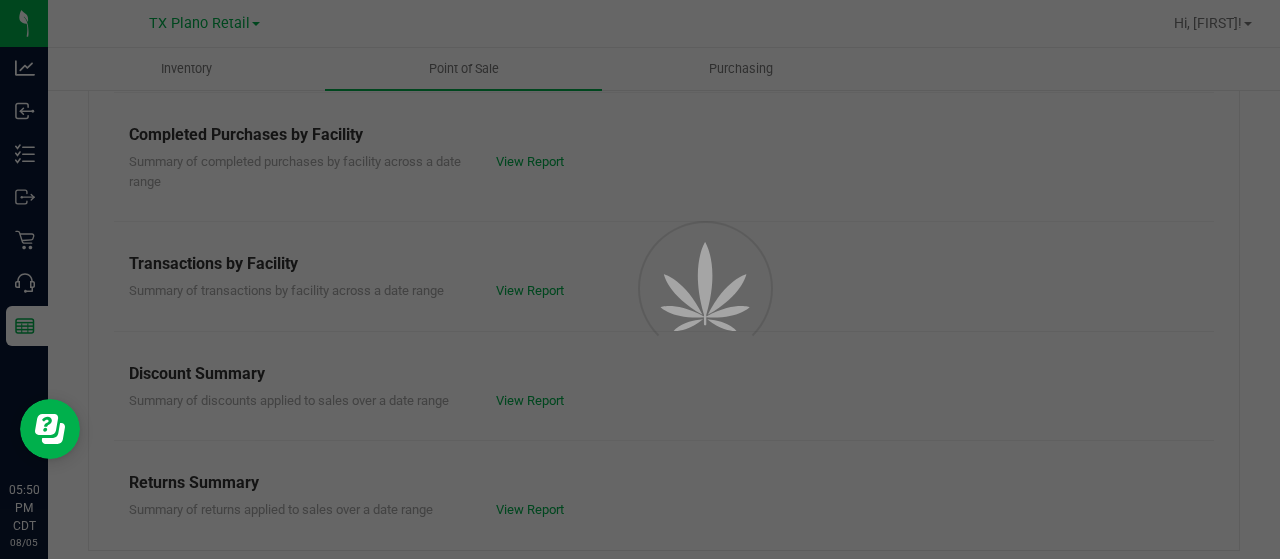 scroll, scrollTop: 0, scrollLeft: 0, axis: both 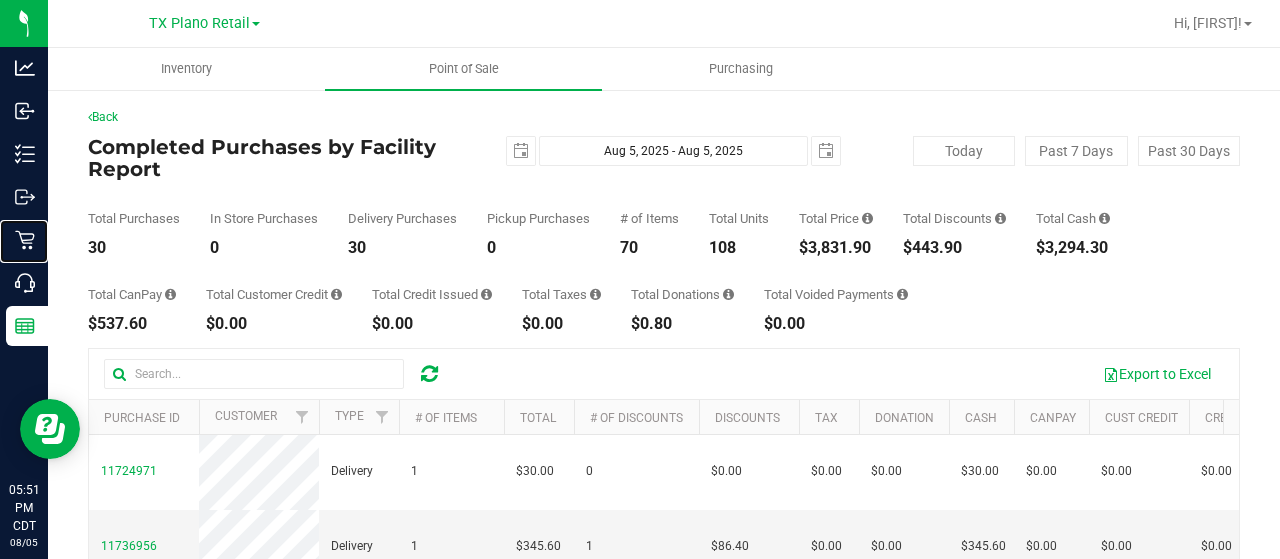 drag, startPoint x: 32, startPoint y: 246, endPoint x: 76, endPoint y: 251, distance: 44.28318 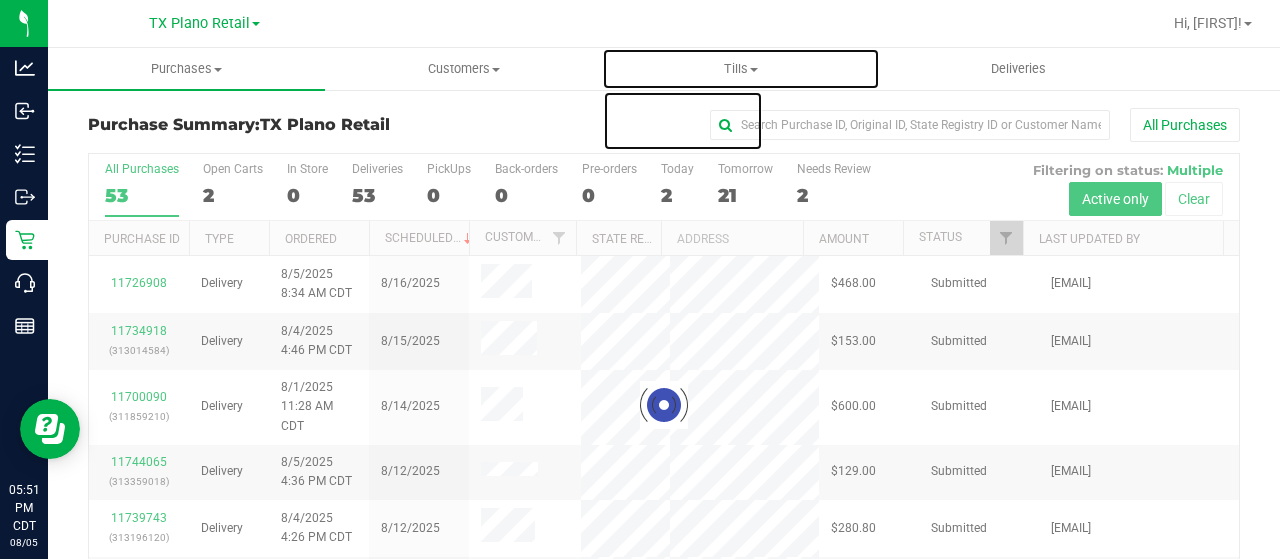 click on "Tills" at bounding box center (740, 69) 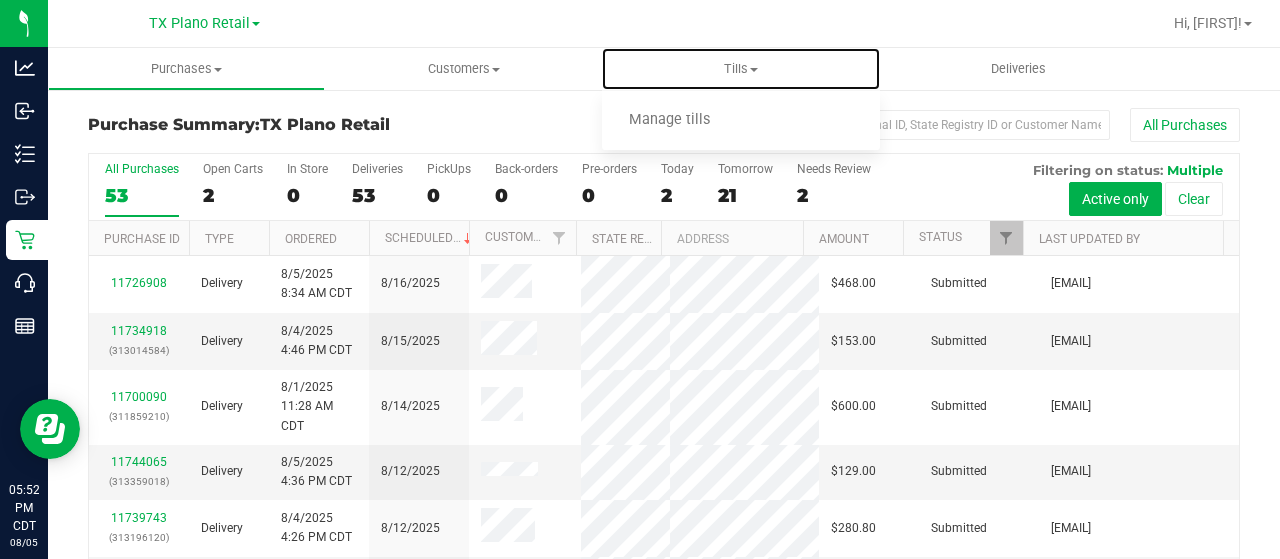 click on "Manage tills" at bounding box center (669, 120) 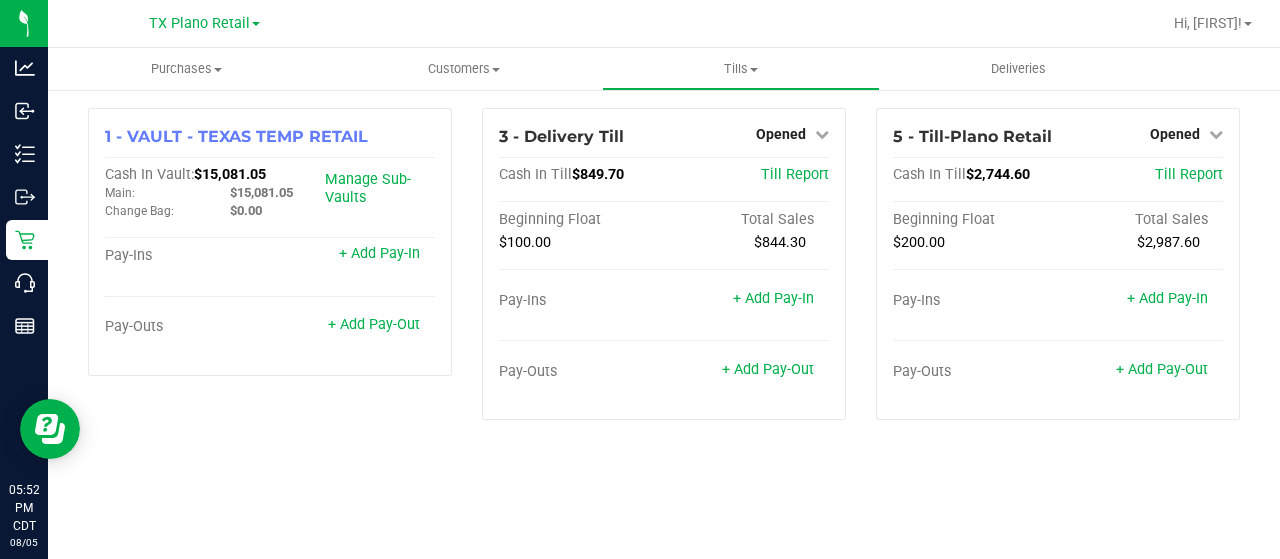 click on "Opened" at bounding box center [781, 134] 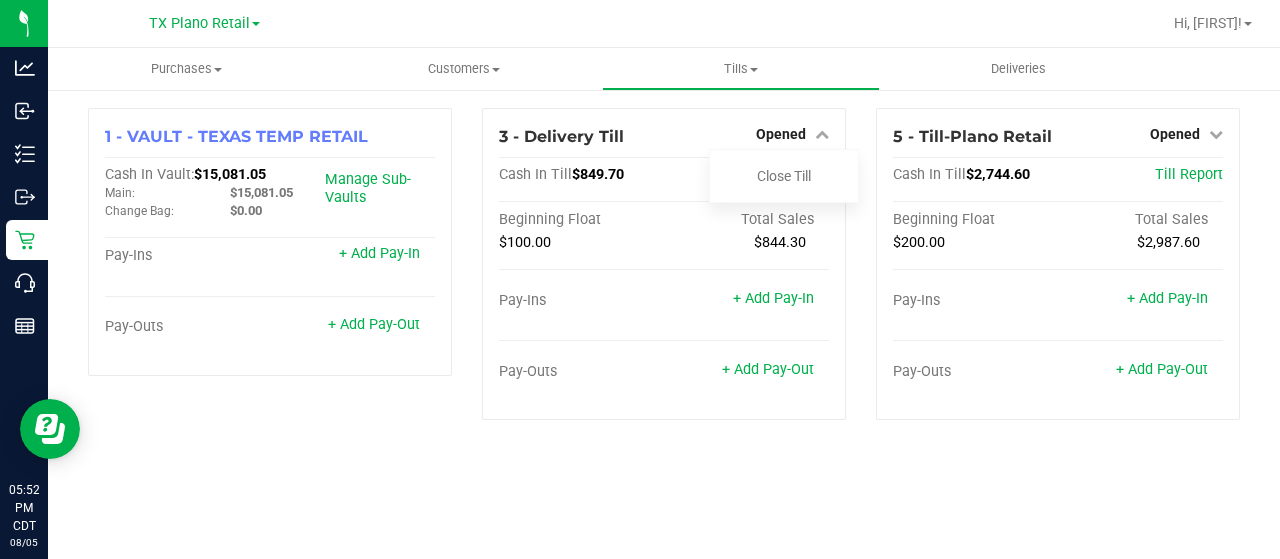 click on "Close Till" at bounding box center (784, 176) 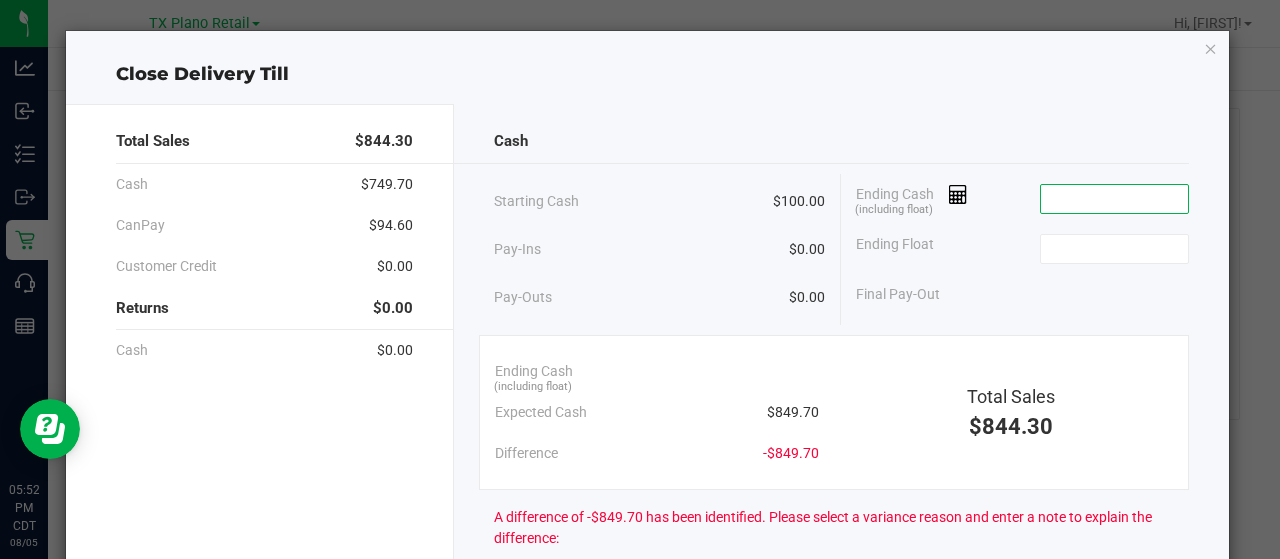 click at bounding box center [1114, 199] 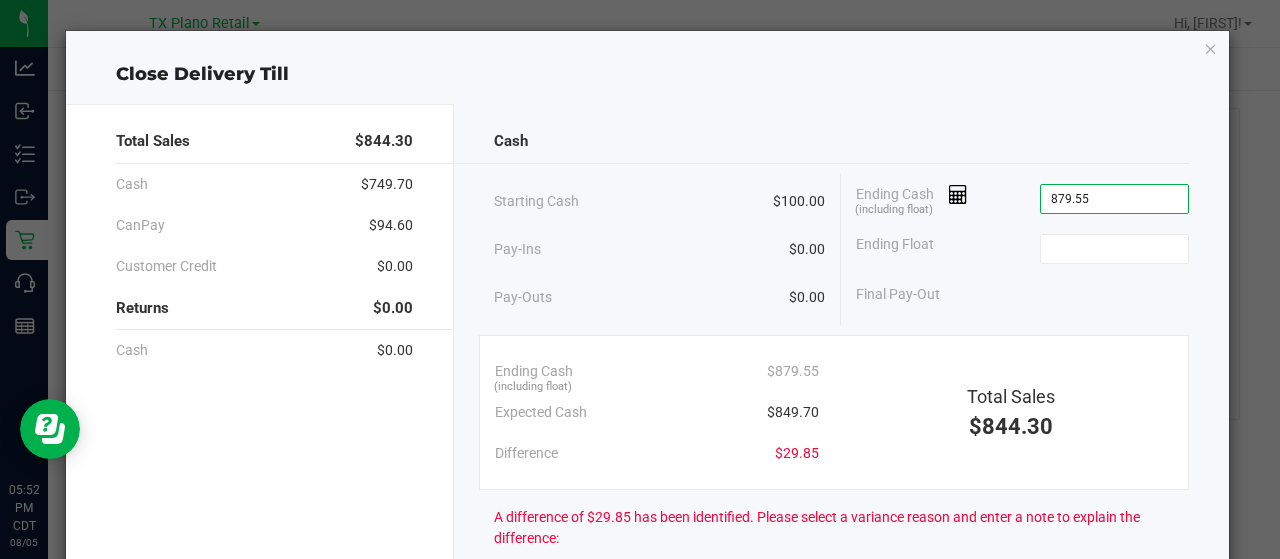 type on "$879.55" 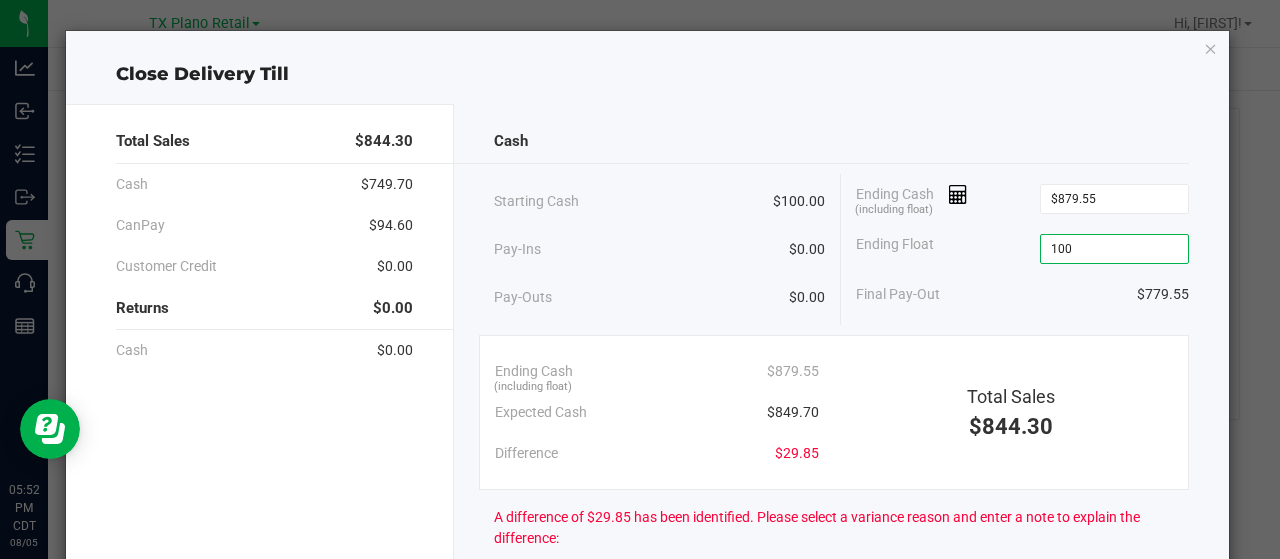 type on "$100.00" 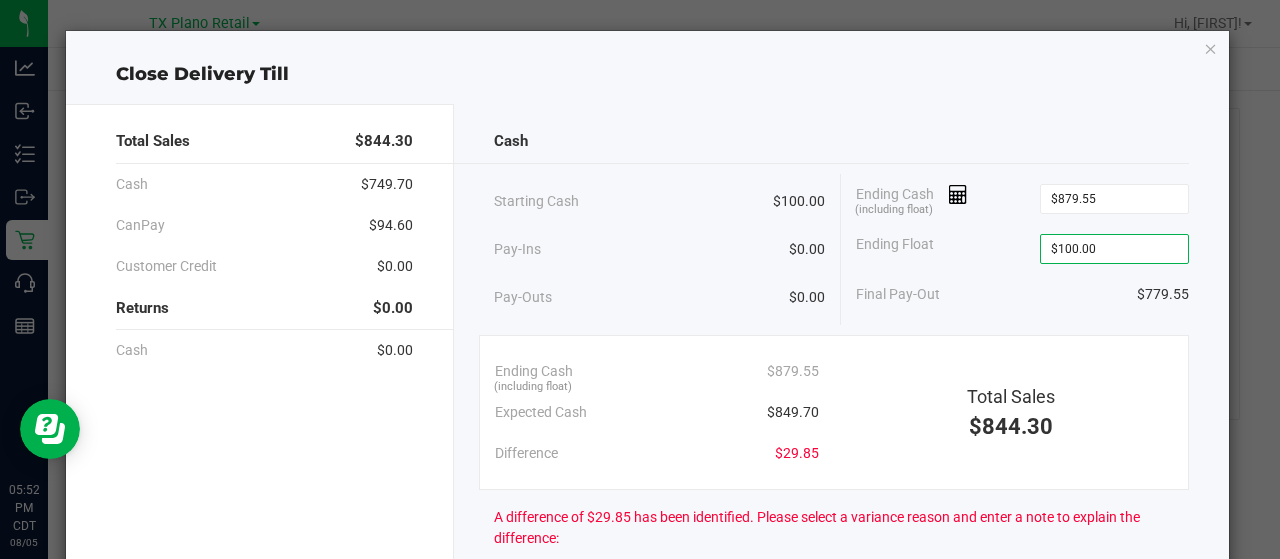 scroll, scrollTop: 330, scrollLeft: 0, axis: vertical 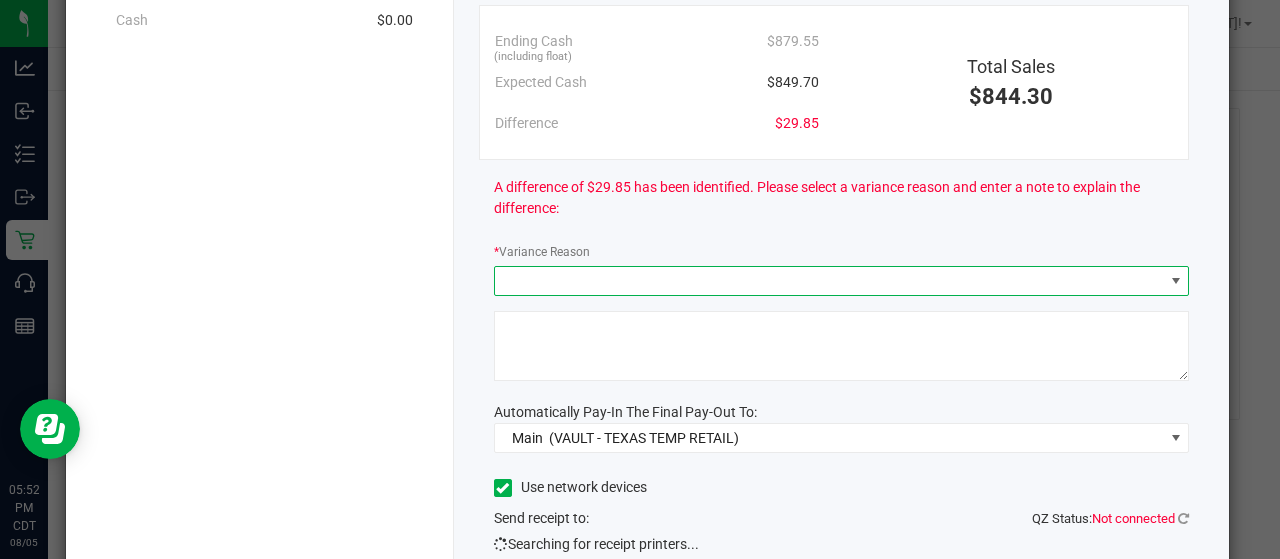 click at bounding box center [829, 281] 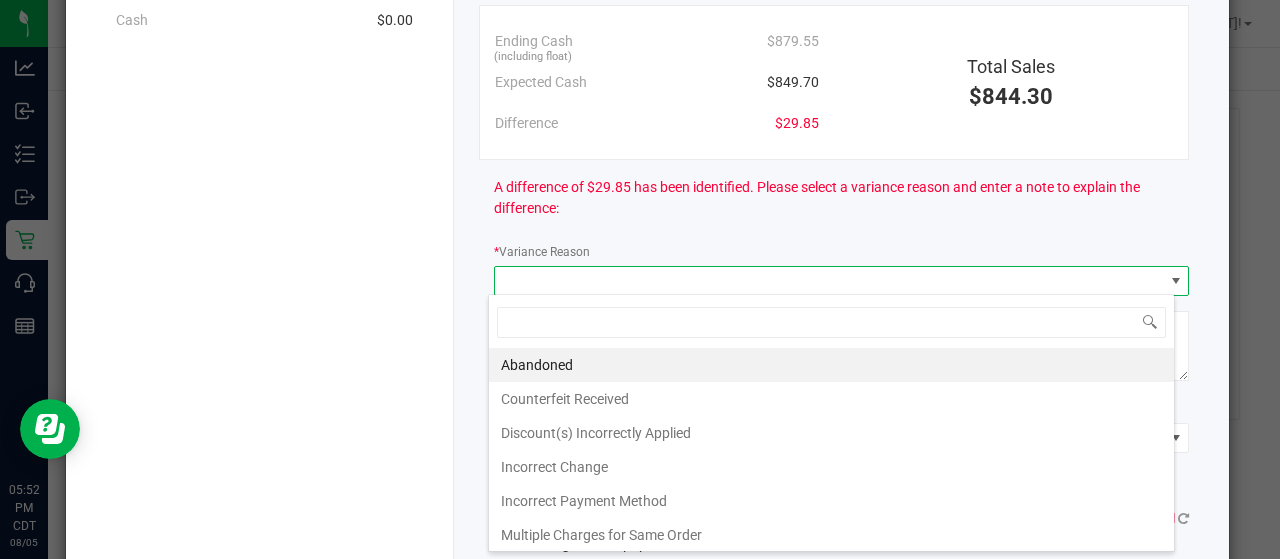 scroll, scrollTop: 99970, scrollLeft: 99313, axis: both 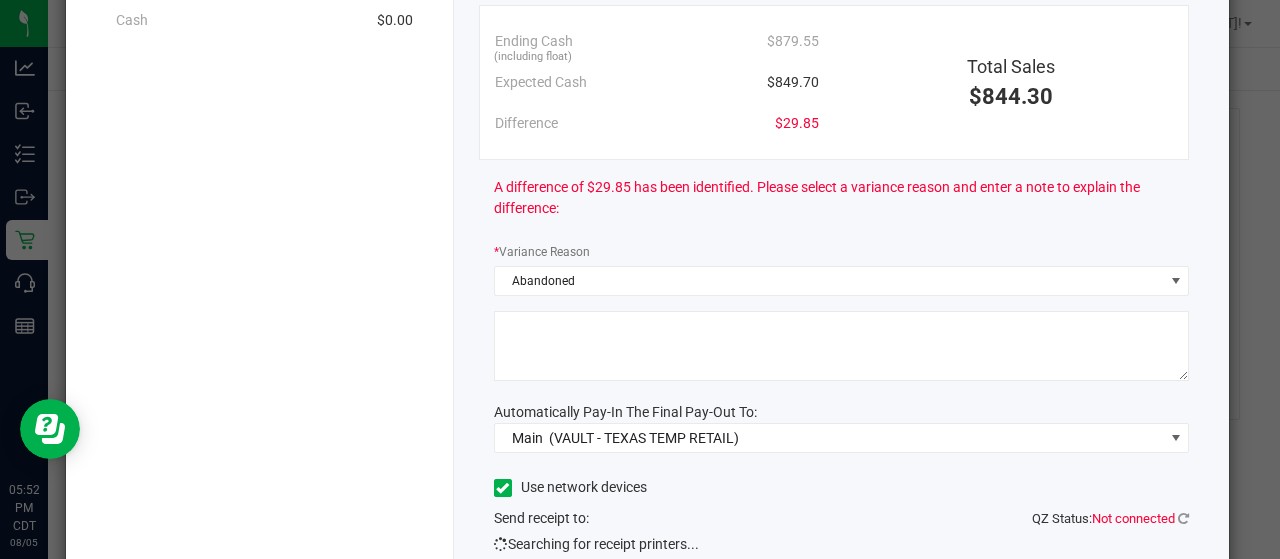 click 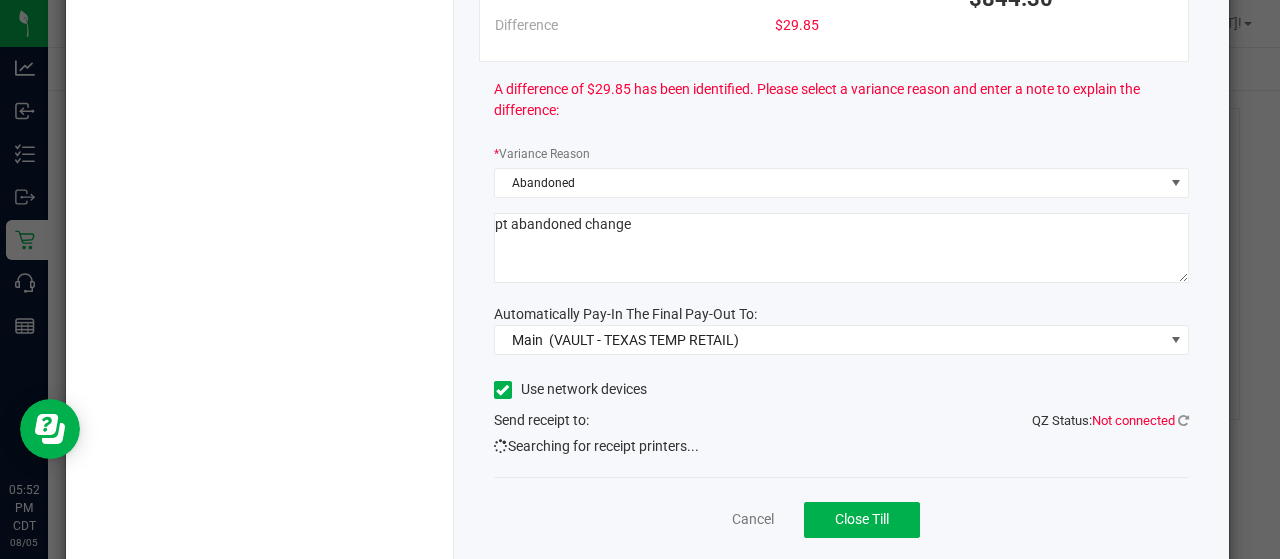 scroll, scrollTop: 485, scrollLeft: 0, axis: vertical 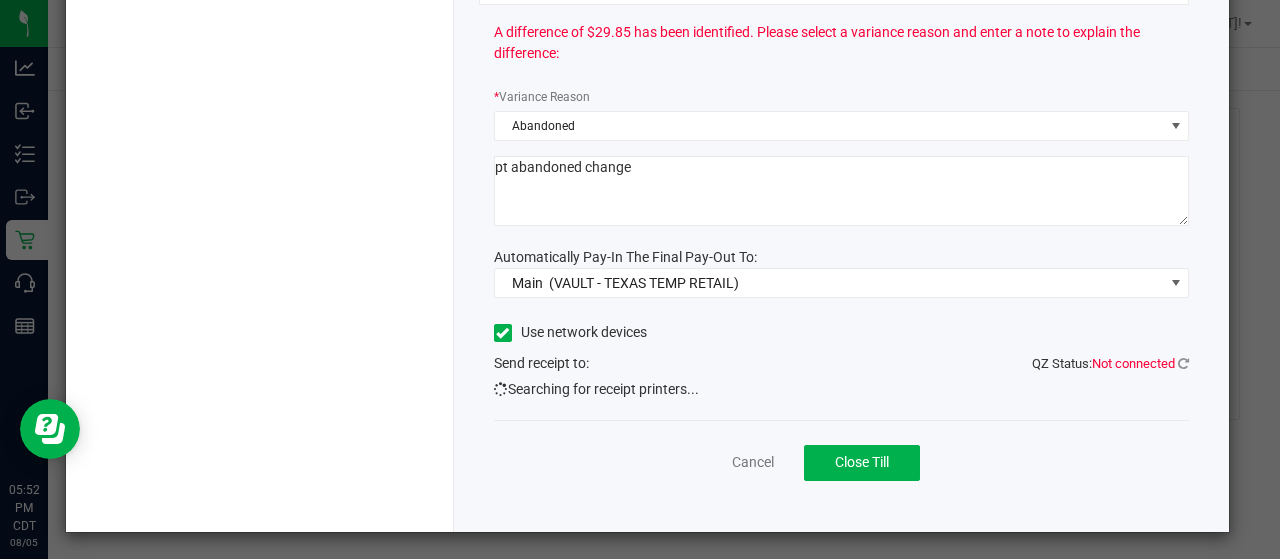 type on "pt abandoned change" 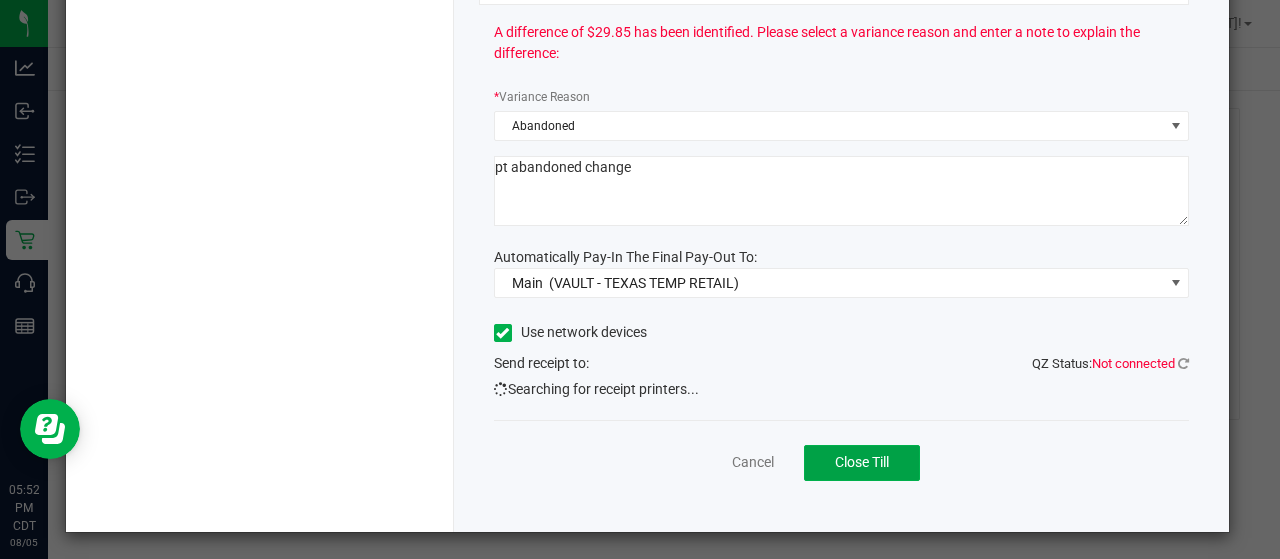 click on "Close Till" 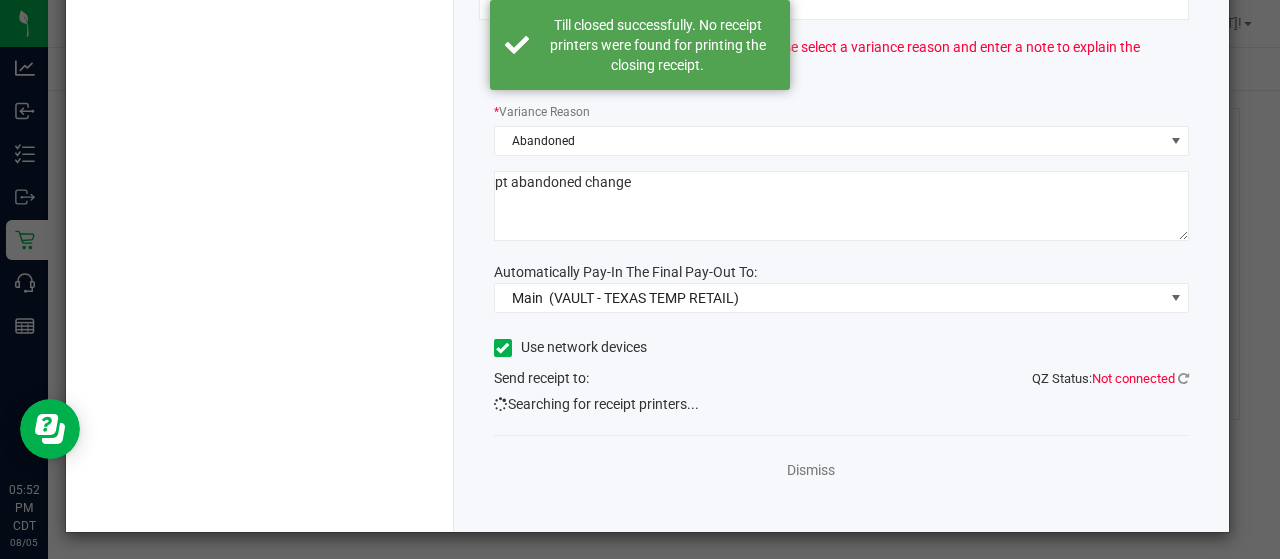 scroll, scrollTop: 0, scrollLeft: 0, axis: both 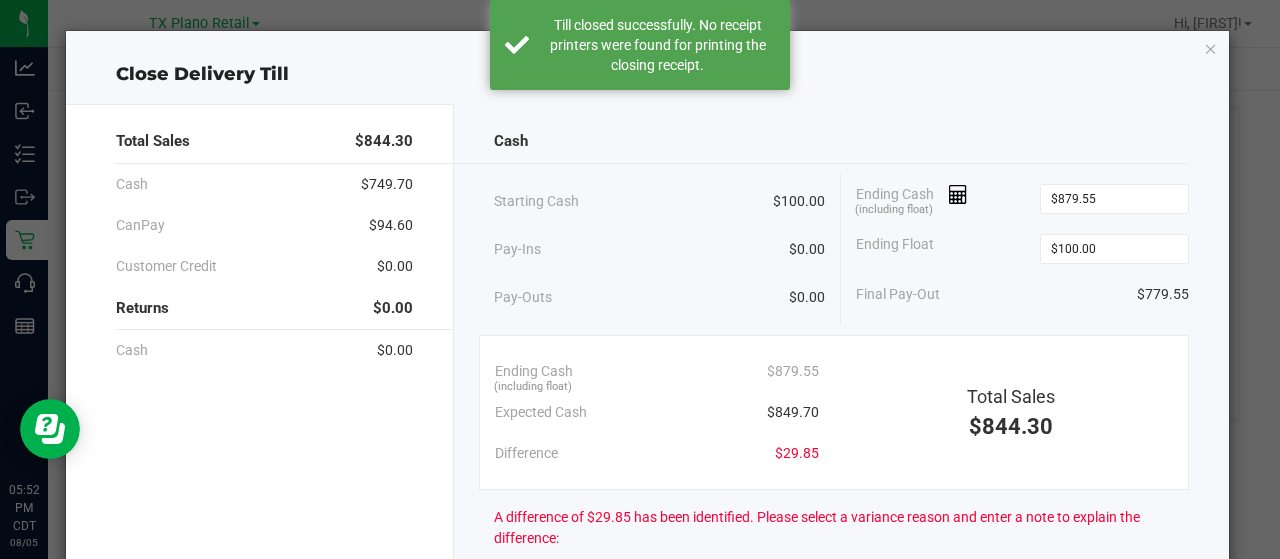 click 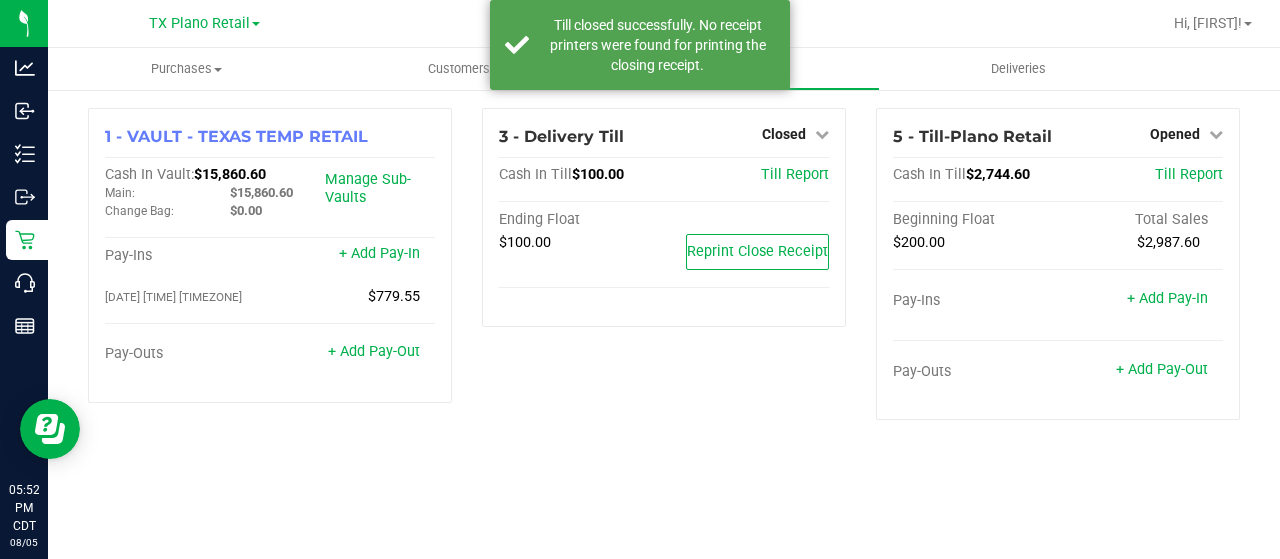 click on "Closed" at bounding box center (784, 134) 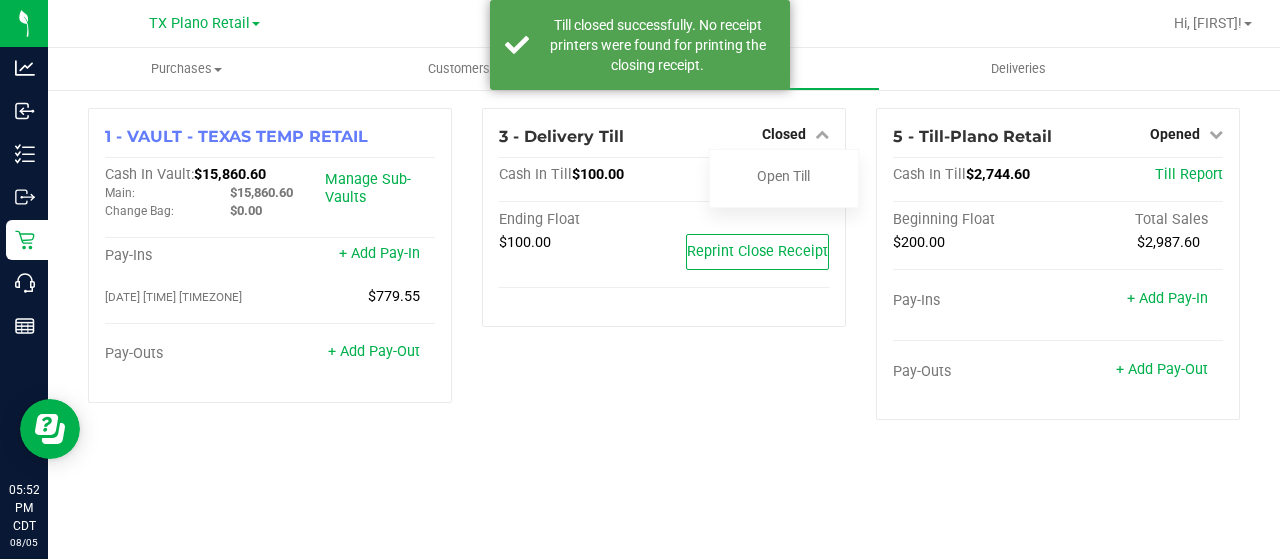 click on "Open Till" at bounding box center (783, 176) 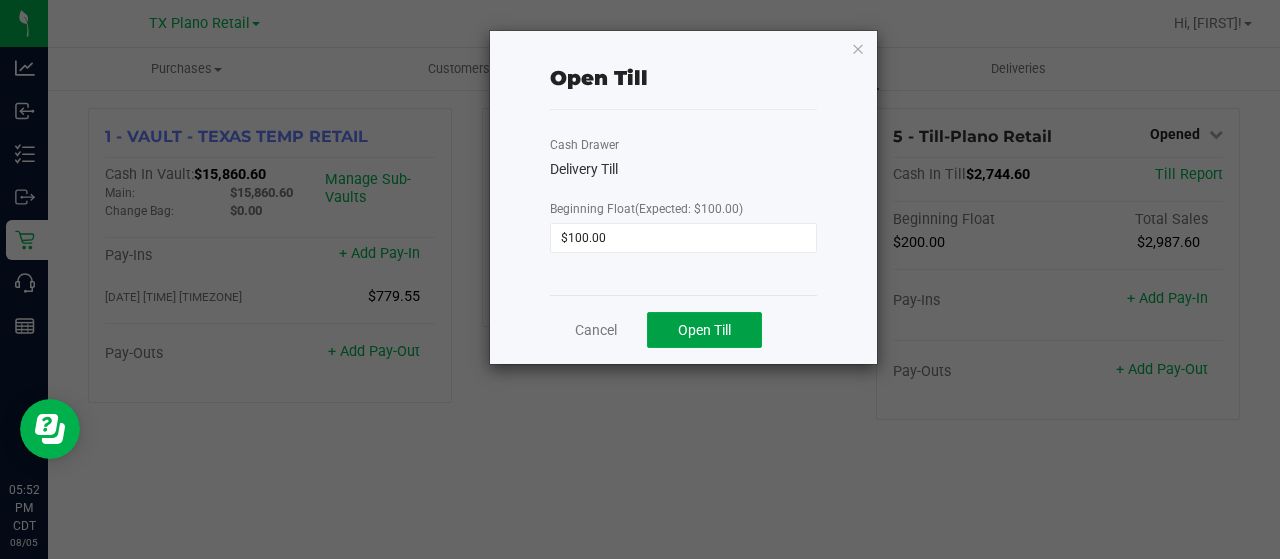 click on "Open Till" 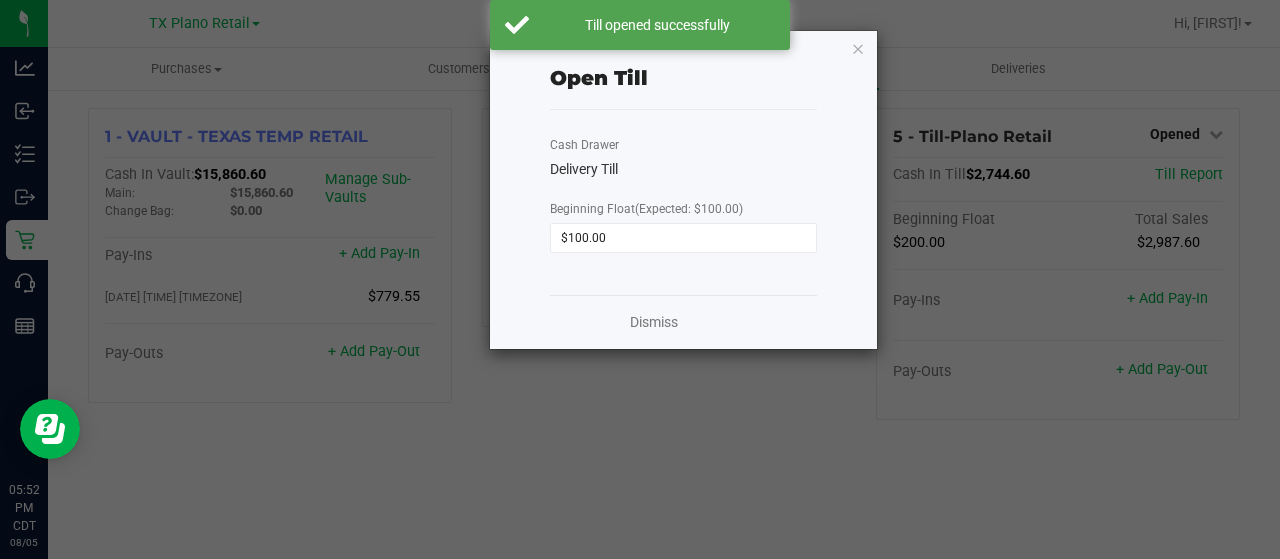 click on "Open Till   Cash Drawer   Delivery Till   Beginning Float   (Expected: [$MONEY])  [$MONEY]  Dismiss" 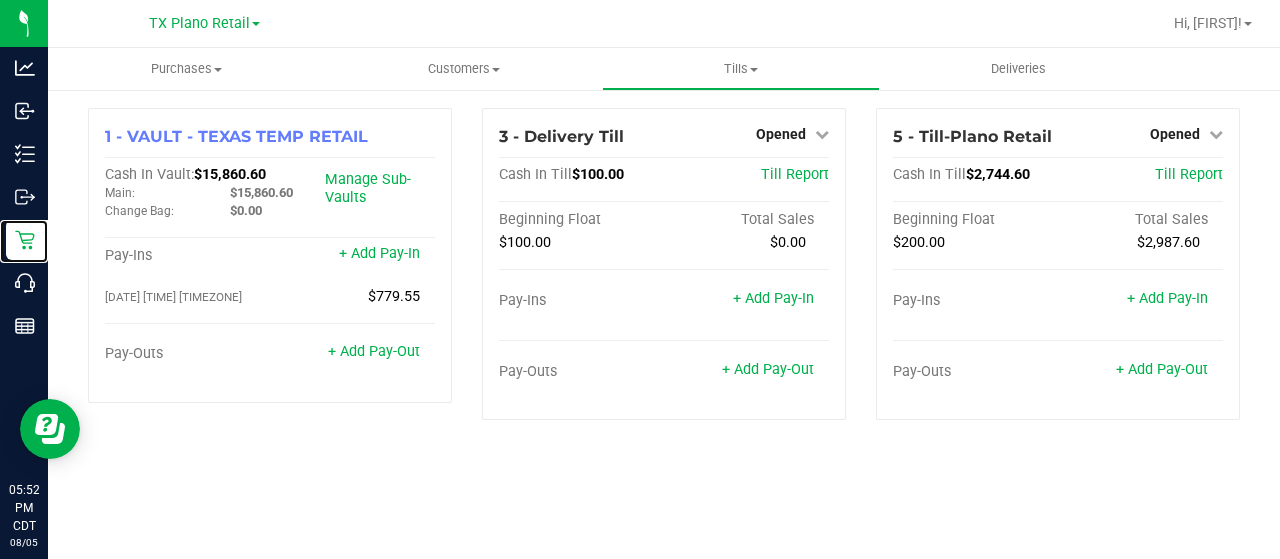 click on "Retail" at bounding box center [0, 0] 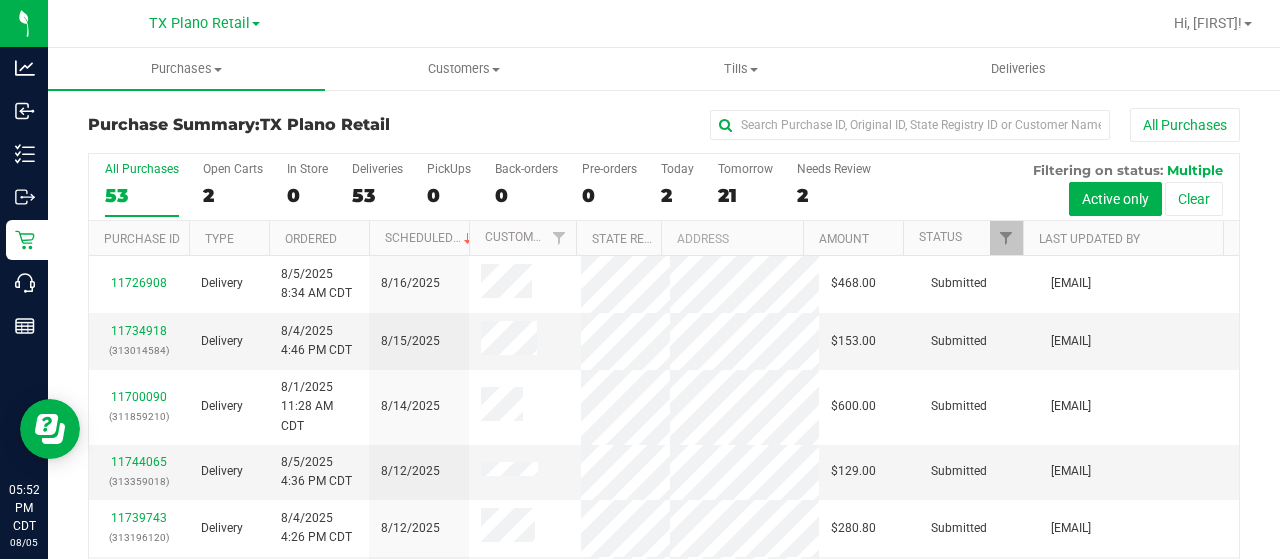 click on "Today" at bounding box center (677, 169) 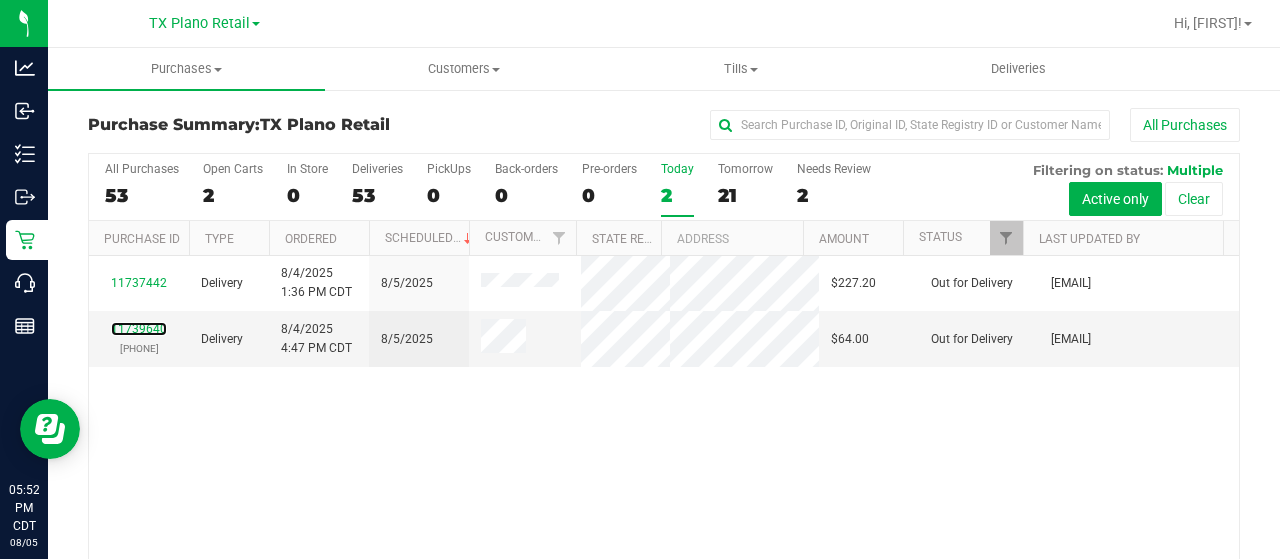 click on "11739640" at bounding box center (139, 329) 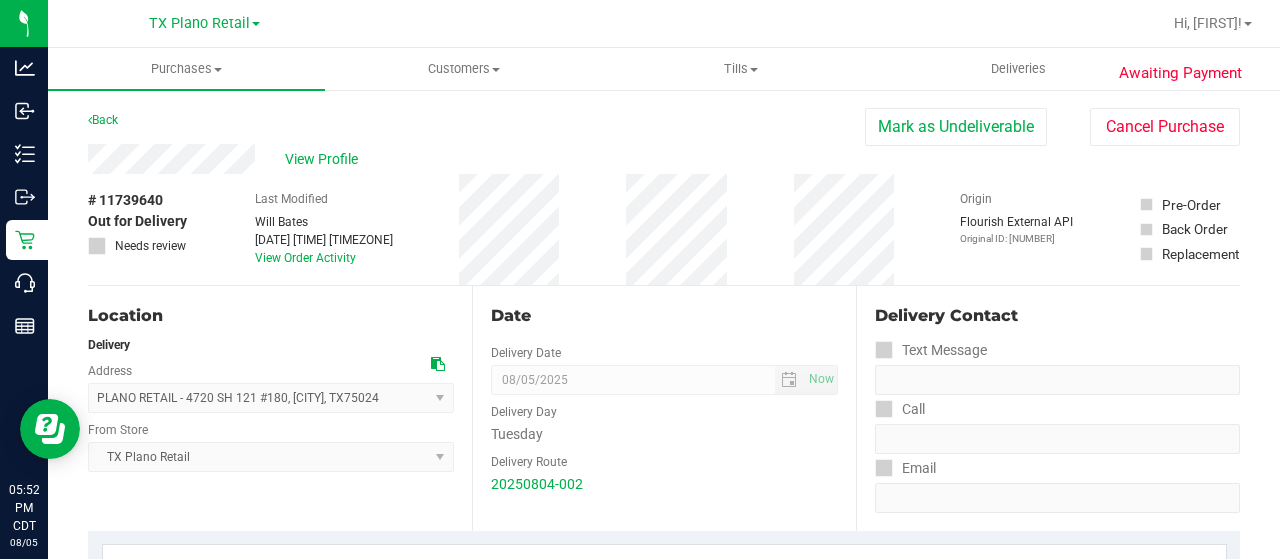 click on "View Profile" at bounding box center (476, 159) 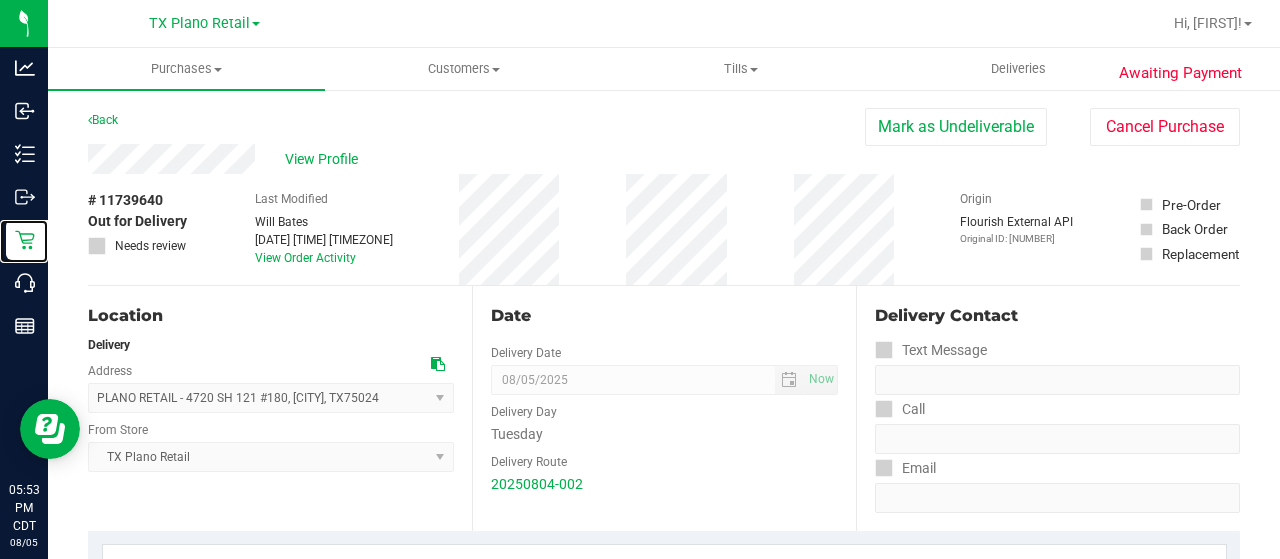 click 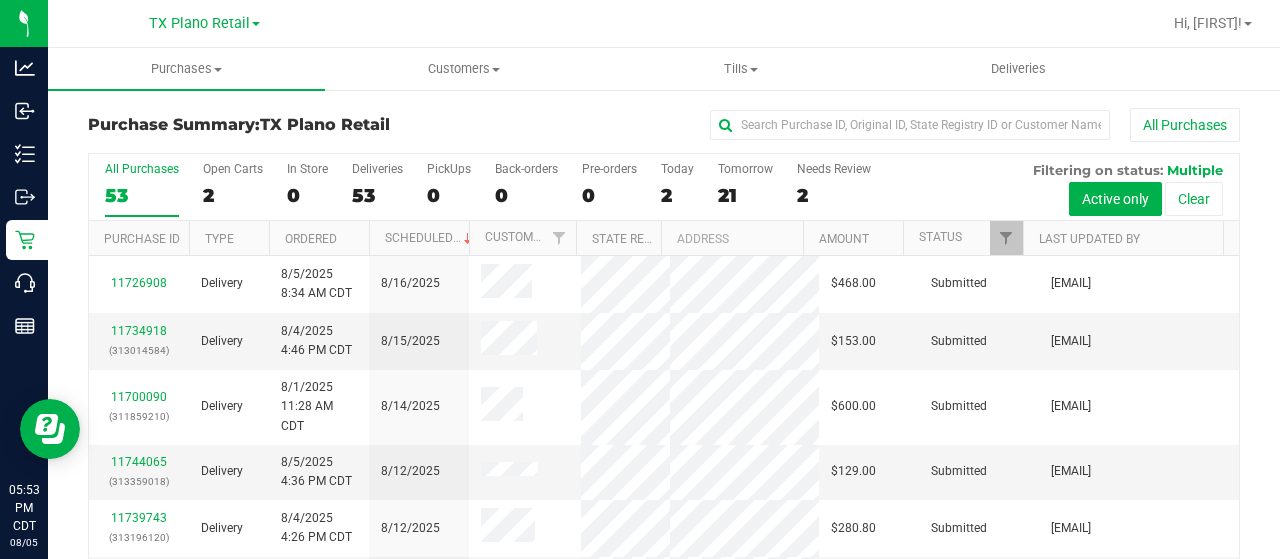 click on "Today
2" at bounding box center (677, 189) 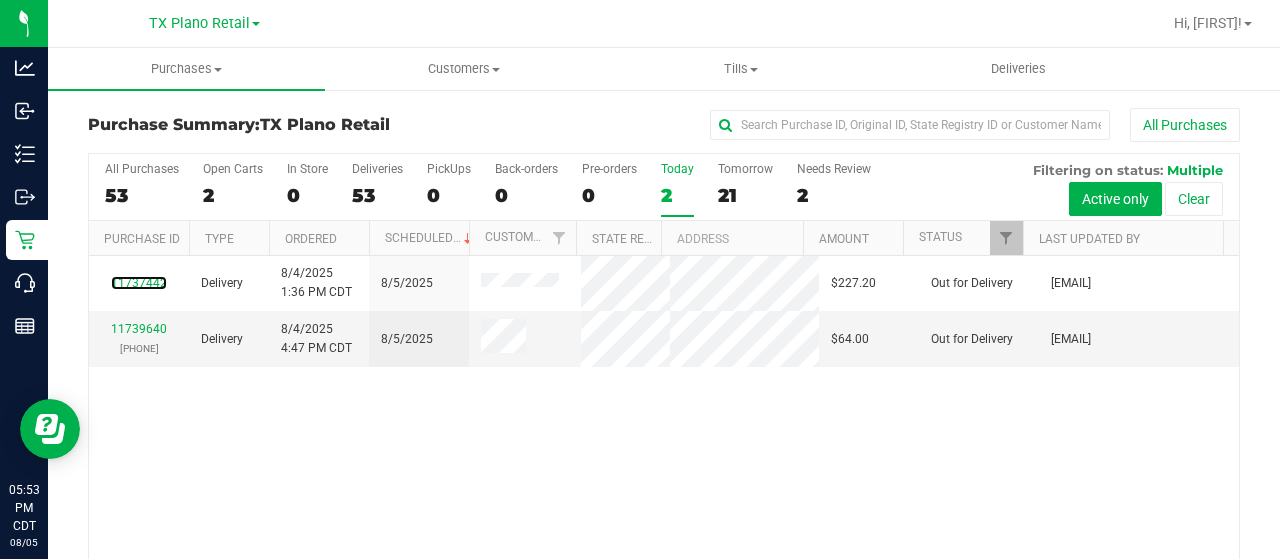 click on "11737442" at bounding box center [139, 283] 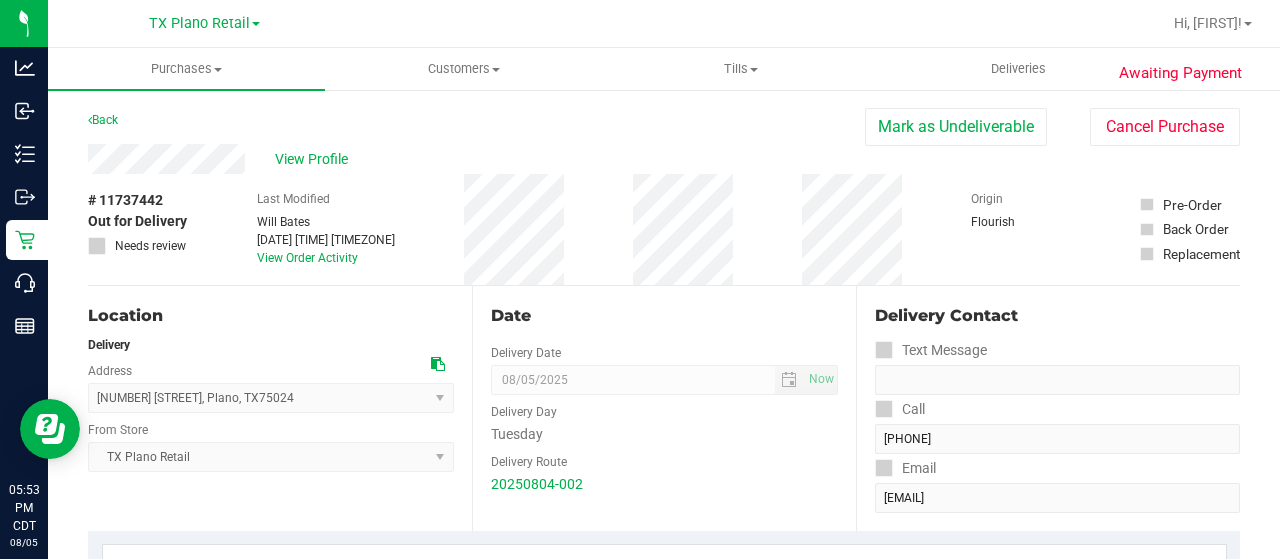 click on "View Profile" at bounding box center [476, 159] 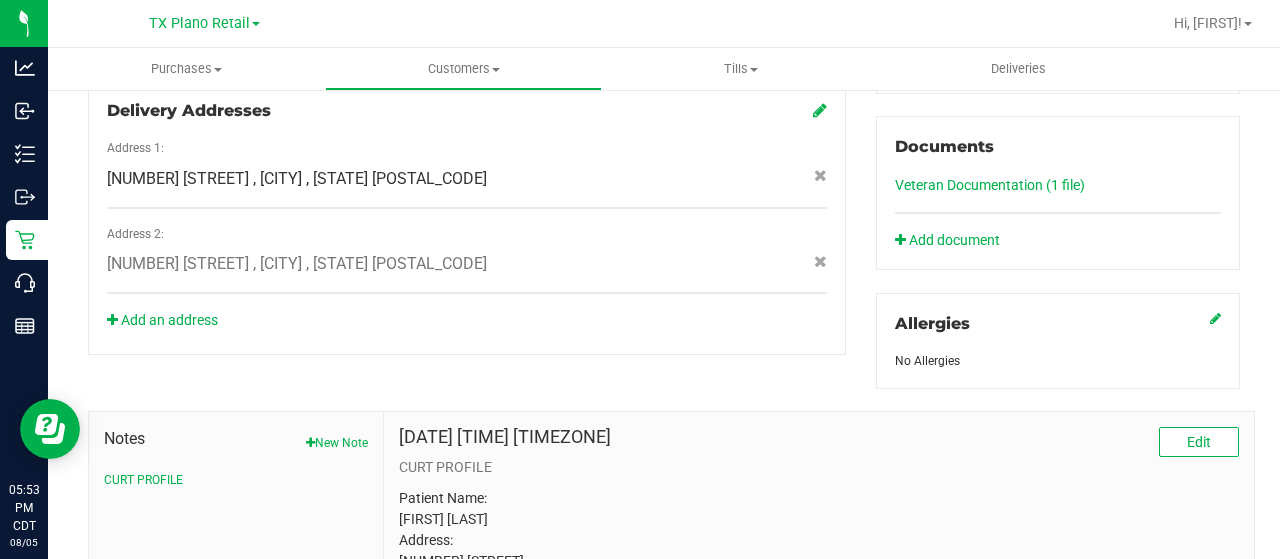 scroll, scrollTop: 900, scrollLeft: 0, axis: vertical 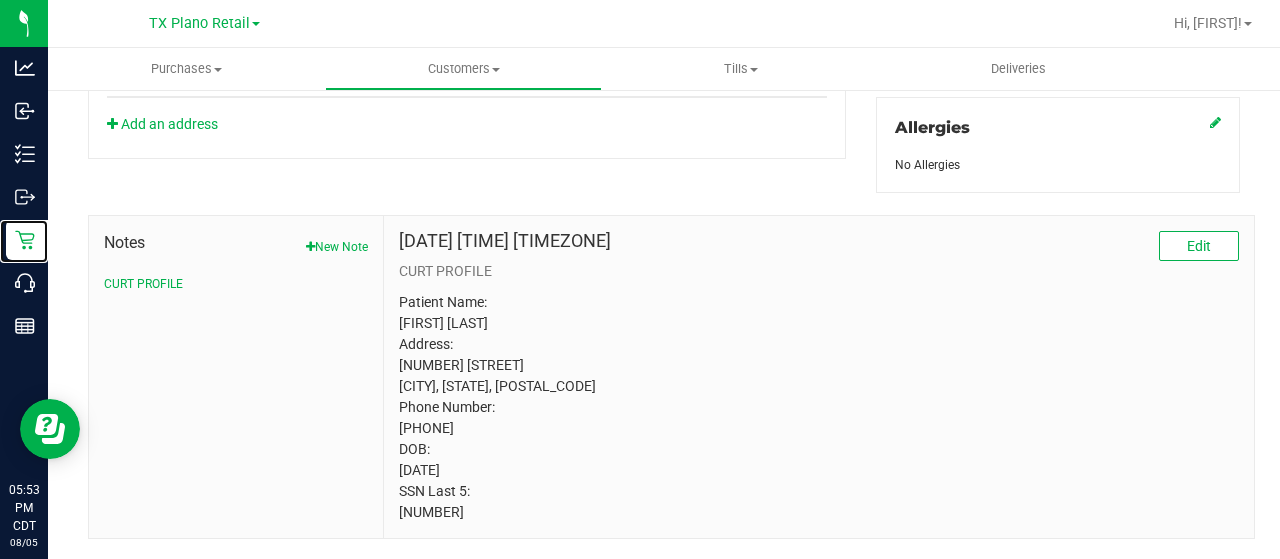 click 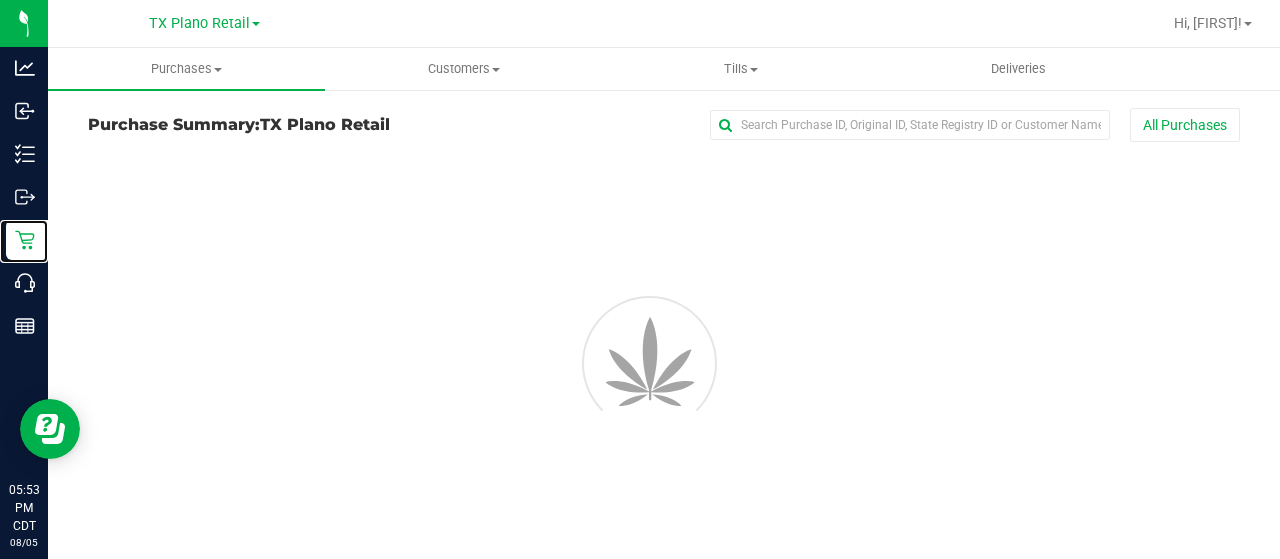 scroll, scrollTop: 0, scrollLeft: 0, axis: both 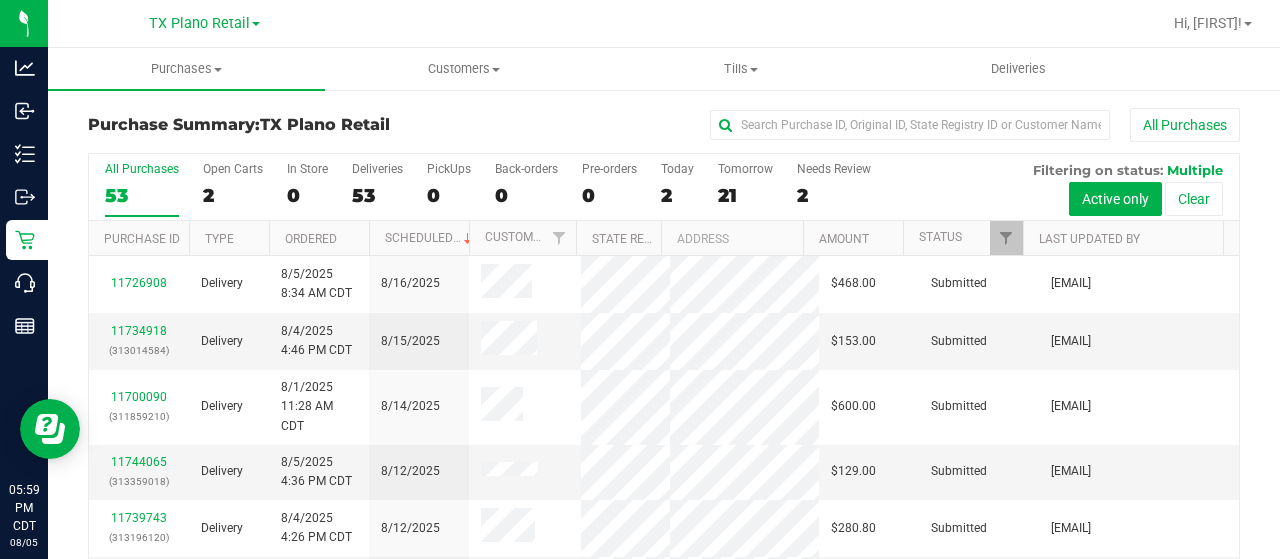 click on "Today
2" at bounding box center [677, 189] 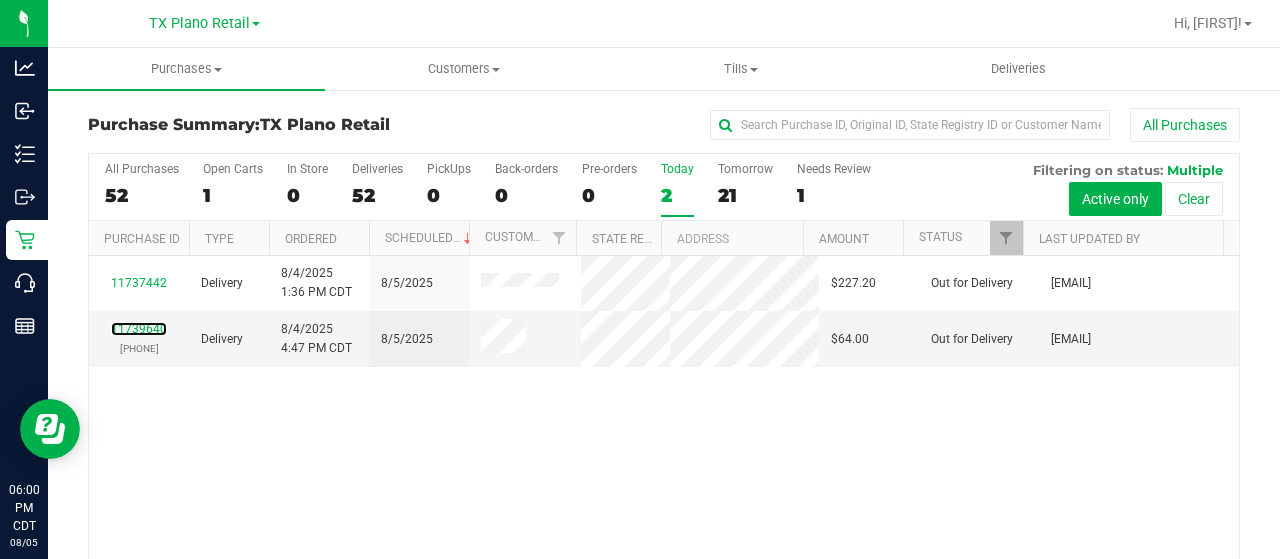 click on "11739640" at bounding box center (139, 329) 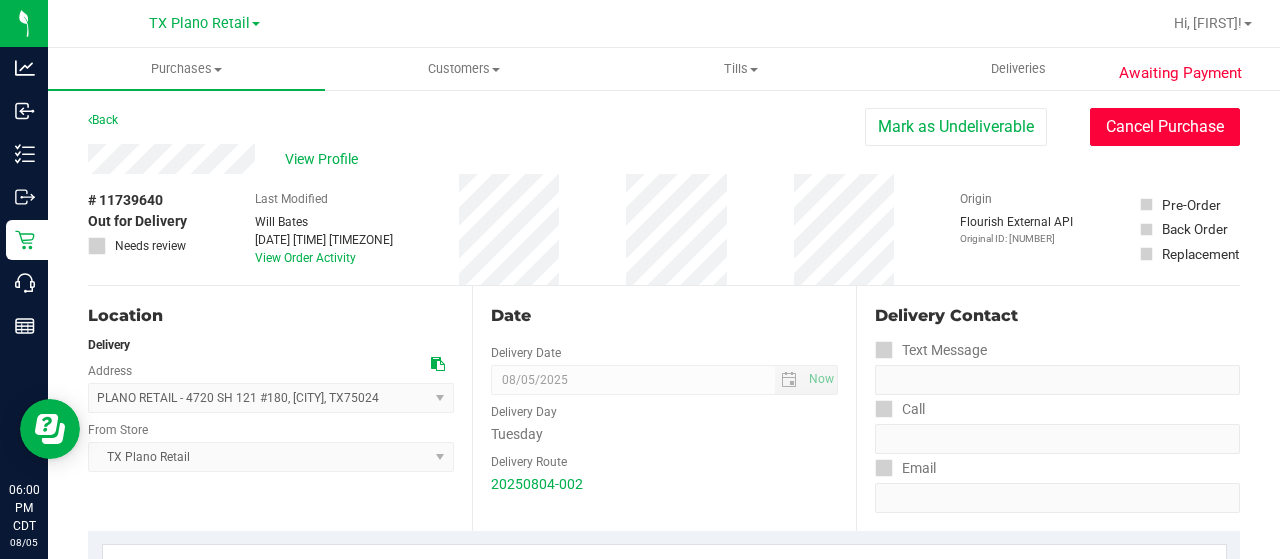 click on "Cancel Purchase" at bounding box center (1165, 127) 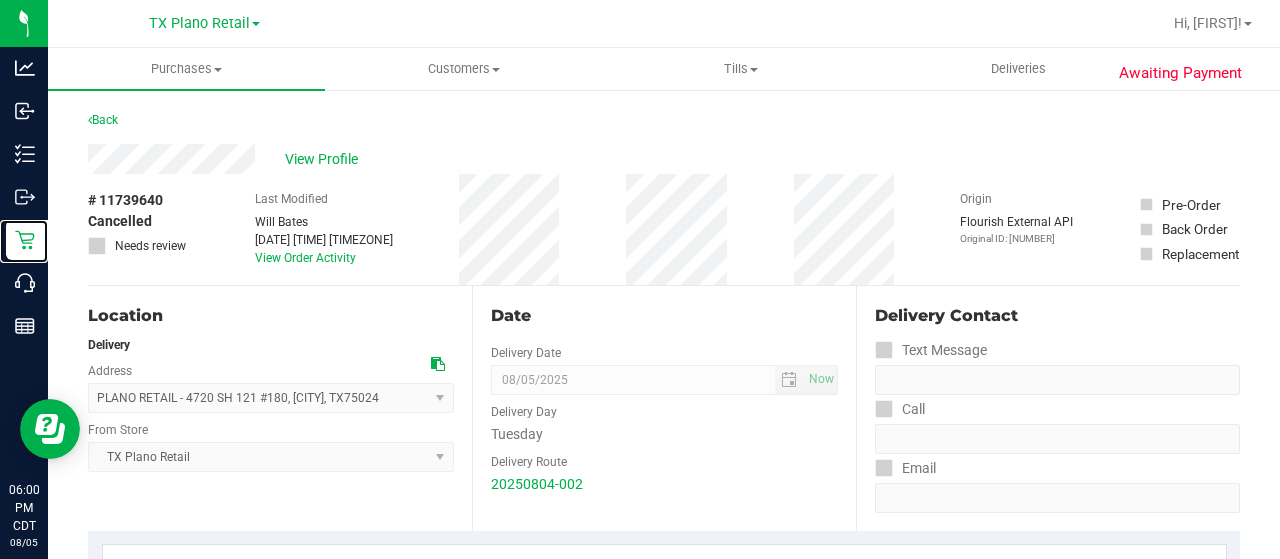 click 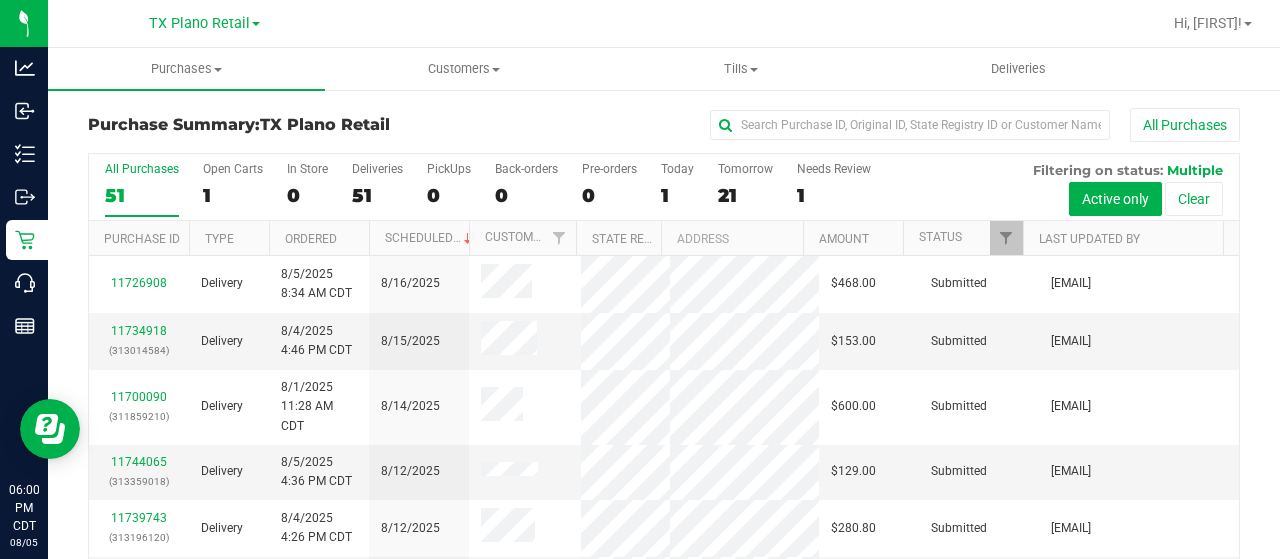 click on "Today" at bounding box center [677, 169] 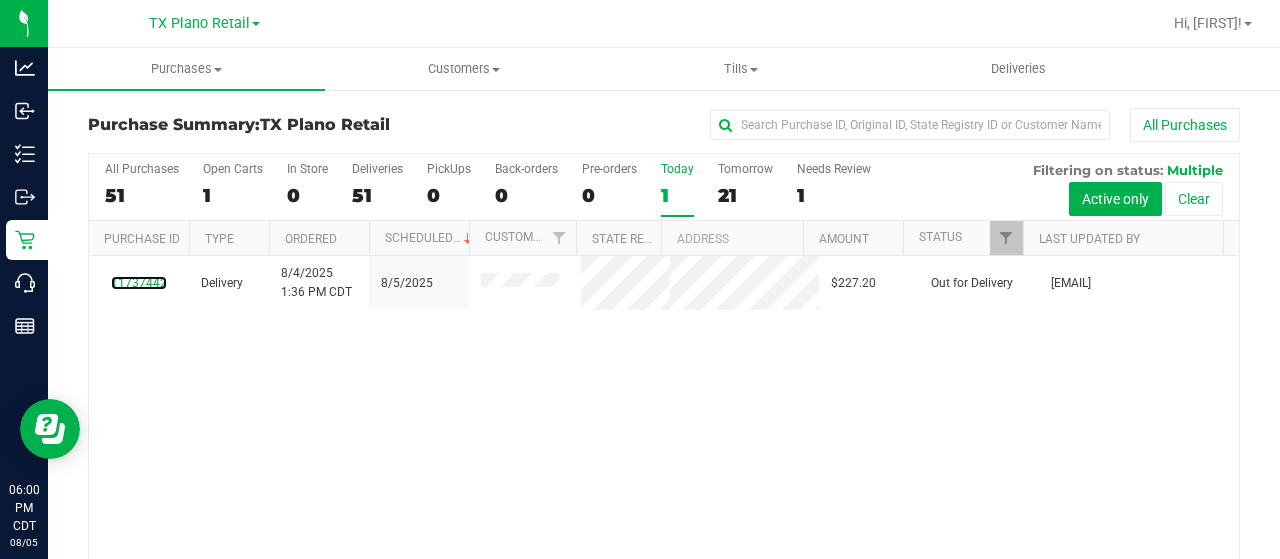 click on "11737442" at bounding box center (139, 283) 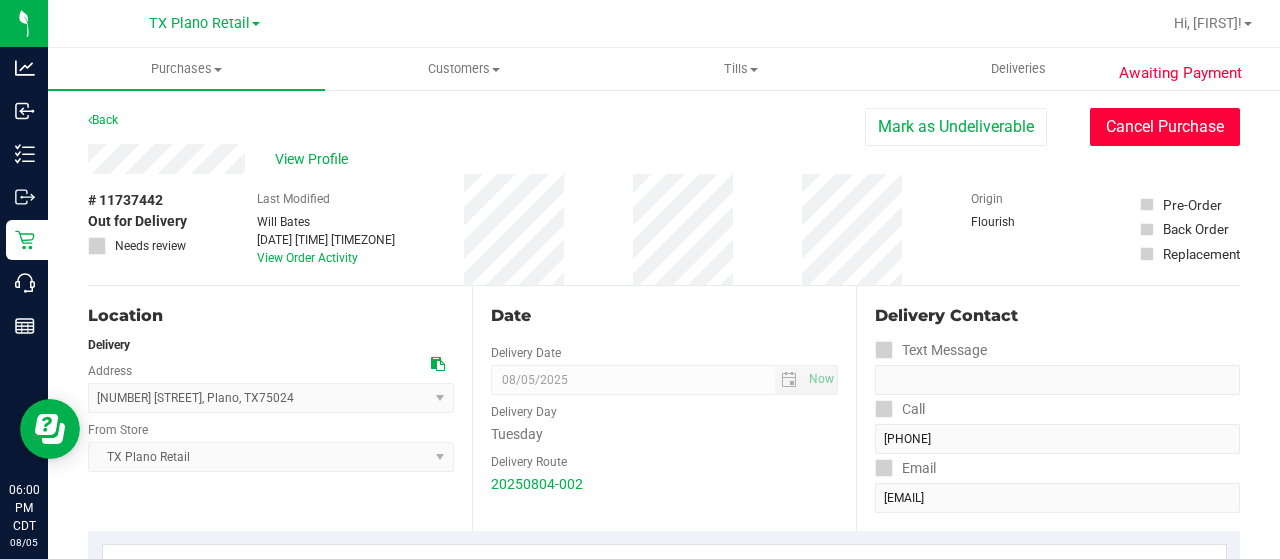 click on "Cancel Purchase" at bounding box center [1165, 127] 